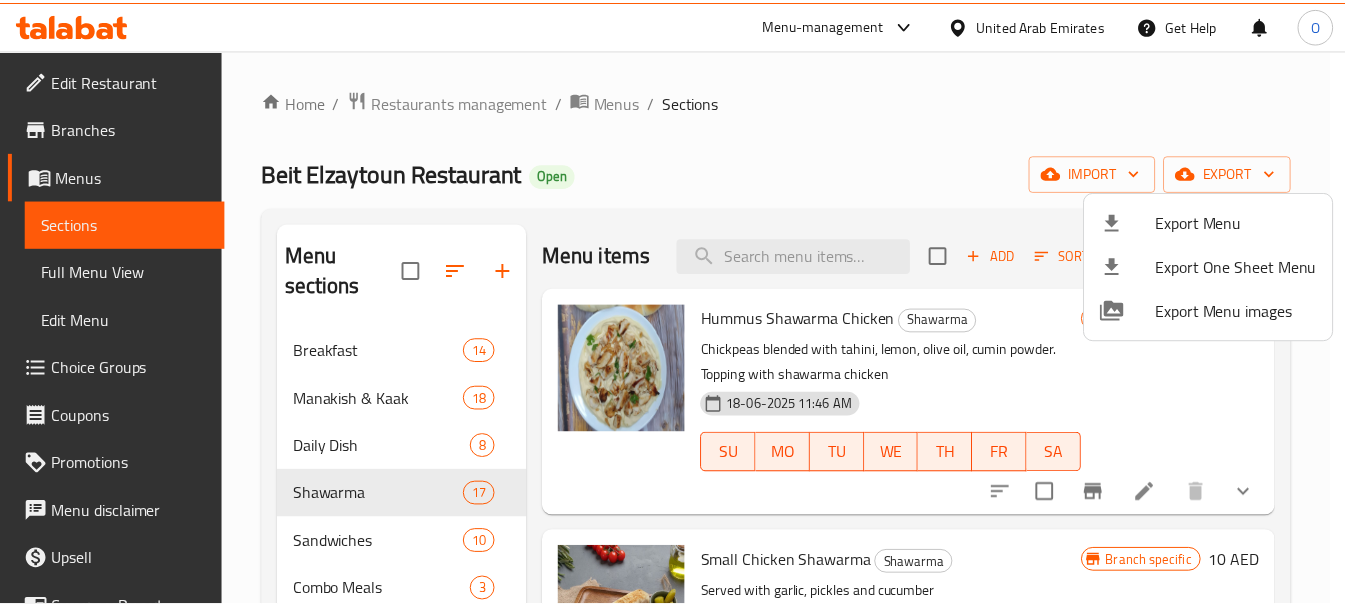 scroll, scrollTop: 0, scrollLeft: 0, axis: both 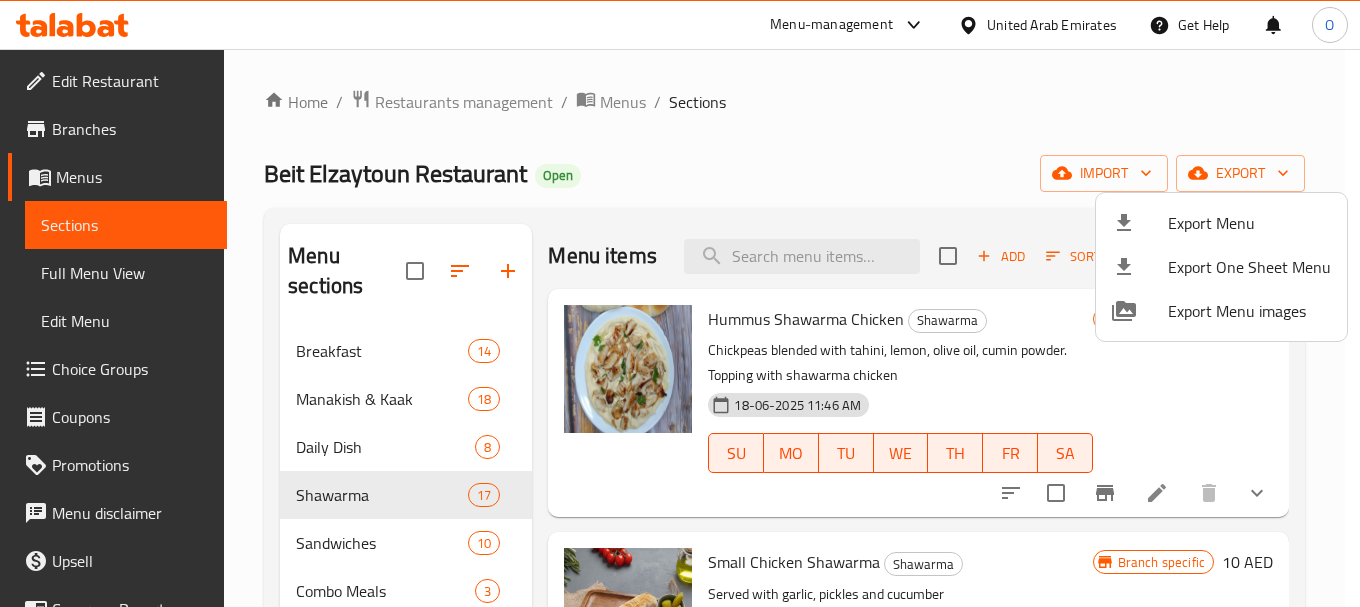 click at bounding box center [680, 303] 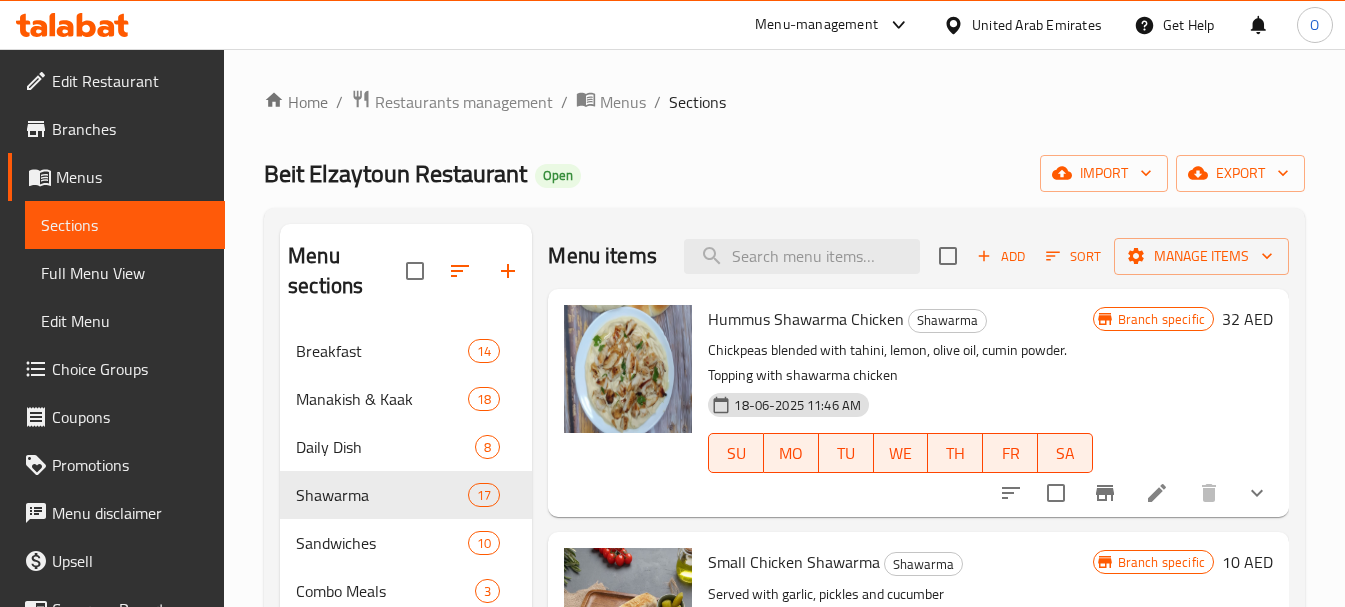 click on "Menu sections Breakfast 14 Manakish & Kaak 18 Daily Dish 8 Shawarma 17 Sandwiches 10 Combo Meals 3 On The Grill 11 Pizza 5 Hot Appetizers 7 Cold Appetizers 7 Soup & Salads 9 Sides 4 Juices And Soft Drinks  21 Sweets 2 Menu items Add Sort Manage items Hummus Shawarma Chicken   Shawarma Chickpeas blended with tahini, lemon, olive oil, cumin powder. Topping with shawarma chicken [DATE] [TIME] SU MO TU WE TH FR SA Branch specific 32   AED Small Chicken Shawarma   Shawarma Served with garlic, pickles and cucumber [DATE] [TIME] SU MO TU WE TH FR SA Branch specific 10   AED Large Chicken Shawarma   Shawarma Served with garlic sauce and cucumber pickles [DATE] [TIME] SU MO TU WE TH FR SA Branch specific 18   AED Samoon Chicken Shawarma   Shawarma Served with garlic sauce and pickle cucumber [DATE] [TIME] SU MO TU WE TH FR SA Branch specific 18   AED  Arabic Chicken Shawarma    Shawarma Served with French fries, garlic and pickles. [DATE] [TIME] SU MO TU WE TH FR SA Branch specific 35" at bounding box center [784, 615] 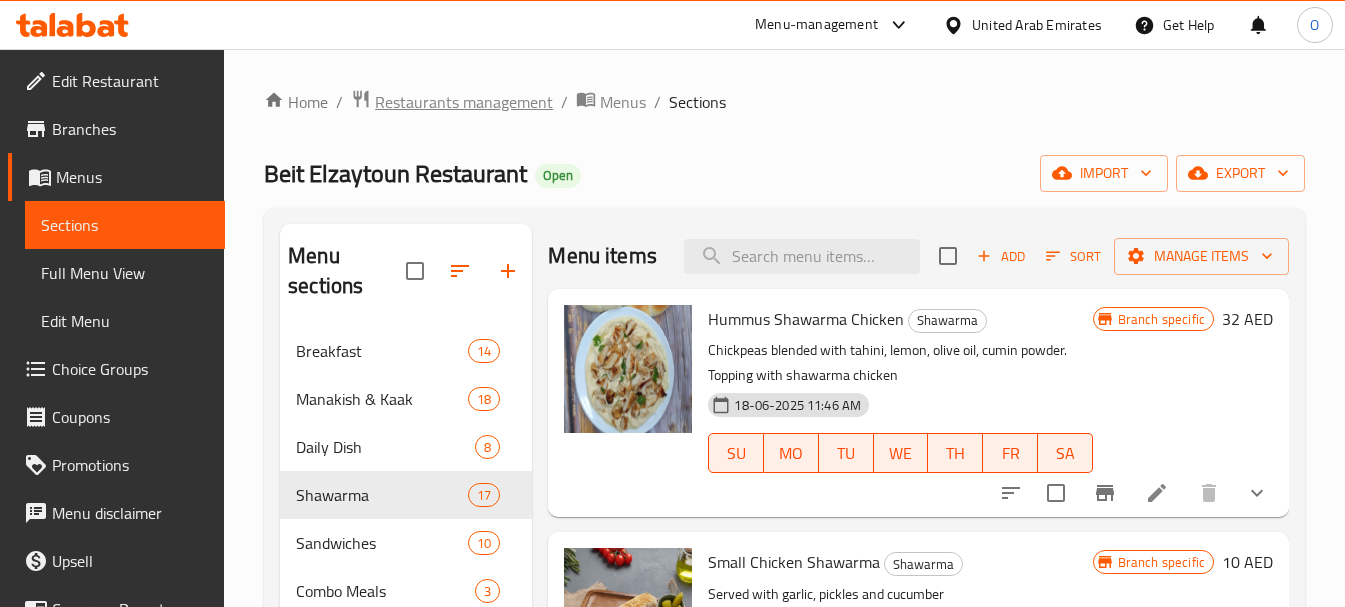 click on "Restaurants management" at bounding box center (464, 102) 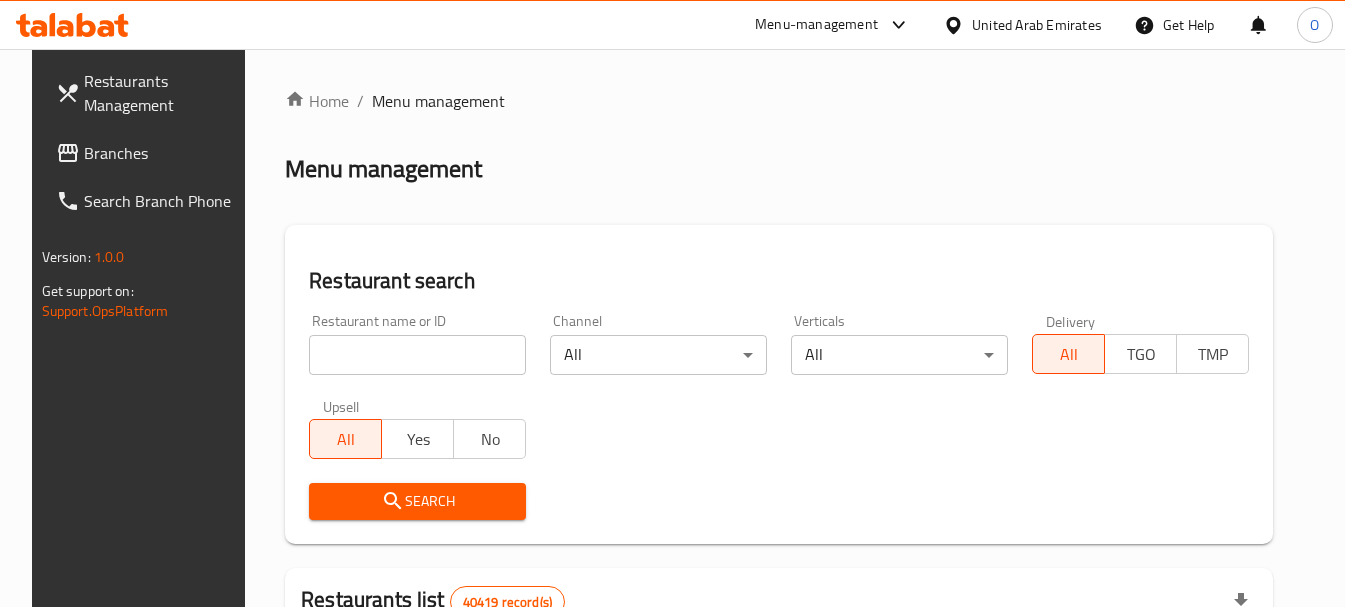 click on "United Arab Emirates" at bounding box center (1037, 25) 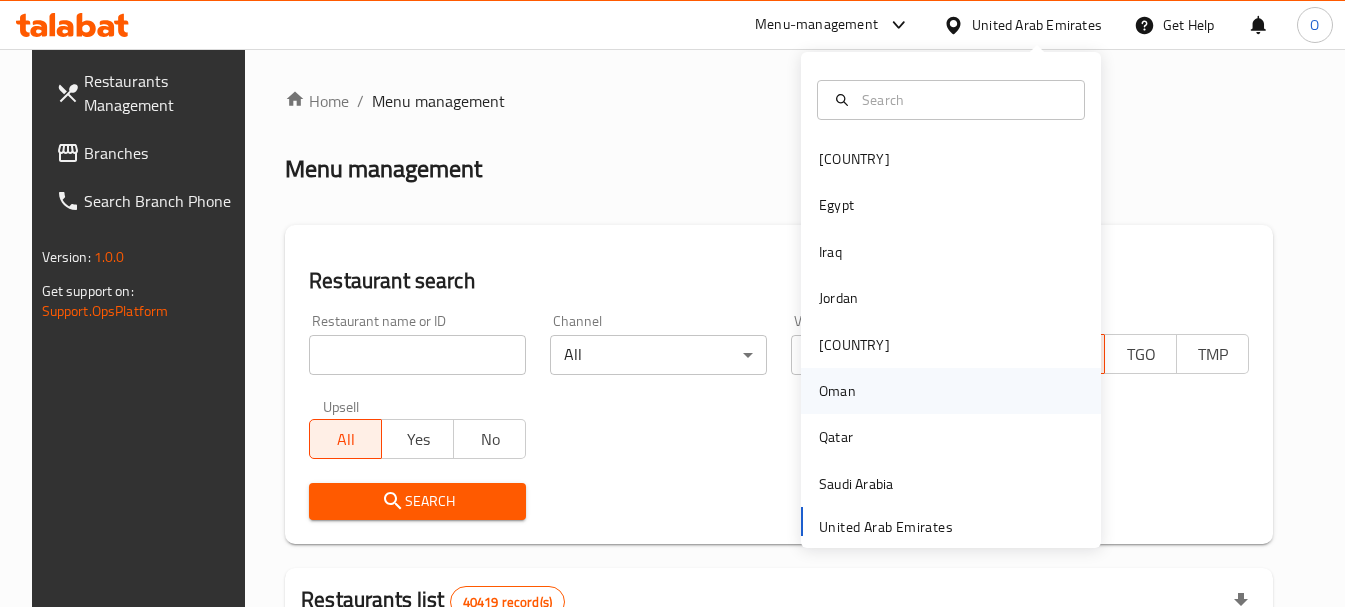 click on "Oman" at bounding box center (837, 391) 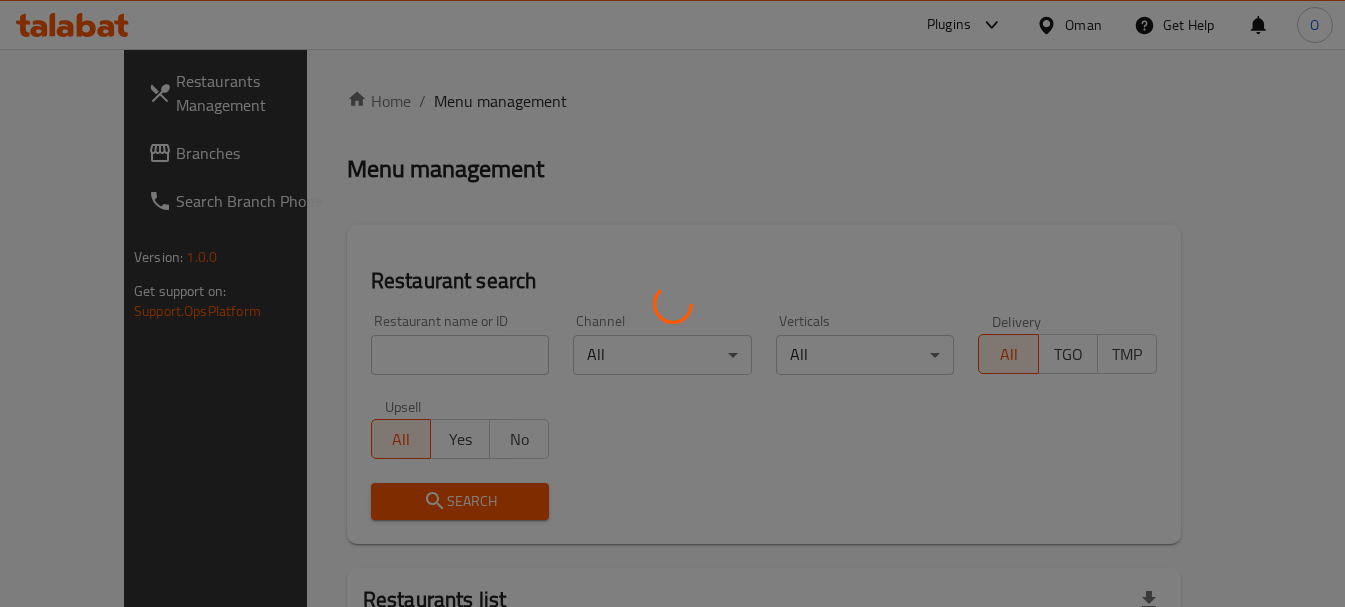 click at bounding box center [672, 303] 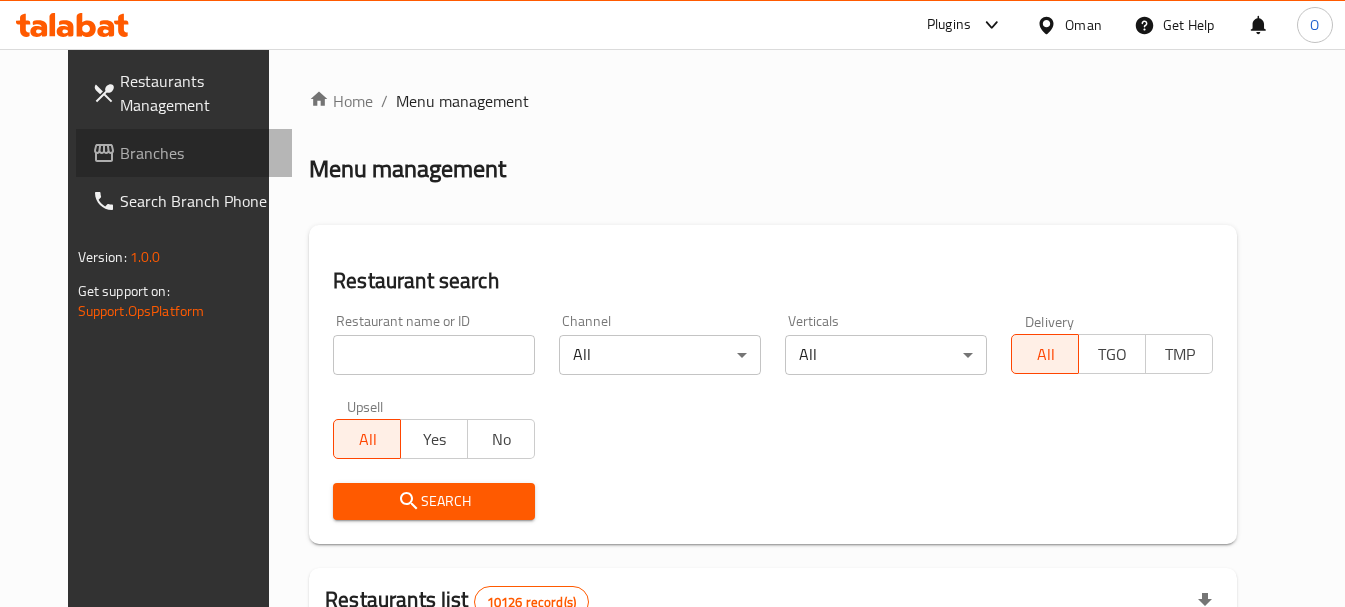 click on "Branches" at bounding box center (198, 153) 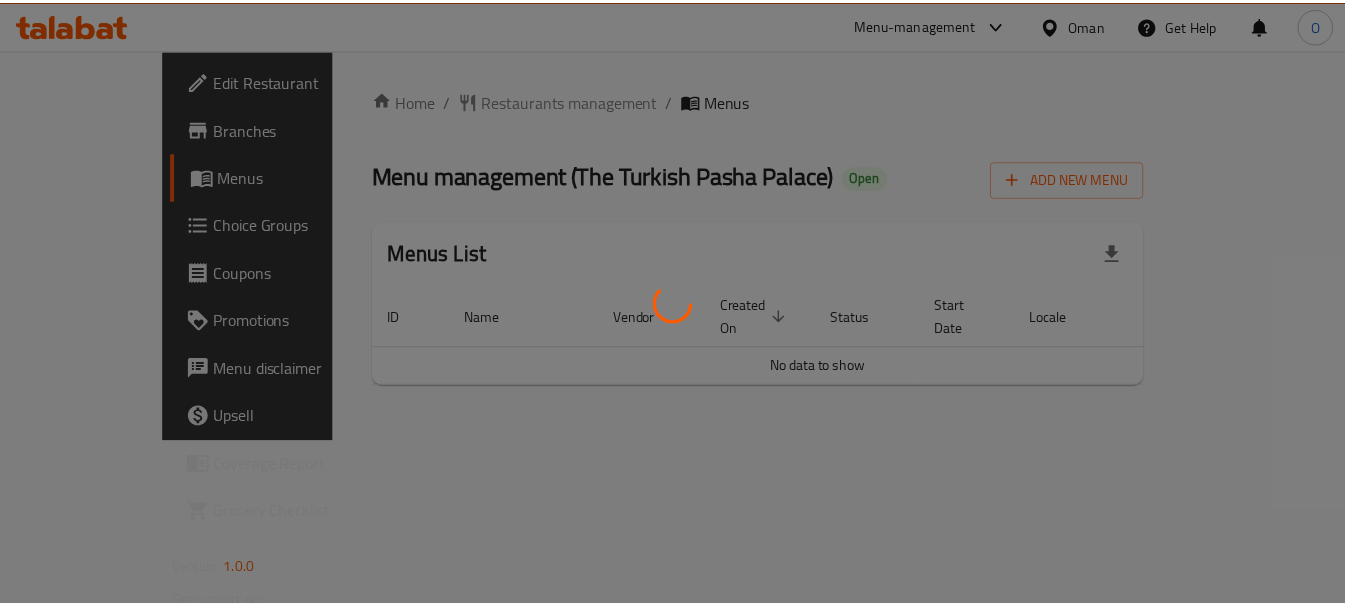 scroll, scrollTop: 0, scrollLeft: 0, axis: both 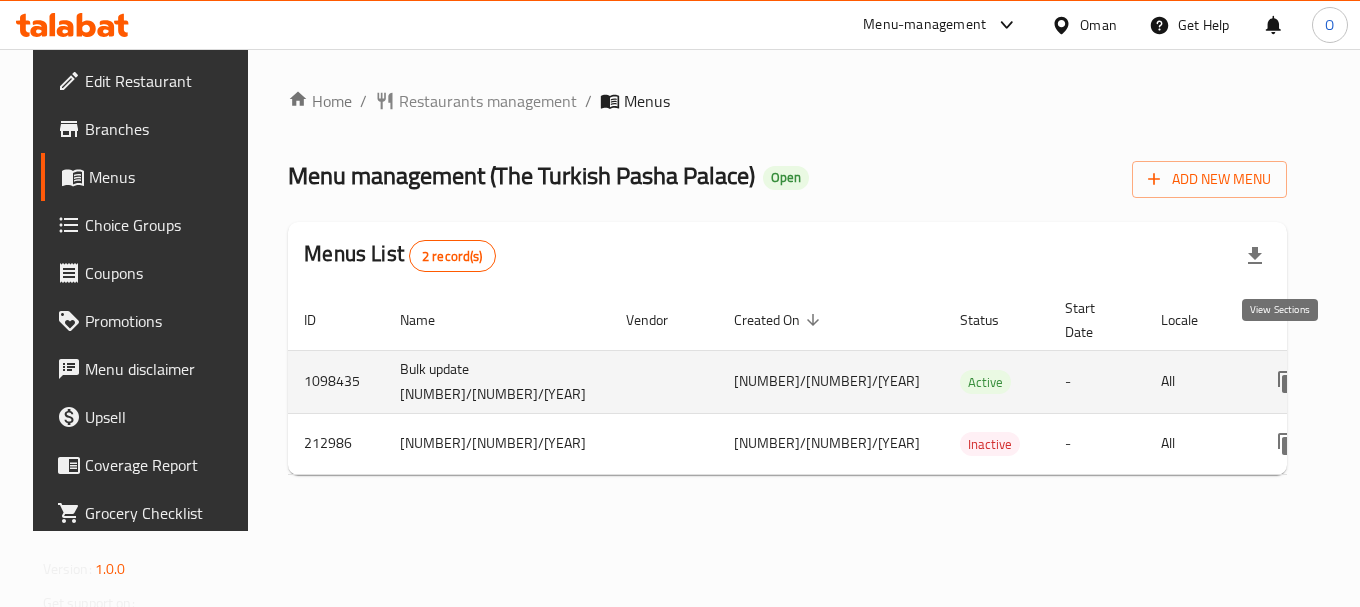 click 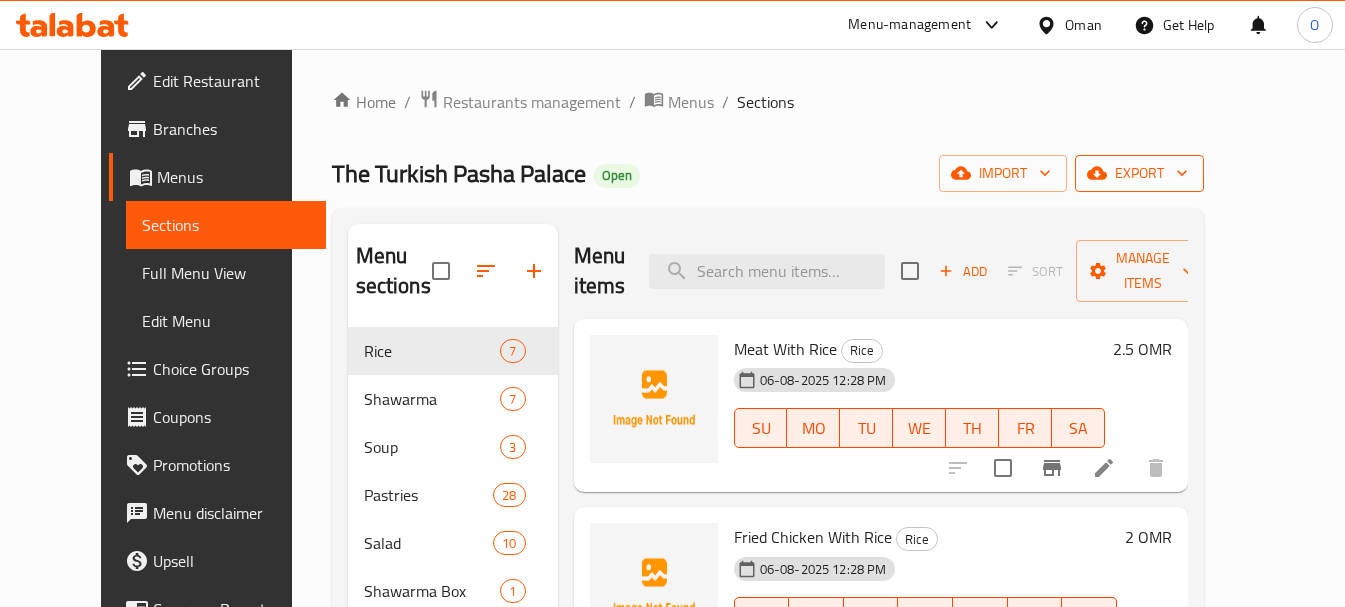 click on "export" at bounding box center (1139, 173) 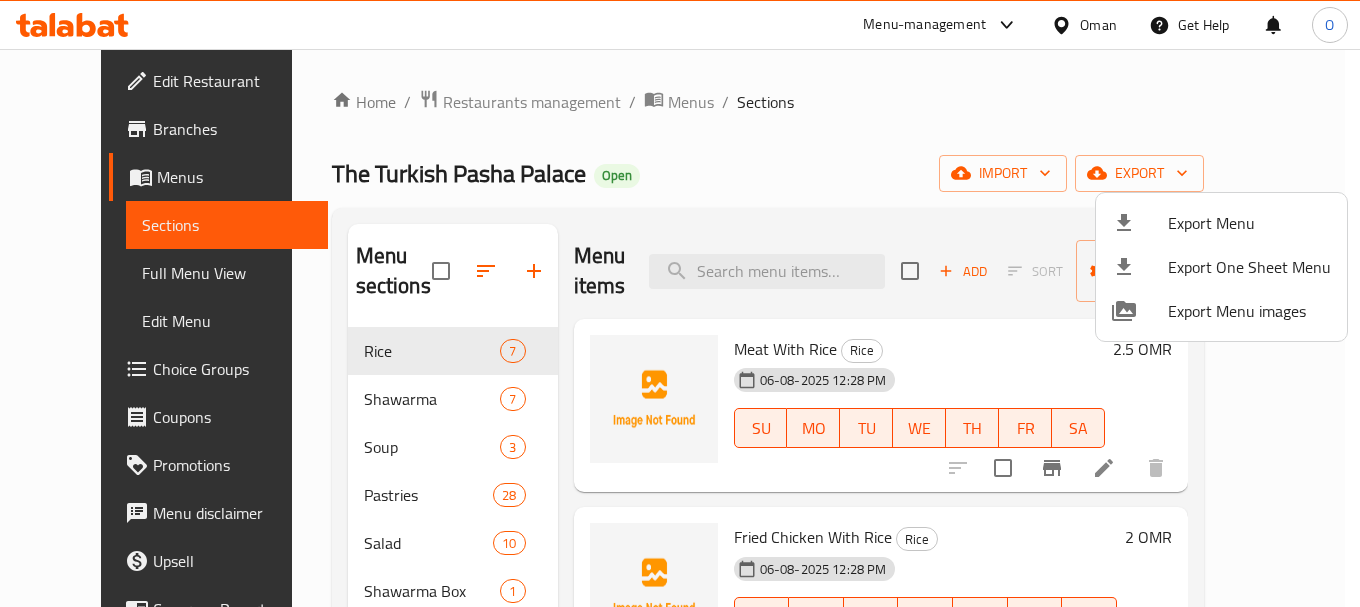 click on "Export Menu" at bounding box center [1249, 223] 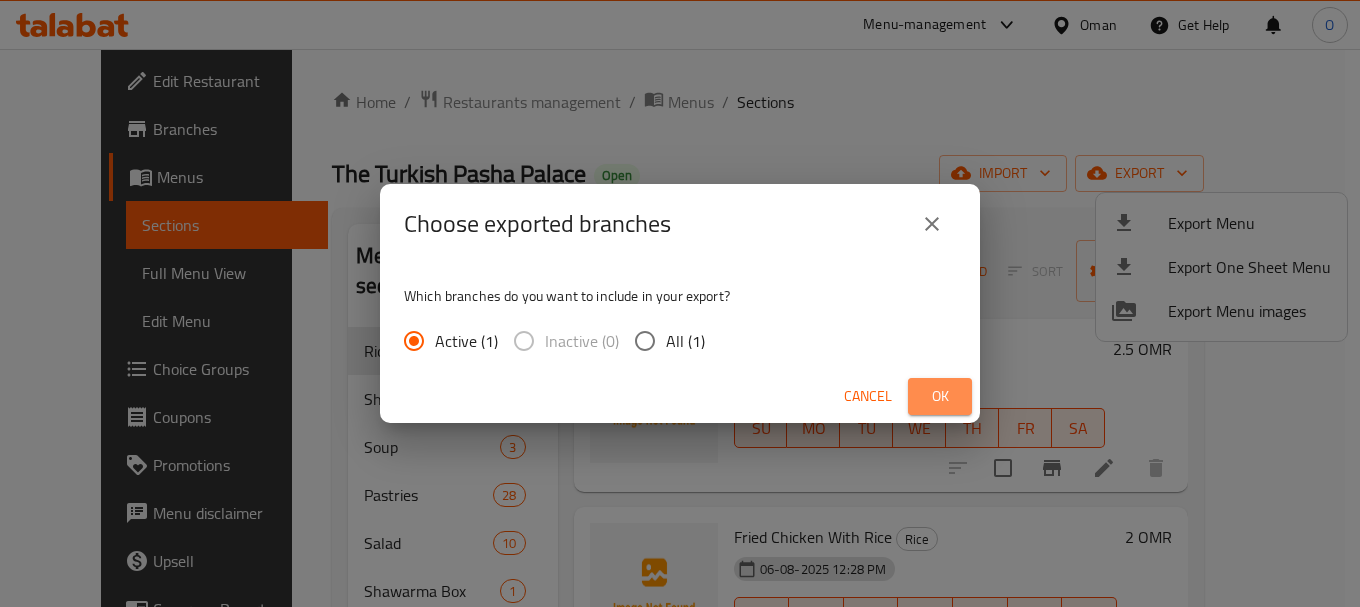 click on "Ok" at bounding box center (940, 396) 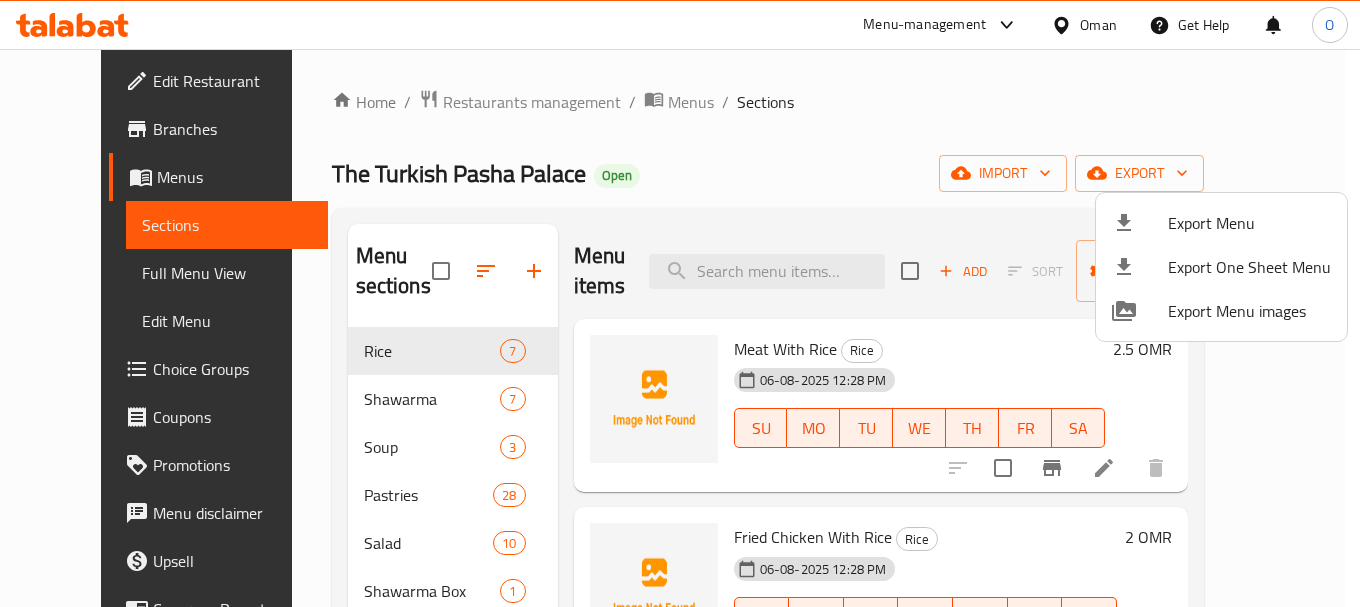 click at bounding box center (680, 303) 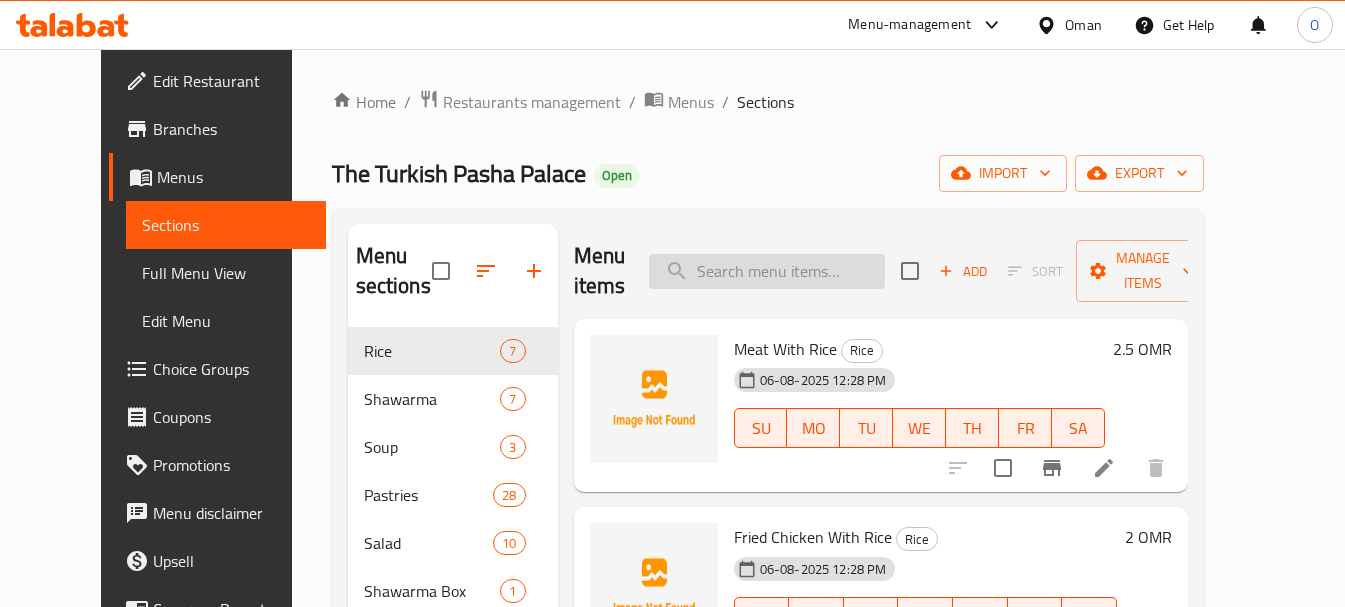 click at bounding box center (767, 271) 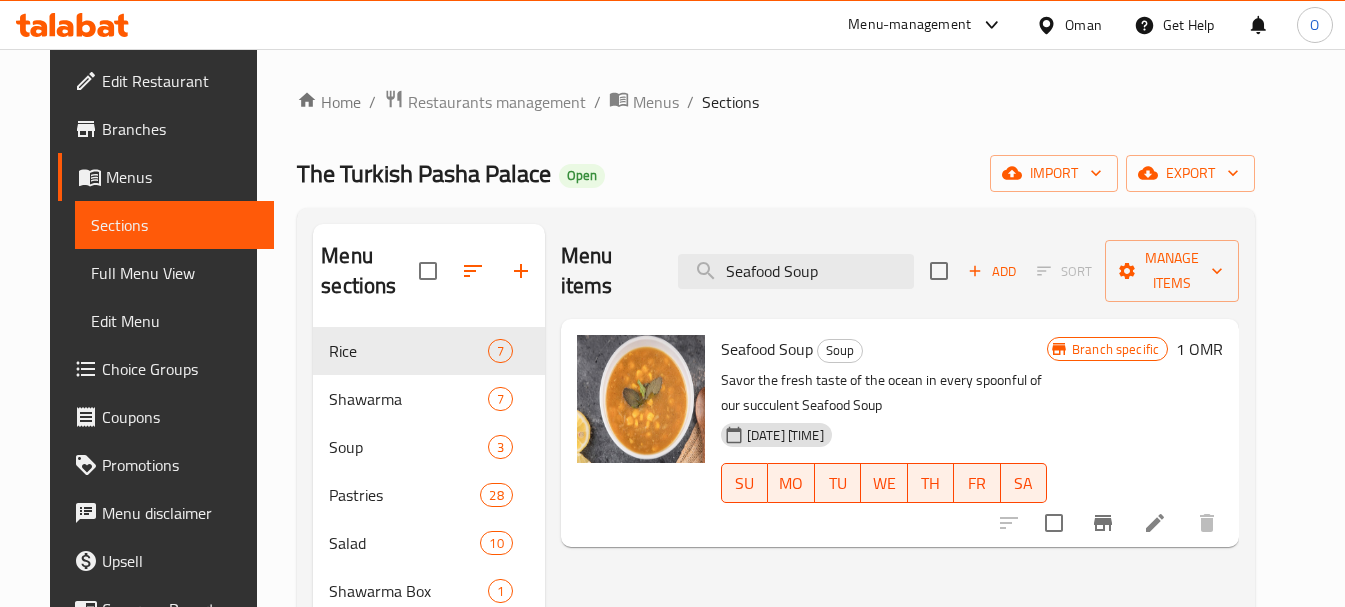 type on "Seafood Soup" 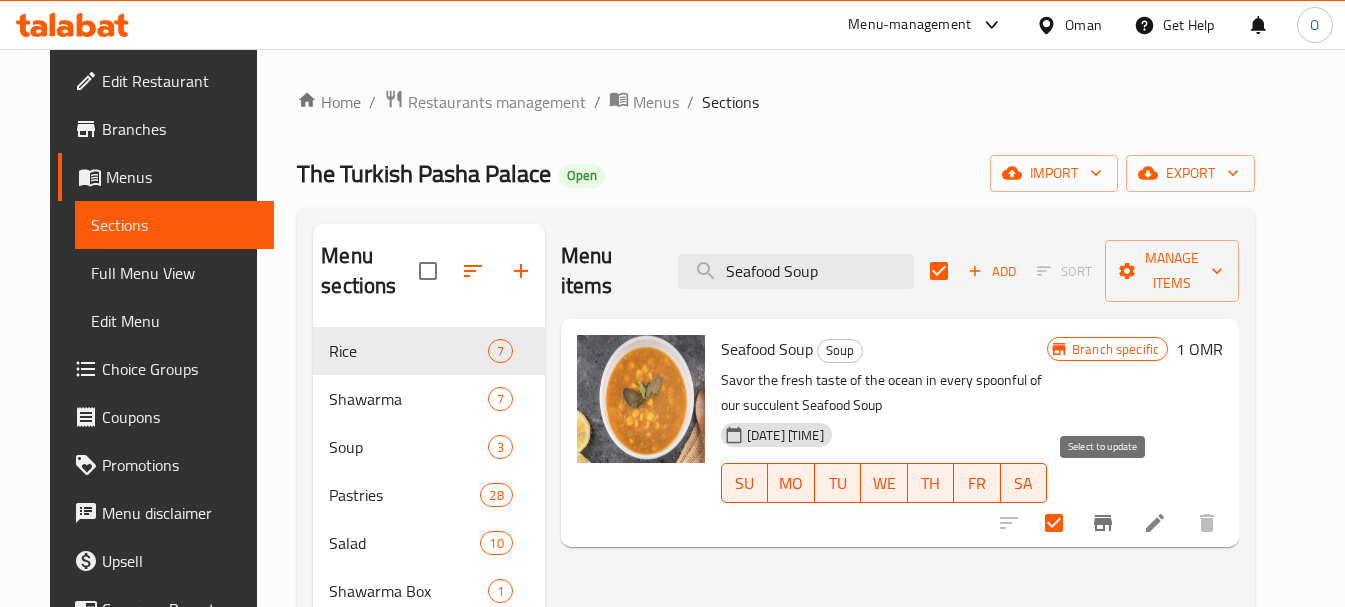 checkbox on "true" 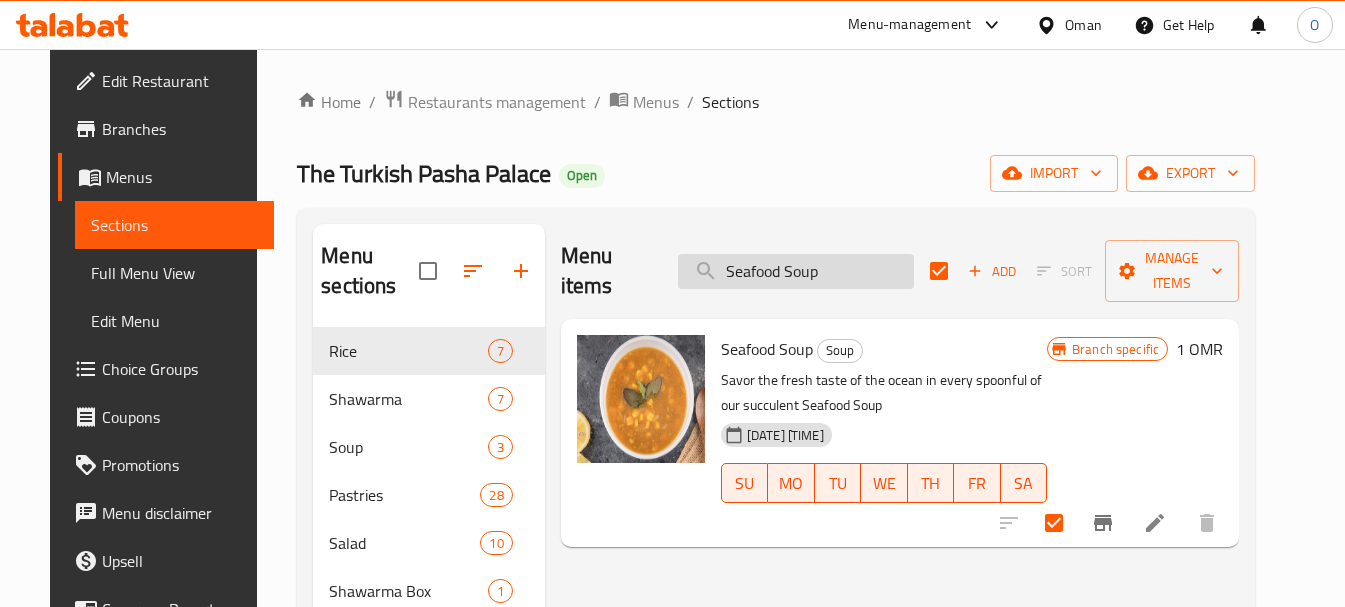 click on "Seafood Soup" at bounding box center (796, 271) 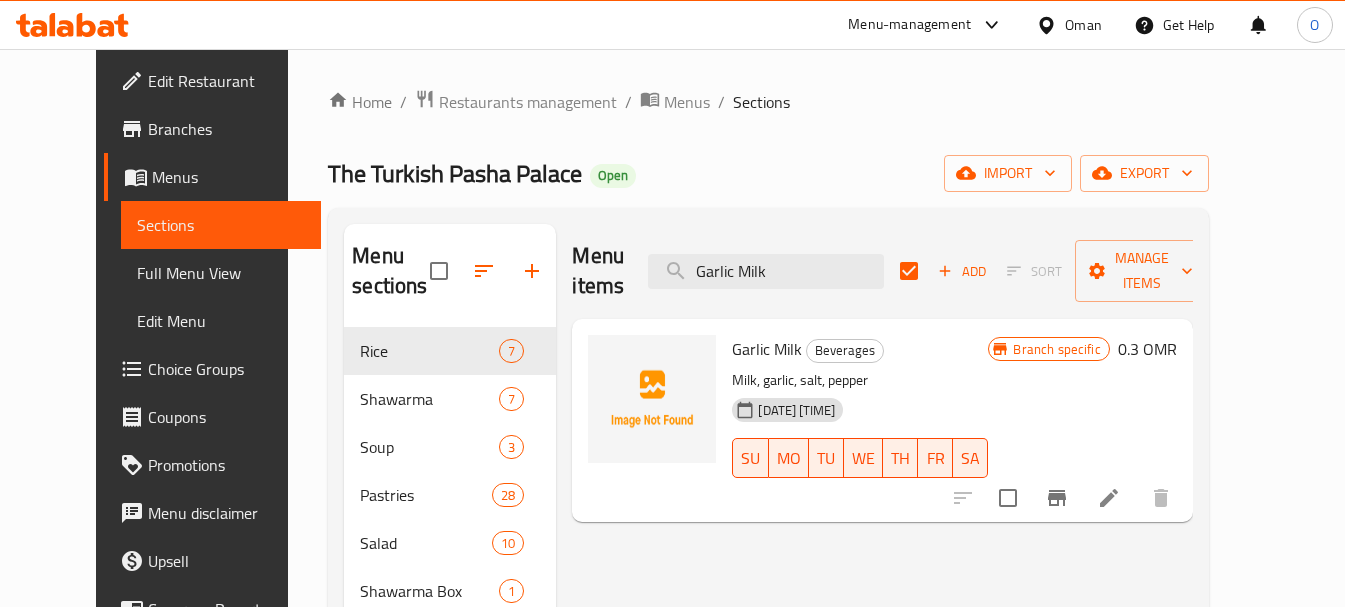 type on "Garlic Milk" 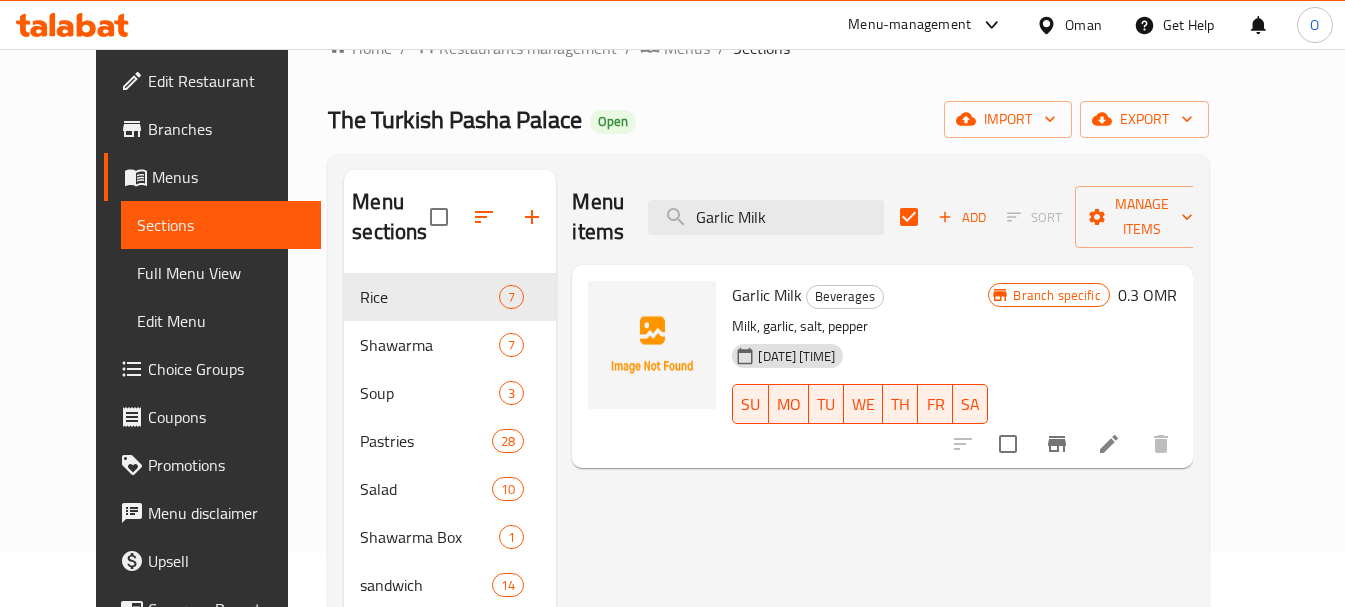 scroll, scrollTop: 100, scrollLeft: 0, axis: vertical 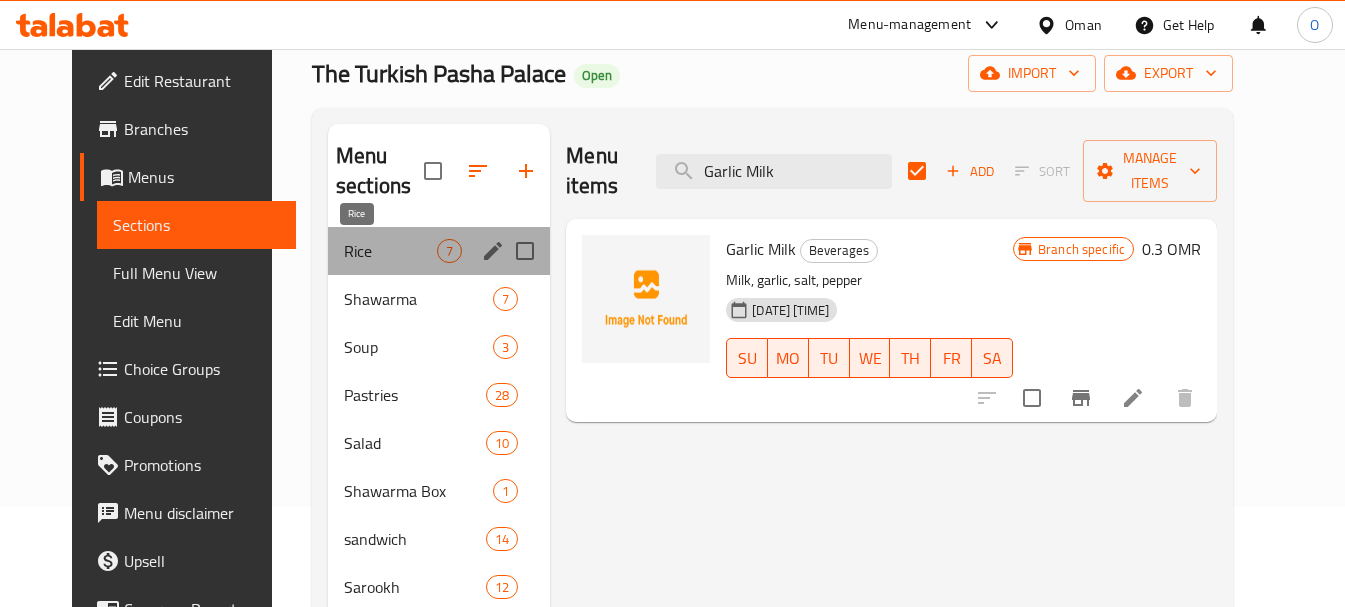 click on "Rice" at bounding box center (390, 251) 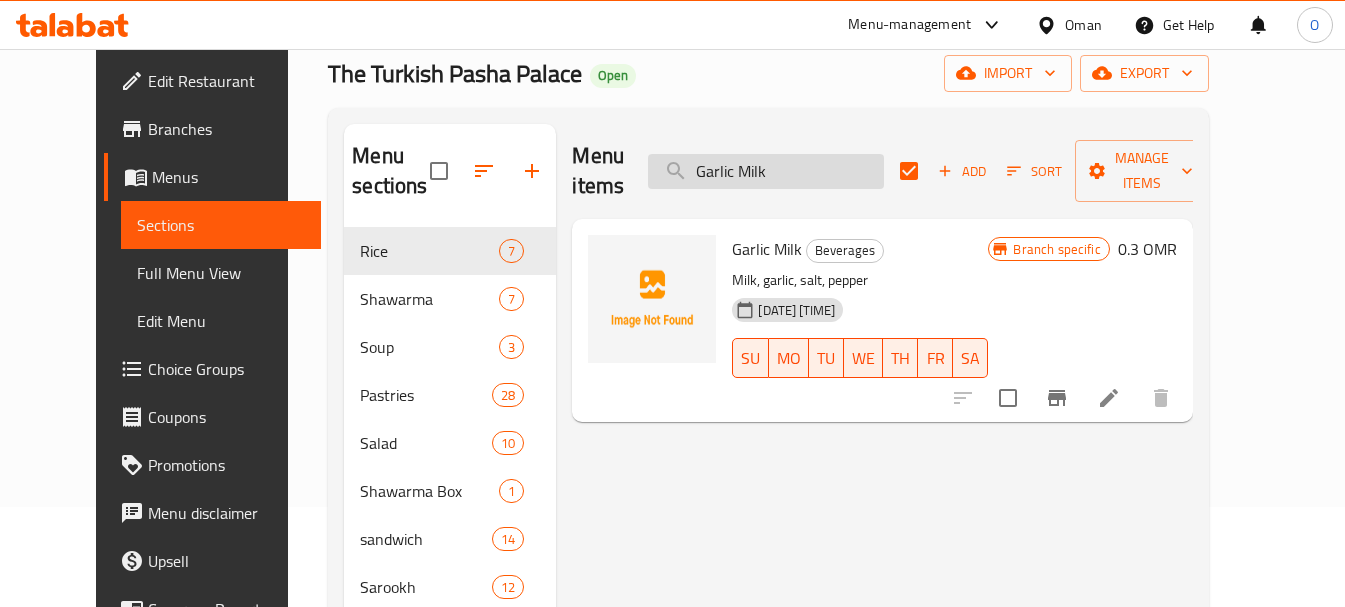 click on "Garlic Milk" at bounding box center (766, 171) 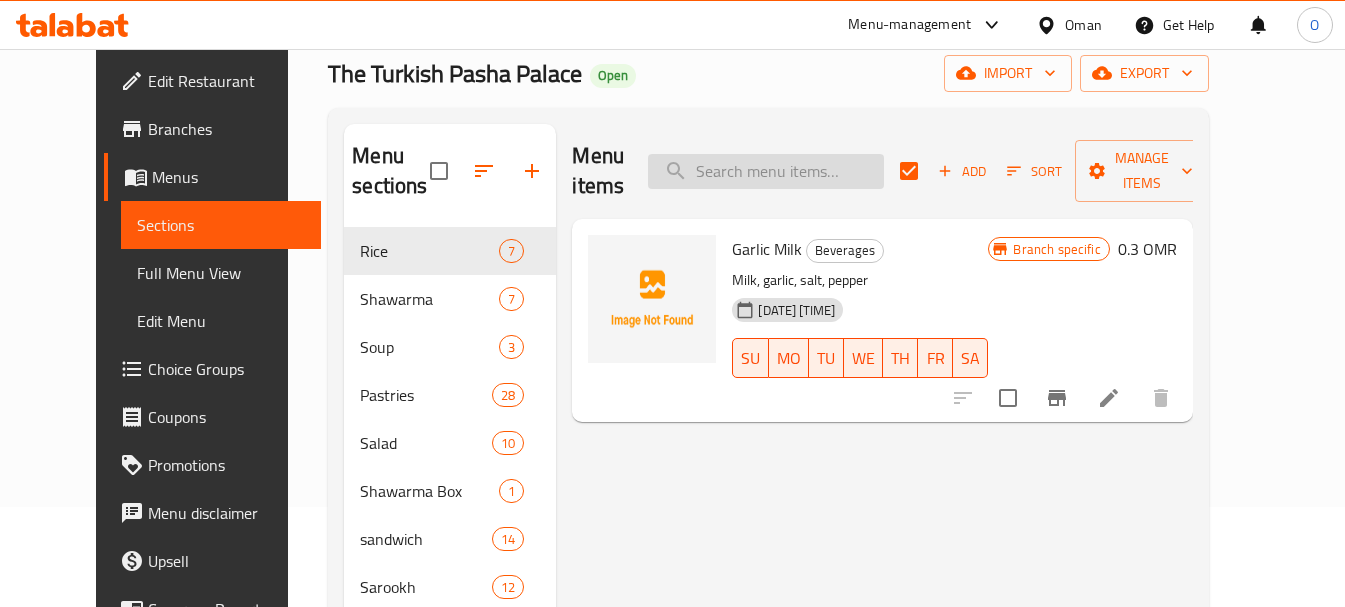 checkbox on "false" 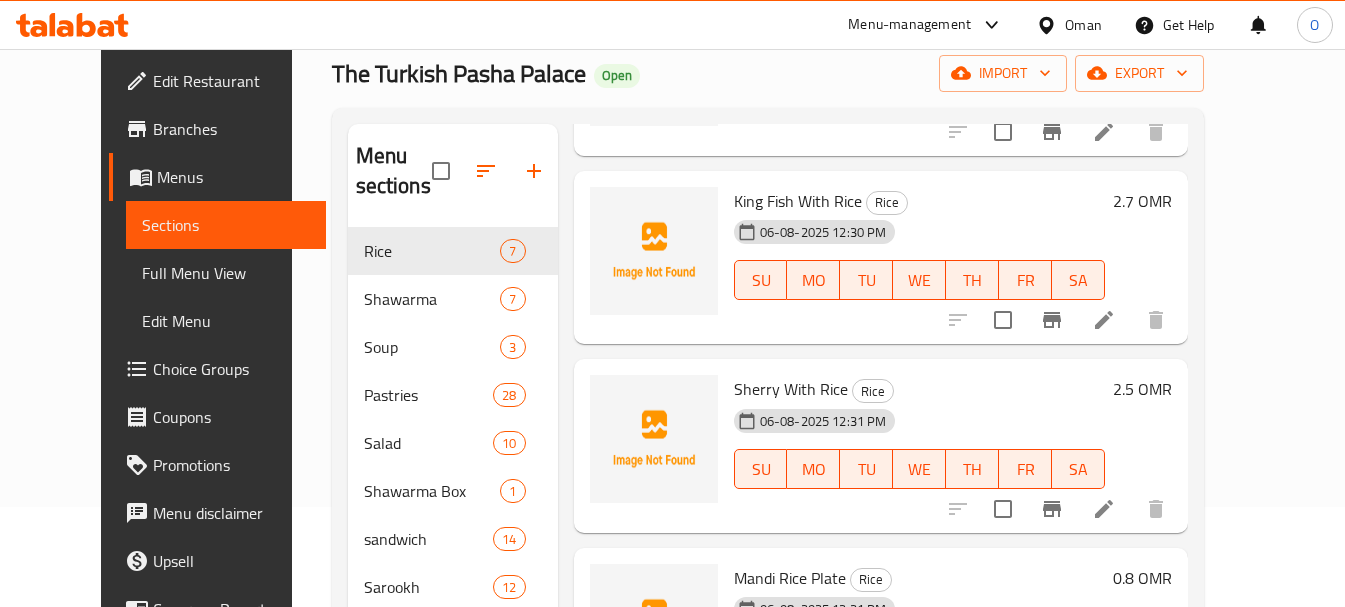 scroll, scrollTop: 617, scrollLeft: 0, axis: vertical 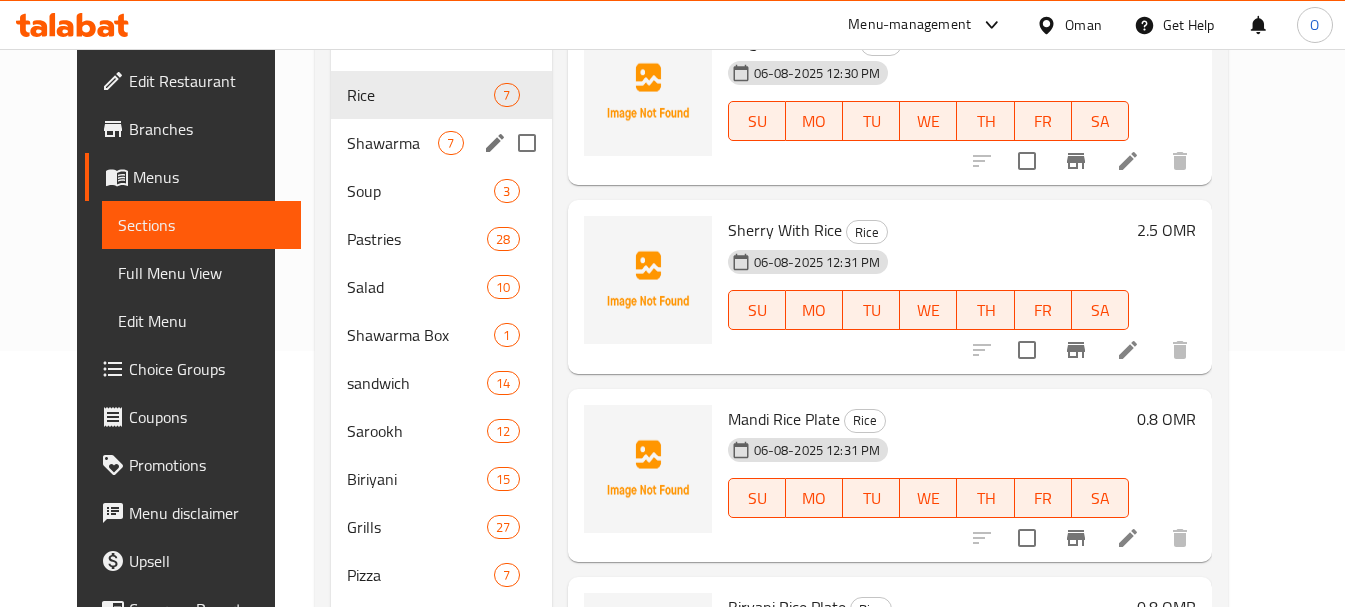 type 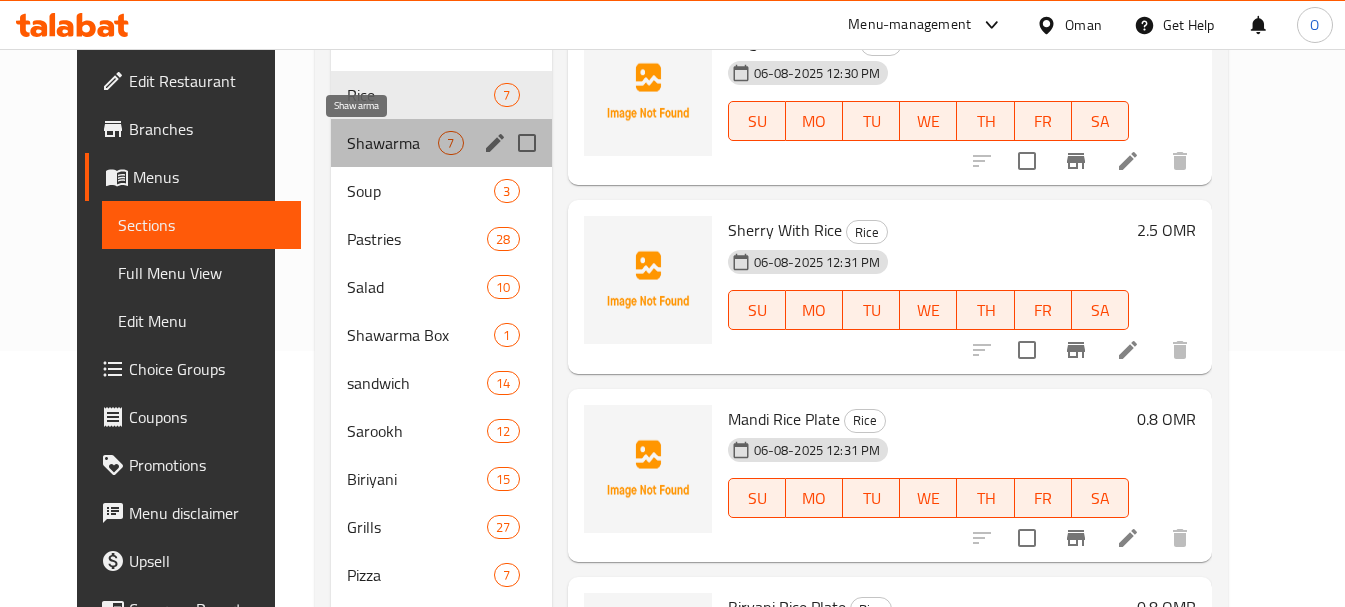 click on "Shawarma" at bounding box center [392, 143] 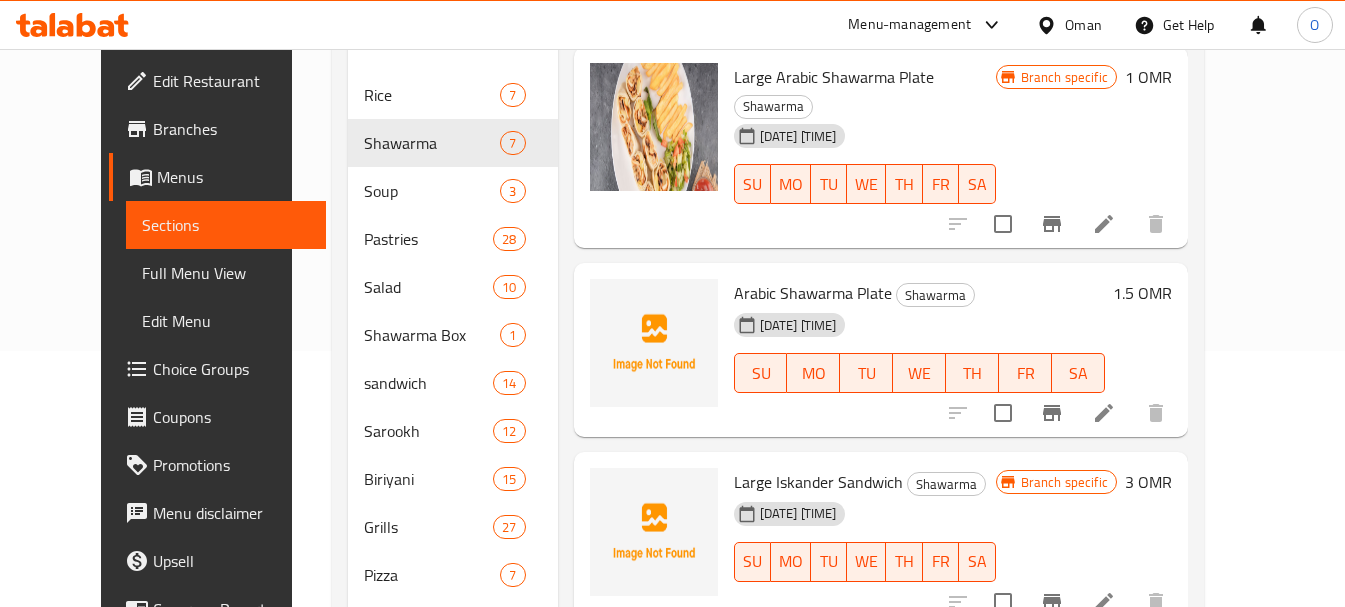 scroll, scrollTop: 0, scrollLeft: 0, axis: both 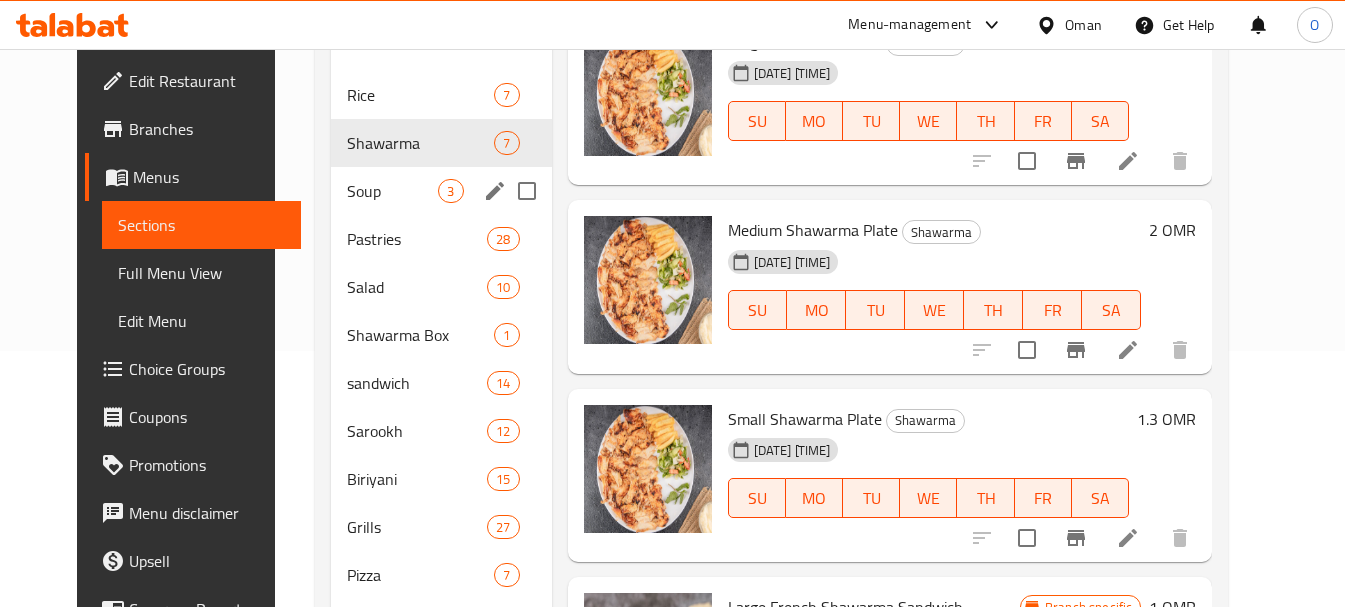 click on "Soup" at bounding box center (392, 191) 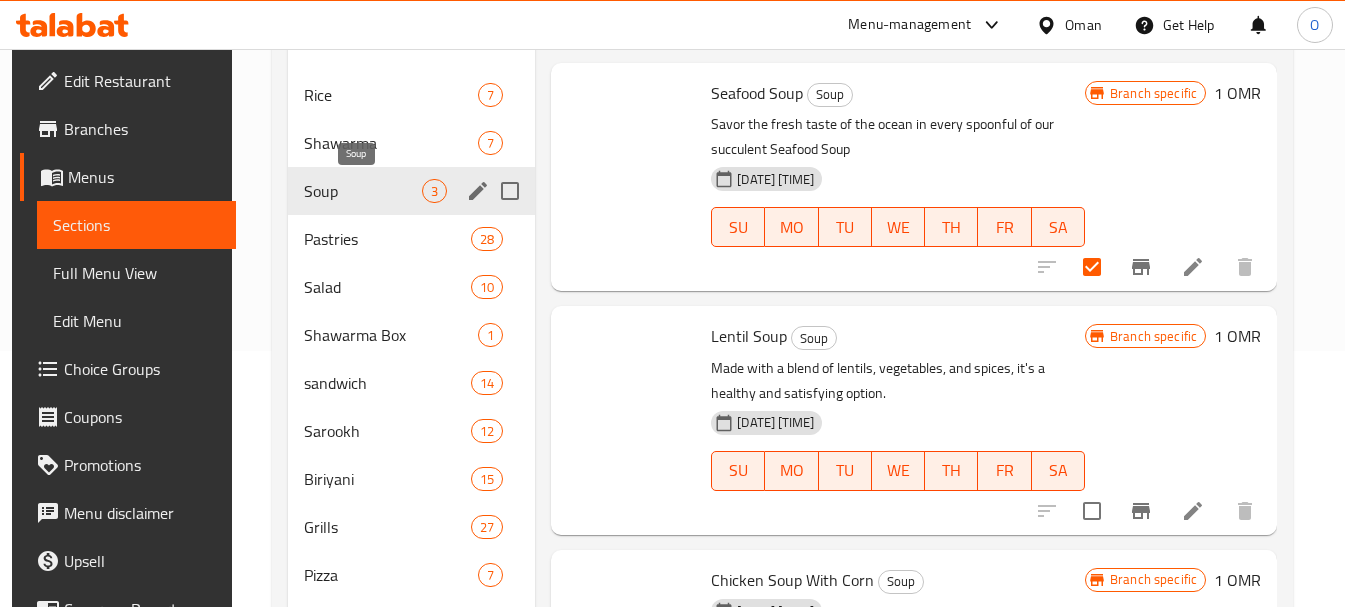 scroll, scrollTop: 0, scrollLeft: 0, axis: both 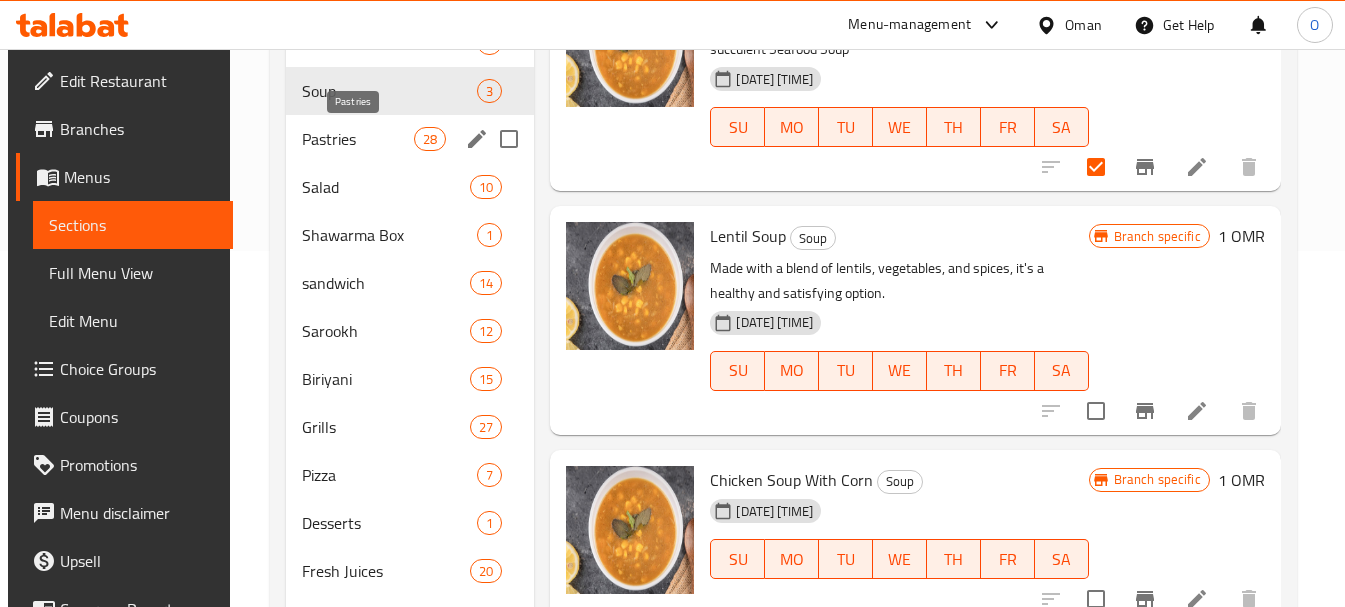 click on "Pastries" at bounding box center [358, 139] 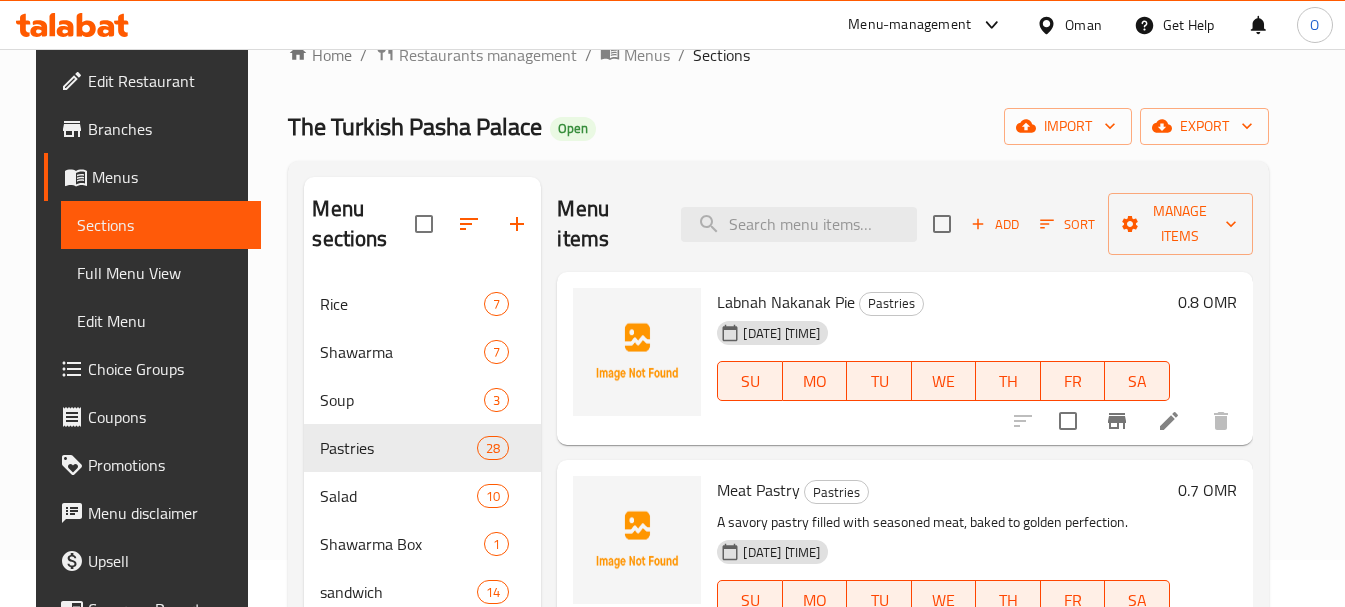 scroll, scrollTop: 0, scrollLeft: 0, axis: both 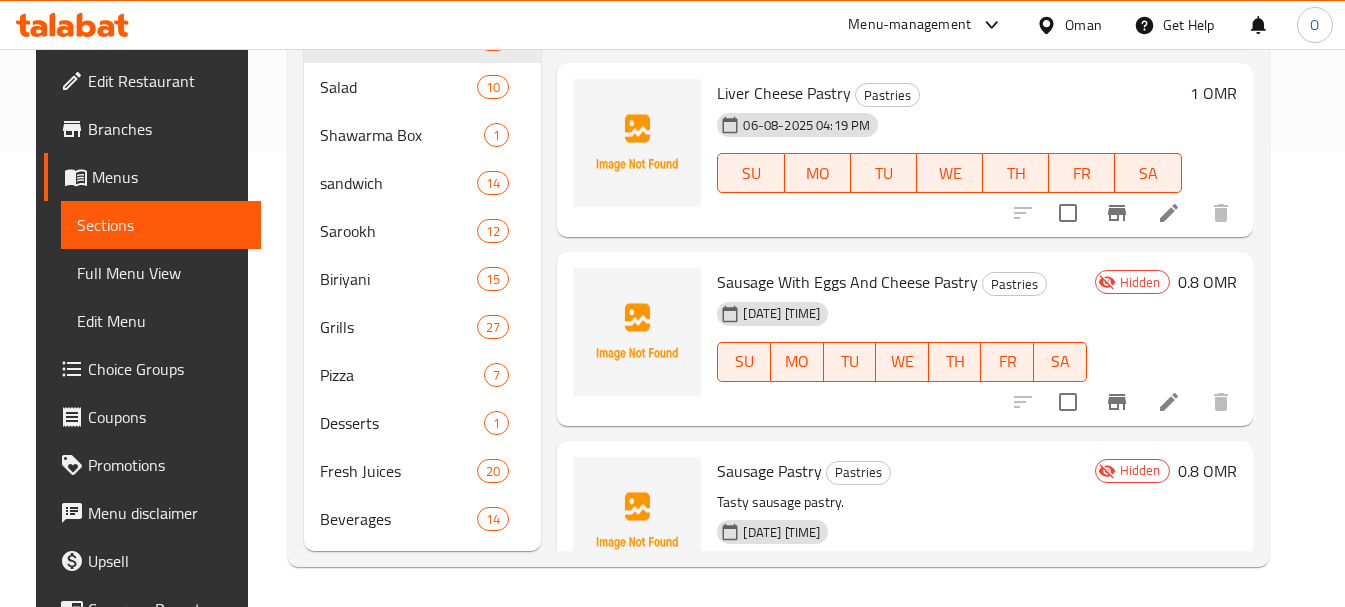 click on "Sausage With Eggs And Cheese Pastry" at bounding box center (847, 282) 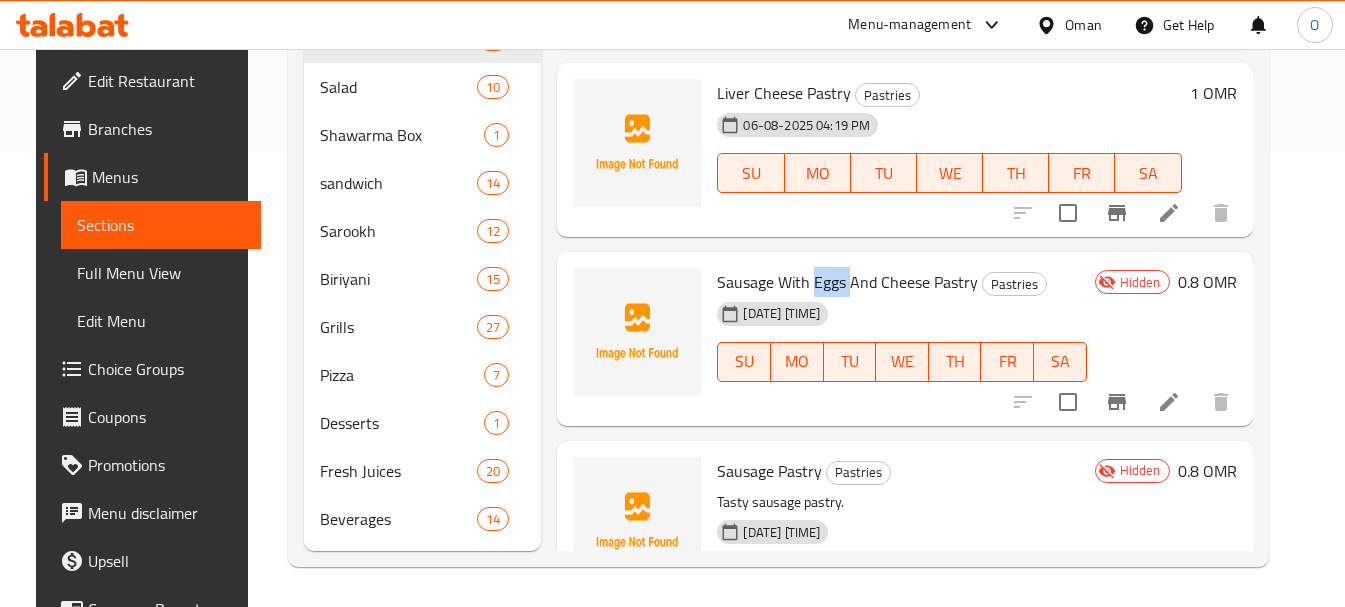 click on "Sausage With Eggs And Cheese Pastry" at bounding box center [847, 282] 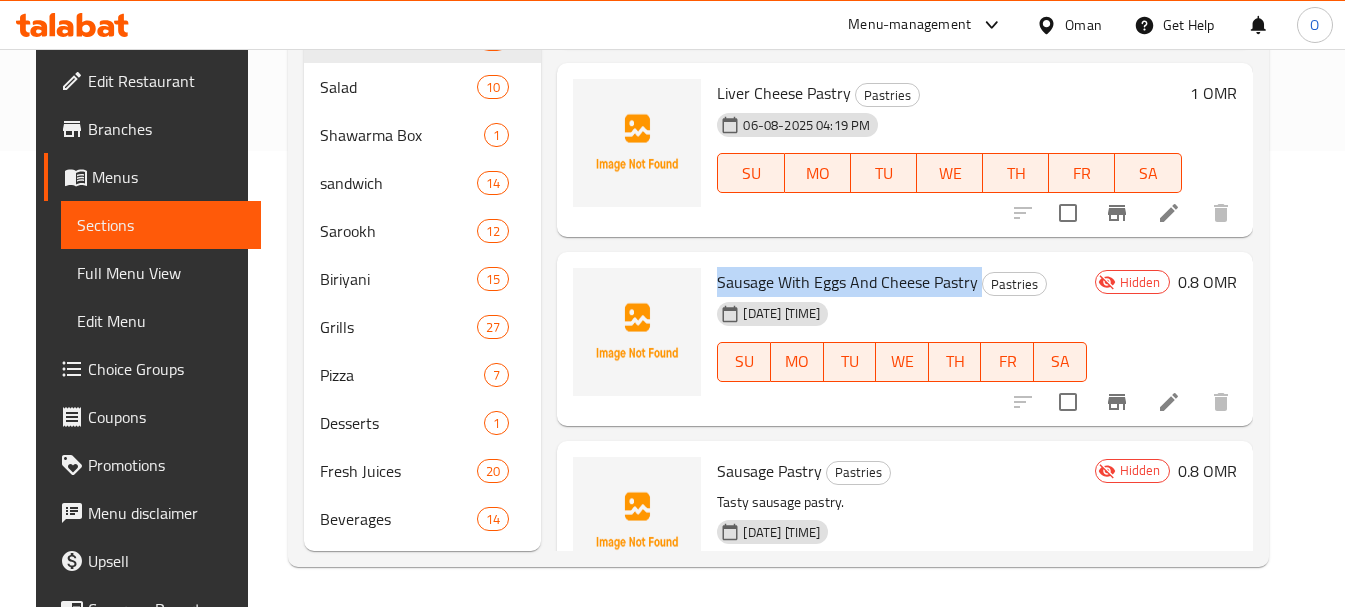 click on "Sausage With Eggs And Cheese Pastry" at bounding box center (847, 282) 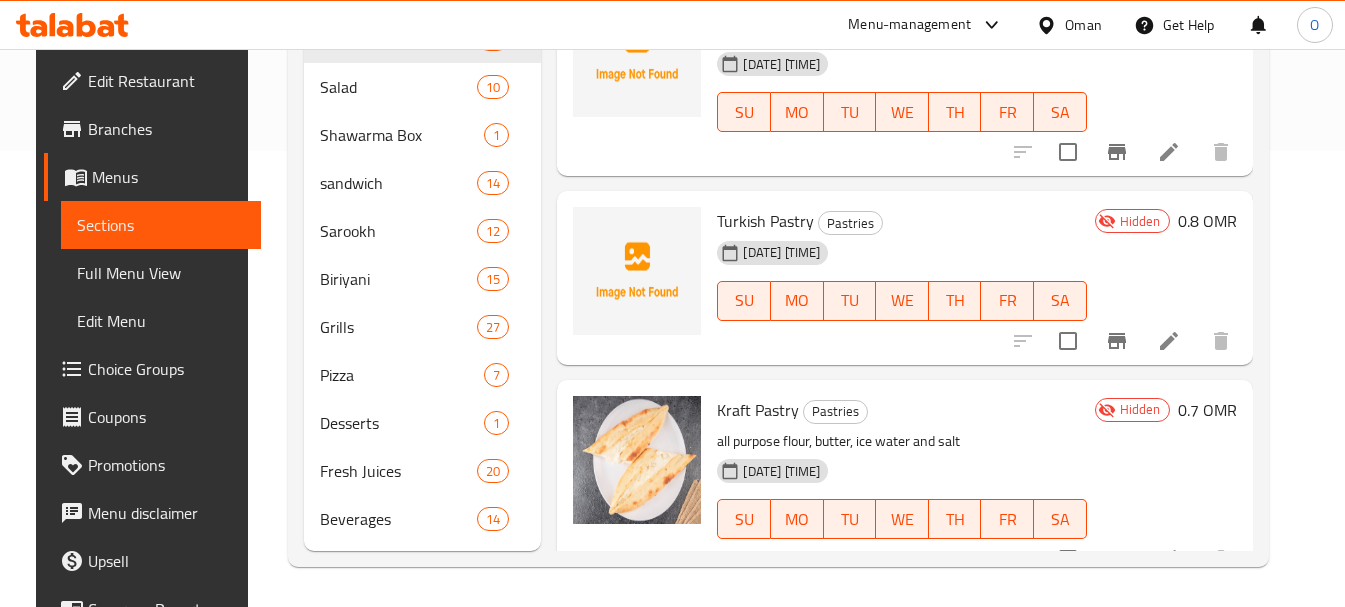 scroll, scrollTop: 4931, scrollLeft: 0, axis: vertical 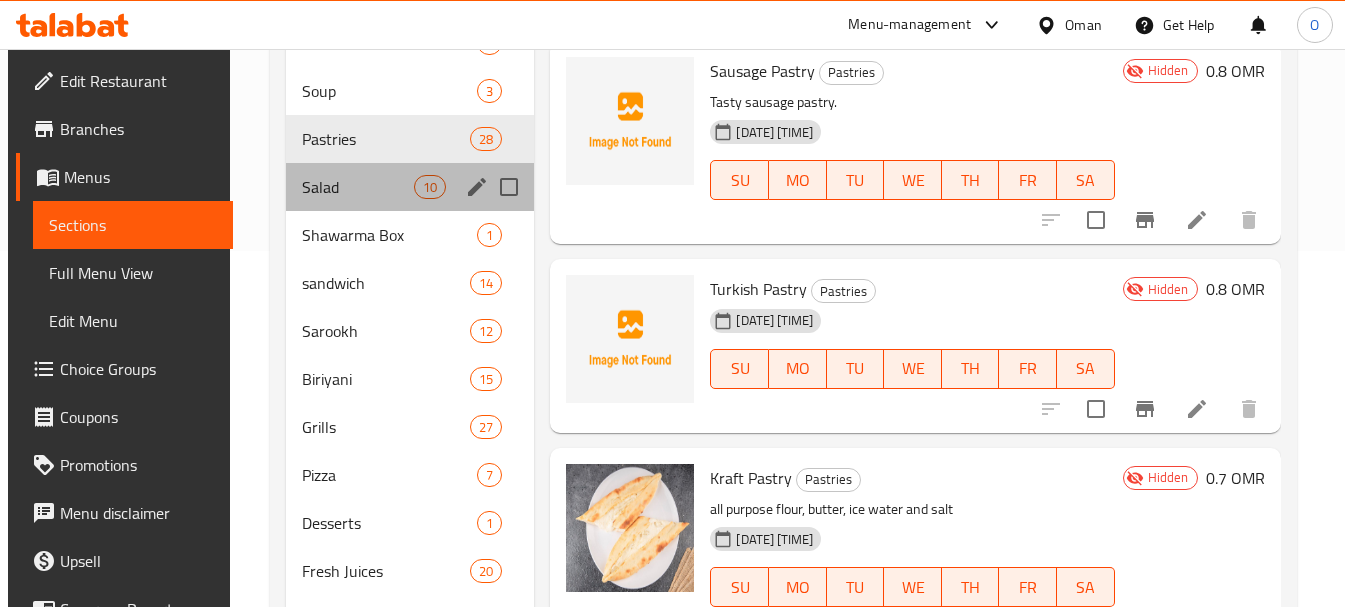 click on "Salad 10" at bounding box center (410, 187) 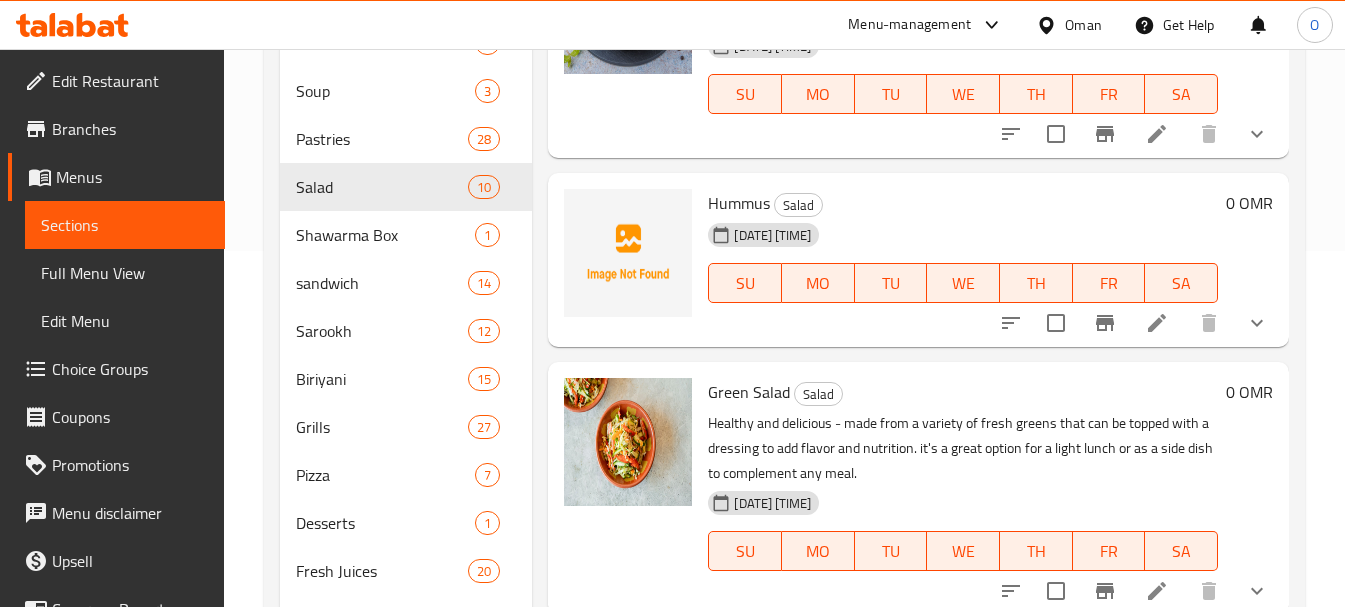 scroll, scrollTop: 0, scrollLeft: 0, axis: both 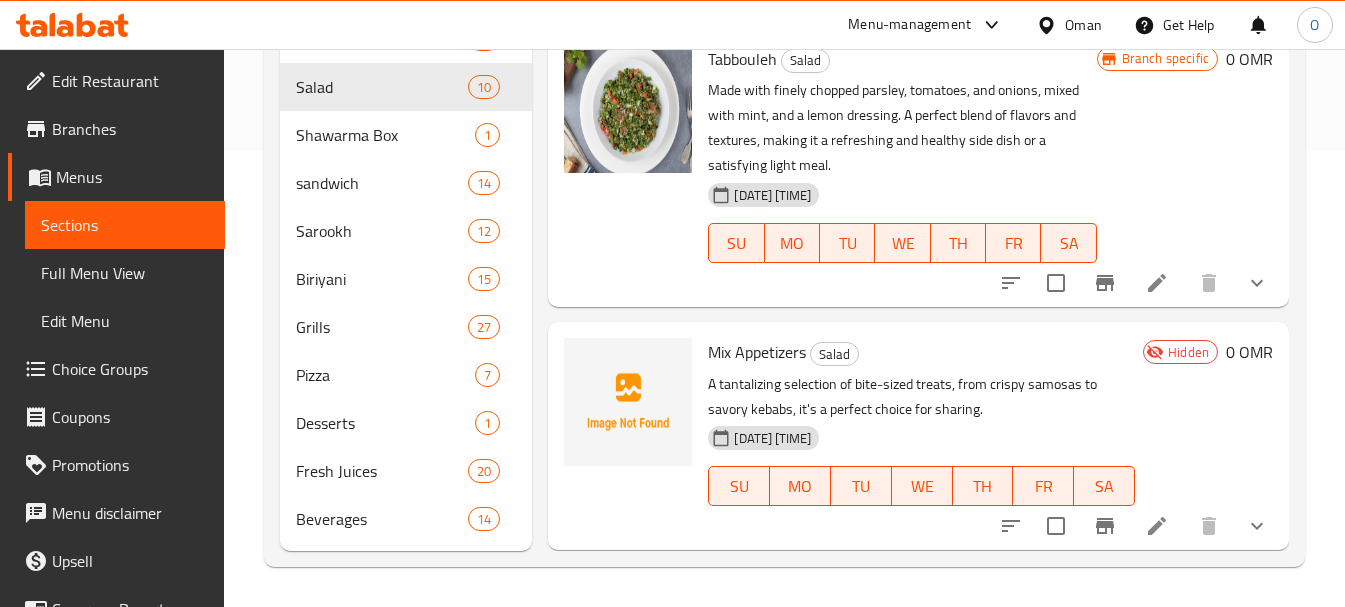 click on "Mix Appetizers" at bounding box center (757, 352) 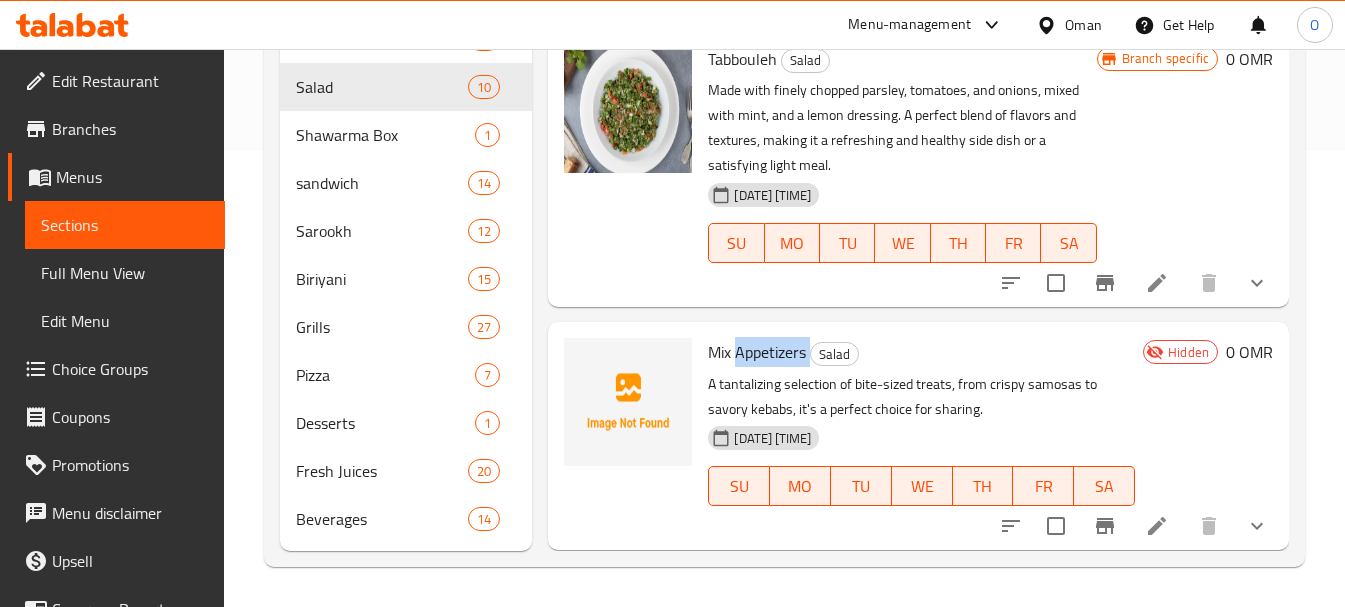 click on "Mix Appetizers" at bounding box center [757, 352] 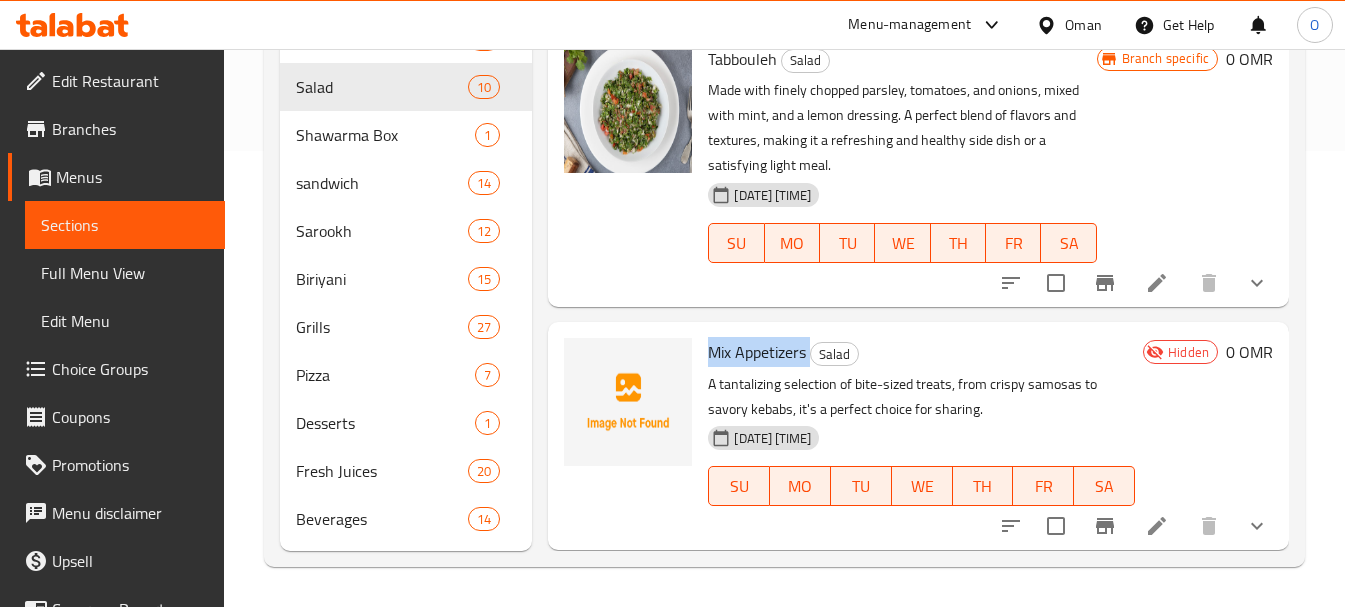click on "Mix Appetizers" at bounding box center [757, 352] 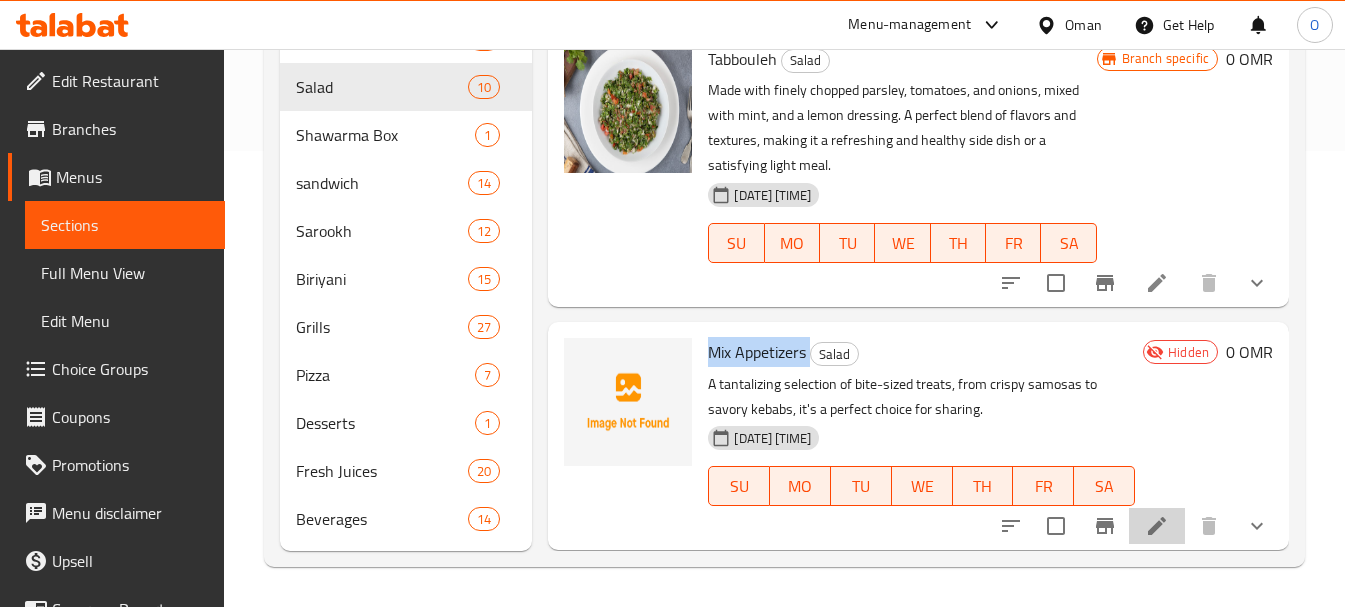 click at bounding box center [1157, 526] 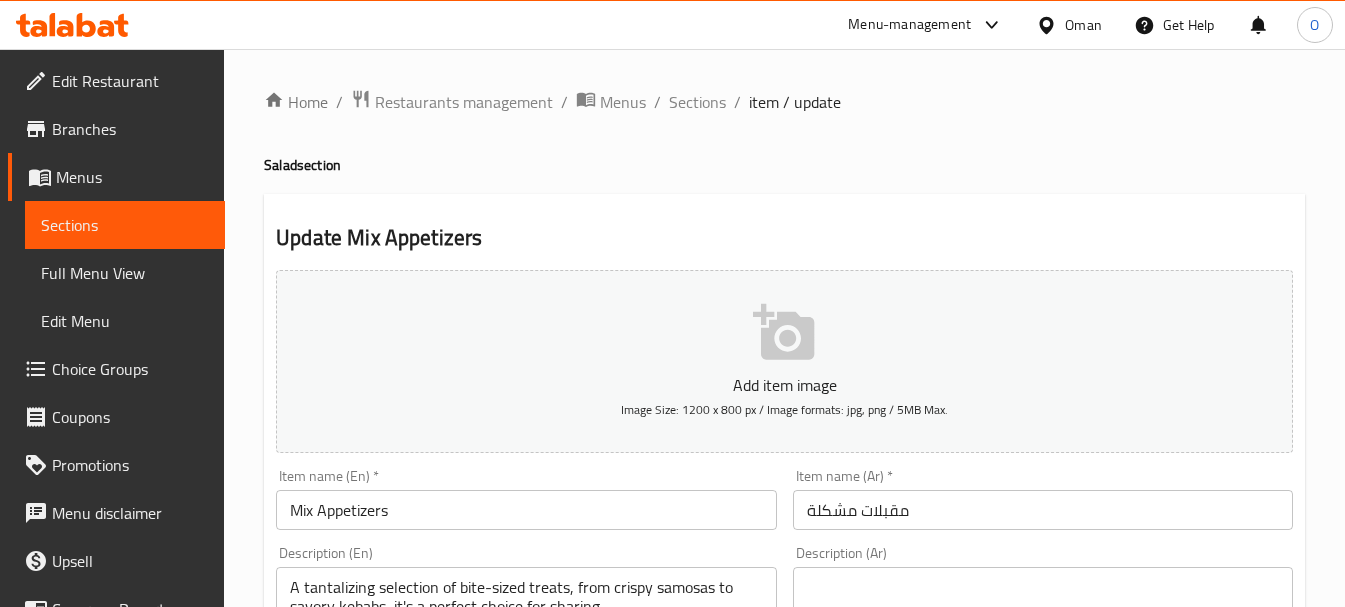 click on "مقبلات مشكلة" at bounding box center [1043, 510] 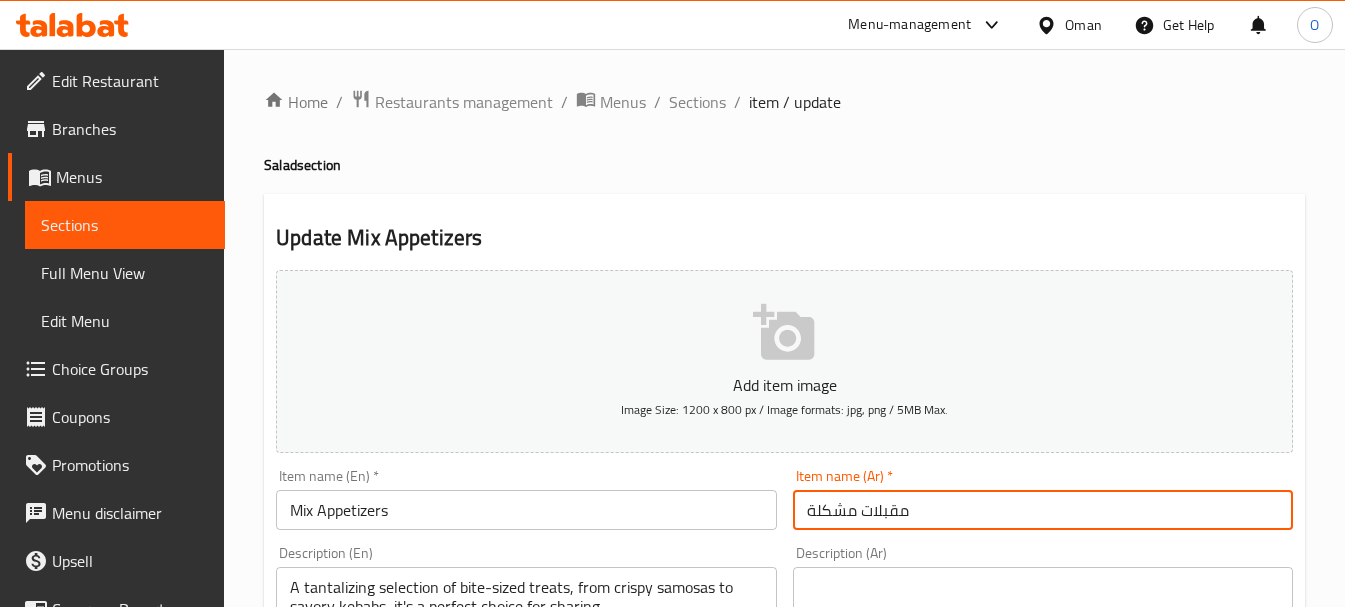 click on "مقبلات مشكلة" at bounding box center [1043, 510] 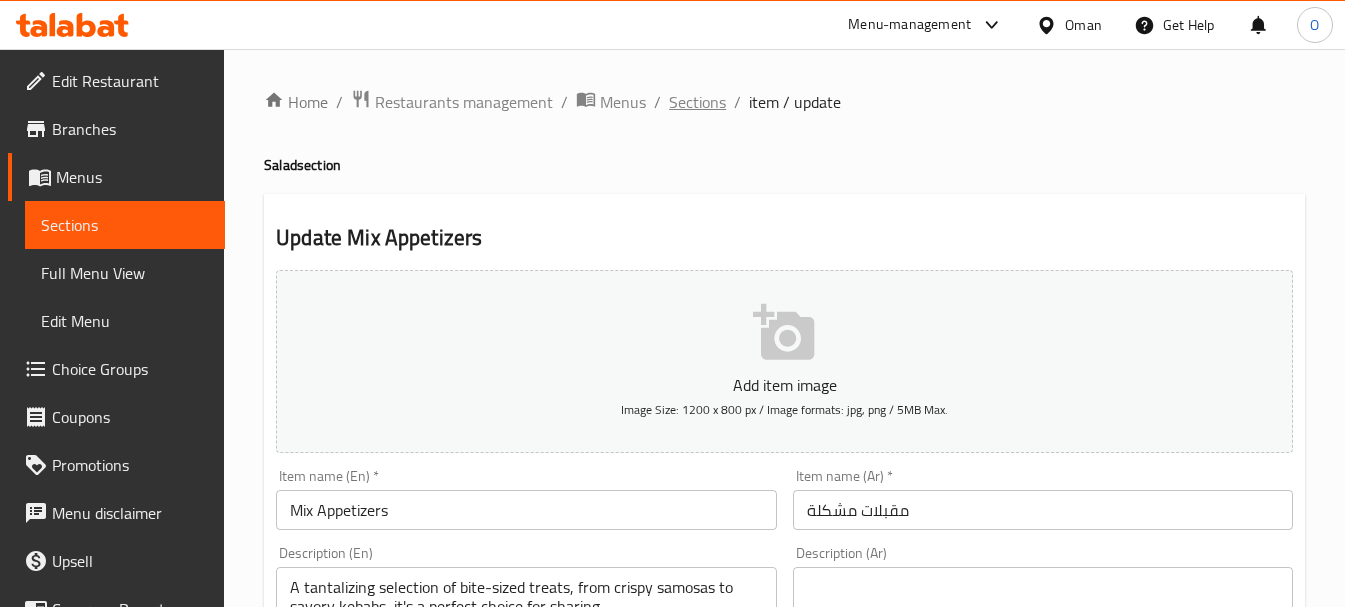 click on "Sections" at bounding box center (697, 102) 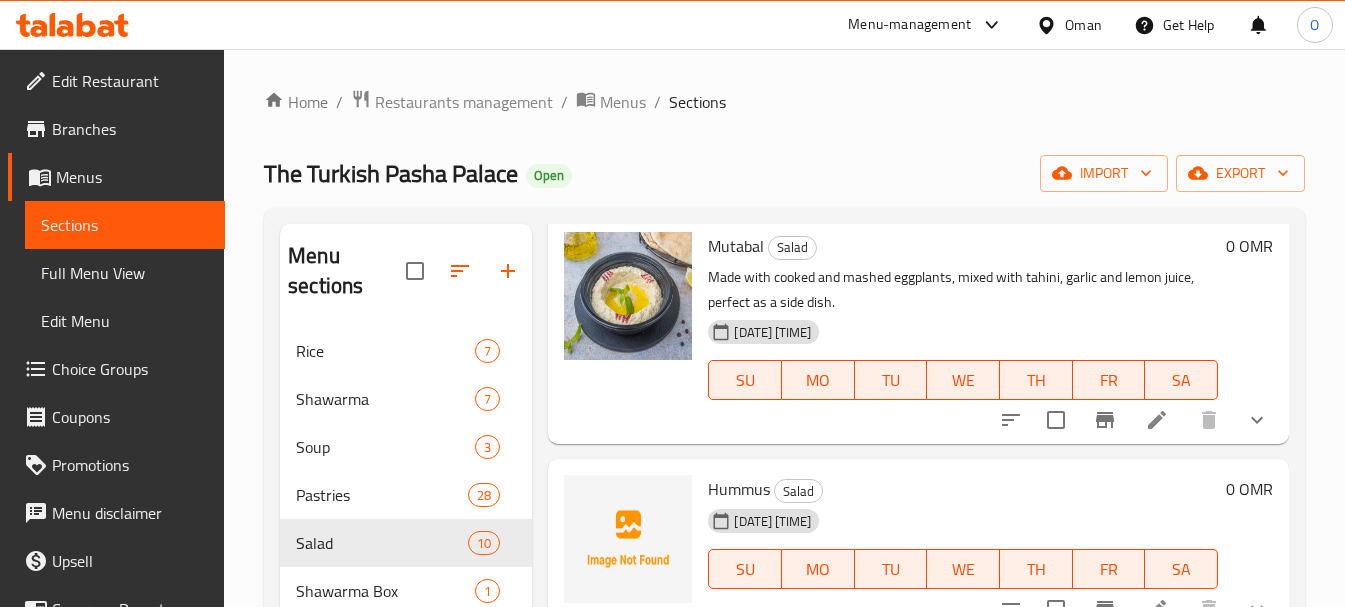 scroll, scrollTop: 0, scrollLeft: 0, axis: both 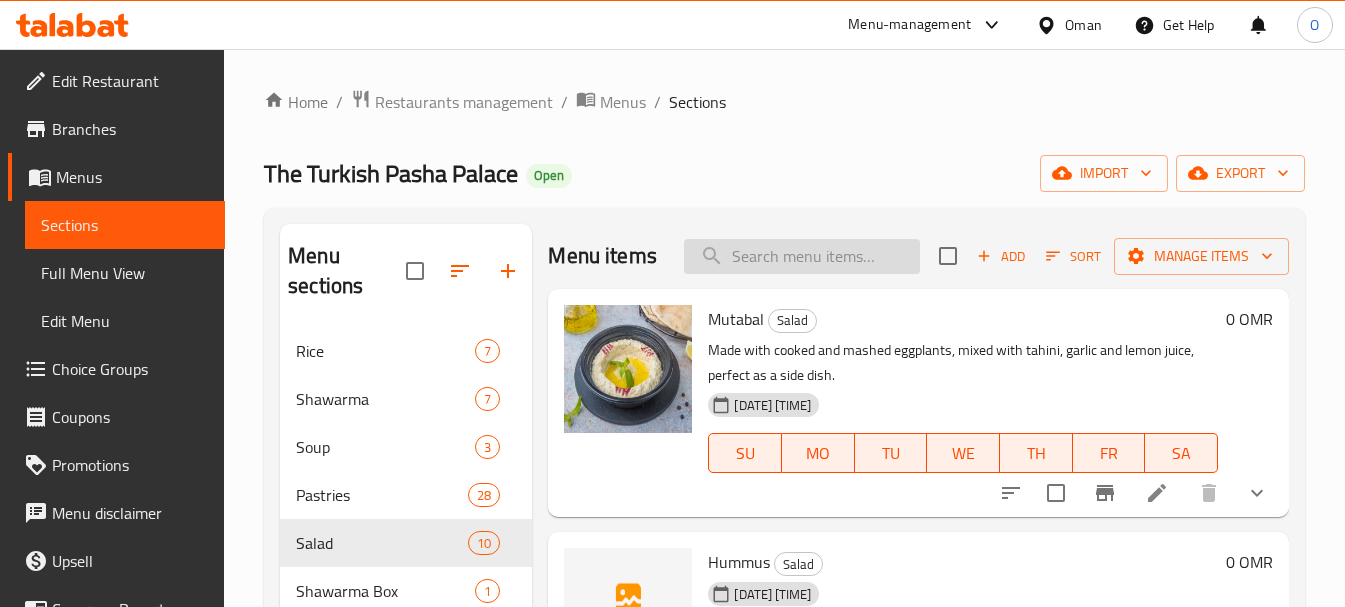 click at bounding box center [802, 256] 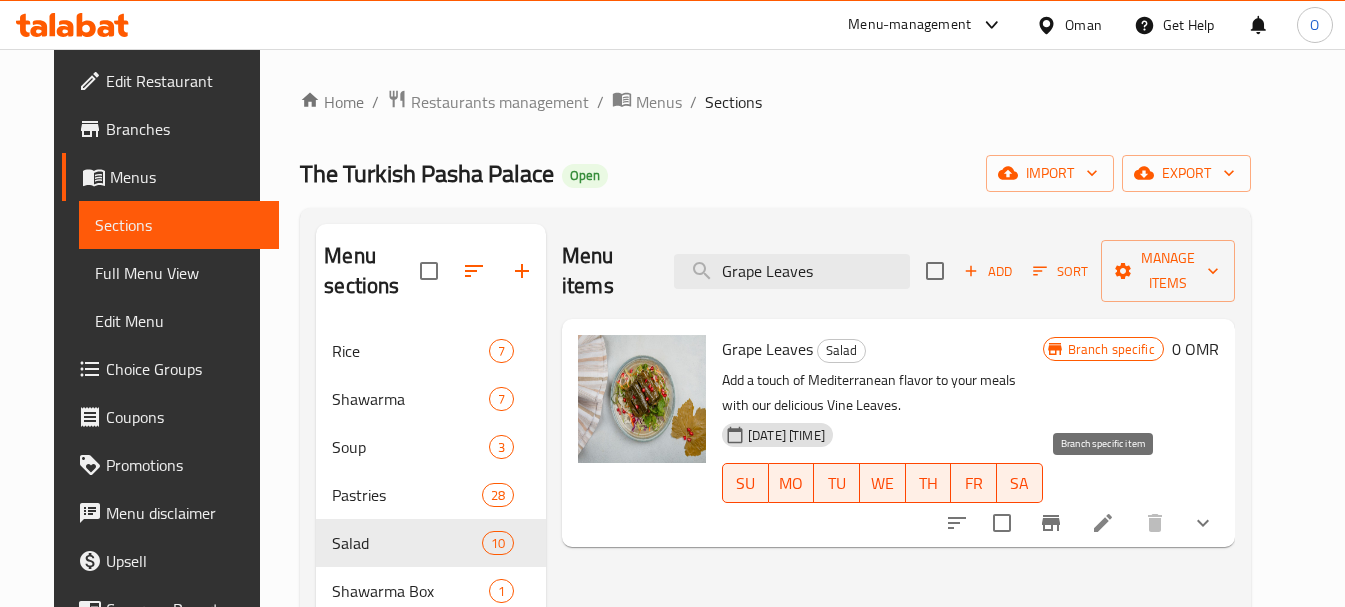type on "Grape Leaves" 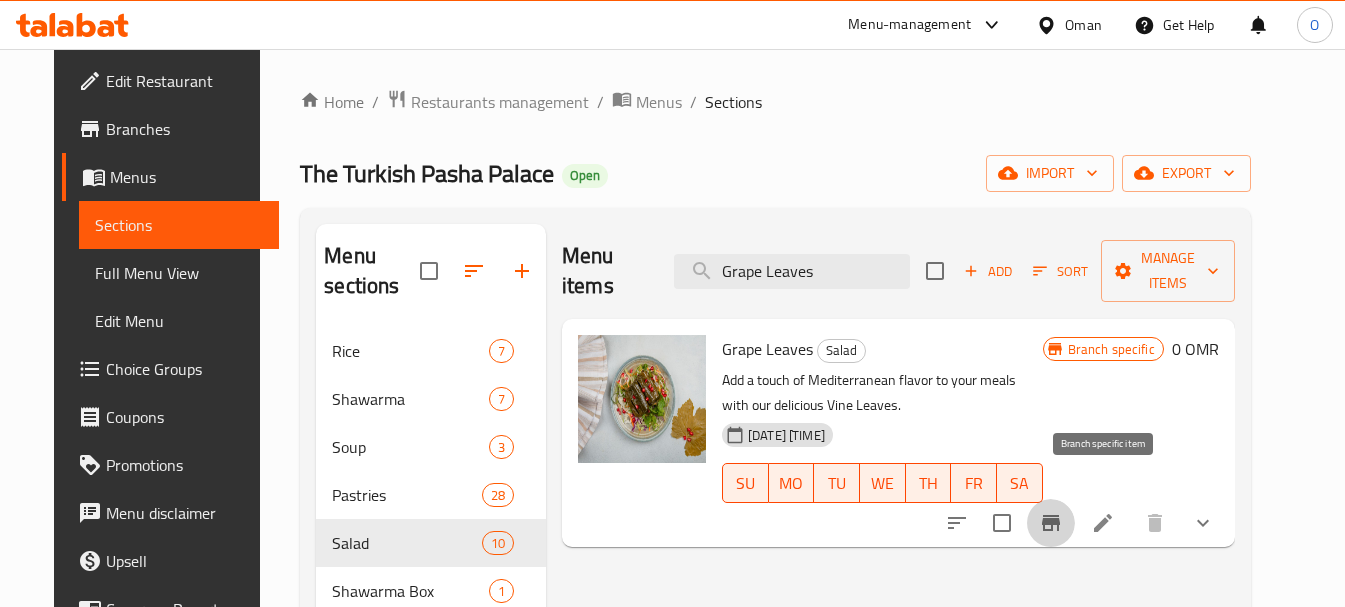 click 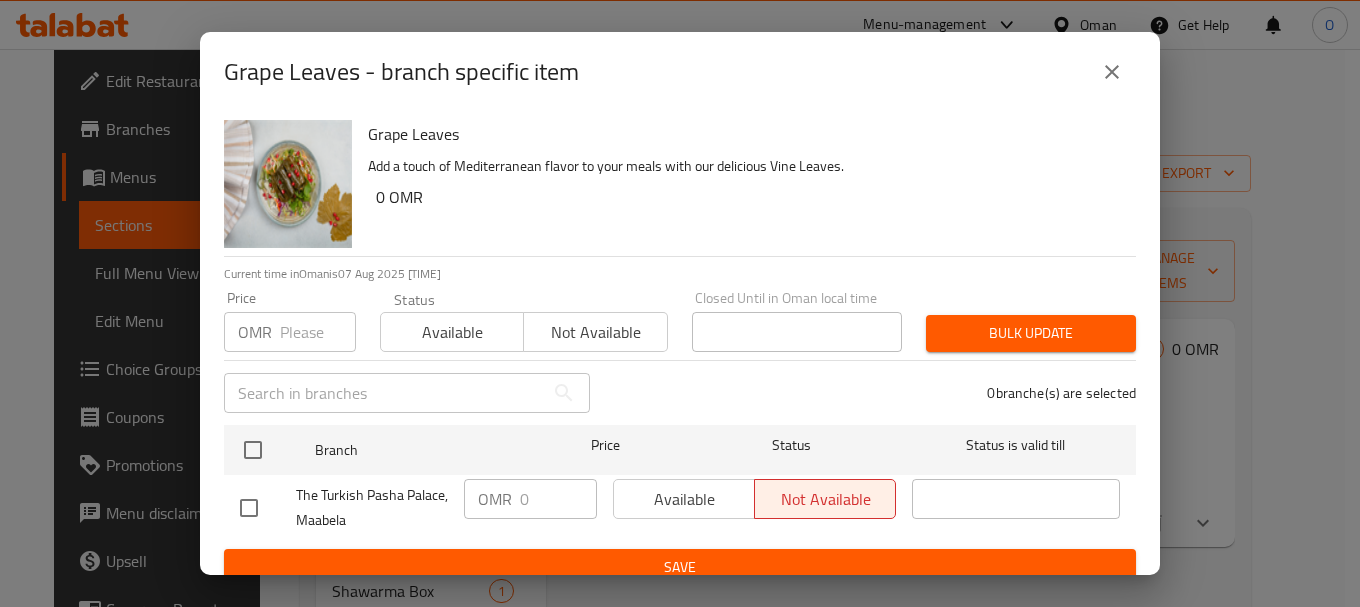 click 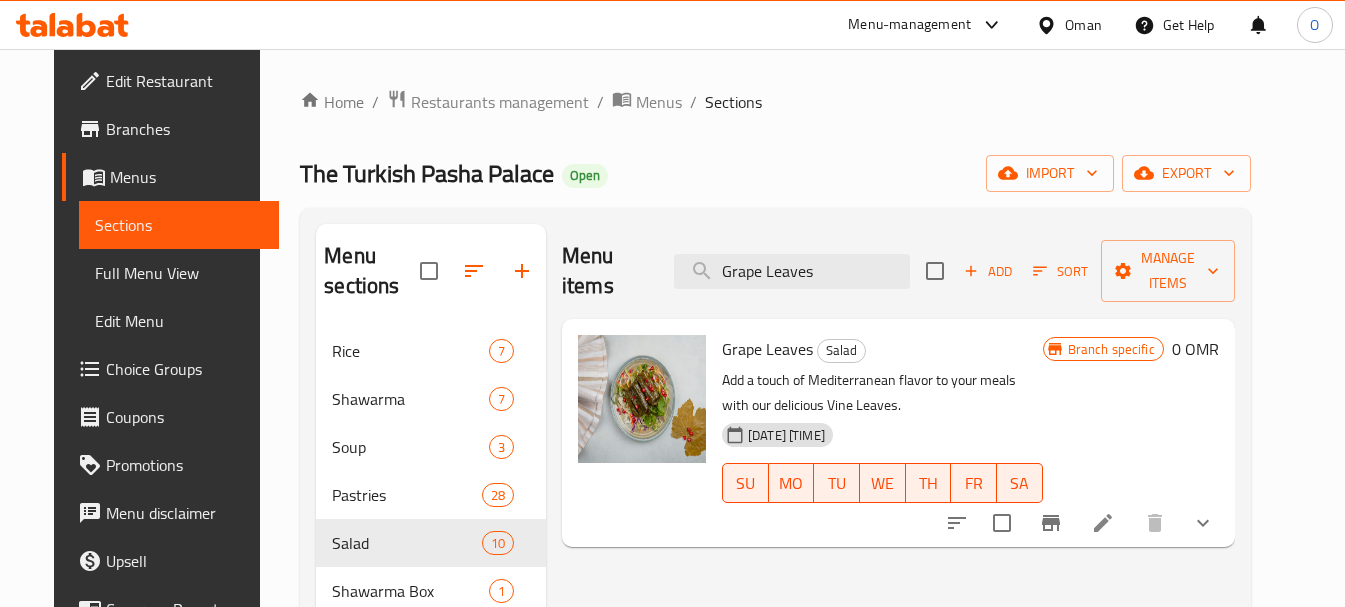 click 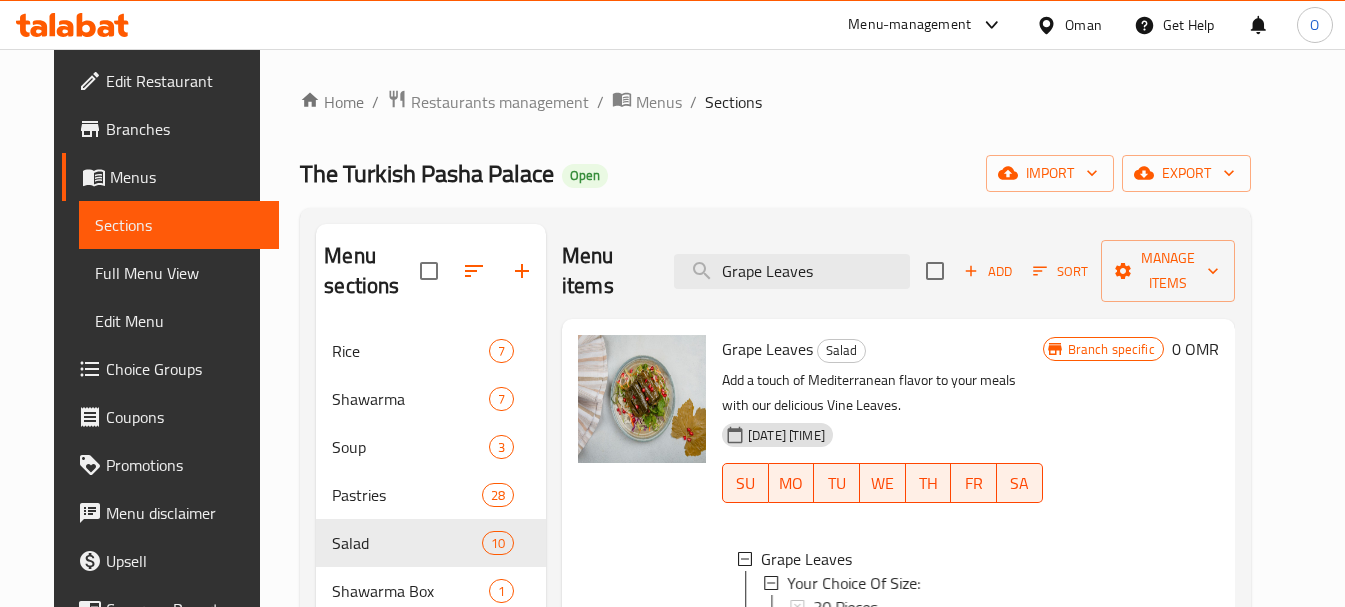 scroll, scrollTop: 200, scrollLeft: 0, axis: vertical 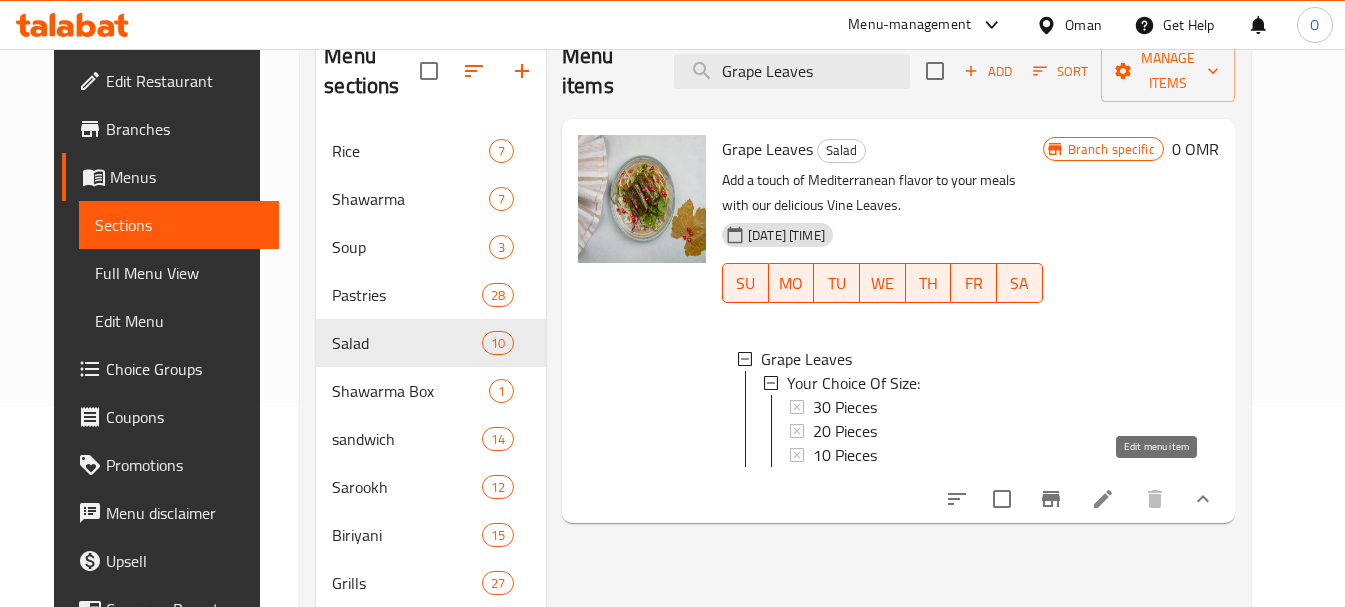 click 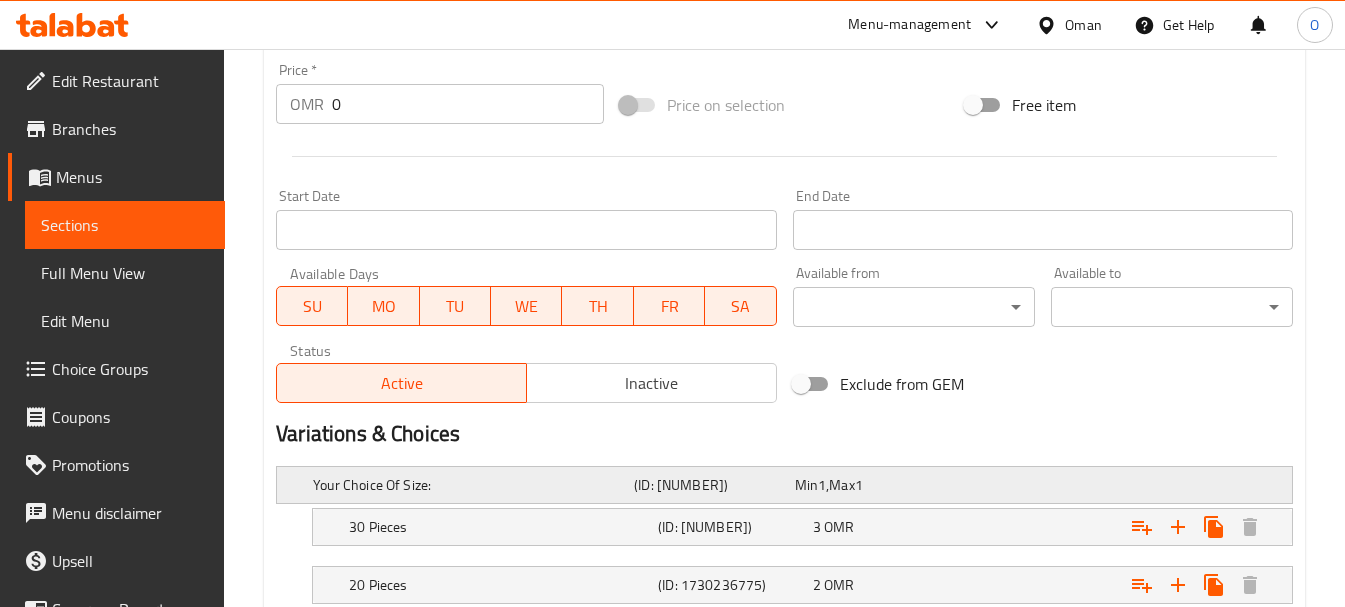scroll, scrollTop: 938, scrollLeft: 0, axis: vertical 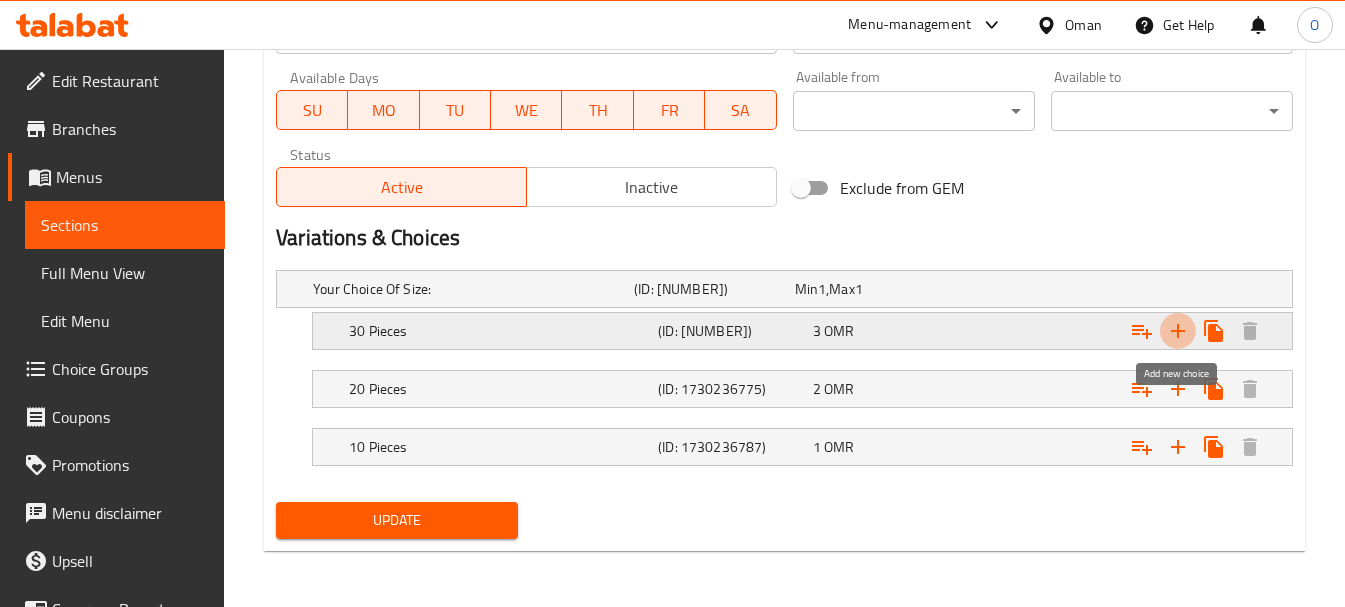 click 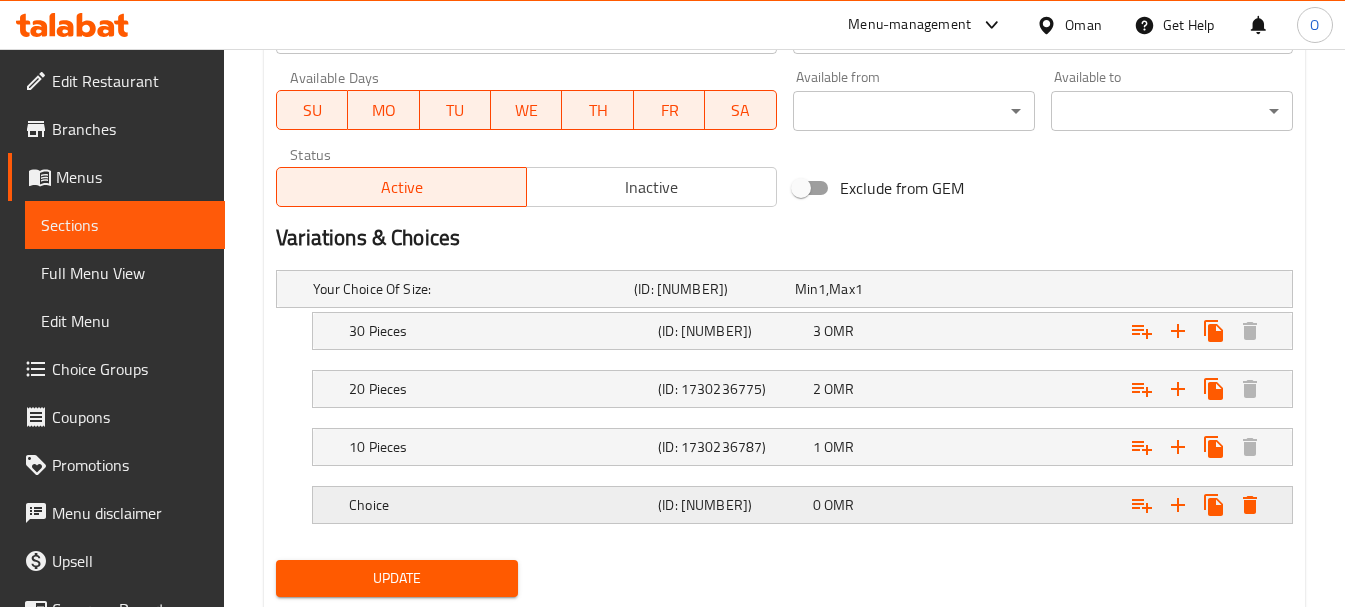 click on "Choice" at bounding box center (469, 289) 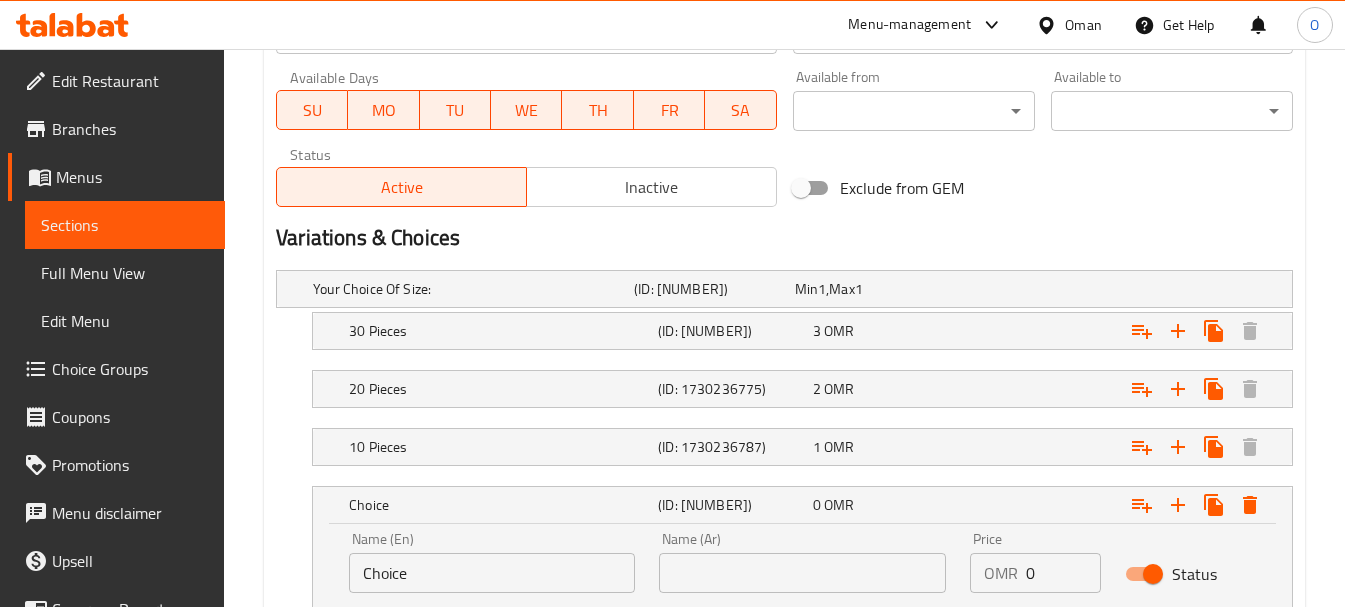 click on "Choice" at bounding box center (492, 573) 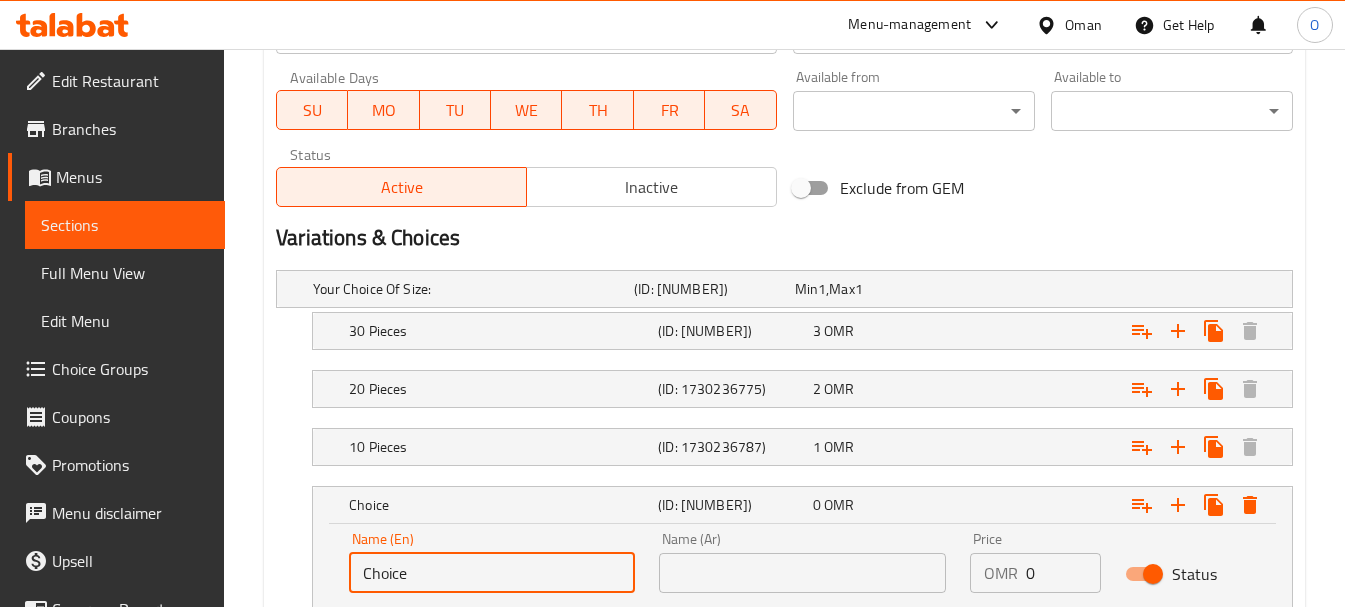 click on "Choice" at bounding box center [492, 573] 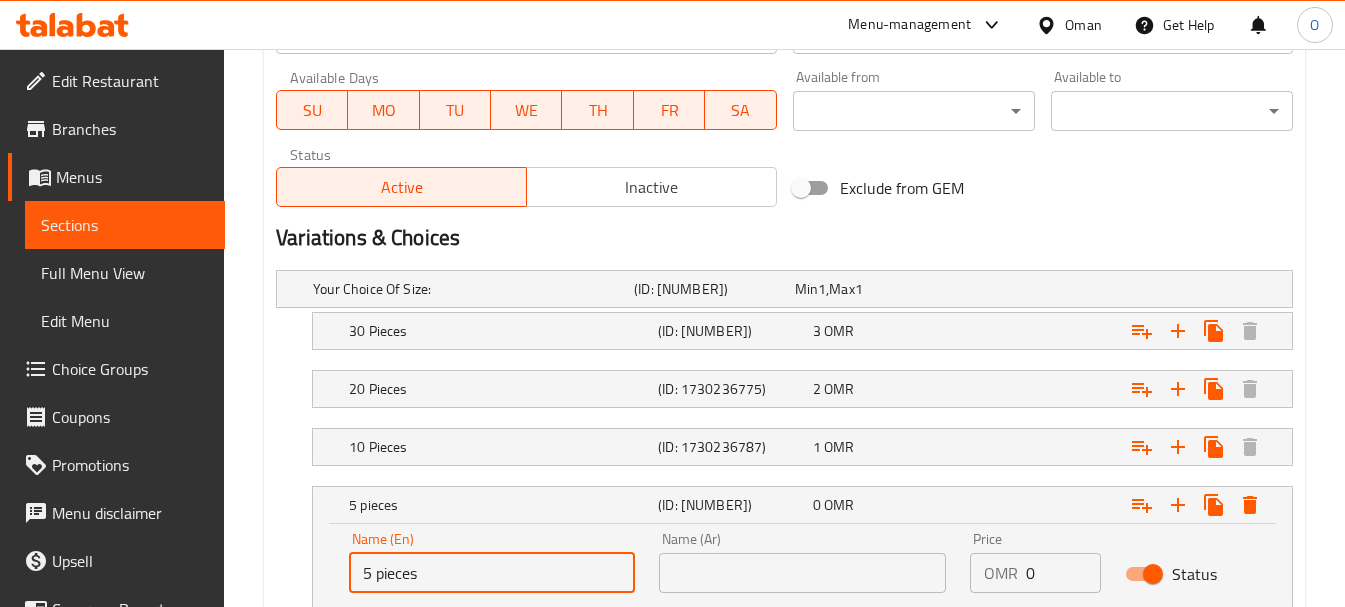 click on "5 pieces" at bounding box center (492, 573) 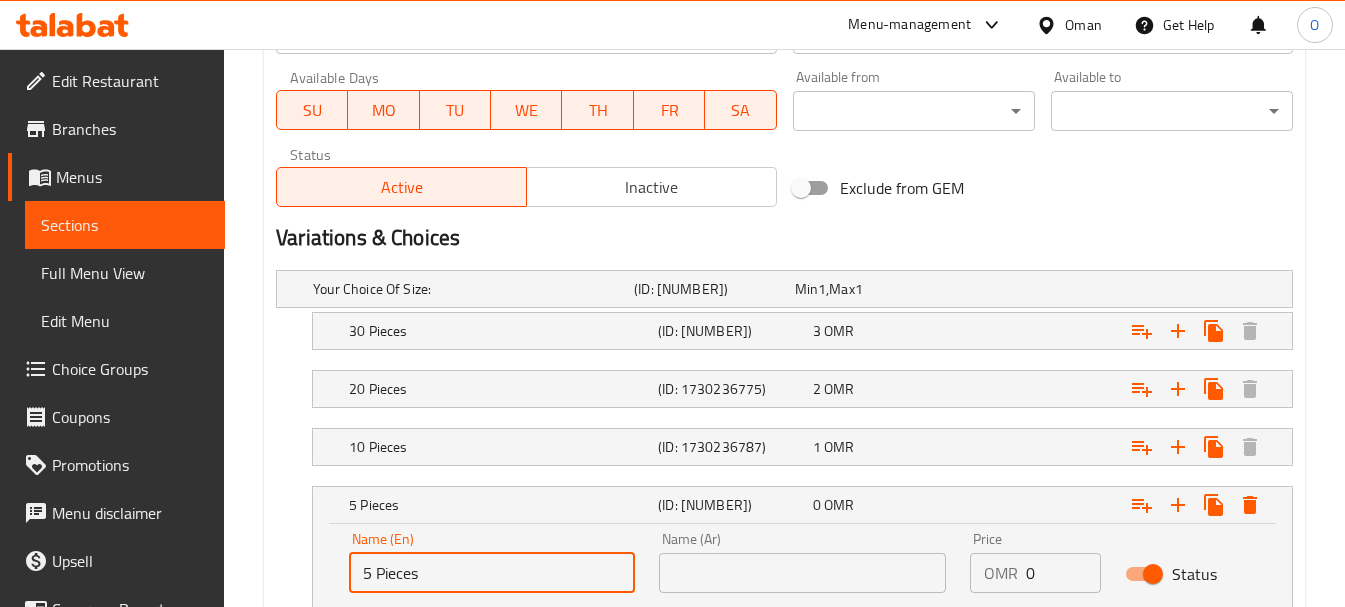 click on "5 Pieces" at bounding box center (492, 573) 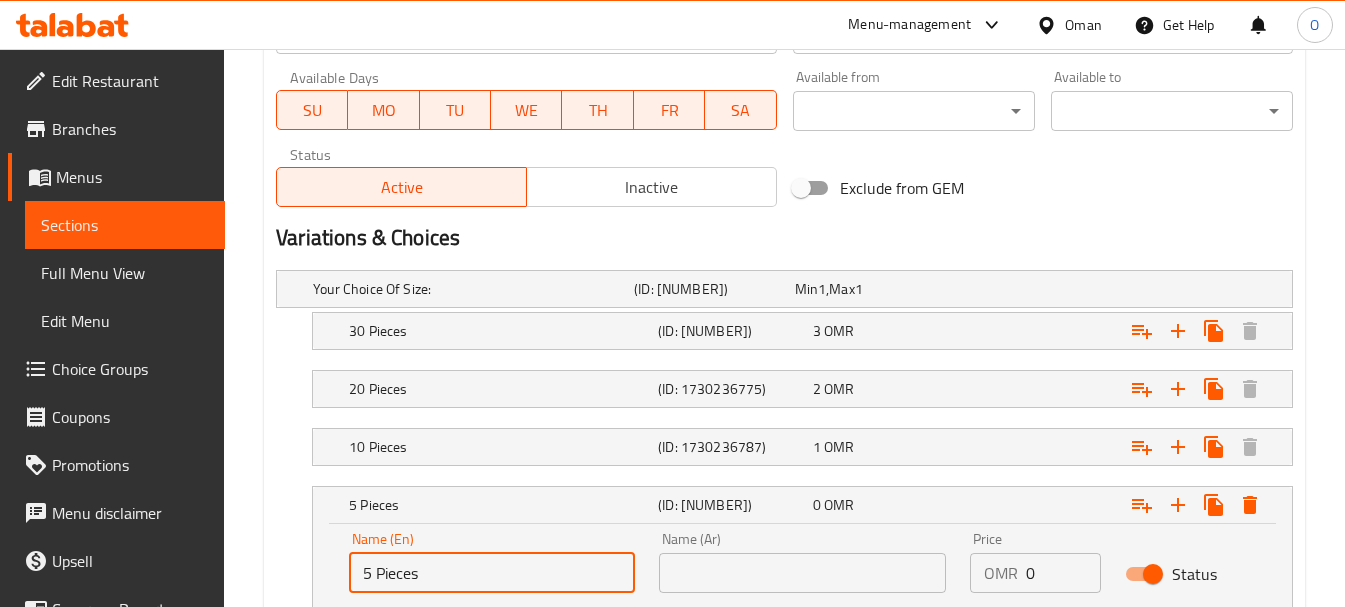 click on "Name (Ar) Name (Ar)" at bounding box center [802, 562] 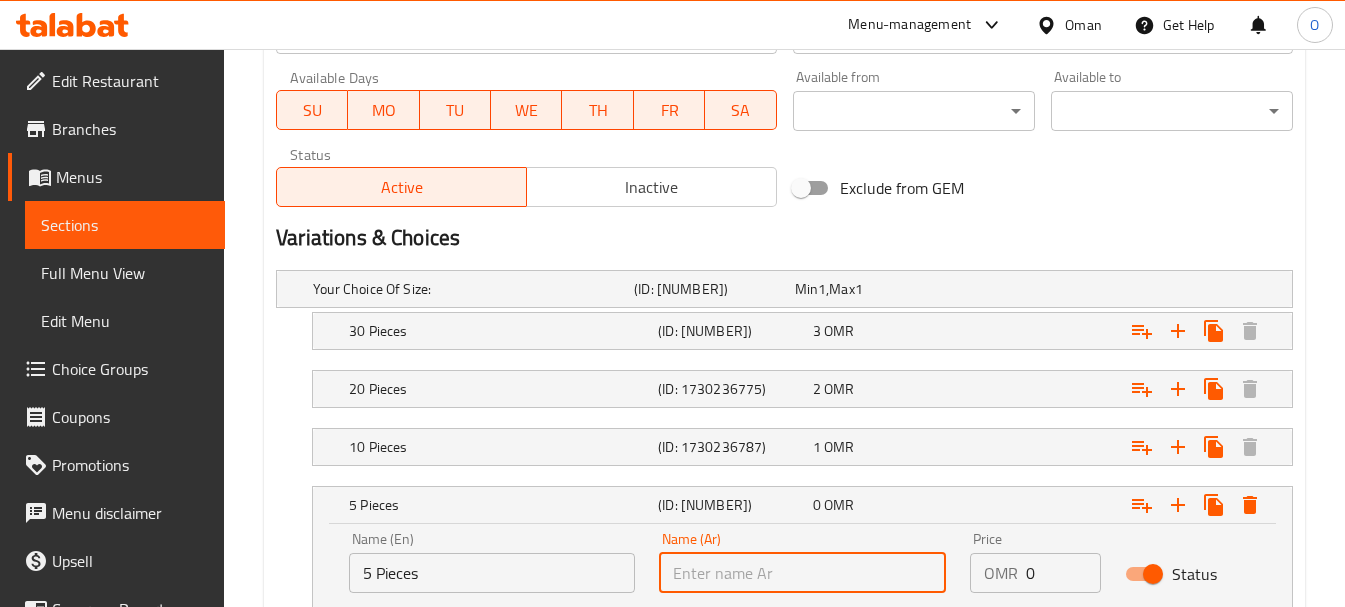 click at bounding box center [802, 573] 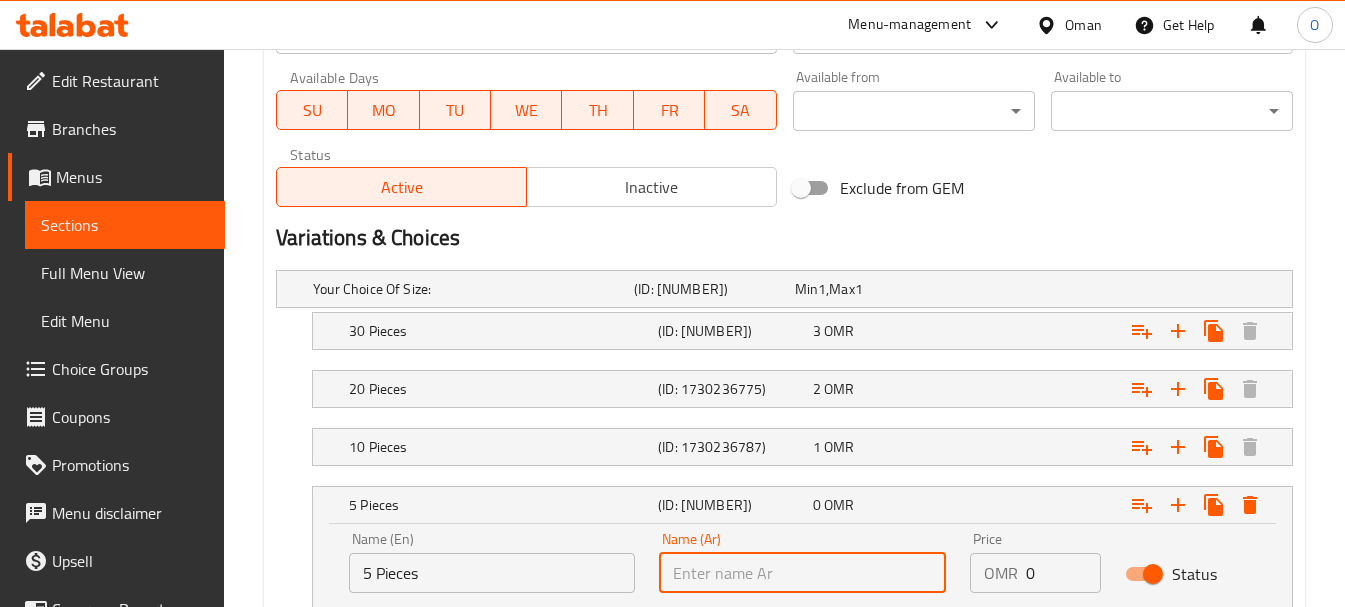 paste on "5 قطع" 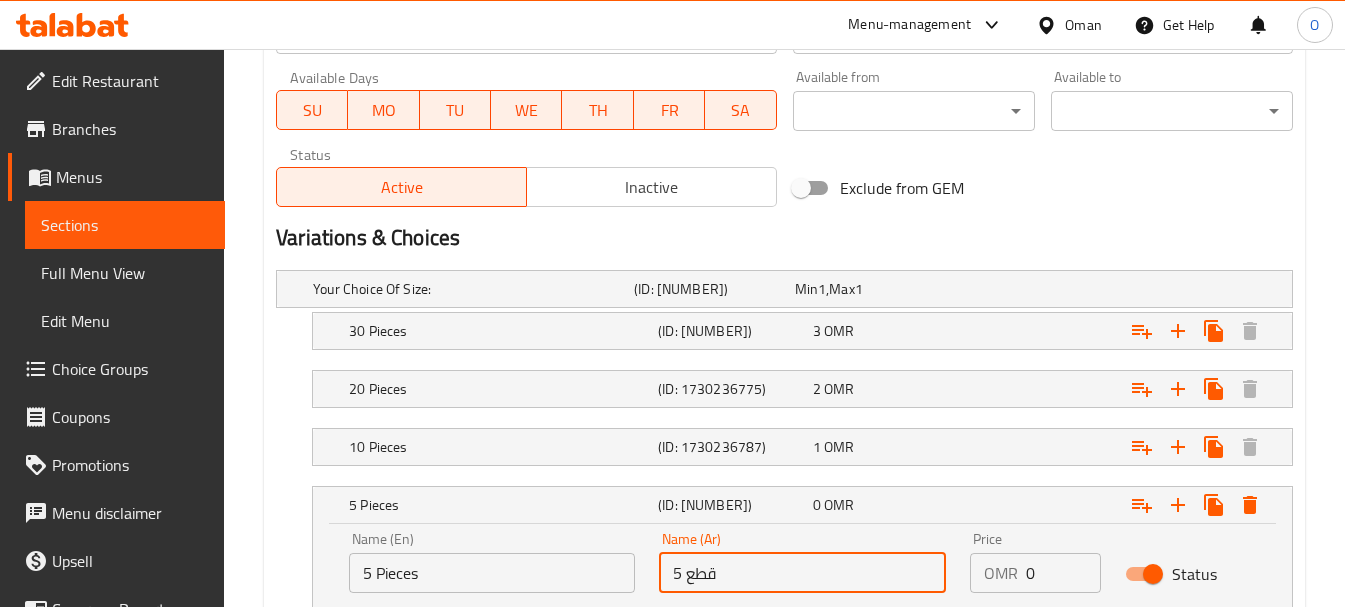 type on "5 قطع" 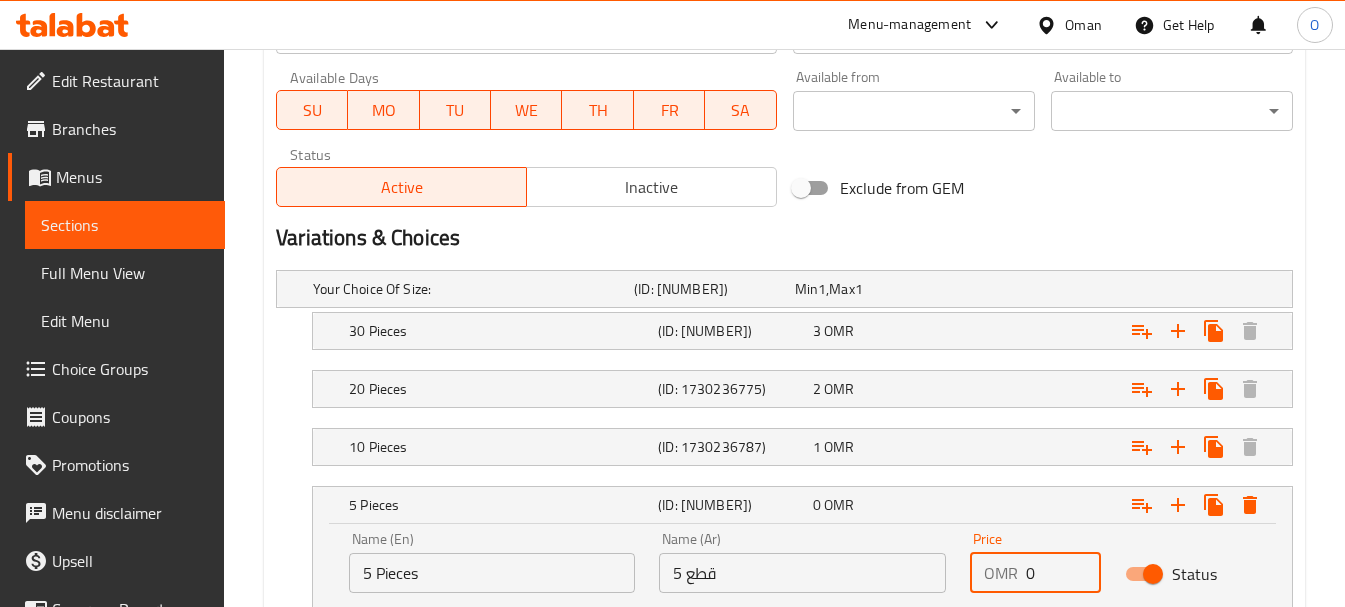 drag, startPoint x: 1037, startPoint y: 582, endPoint x: 1022, endPoint y: 582, distance: 15 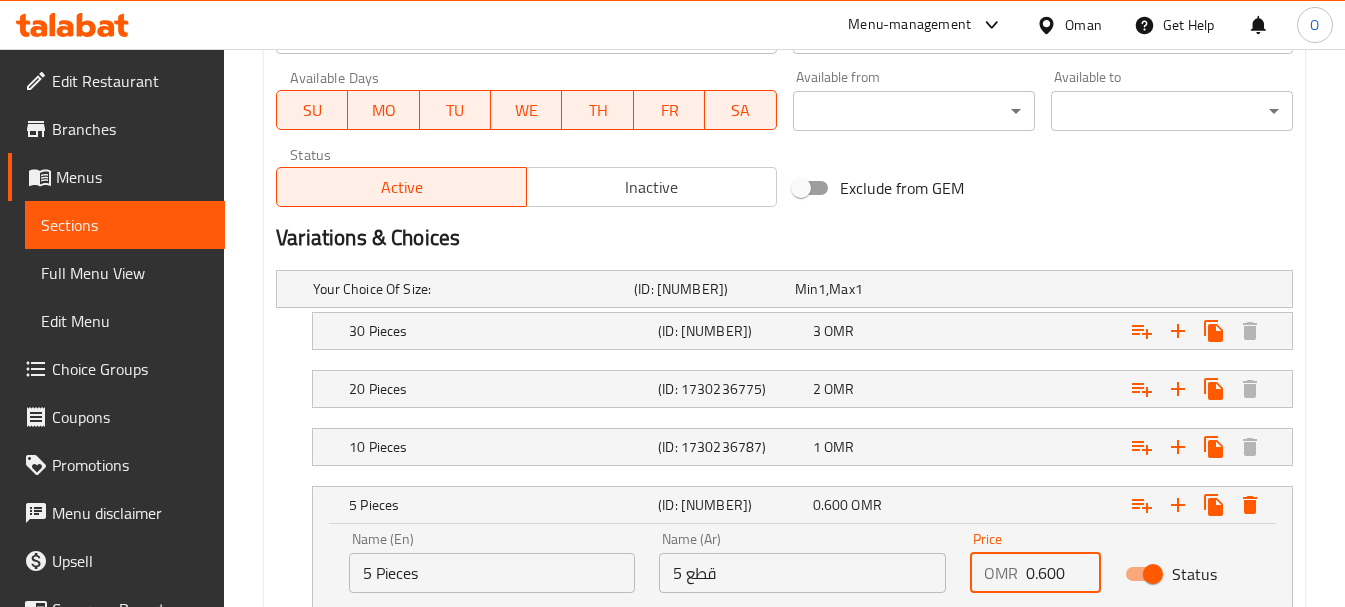 type on "0.600" 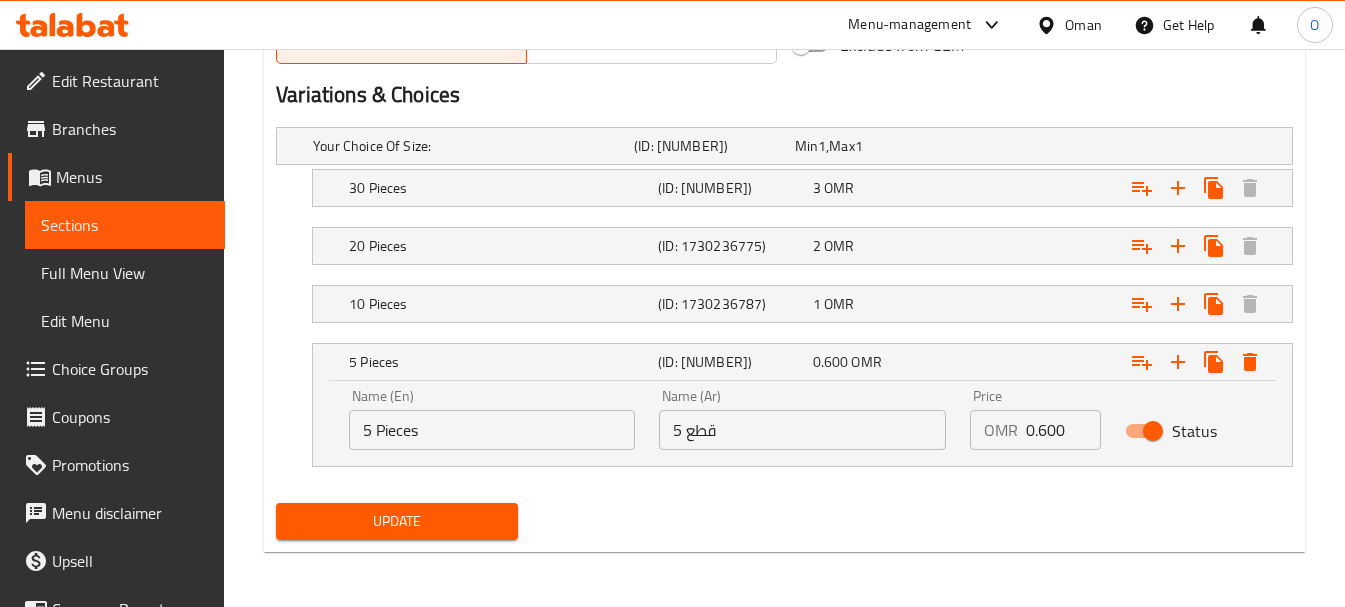 scroll, scrollTop: 1082, scrollLeft: 0, axis: vertical 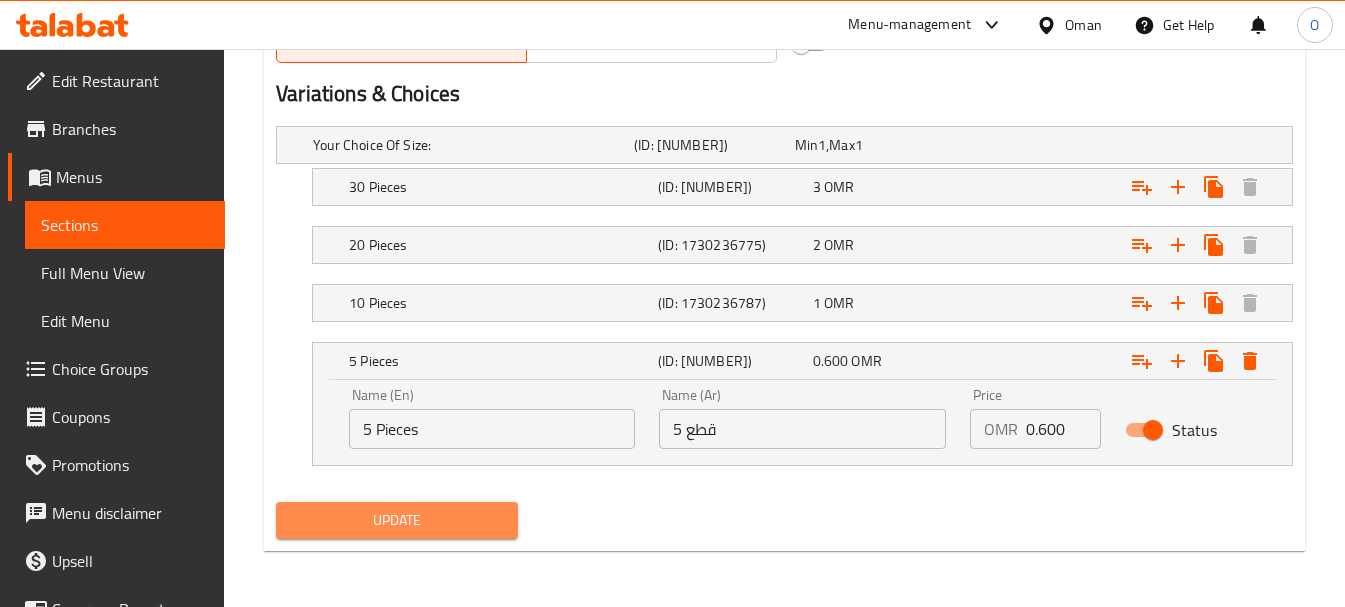click on "Update" at bounding box center [397, 520] 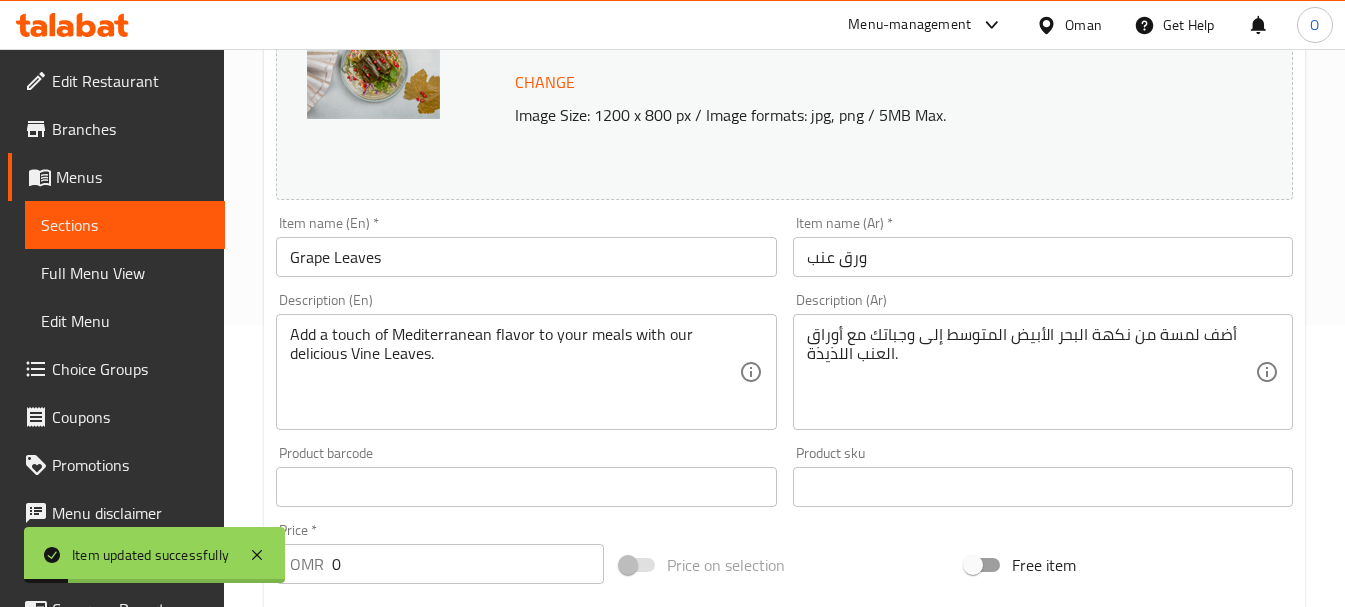 scroll, scrollTop: 0, scrollLeft: 0, axis: both 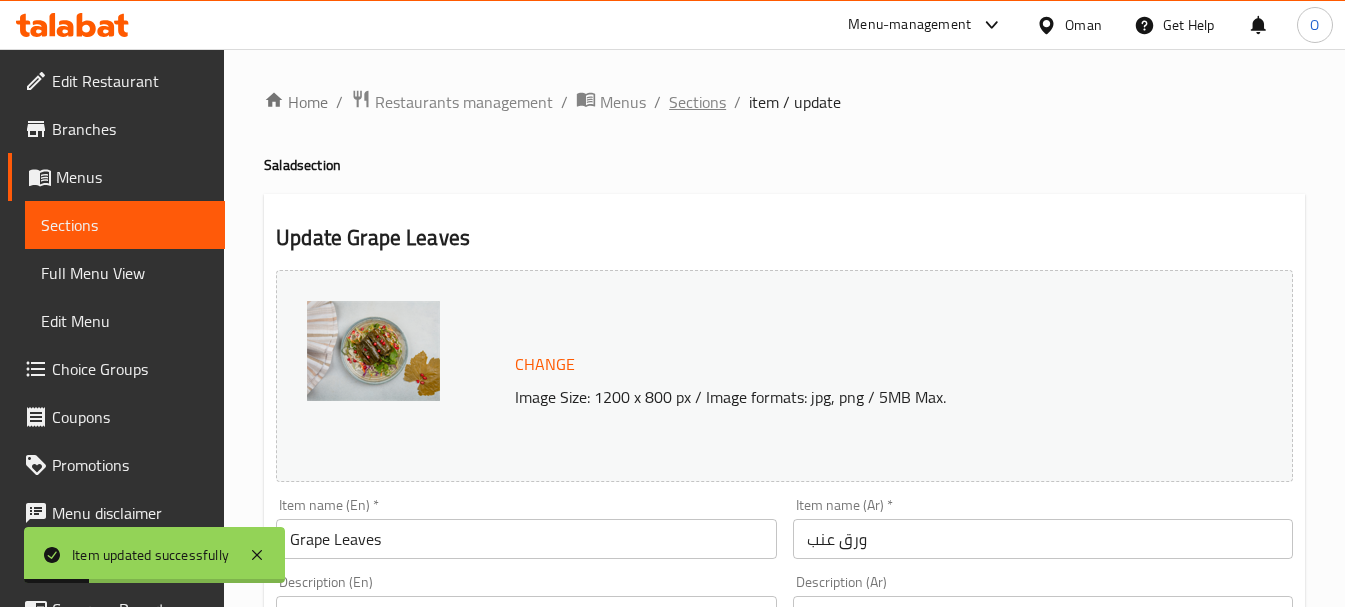 click on "Sections" at bounding box center [697, 102] 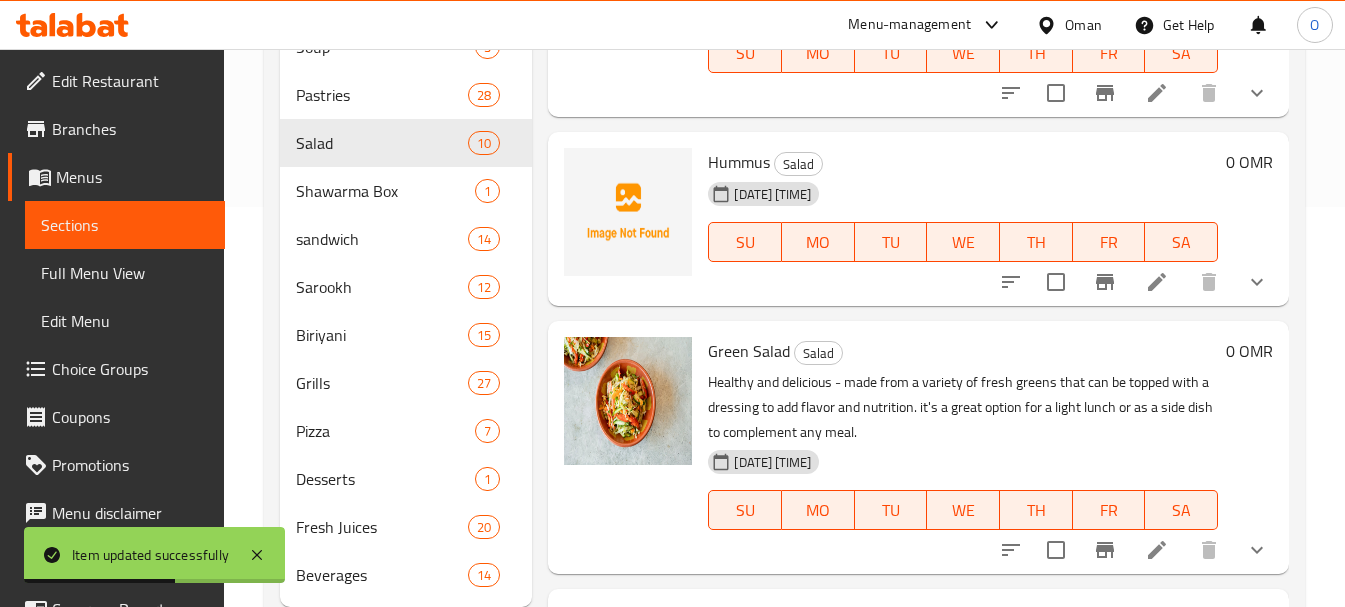 scroll, scrollTop: 0, scrollLeft: 0, axis: both 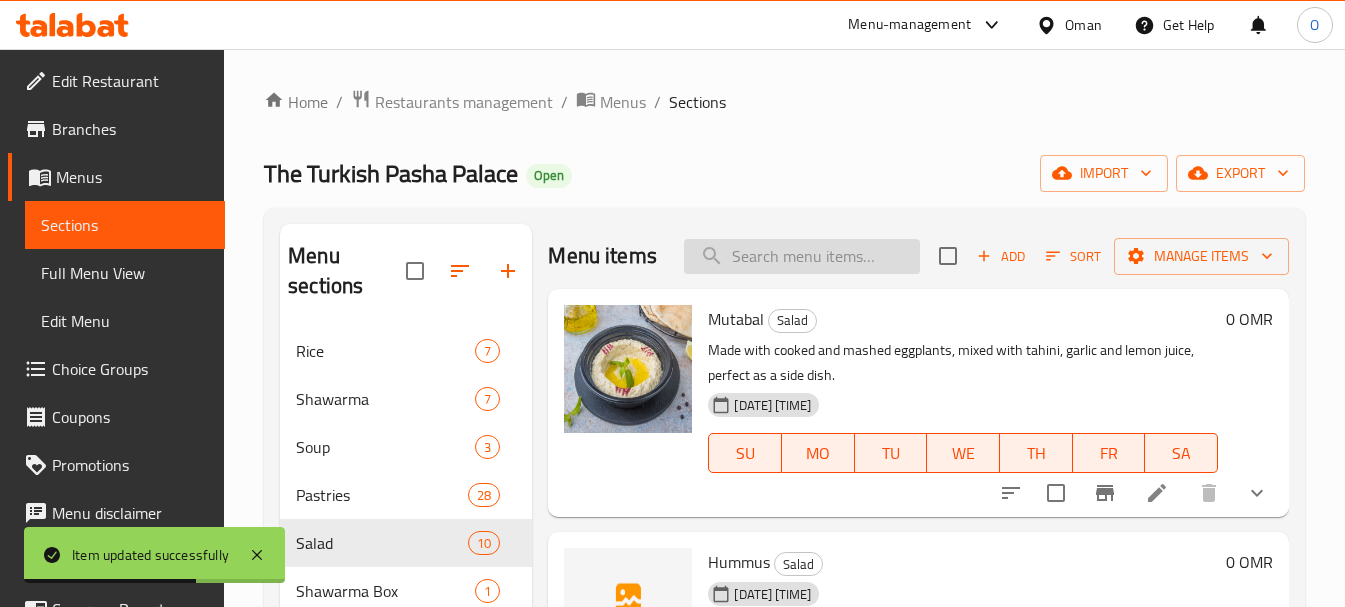 click at bounding box center [802, 256] 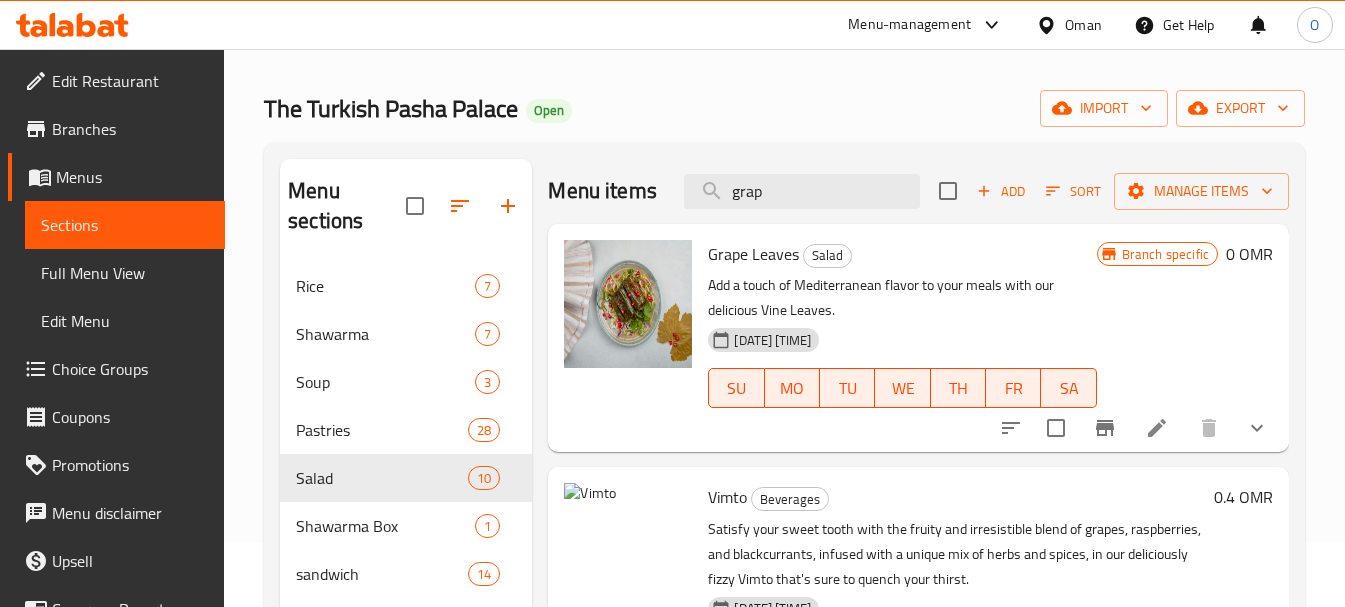 scroll, scrollTop: 100, scrollLeft: 0, axis: vertical 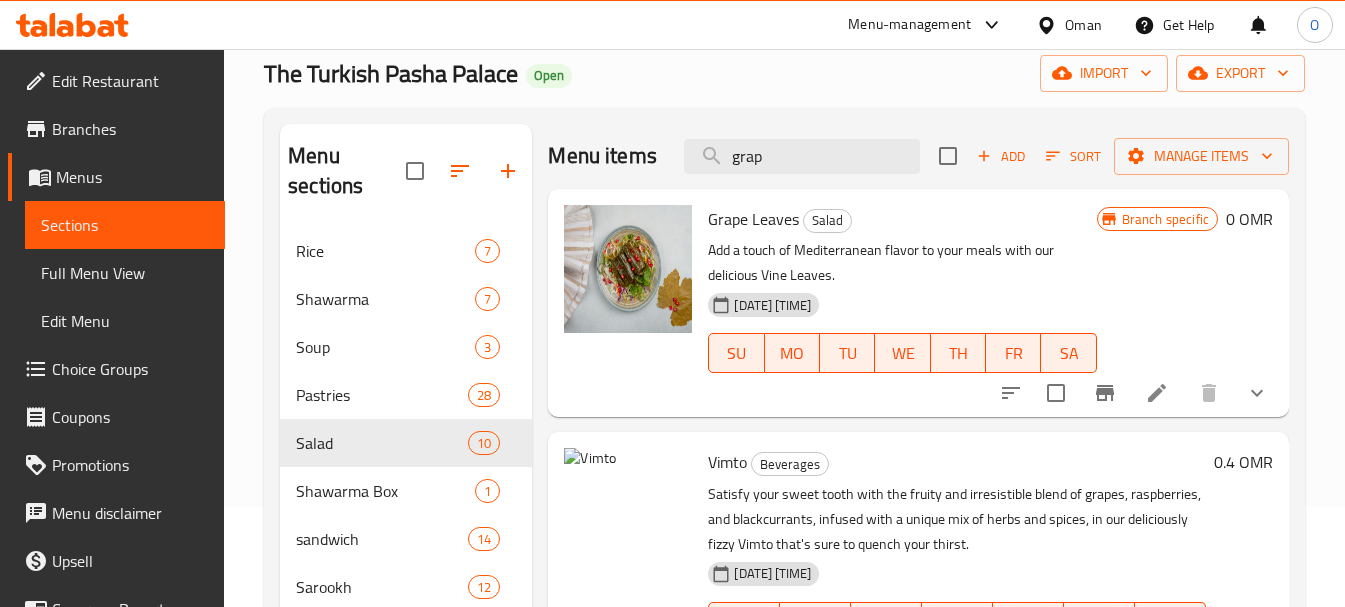type on "grap" 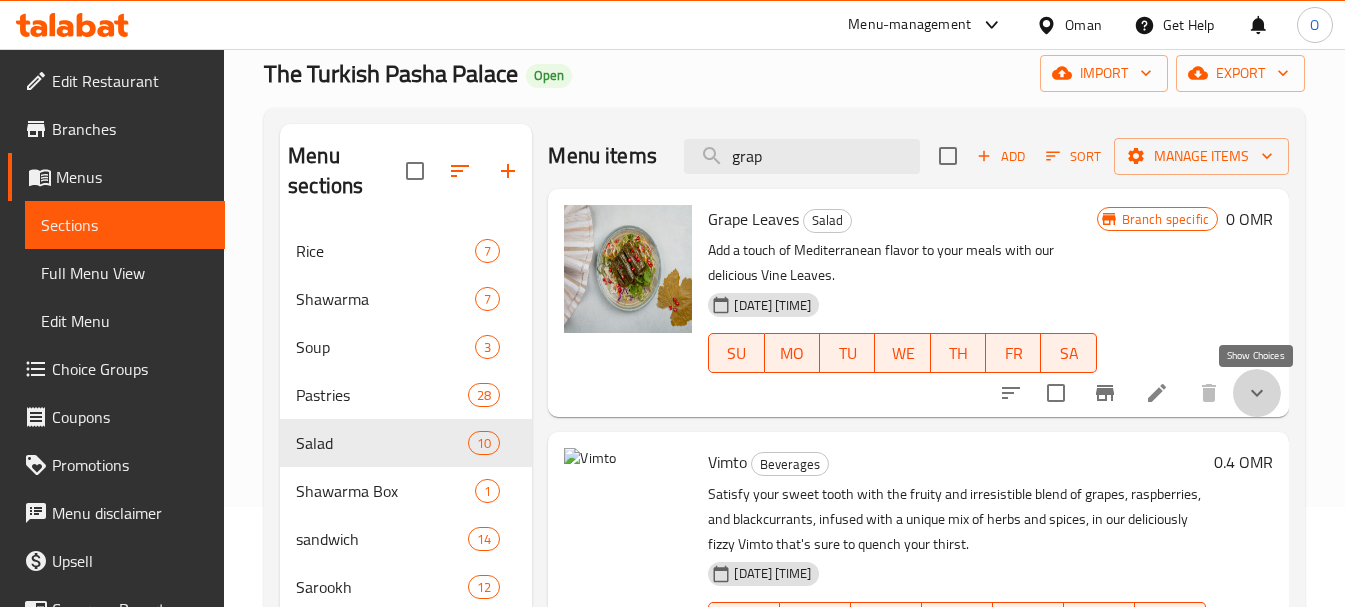 click 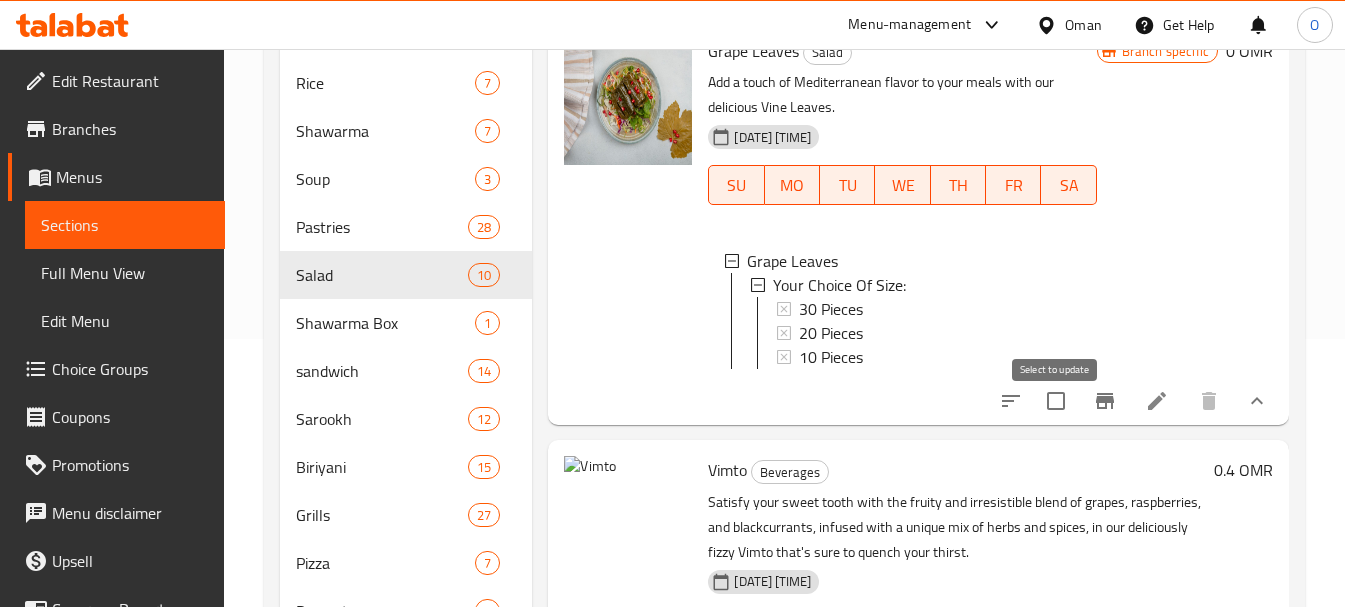 scroll, scrollTop: 300, scrollLeft: 0, axis: vertical 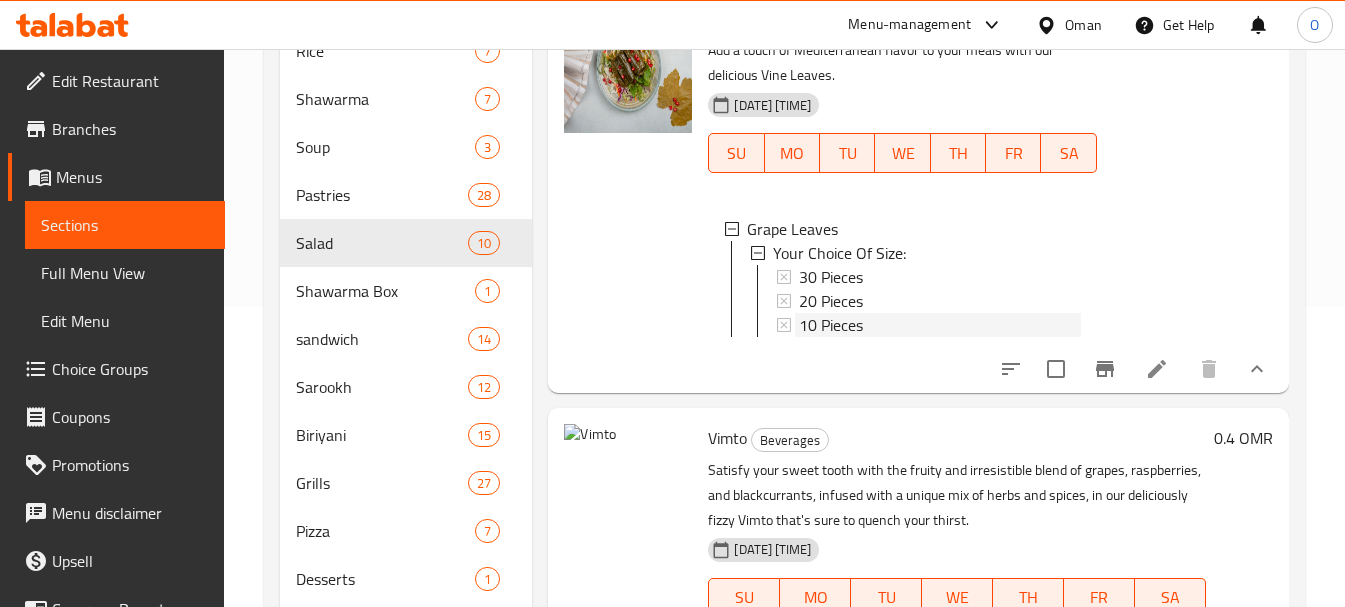 click on "10 Pieces" at bounding box center (831, 325) 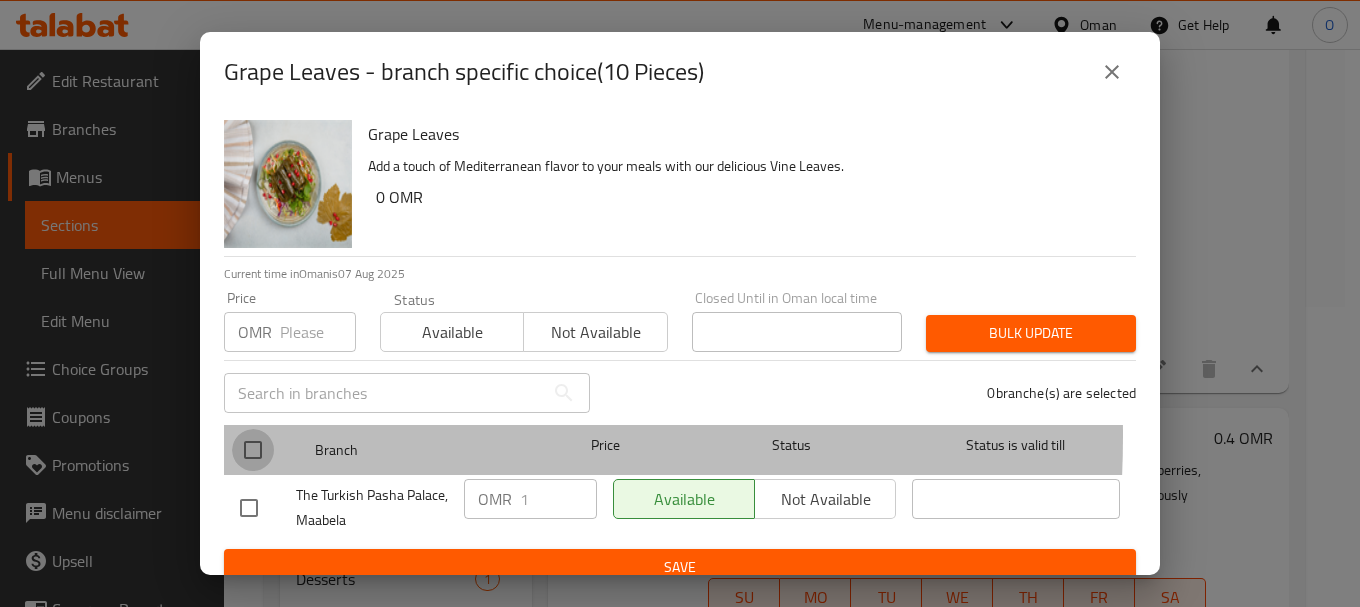 click at bounding box center (253, 450) 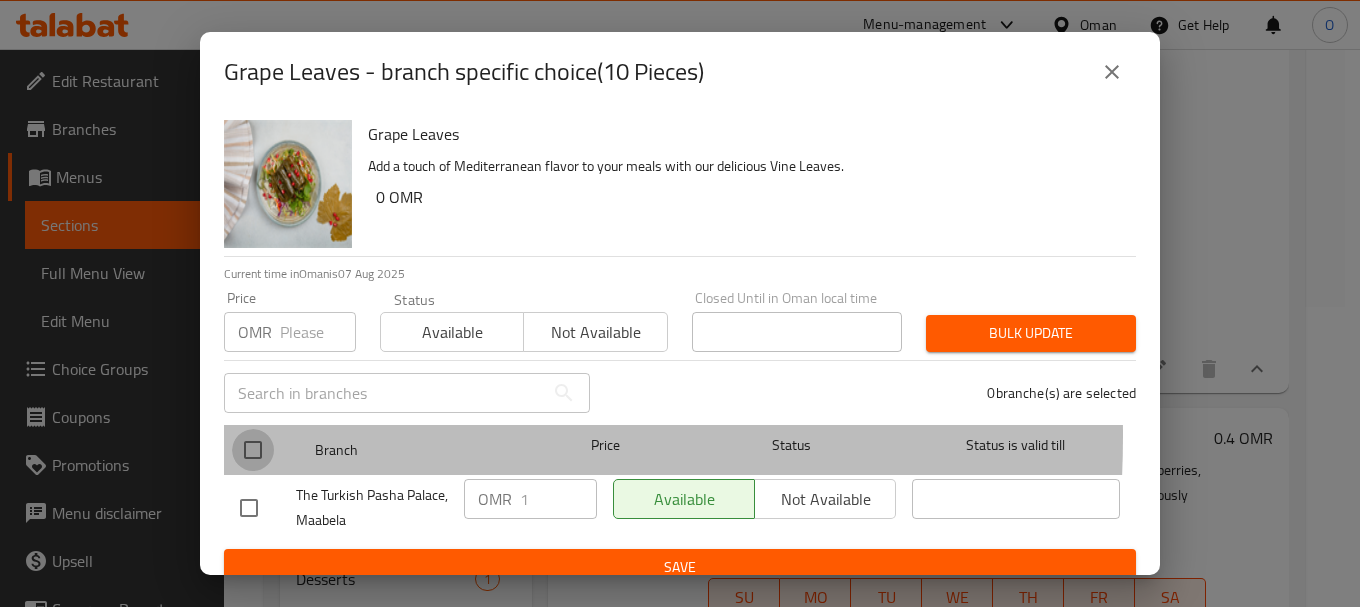 checkbox on "true" 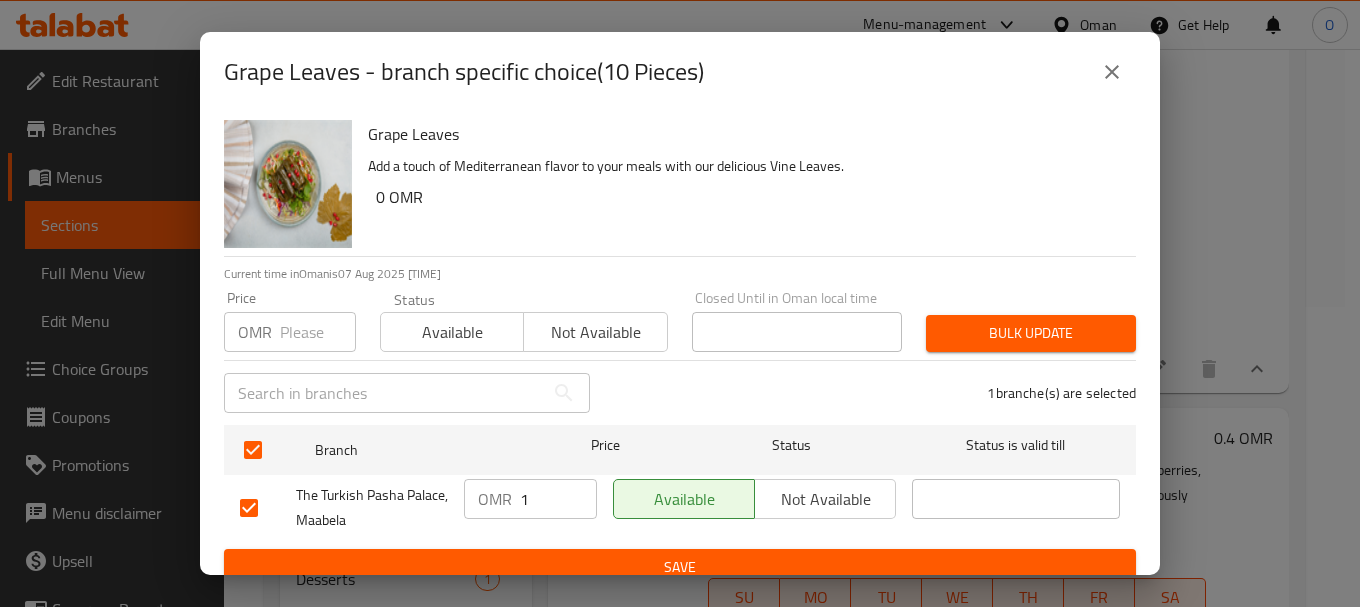 click at bounding box center (318, 332) 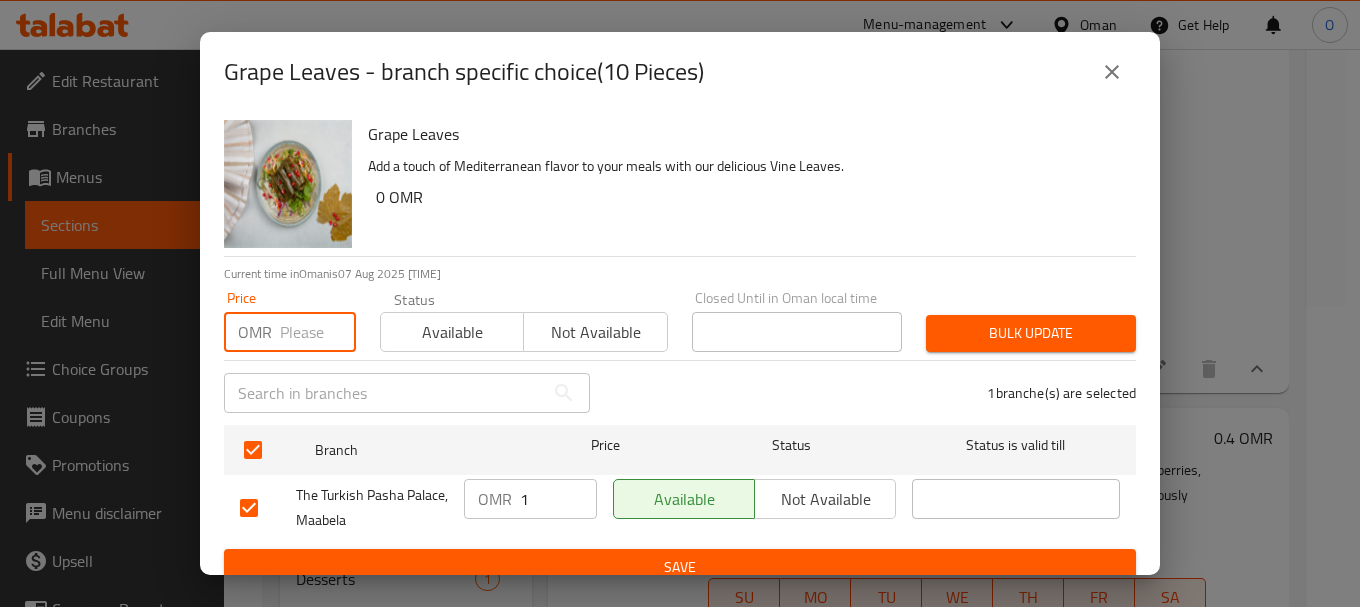 paste on "1.200" 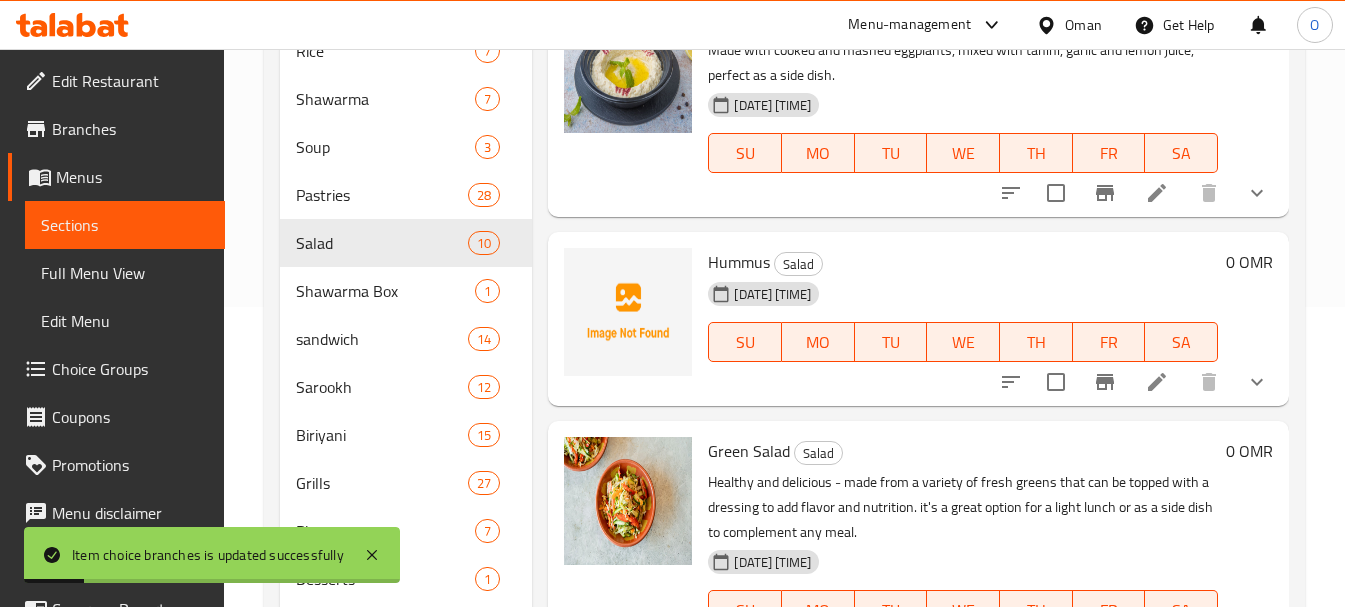 scroll, scrollTop: 0, scrollLeft: 0, axis: both 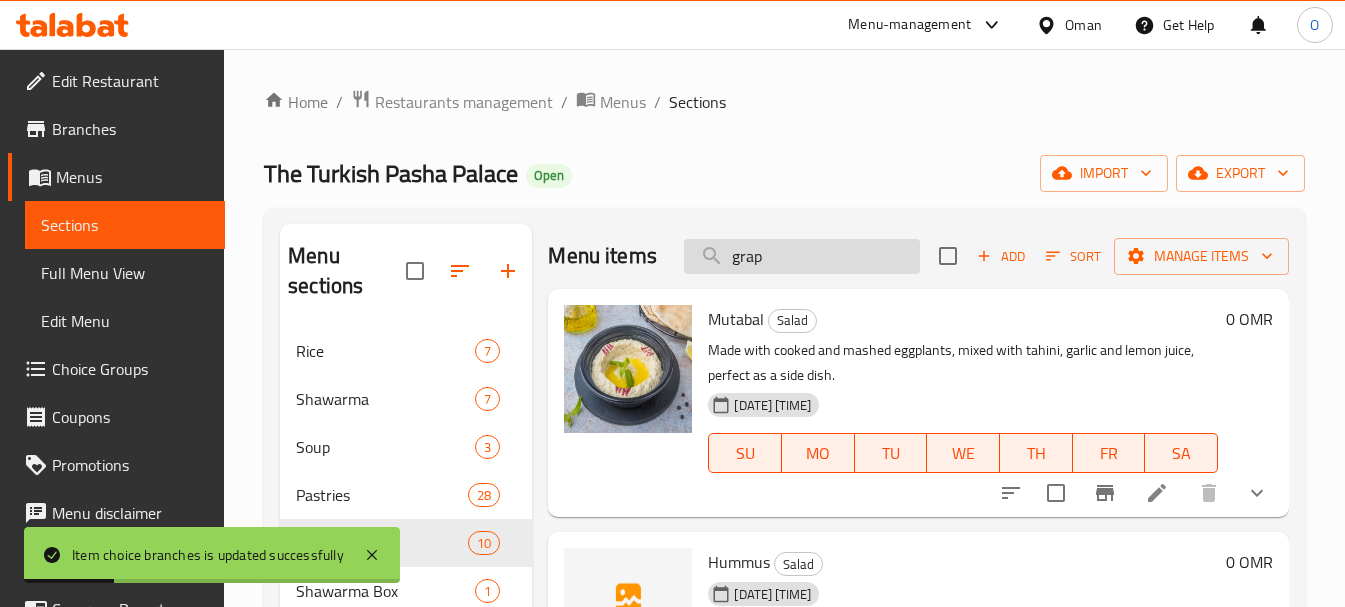 click on "grap" at bounding box center (802, 256) 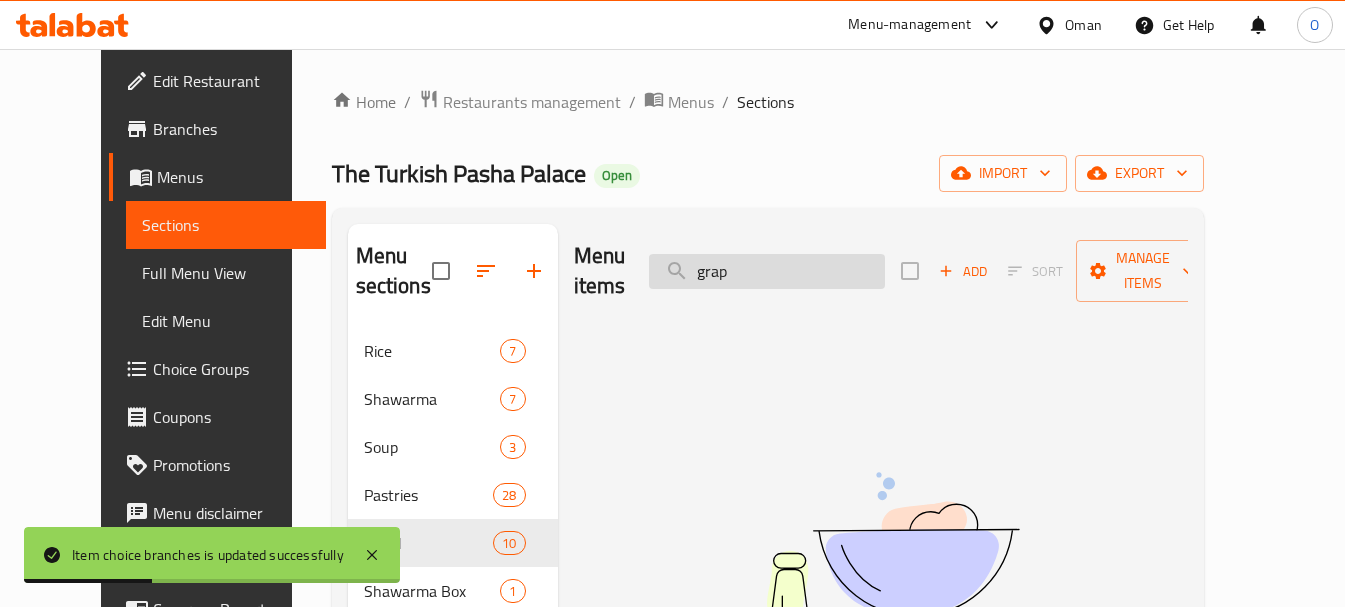 type on "grap" 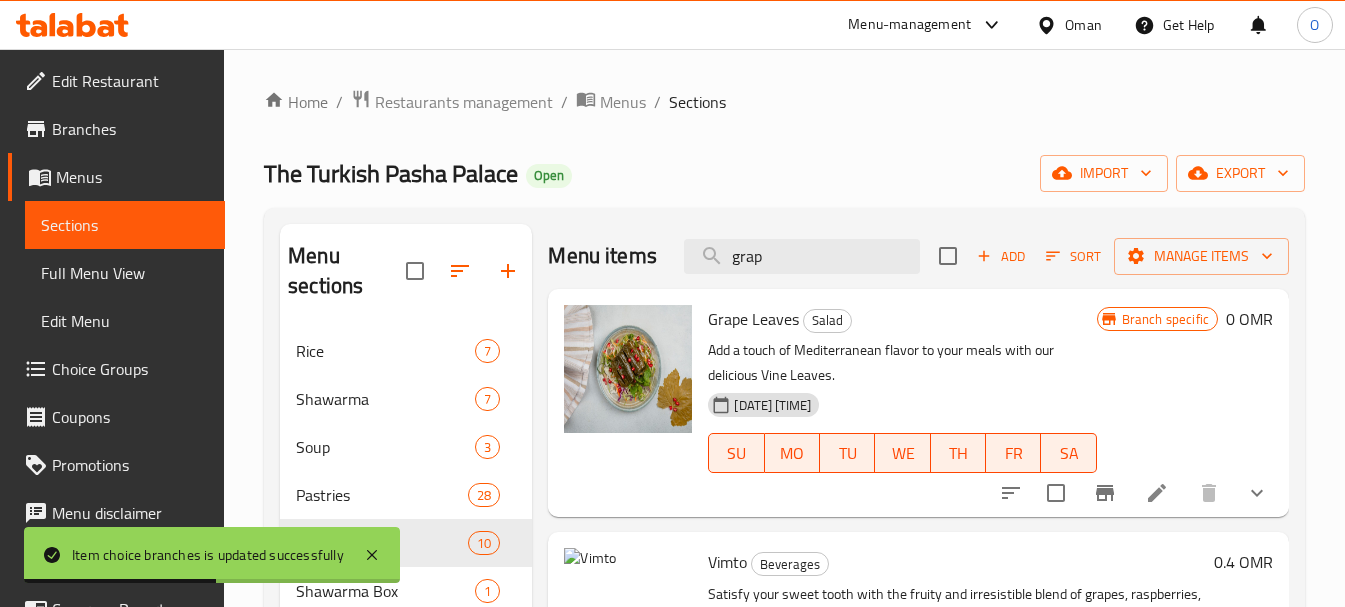 click 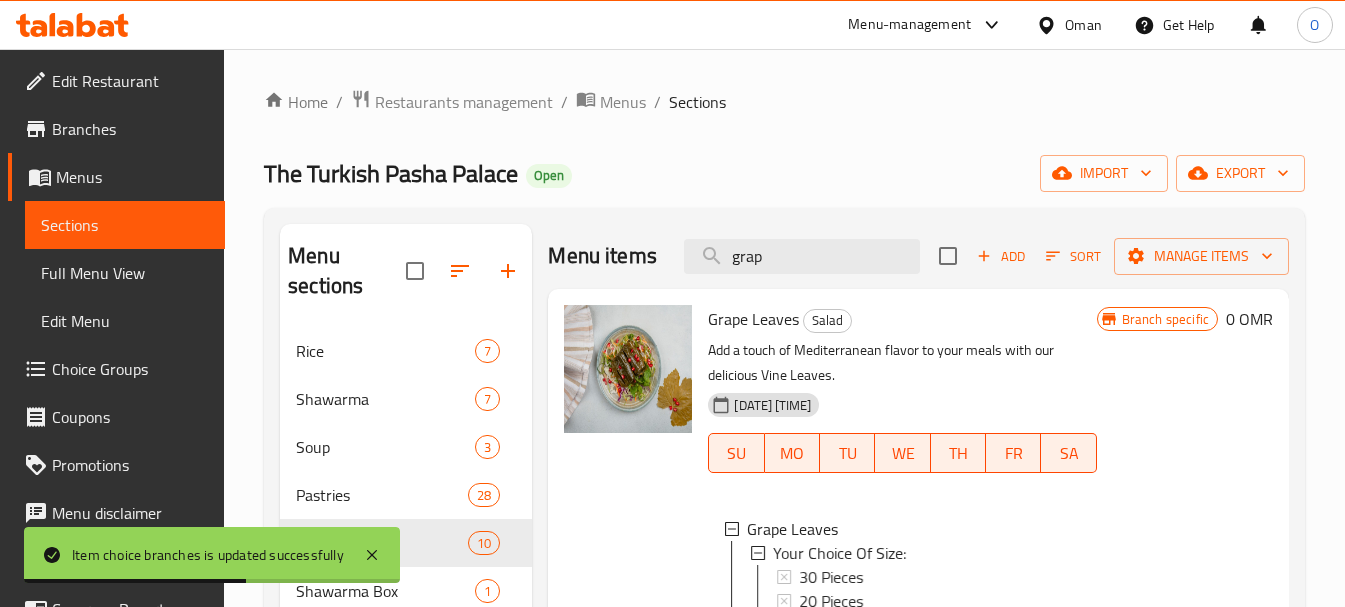 scroll, scrollTop: 24, scrollLeft: 0, axis: vertical 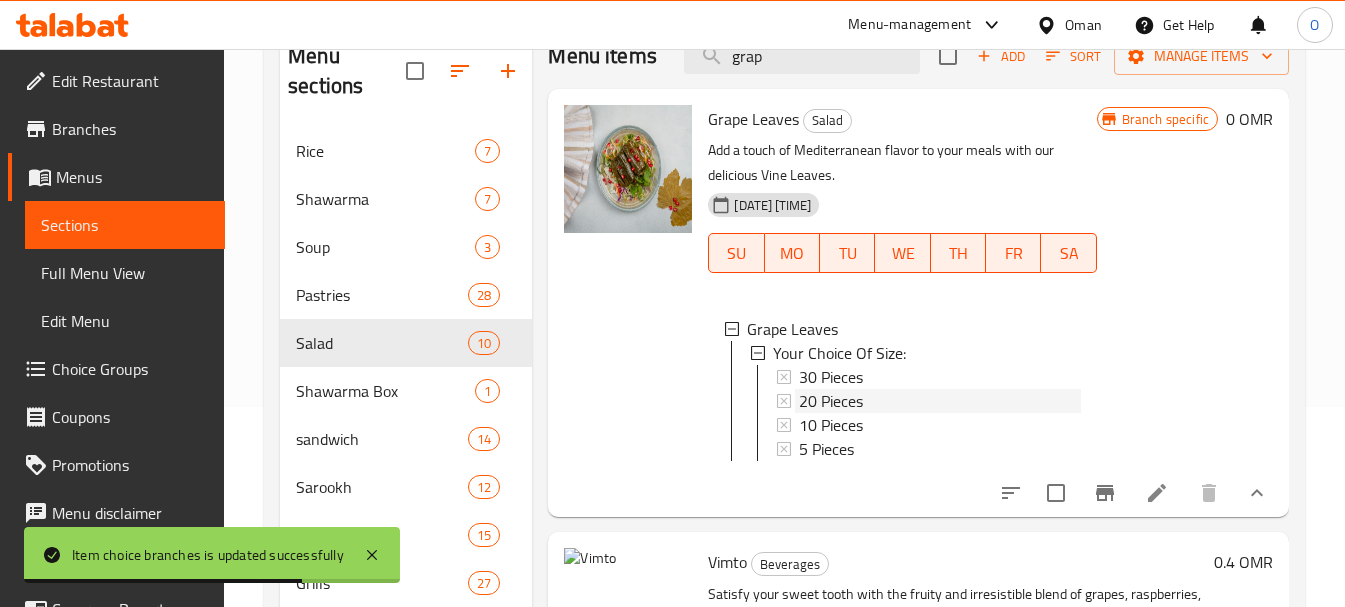 click on "20 Pieces" at bounding box center (831, 401) 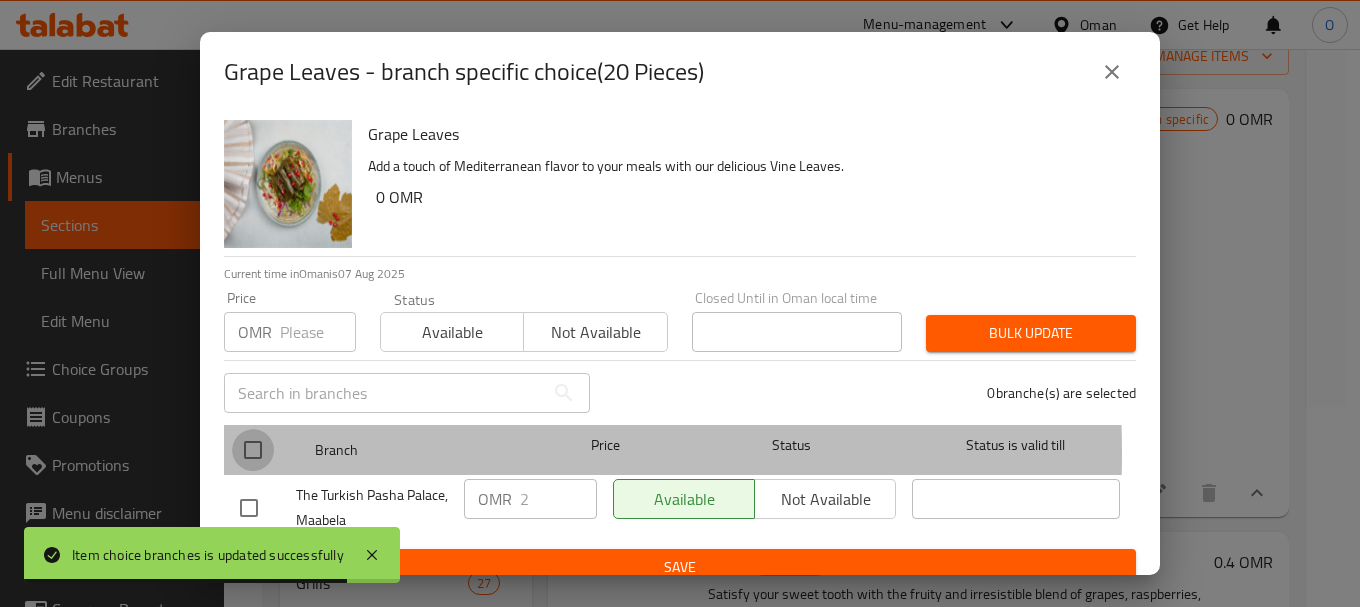 click at bounding box center [253, 450] 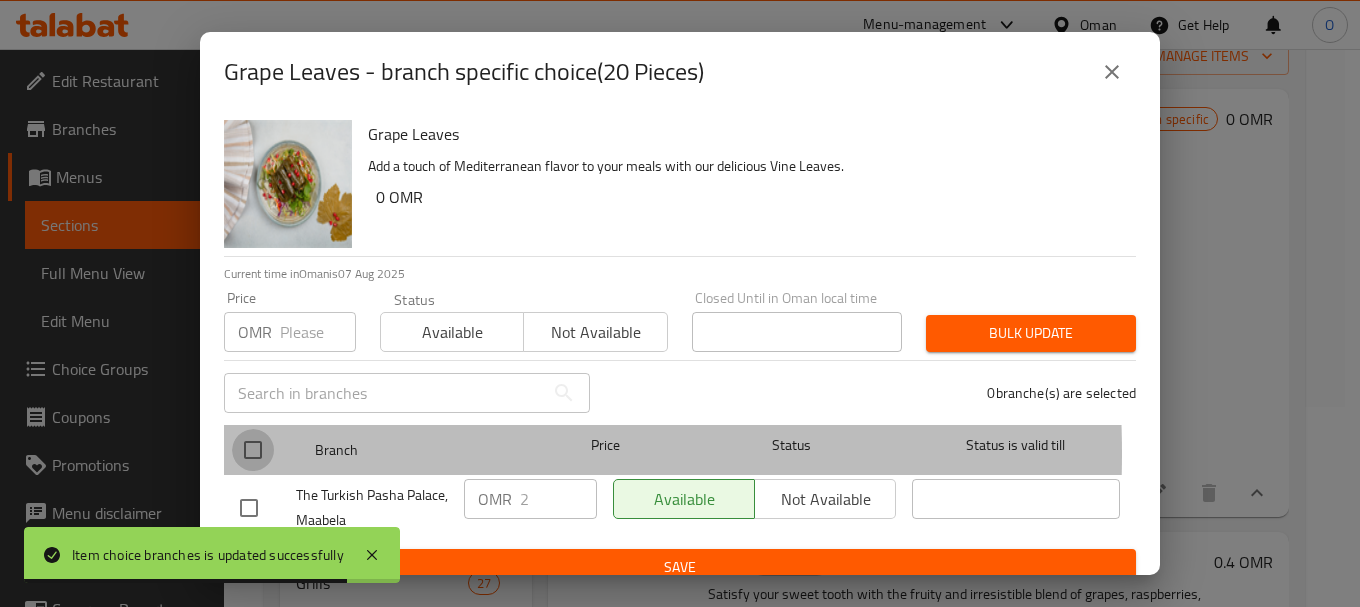 checkbox on "true" 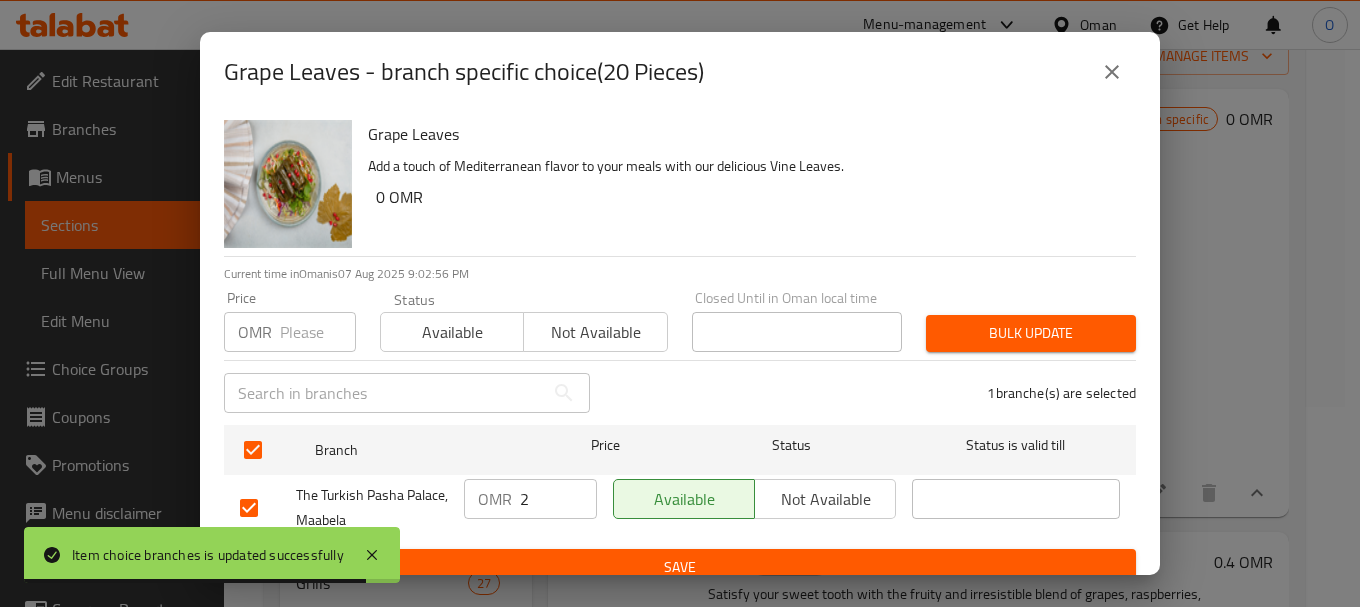 click at bounding box center [318, 332] 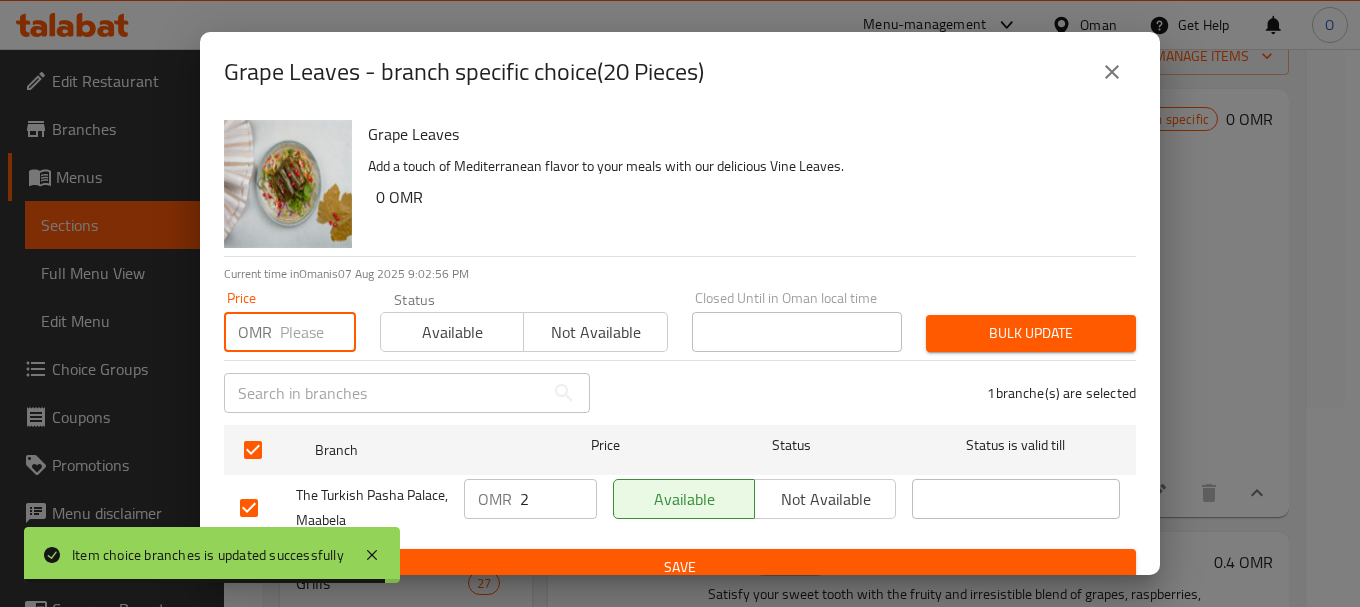 paste on "2.400" 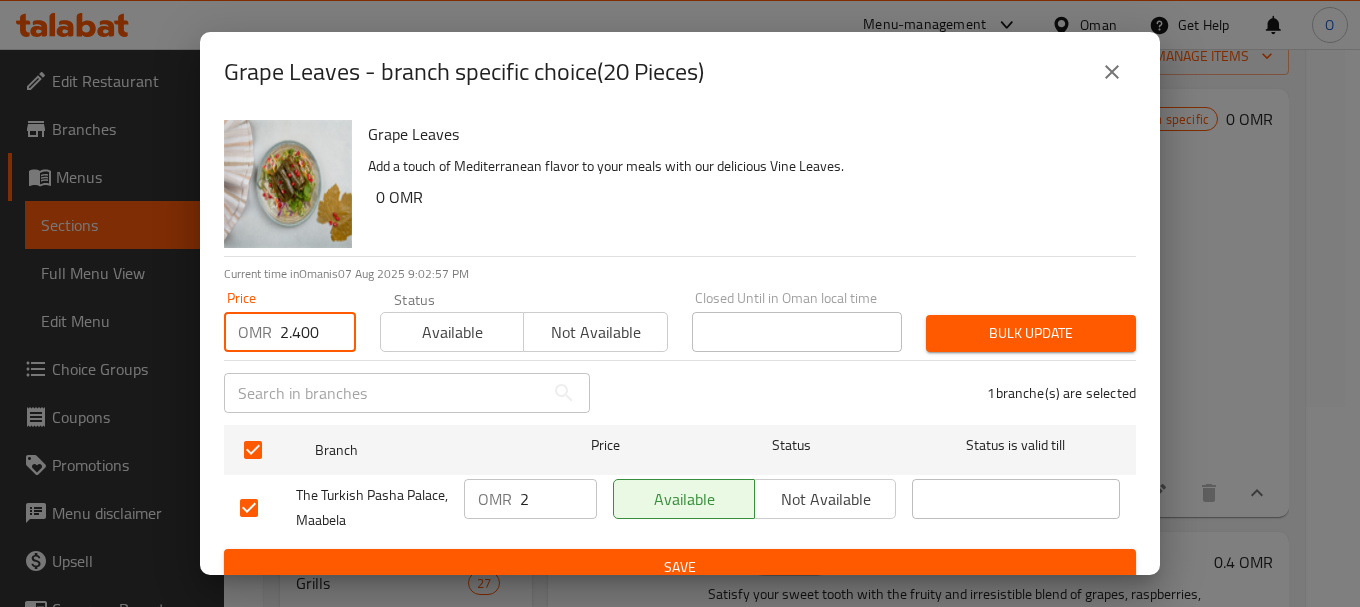 type on "2.400" 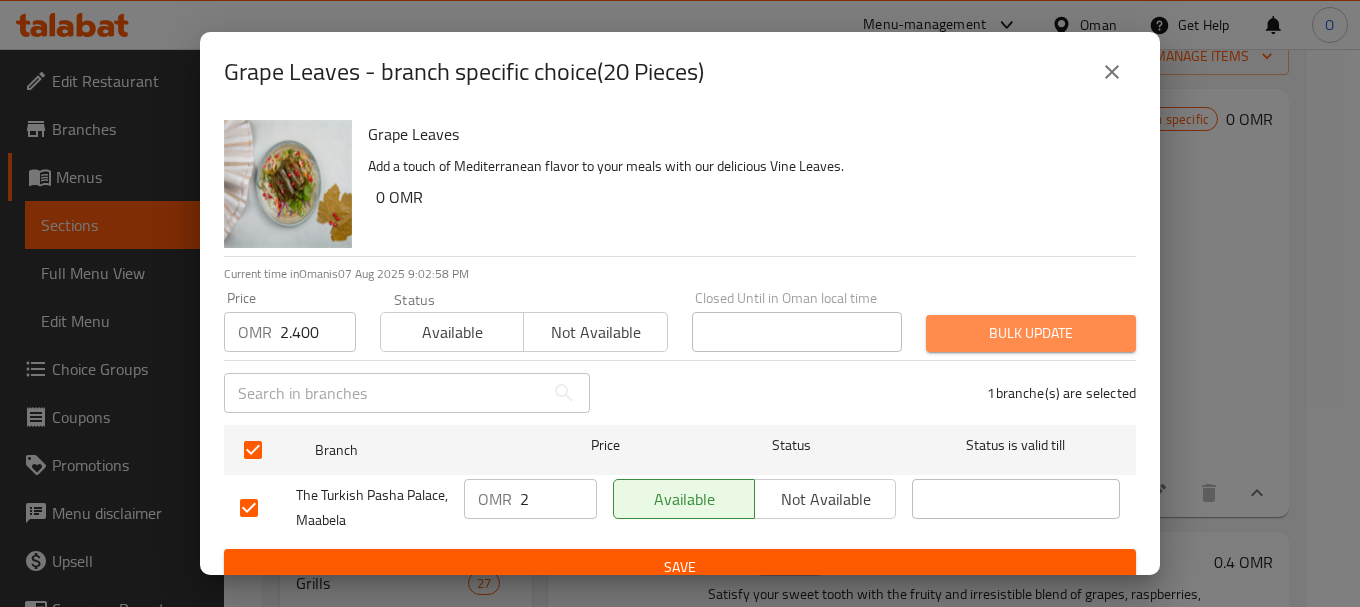 click on "Bulk update" at bounding box center [1031, 333] 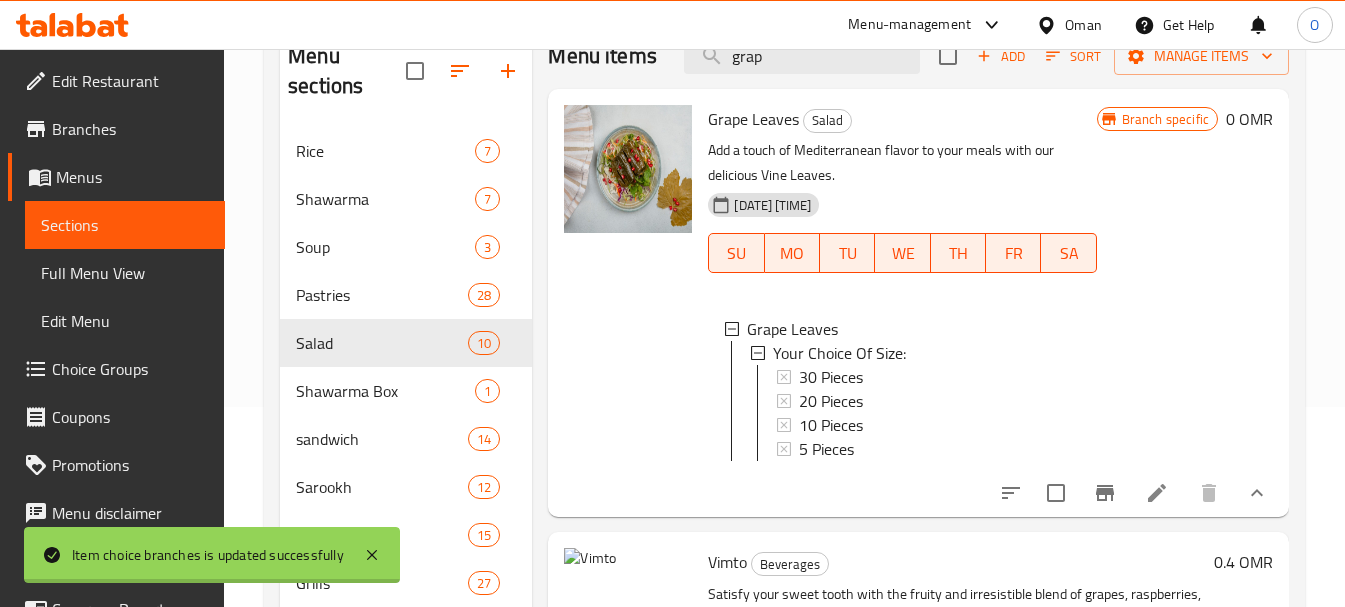 scroll, scrollTop: 0, scrollLeft: 0, axis: both 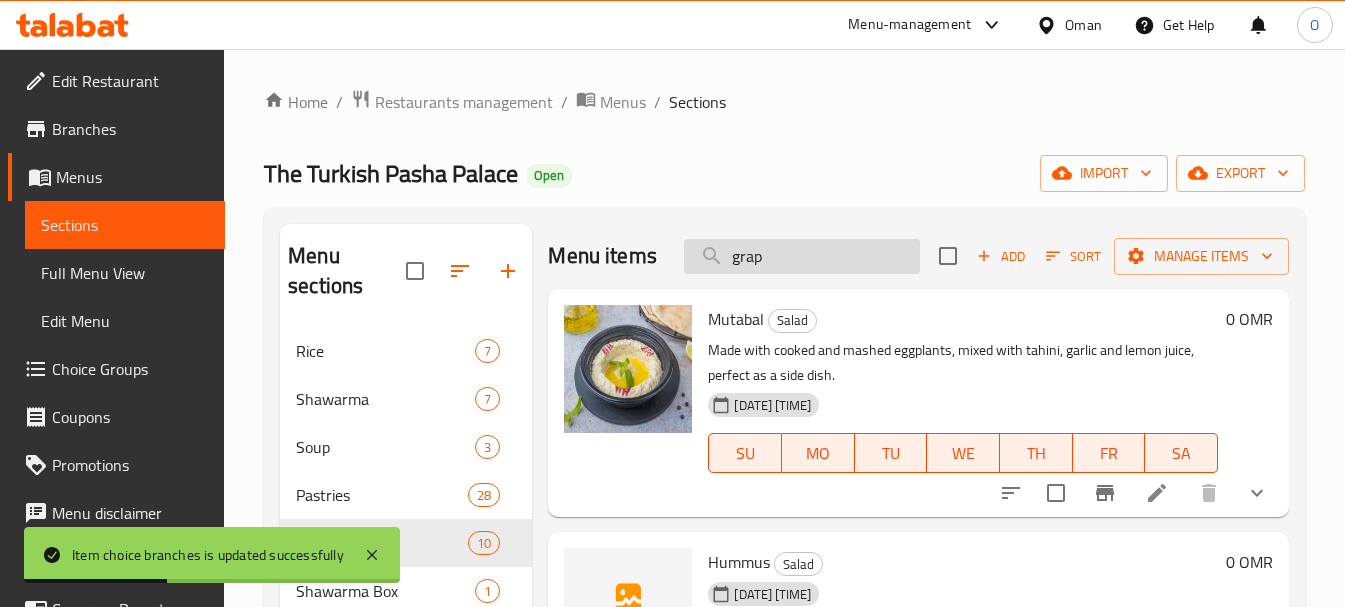 click on "grap" at bounding box center (802, 256) 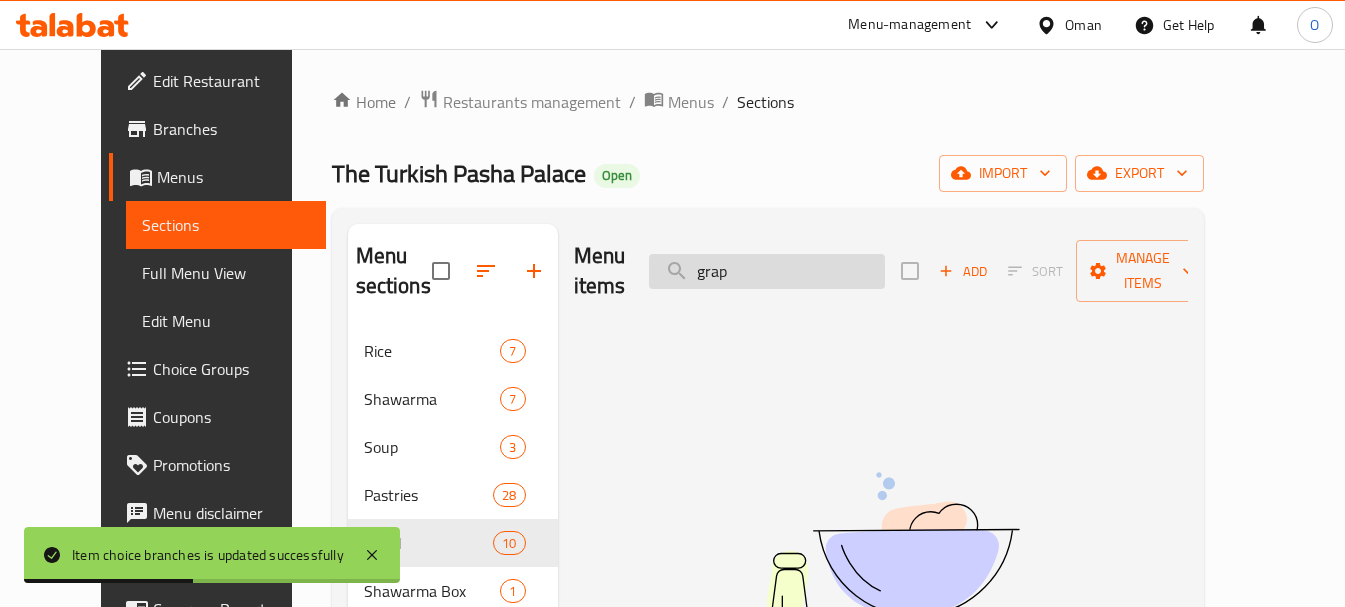 type on "grap" 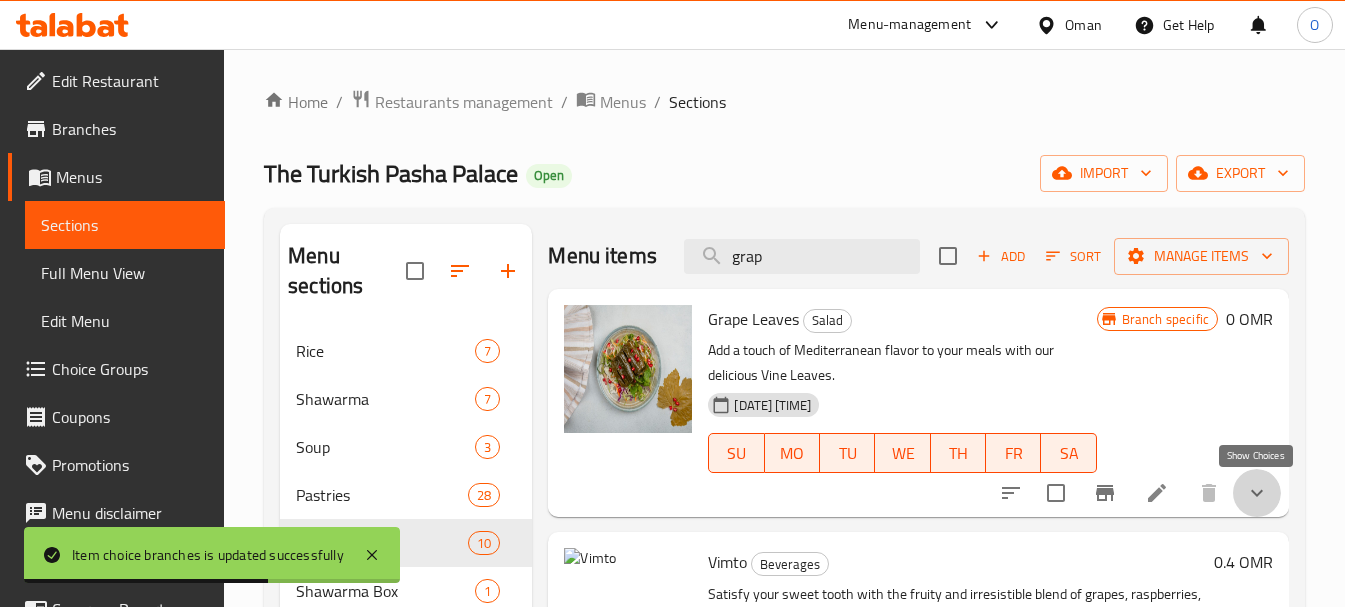 click 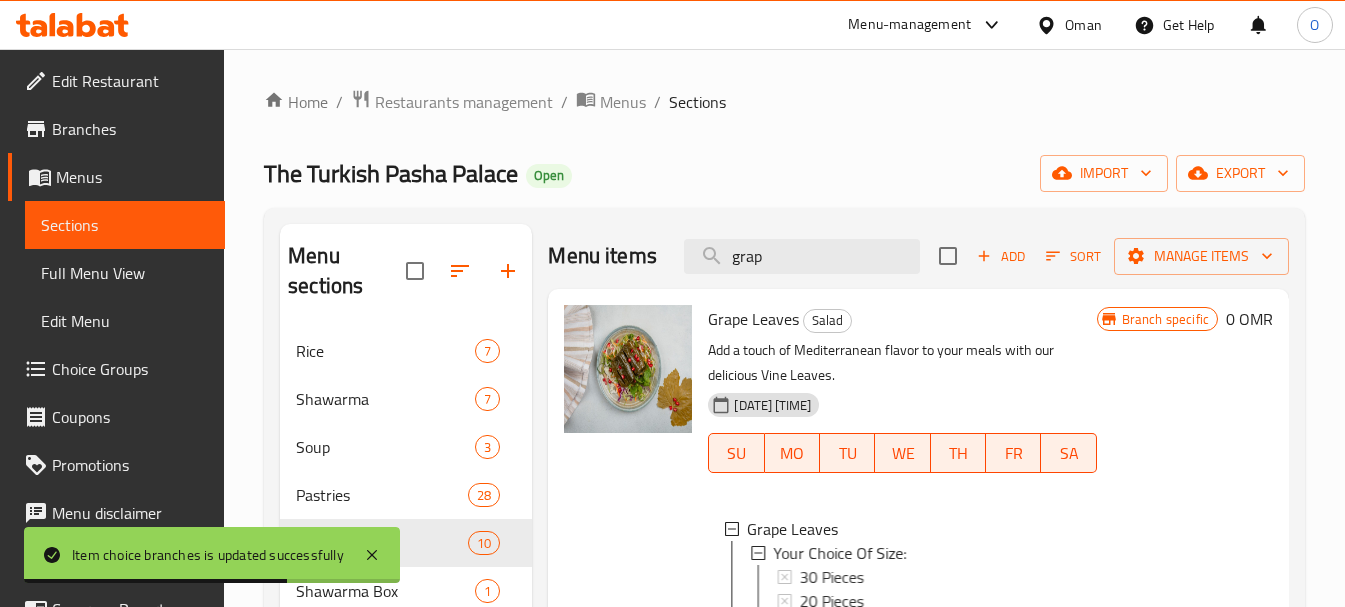 scroll, scrollTop: 24, scrollLeft: 0, axis: vertical 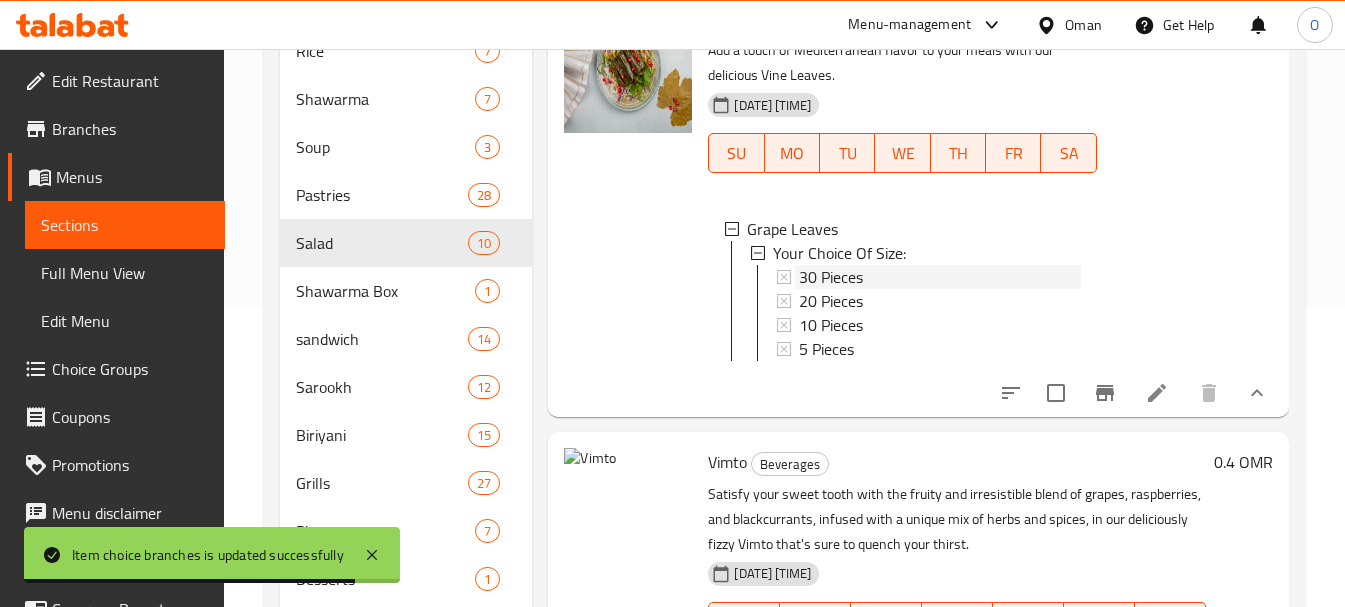 click on "30 Pieces" at bounding box center (831, 277) 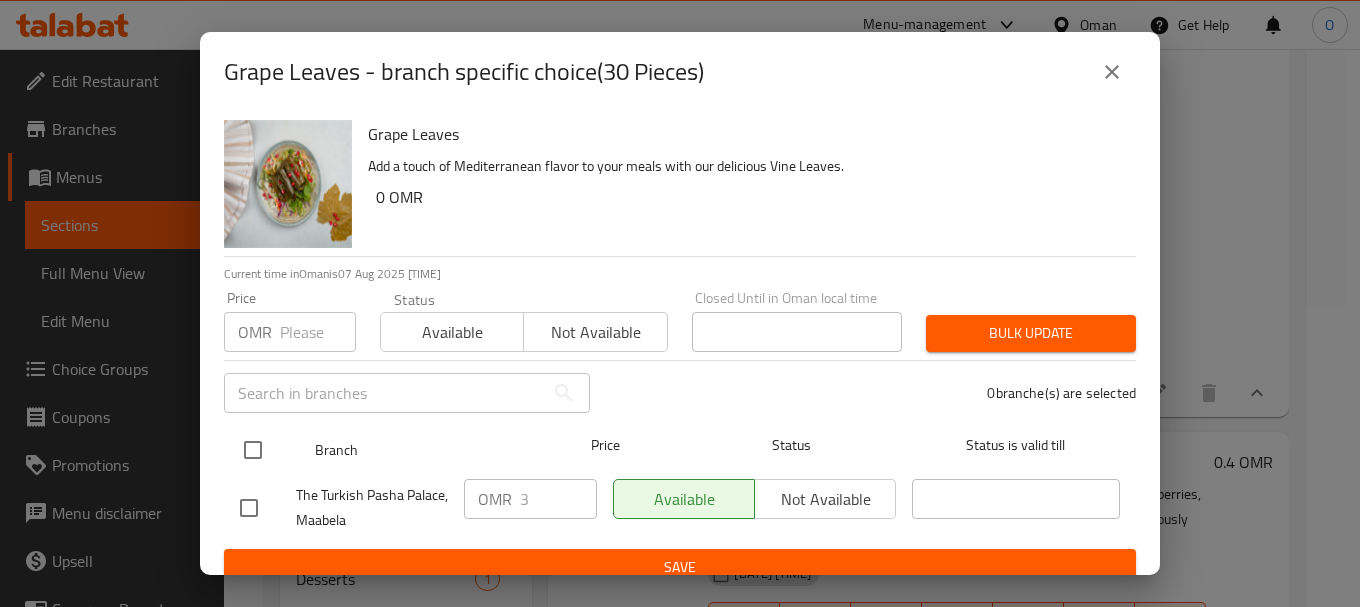 click at bounding box center [253, 450] 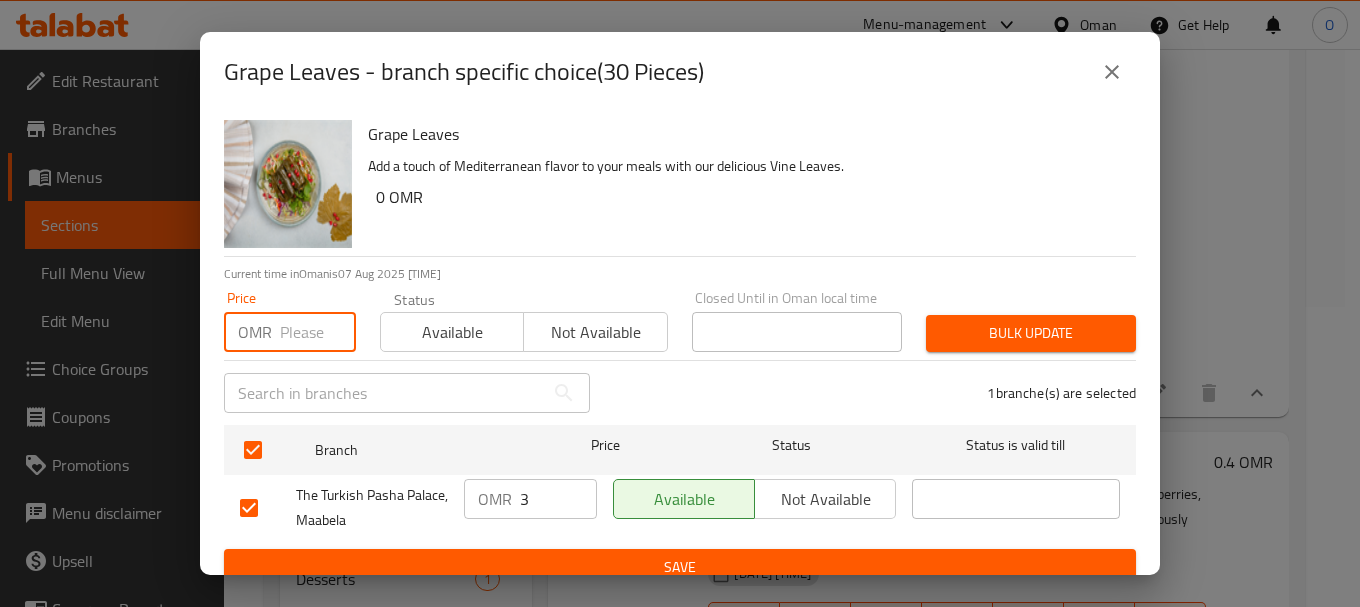 click at bounding box center [318, 332] 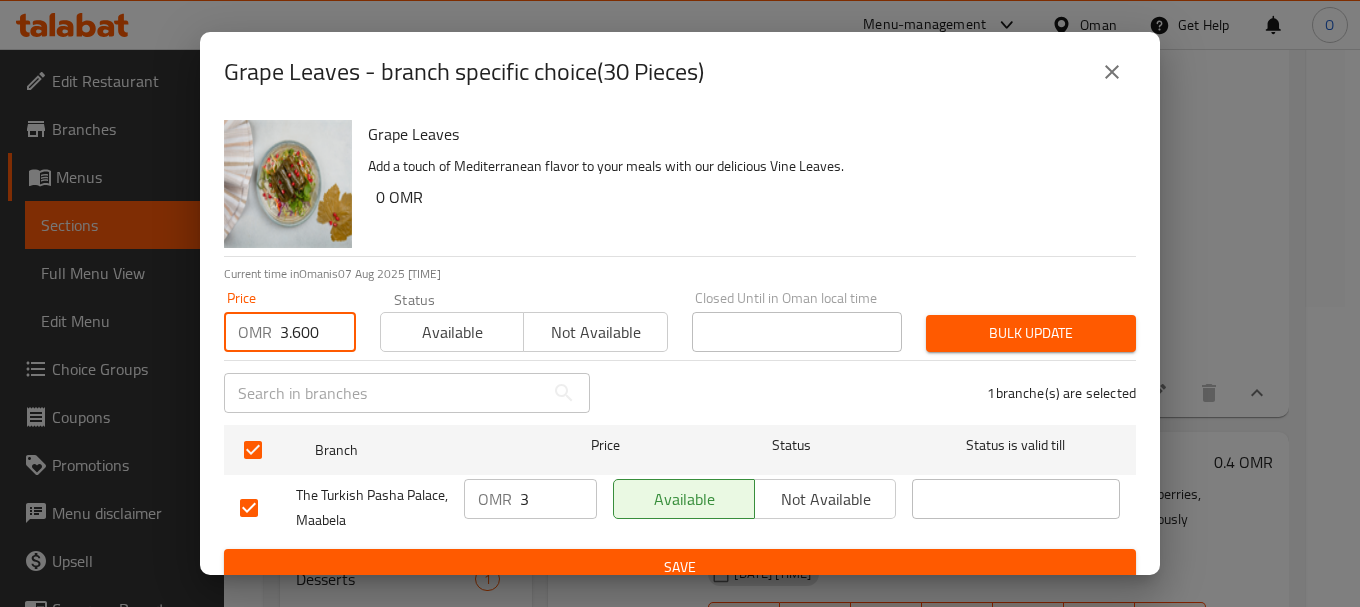type on "3.600" 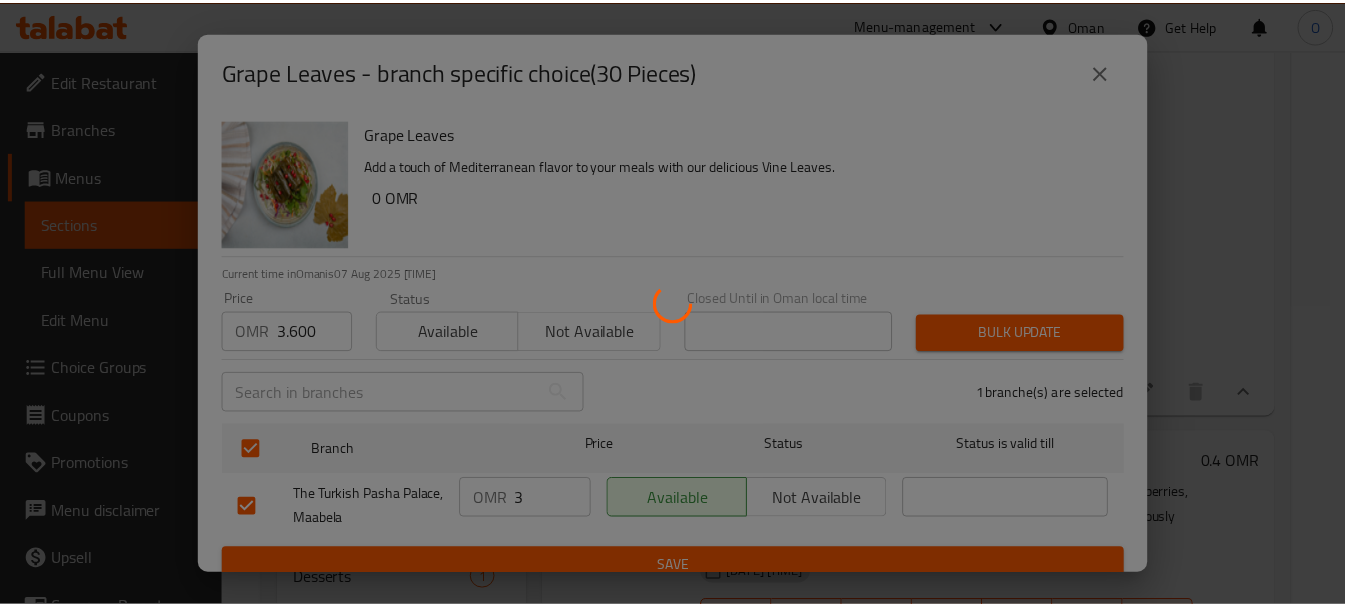 scroll, scrollTop: 0, scrollLeft: 0, axis: both 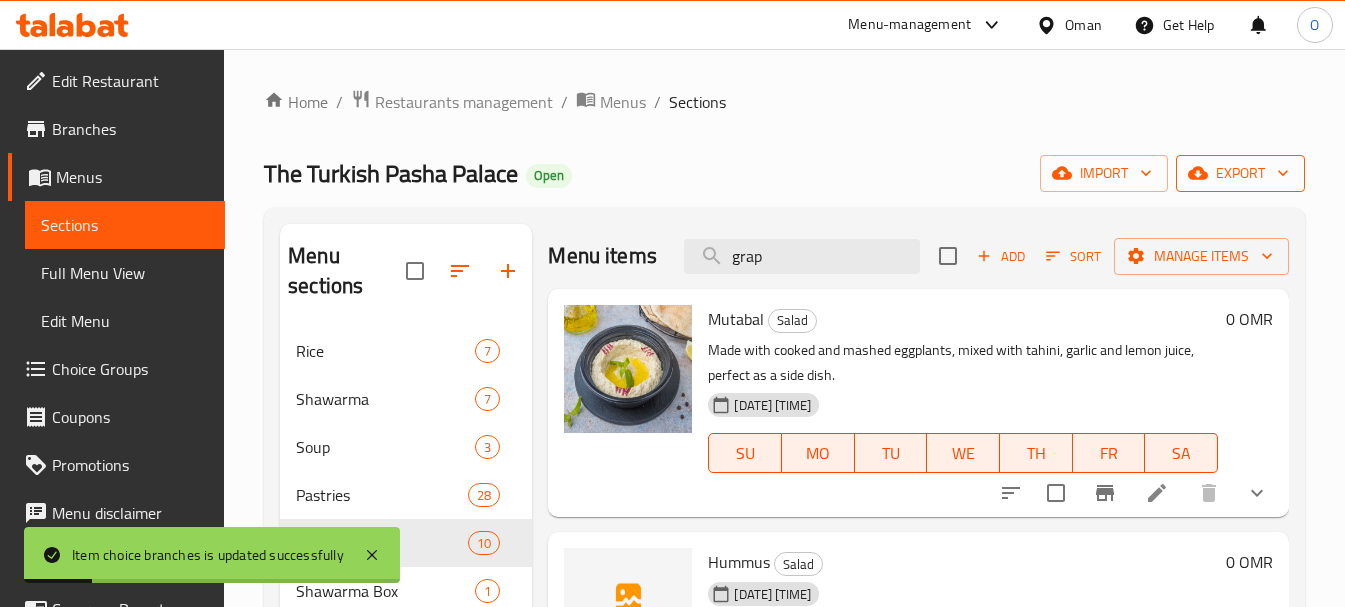 click on "export" at bounding box center (1240, 173) 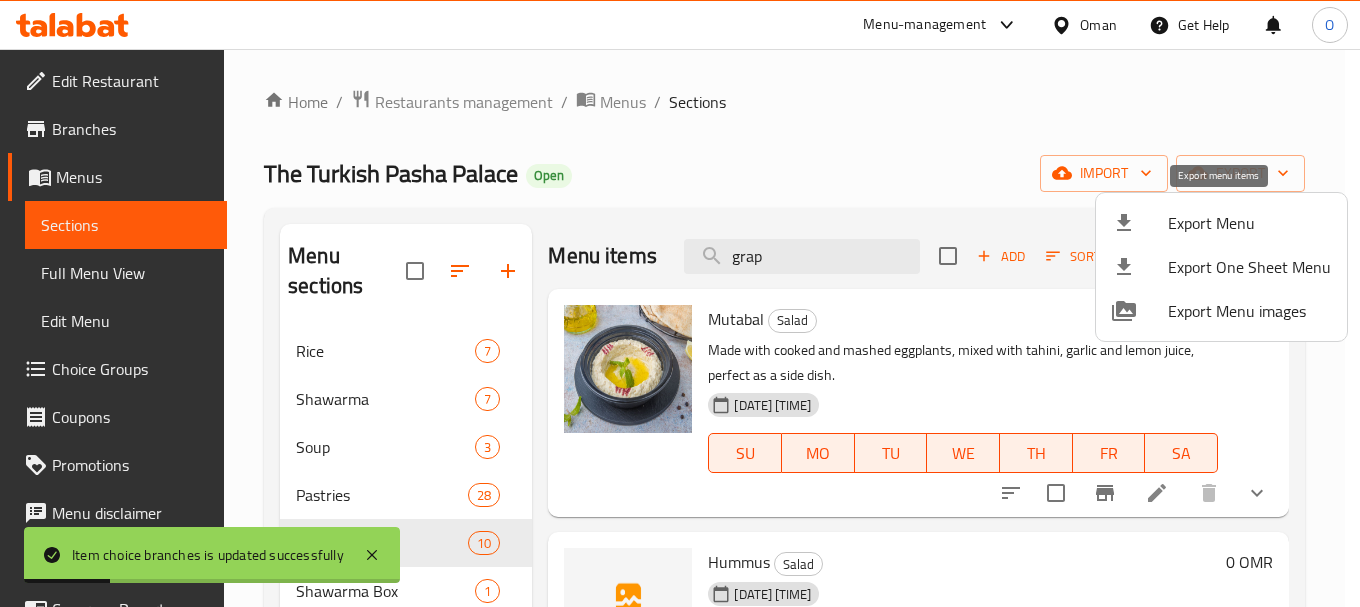 click on "Export Menu" at bounding box center (1249, 223) 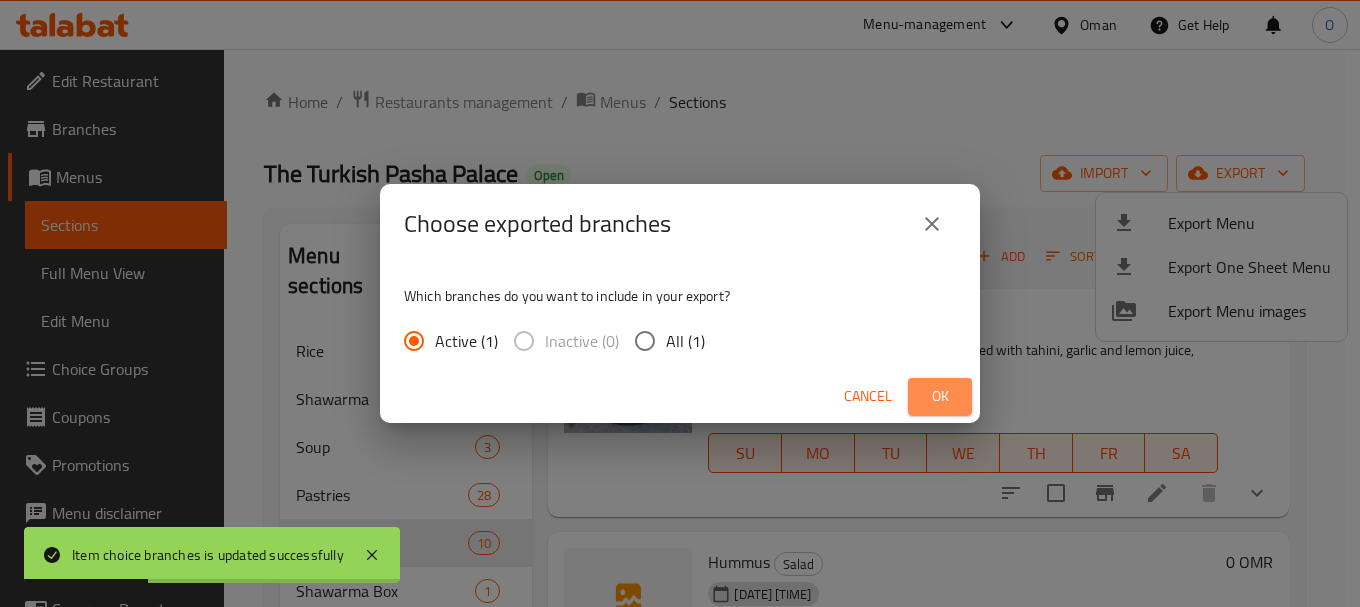 click on "Ok" at bounding box center (940, 396) 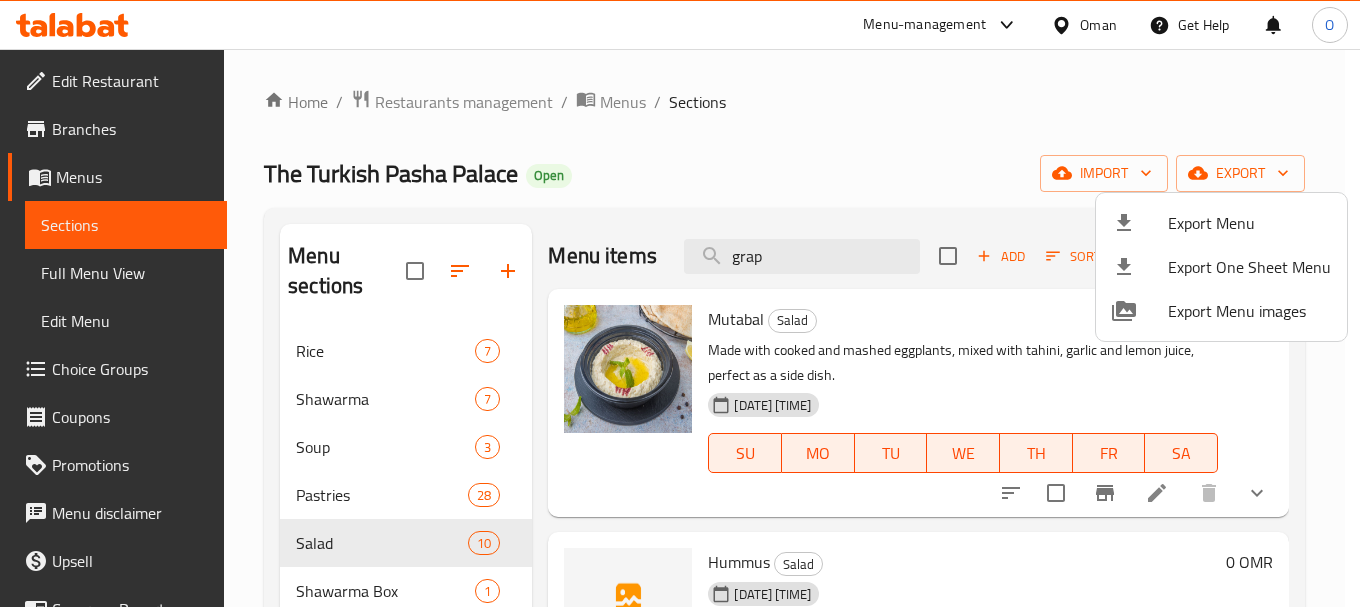 click at bounding box center [680, 303] 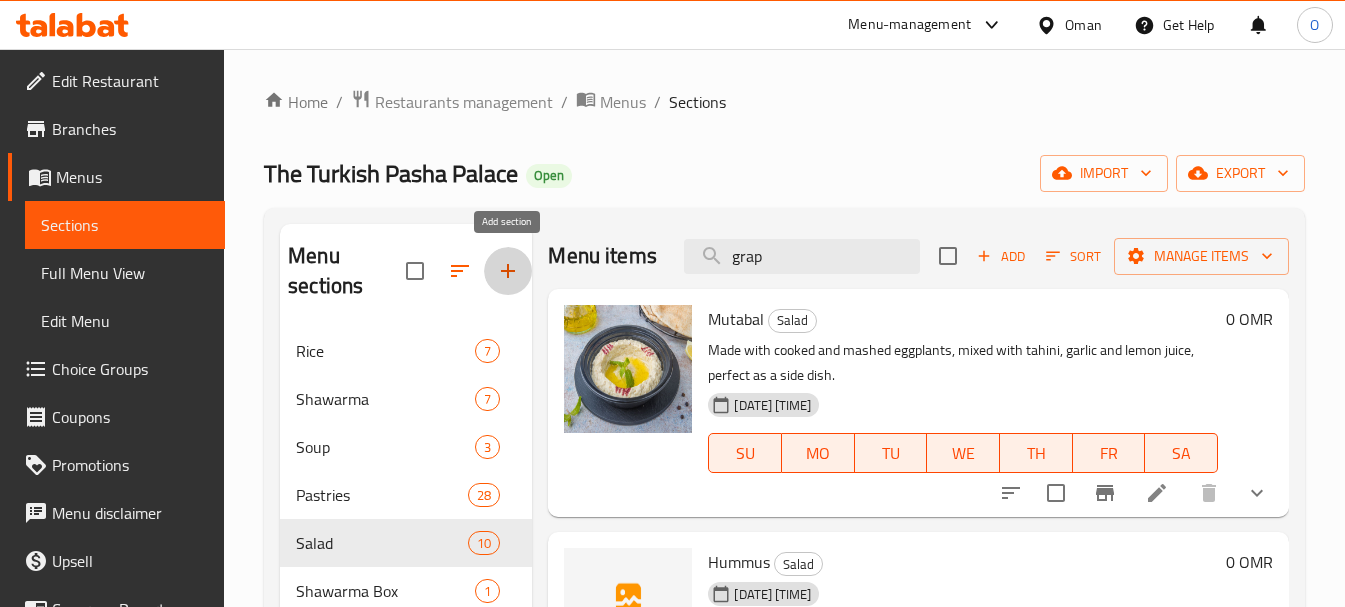 click 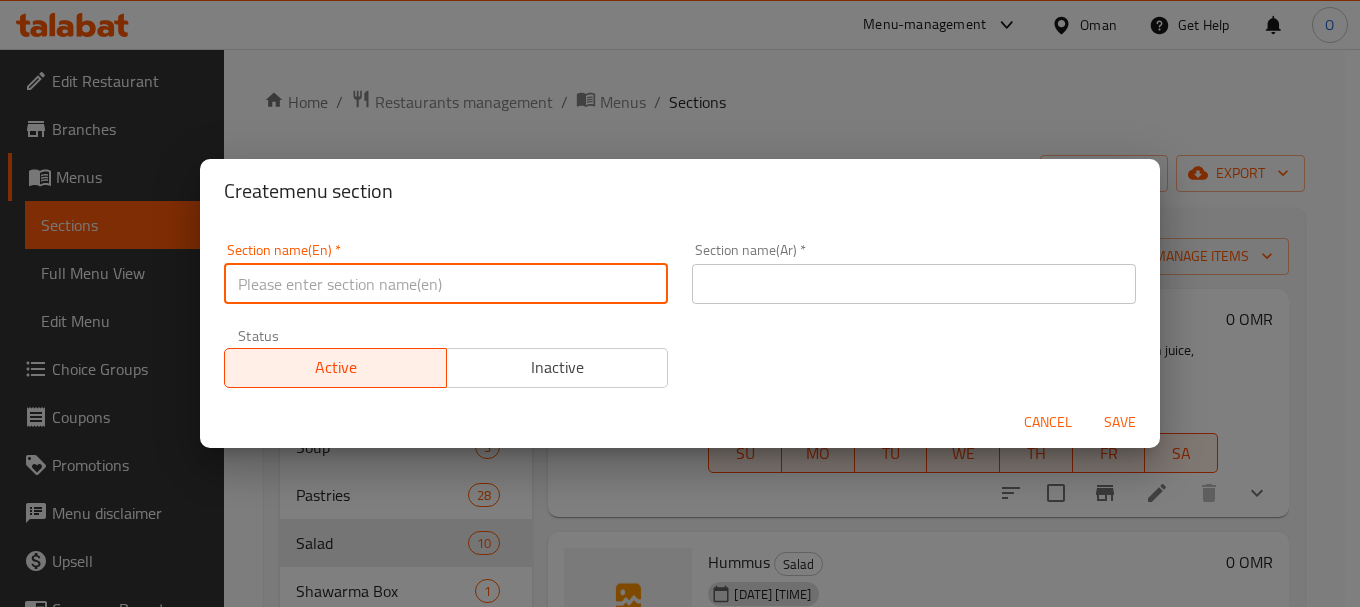 click at bounding box center [446, 284] 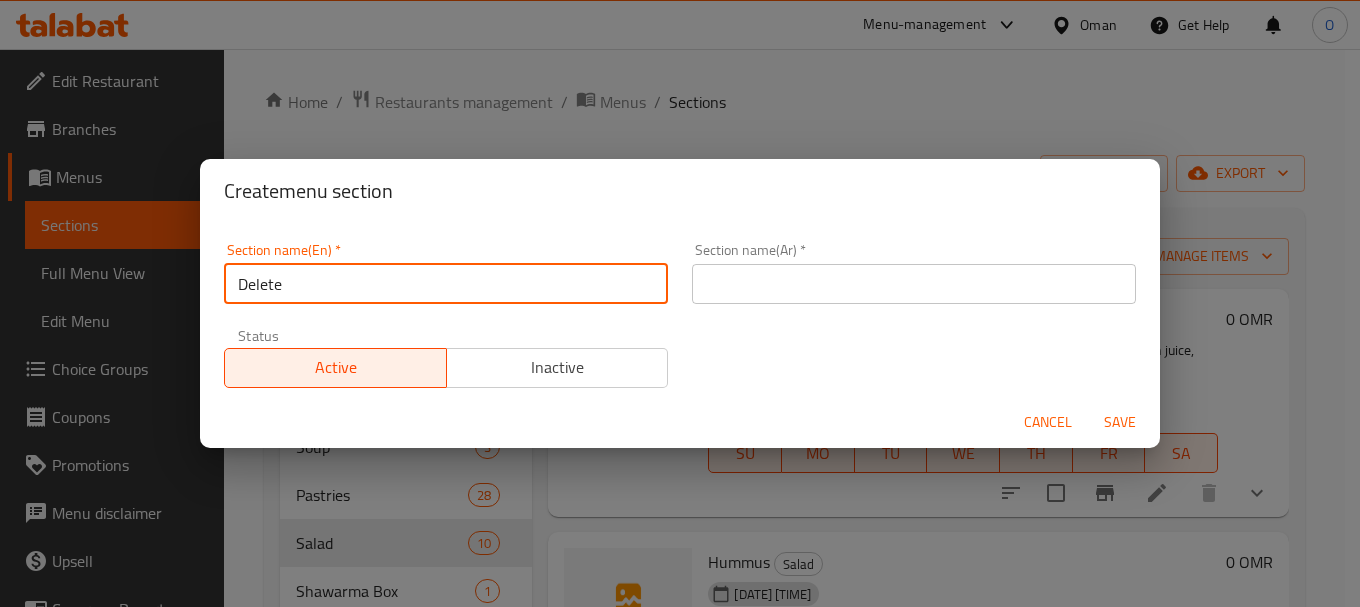 type on "Delete" 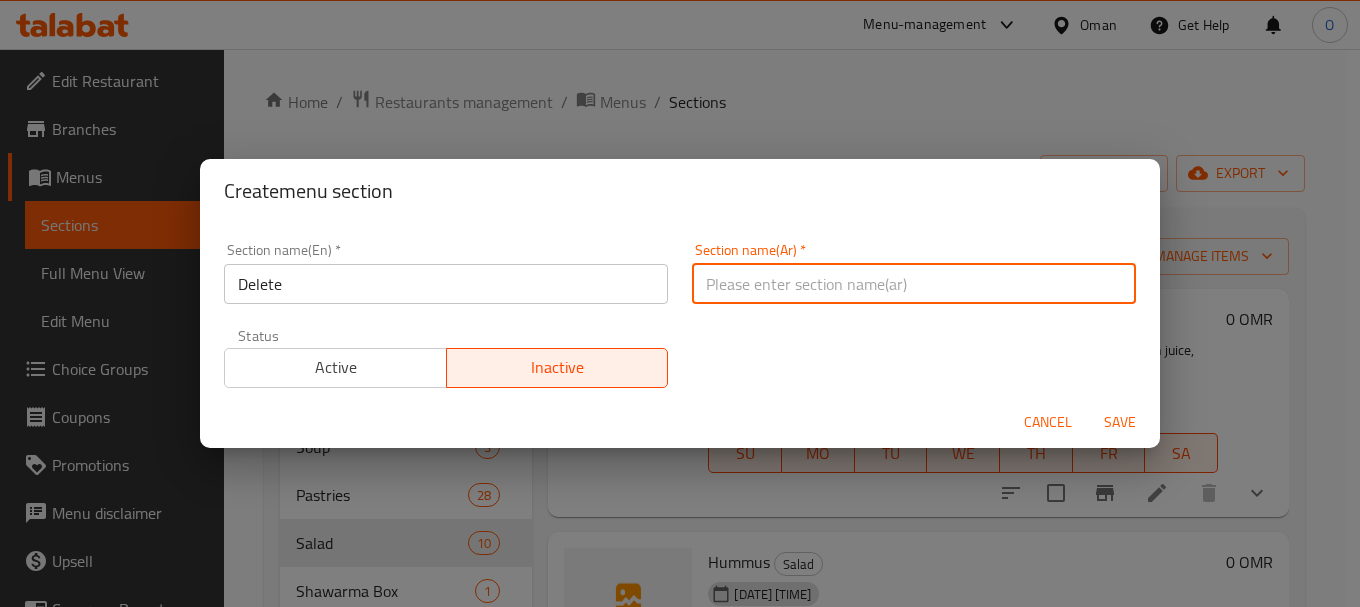 click at bounding box center (914, 284) 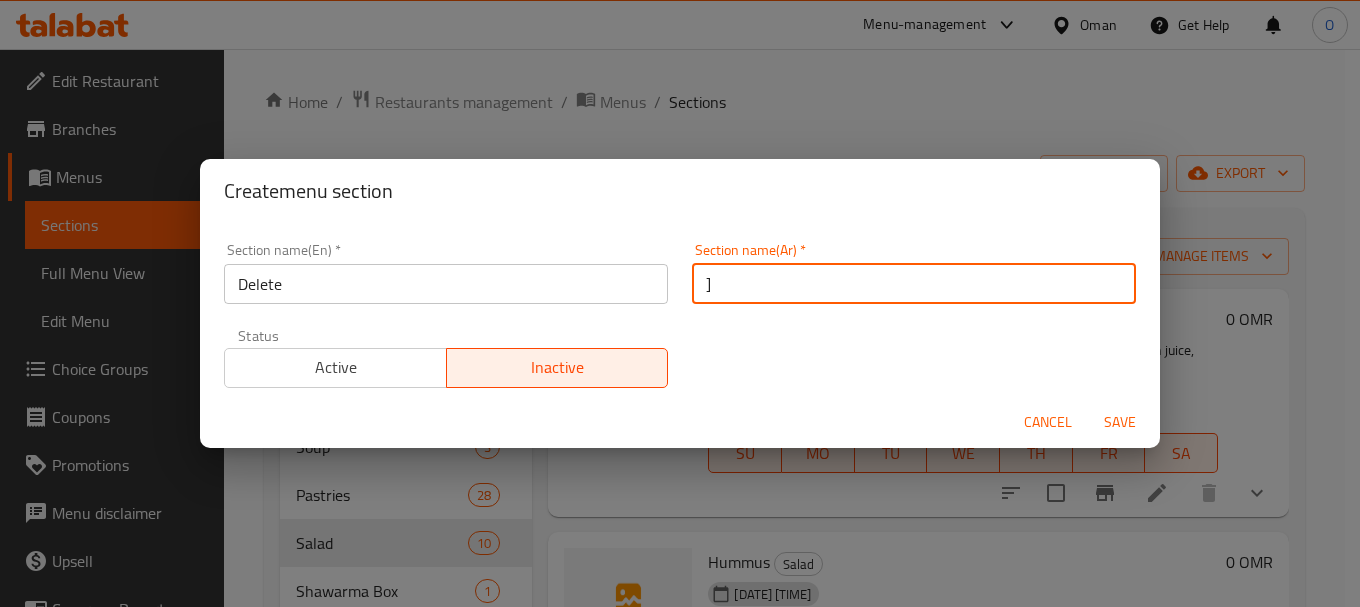 type on "]" 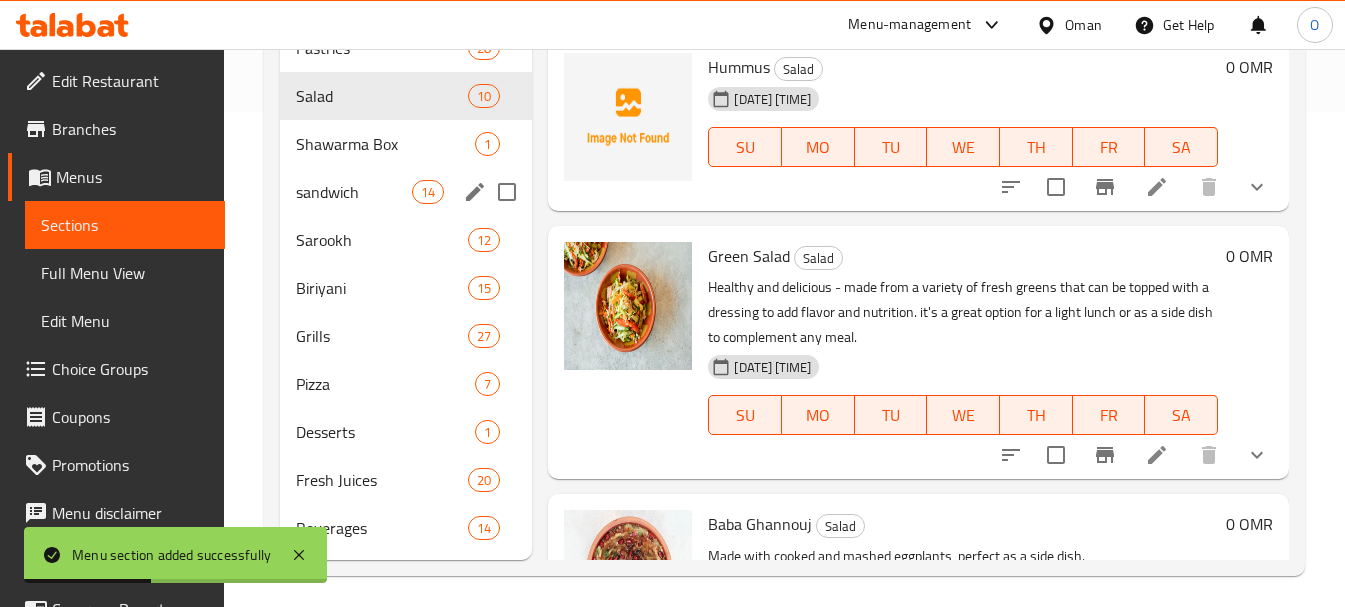 scroll, scrollTop: 504, scrollLeft: 0, axis: vertical 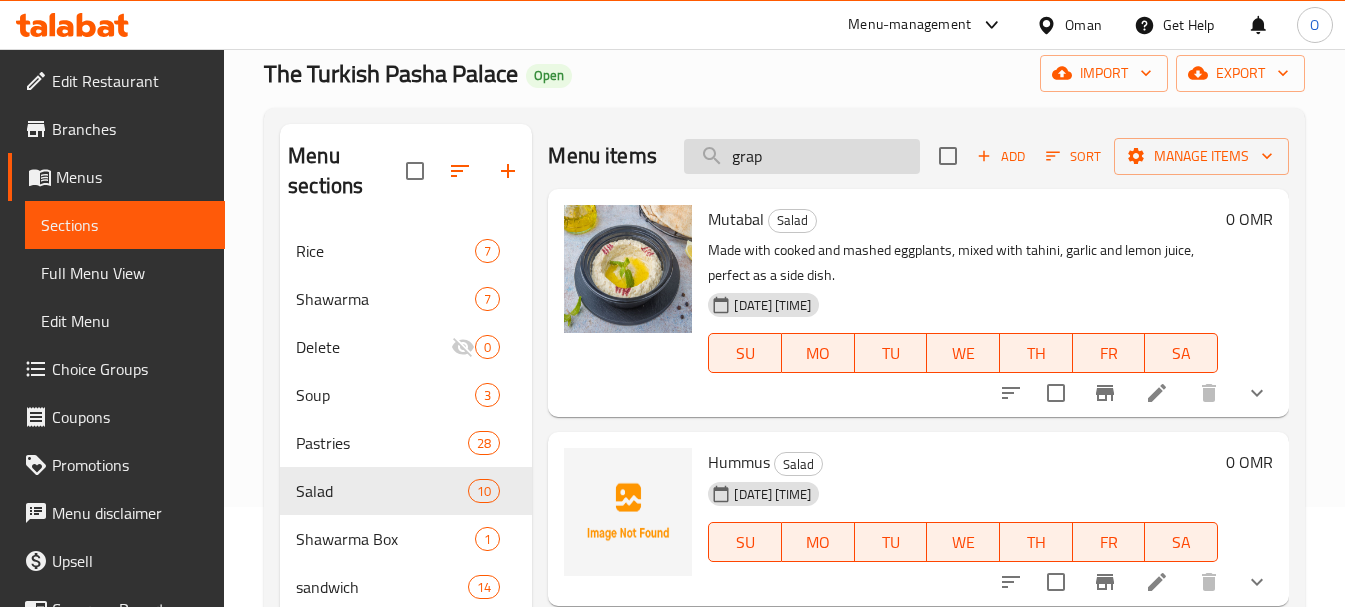click on "grap" at bounding box center (802, 156) 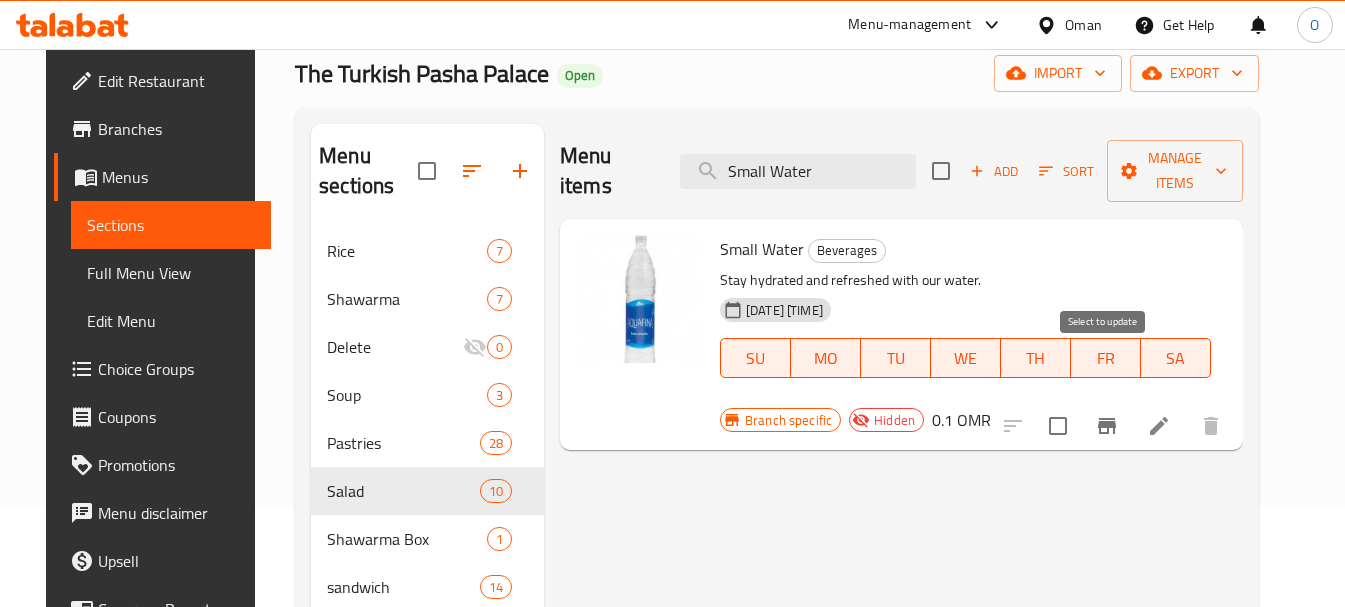 type on "Small Water" 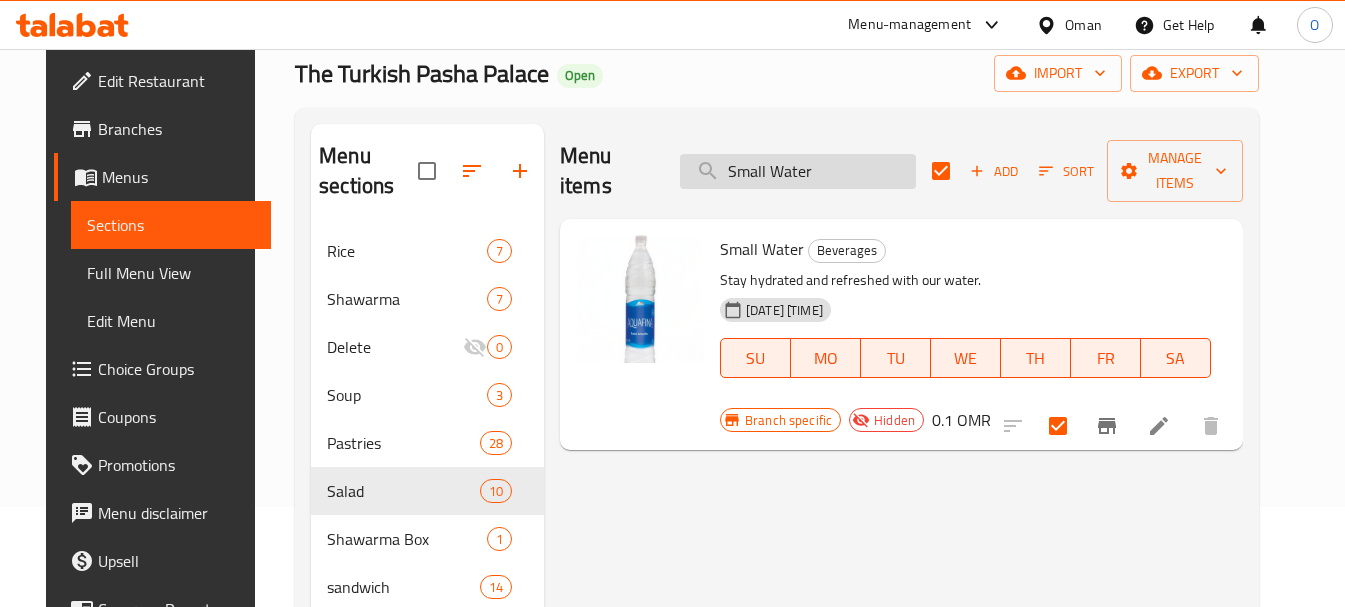 click on "Small Water" at bounding box center [798, 171] 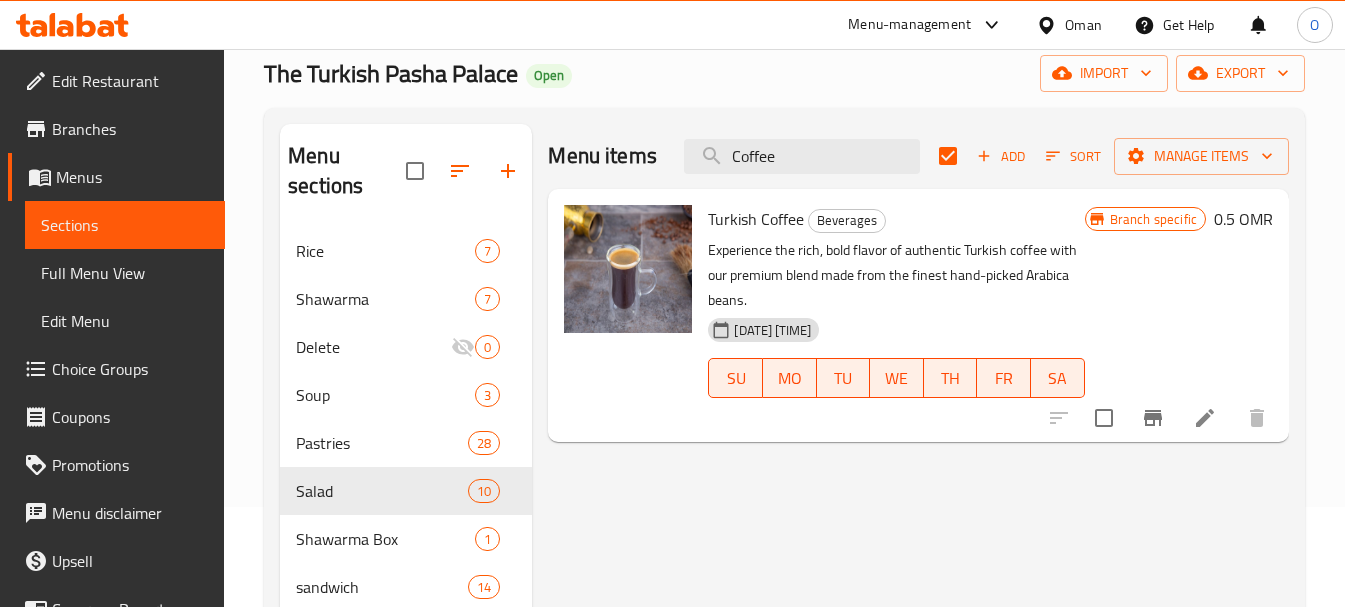 type on "Coffee" 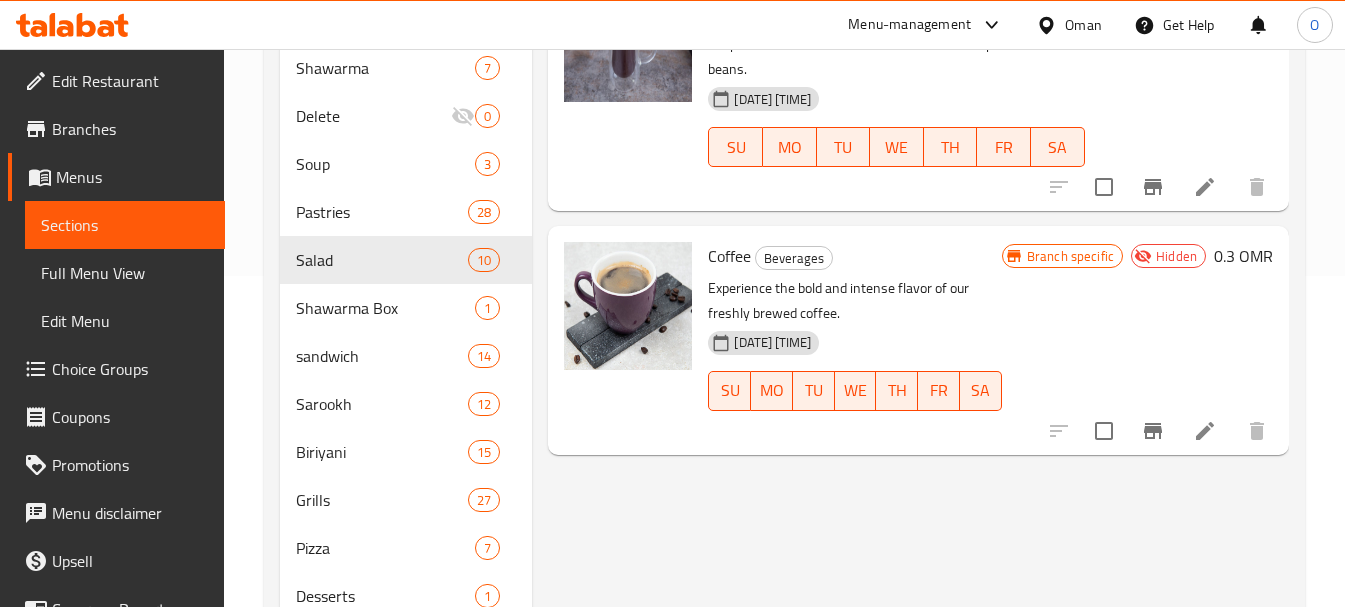 scroll, scrollTop: 400, scrollLeft: 0, axis: vertical 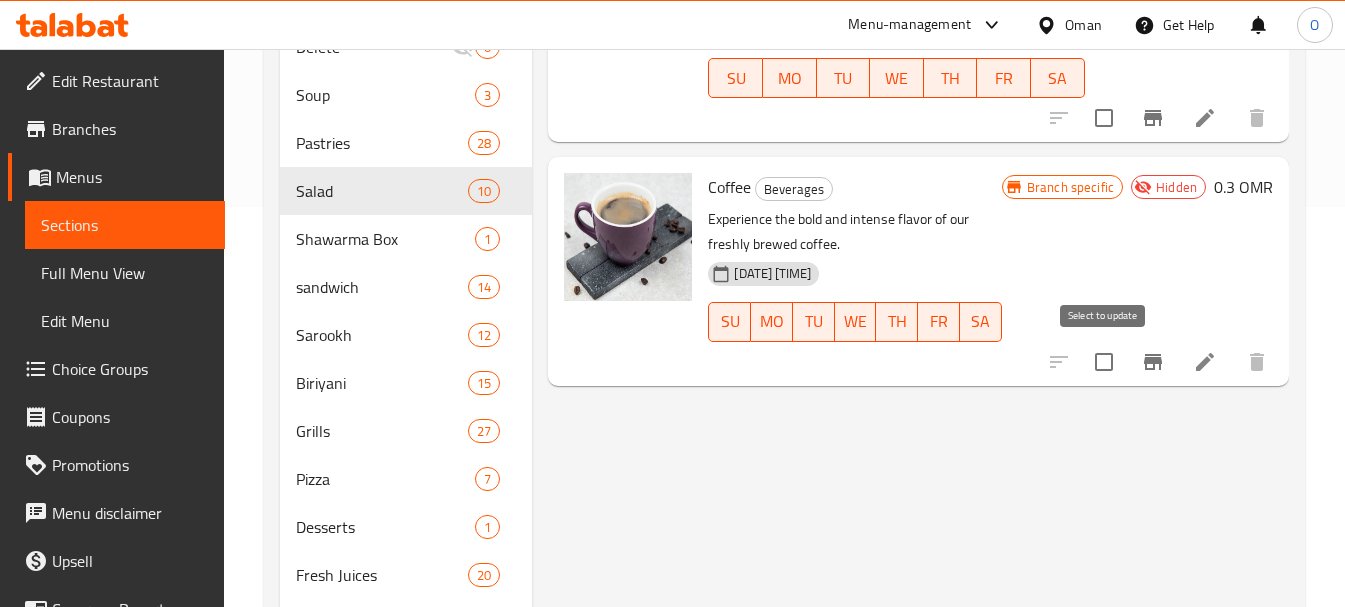 type on "Coffee" 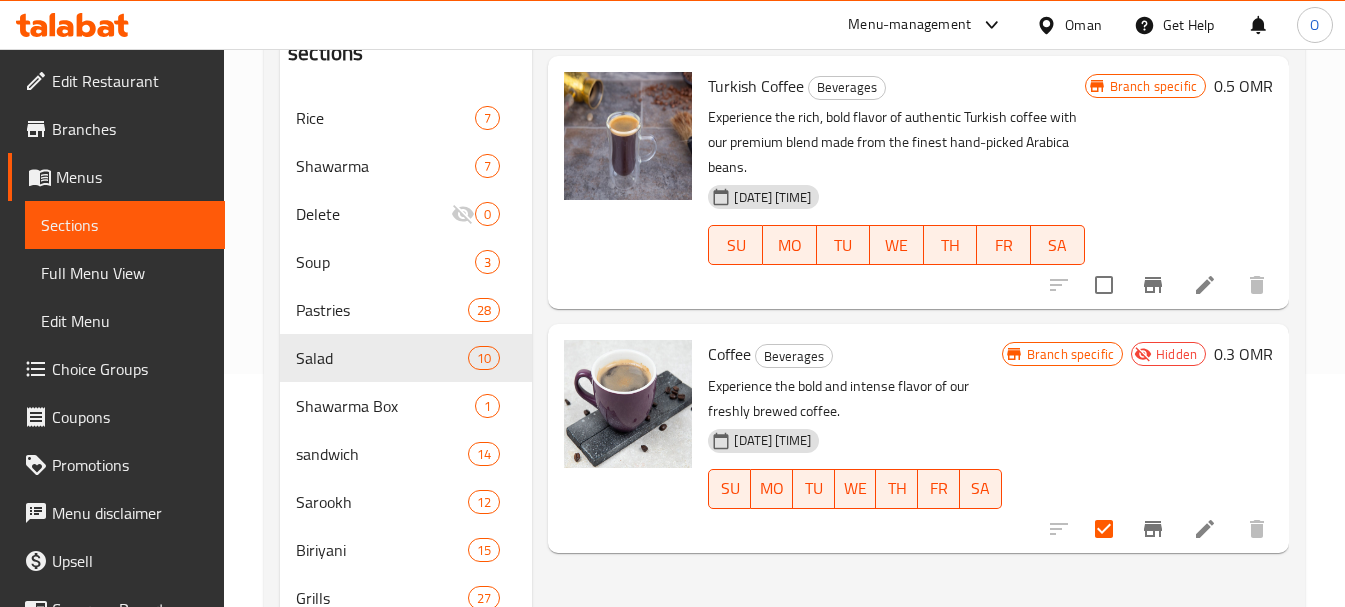 scroll, scrollTop: 0, scrollLeft: 0, axis: both 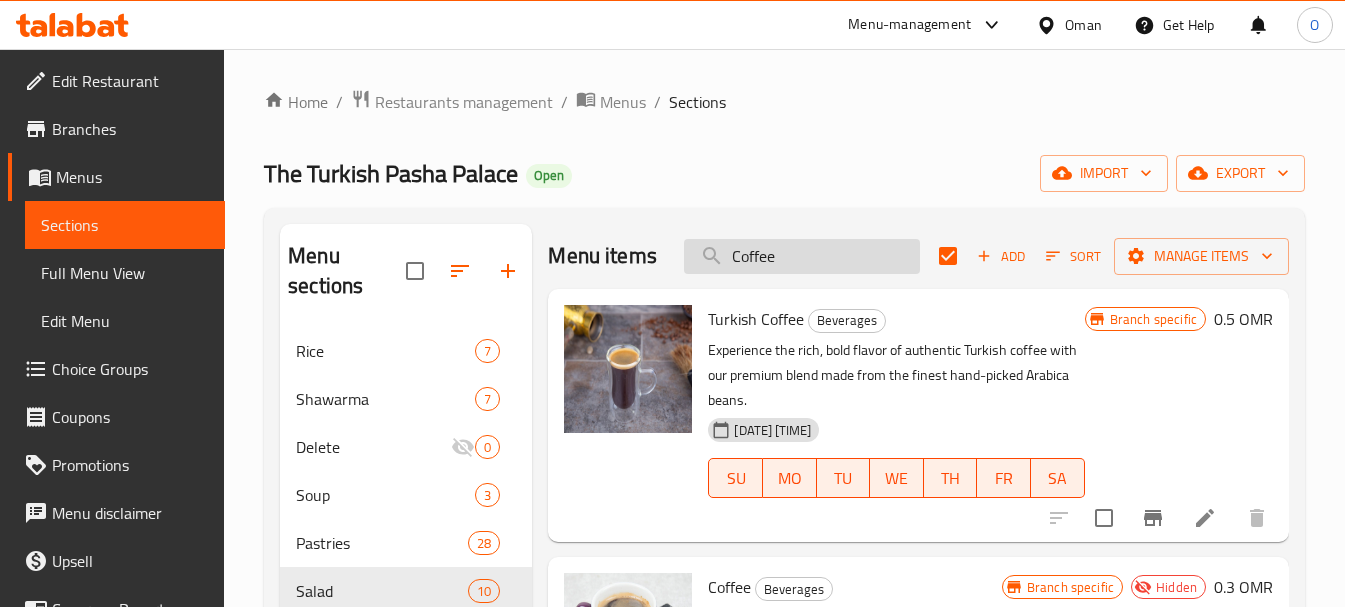 click on "Coffee" at bounding box center [802, 256] 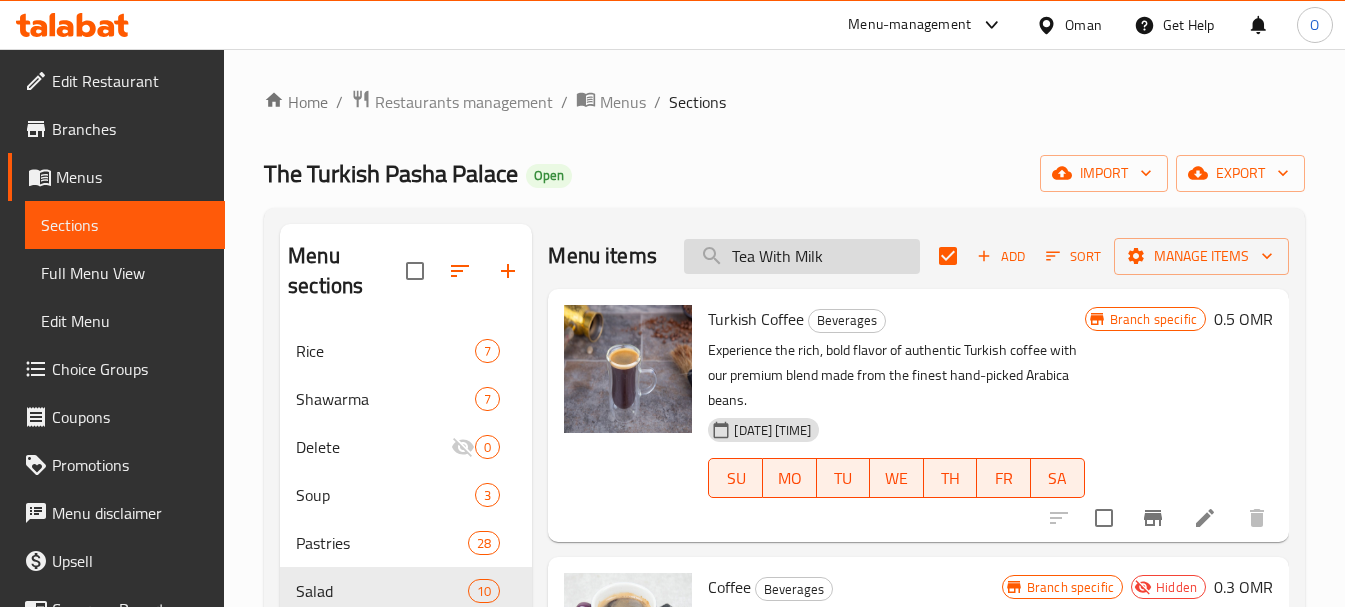 checkbox on "false" 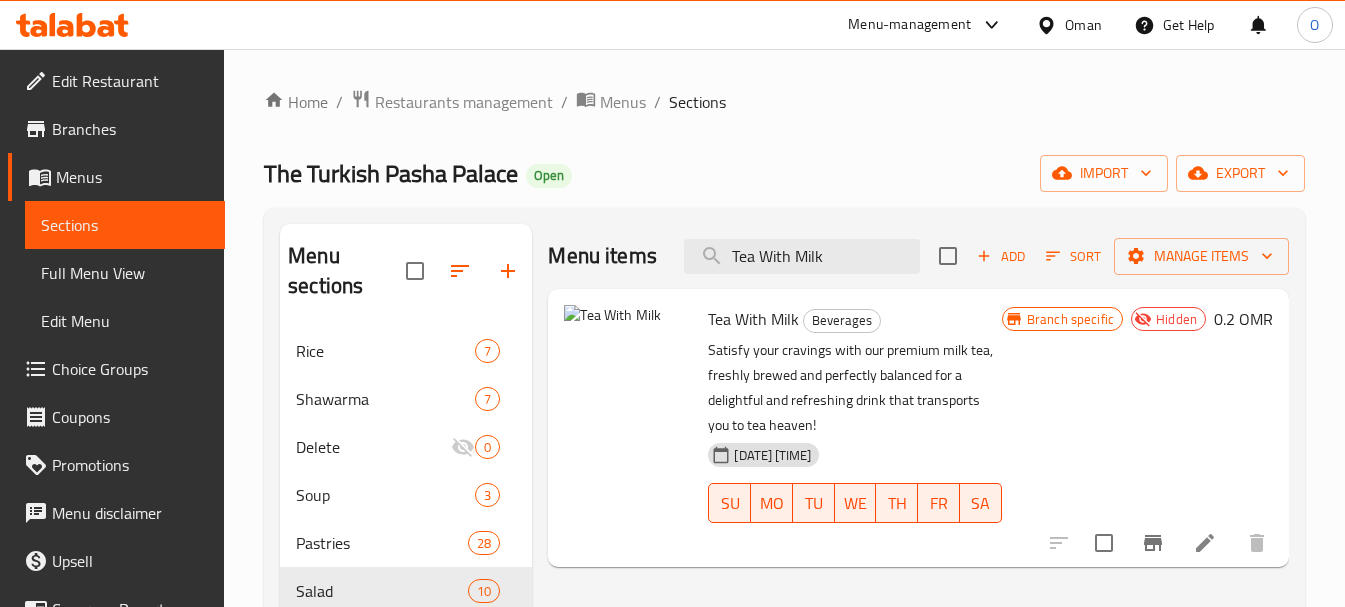 scroll, scrollTop: 100, scrollLeft: 0, axis: vertical 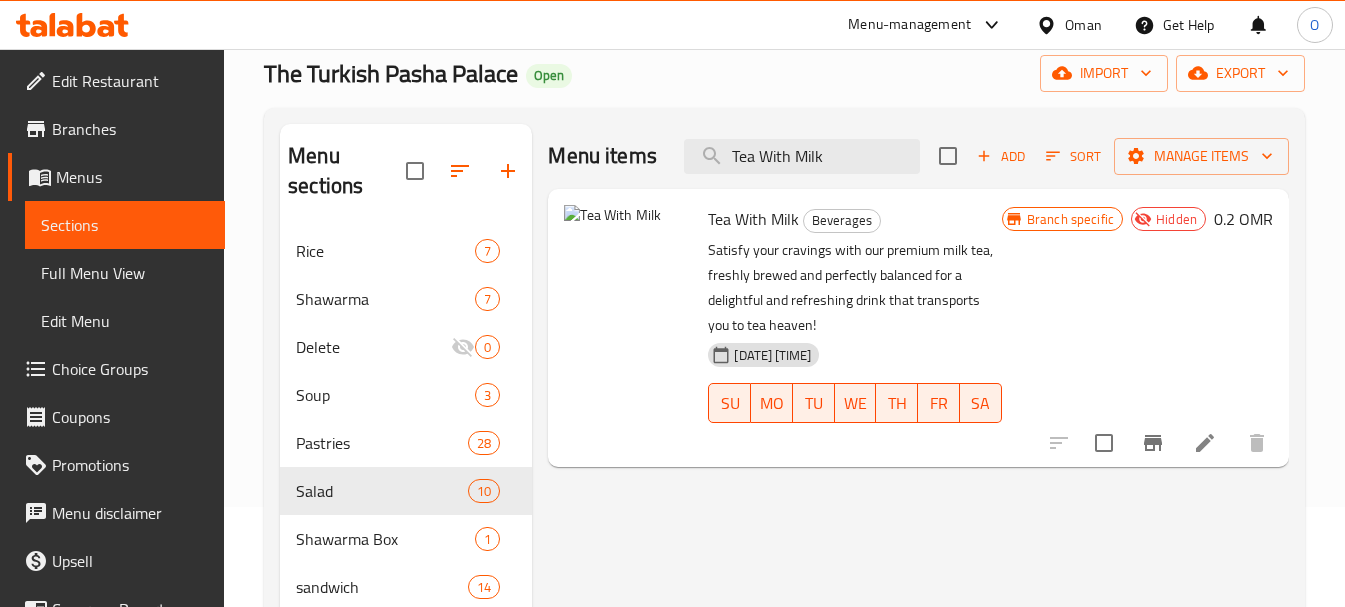 type on "Tea With Milk" 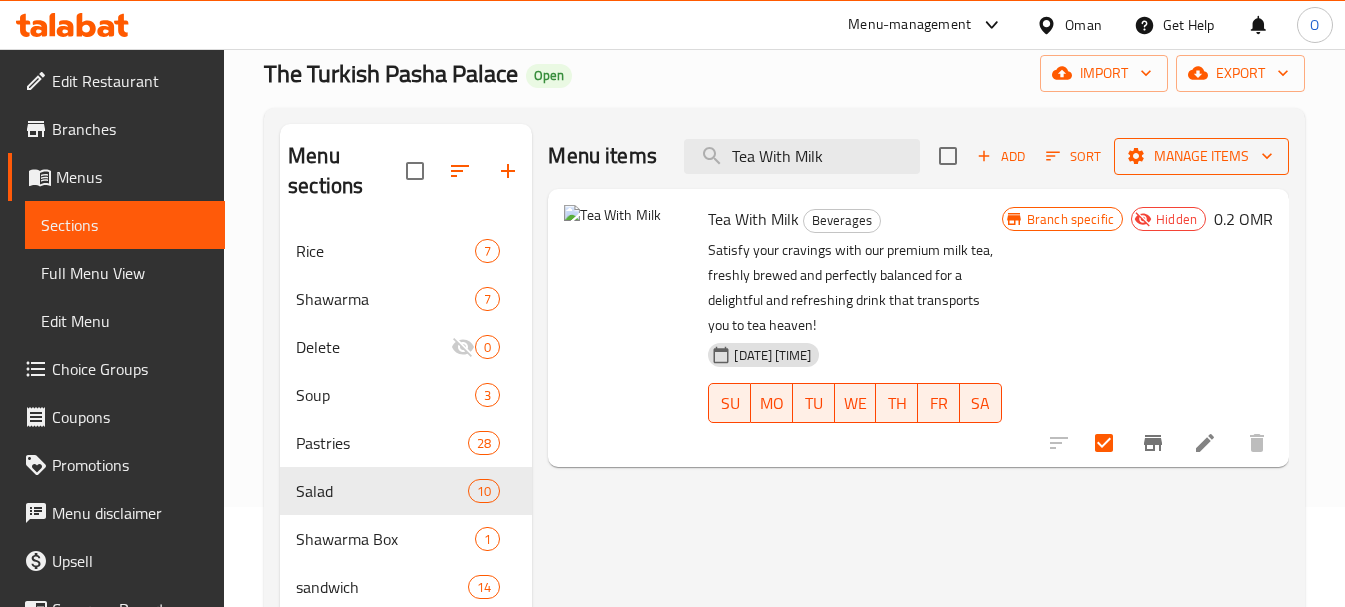 click on "Manage items" at bounding box center (1201, 156) 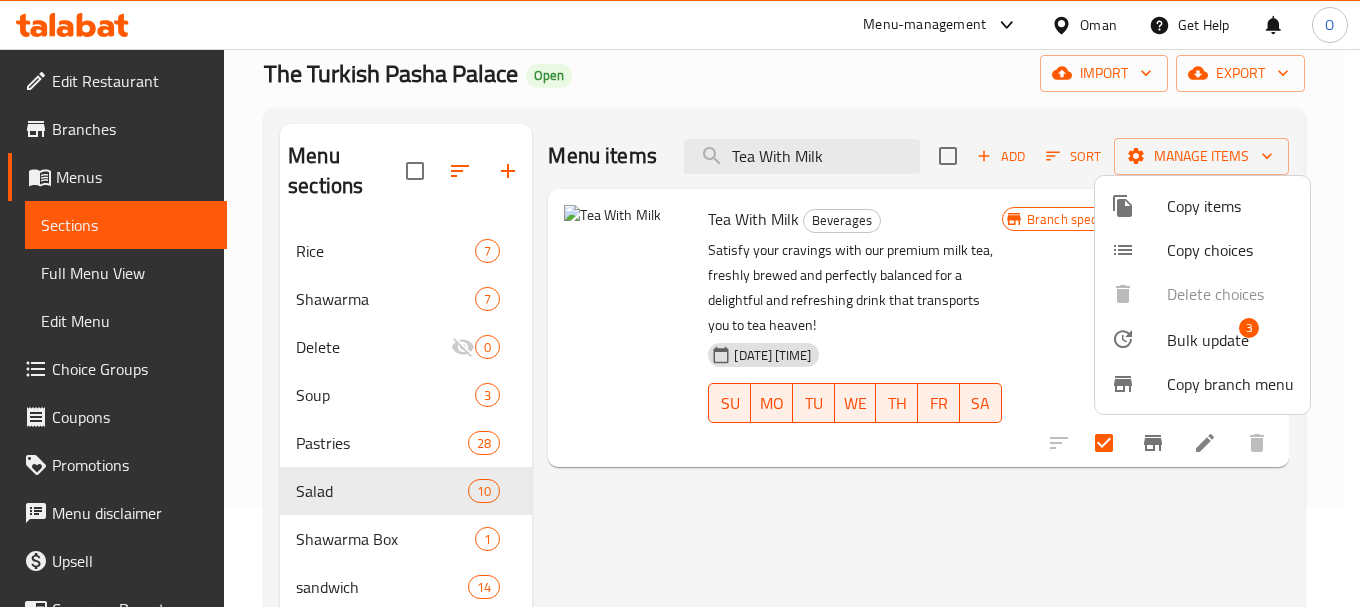 click on "Bulk update" at bounding box center (1208, 340) 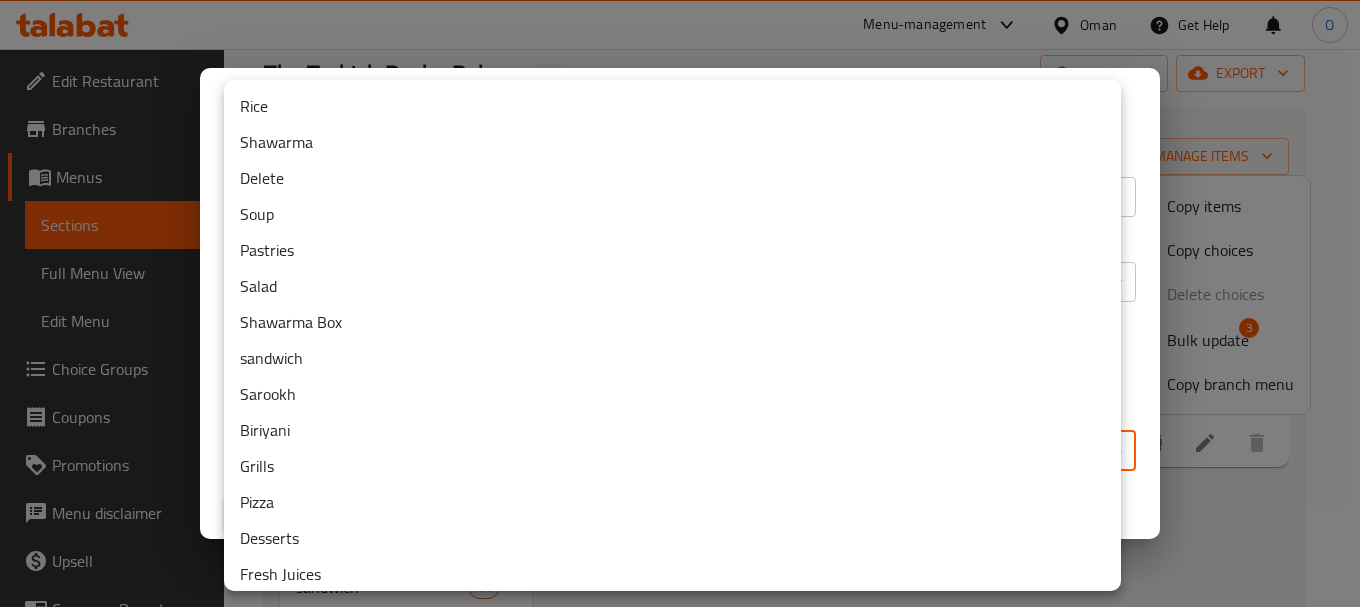 click on "​ Menu-management Oman Get Help O   Edit Restaurant   Branches   Menus   Sections   Full Menu View   Edit Menu   Choice Groups   Coupons   Promotions   Menu disclaimer   Upsell   Coverage Report   Grocery Checklist  Version:    1.0.0  Get support on:    Support.OpsPlatform Home / Restaurants management / Menus / Sections The Turkish Pasha Palace Open import export Menu sections Rice 7 Shawarma  7 Delete 0 Soup 3 Pastries 28 Salad 10 Shawarma Box  1 sandwich  14 Sarookh  12 Biriyani 15 Grills 27 Pizza 7 Desserts 1 Fresh Juices 20 Beverages 14 Menu items Tea With Milk Add Sort Manage items Tea With Milk   Beverages Satisfy your cravings with our premium milk tea, freshly brewed and perfectly balanced for a delightful and refreshing drink that transports you to tea heaven! 12-07-2023 08:40 AM SU MO TU WE TH FR SA Branch specific Hidden 0.2   OMR Bug report Fill out the following information to report your bug Error text Steps to reproduce * Expected behaviour Cancel Submit ticket Get Help Primary Support Close" at bounding box center (680, 228) 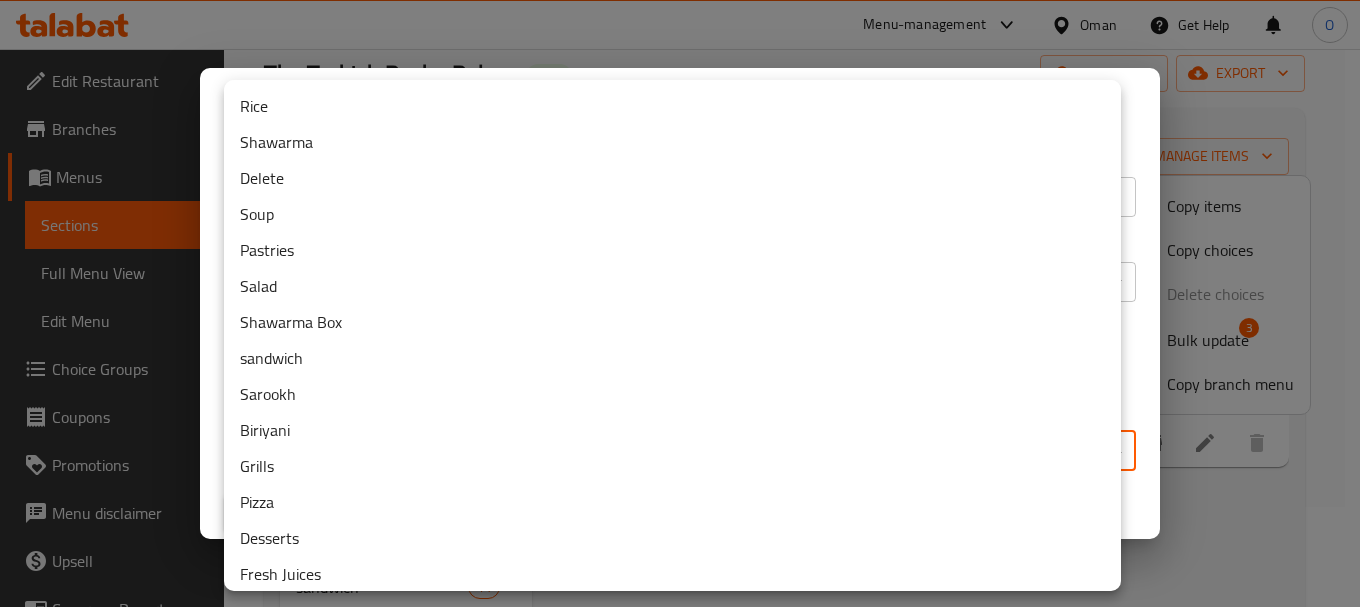 click on "Delete" at bounding box center (672, 178) 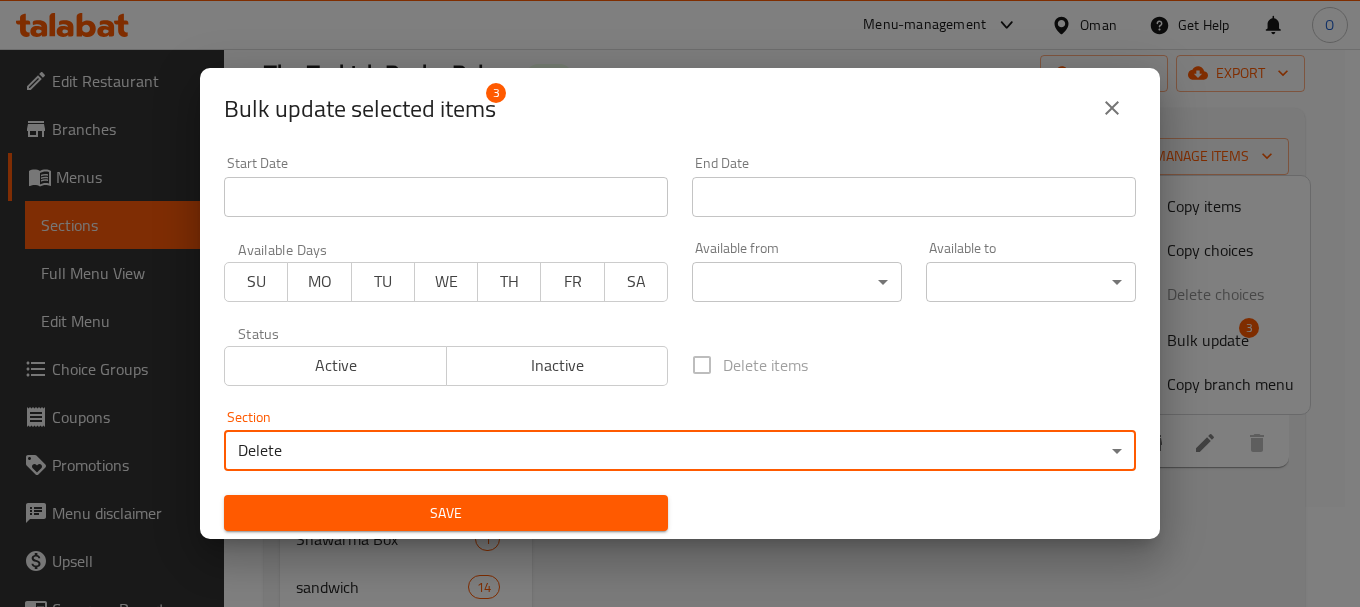 click on "Save" at bounding box center (446, 513) 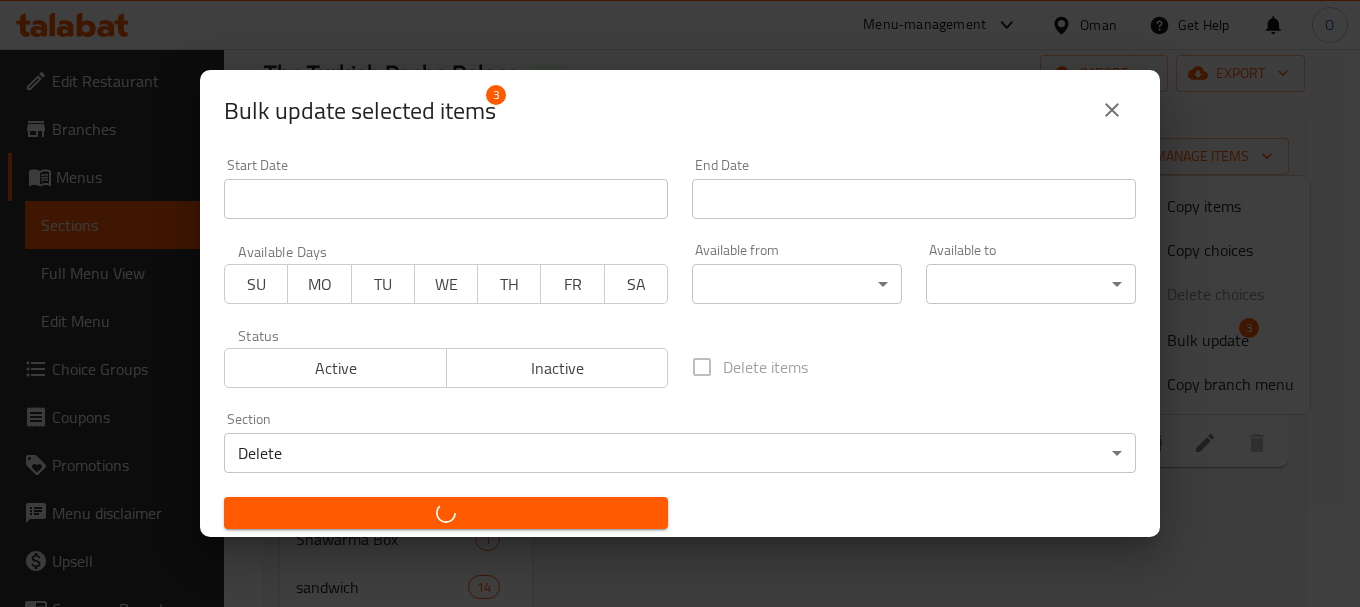 checkbox on "false" 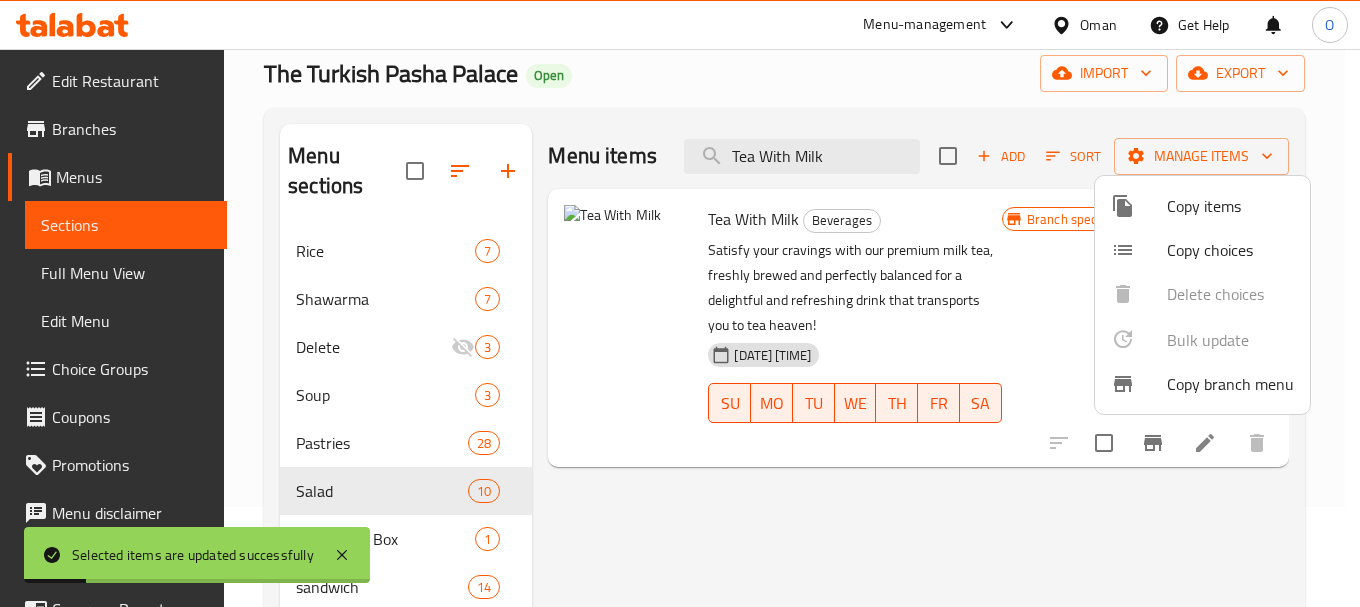 click at bounding box center [680, 303] 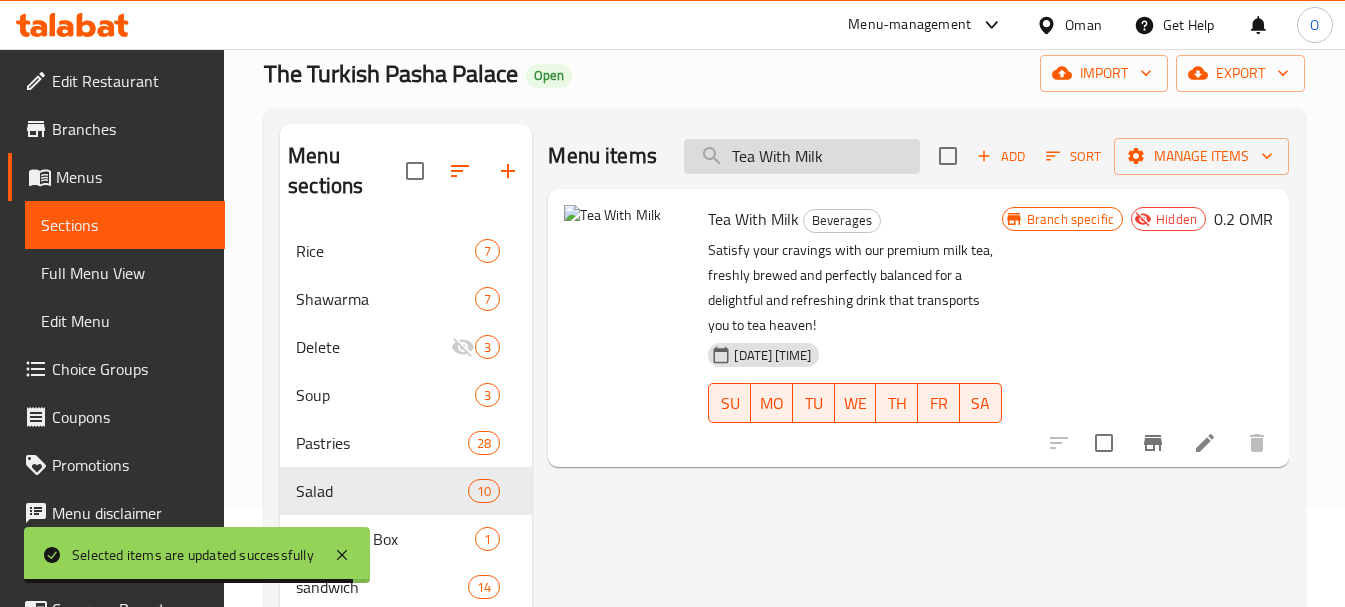 click on "Tea With Milk" at bounding box center [802, 156] 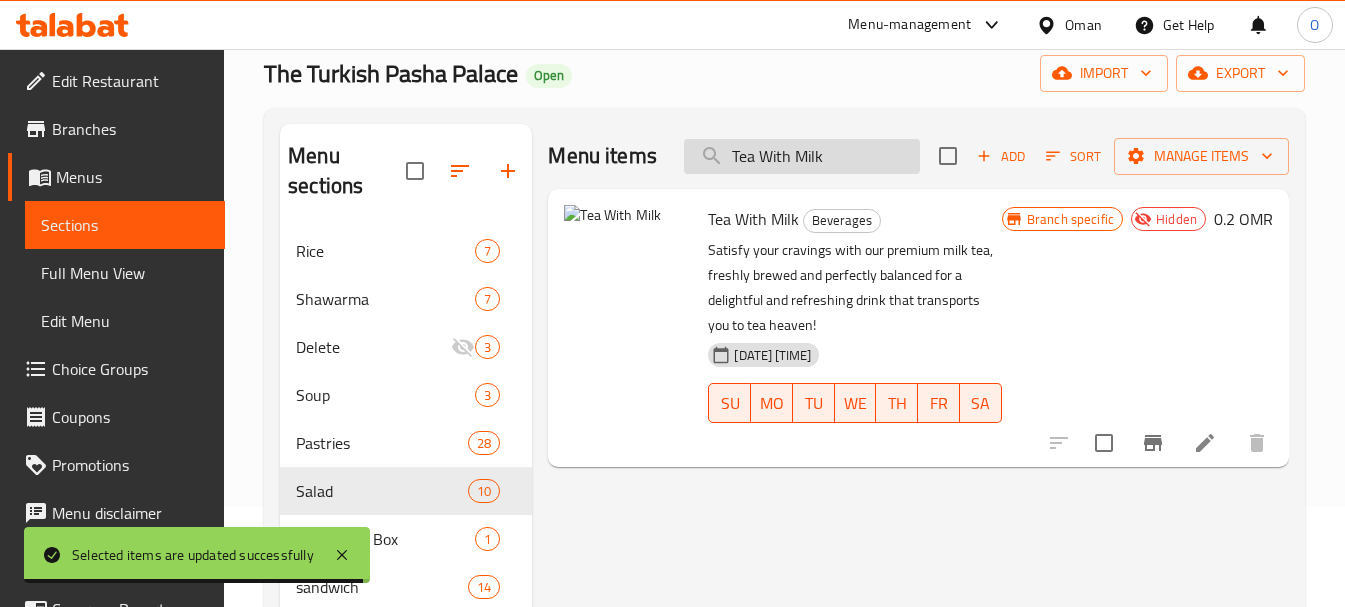 click on "Tea With Milk" at bounding box center (802, 156) 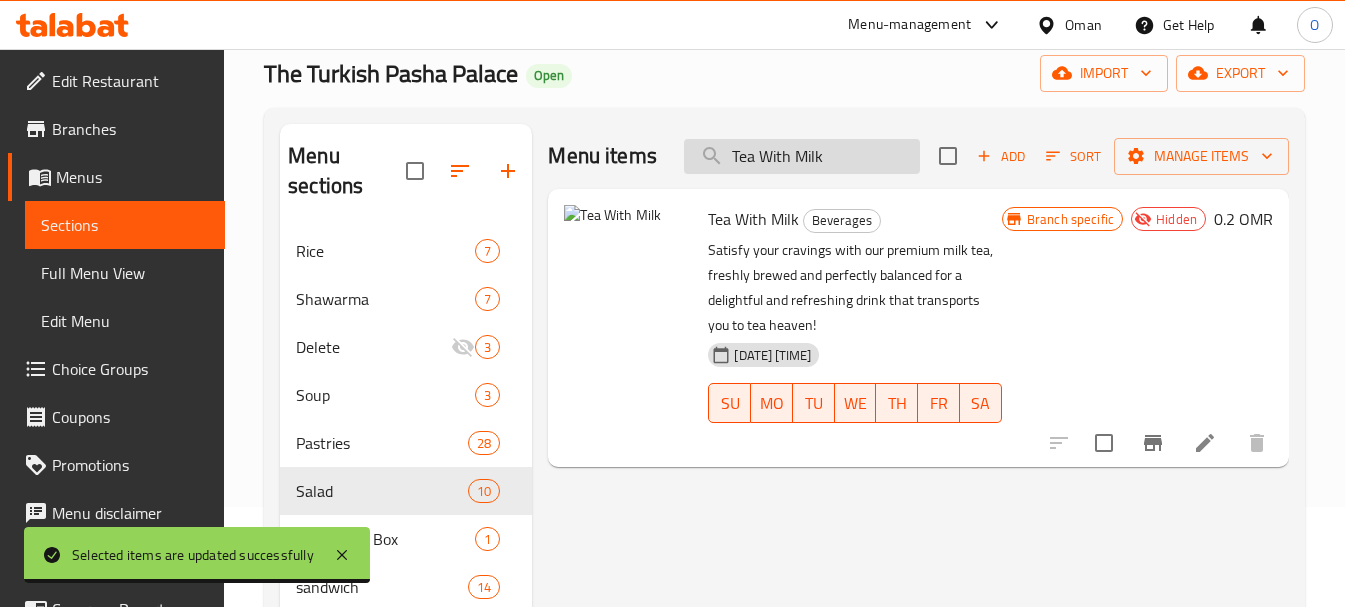 click on "Tea With Milk" at bounding box center [802, 156] 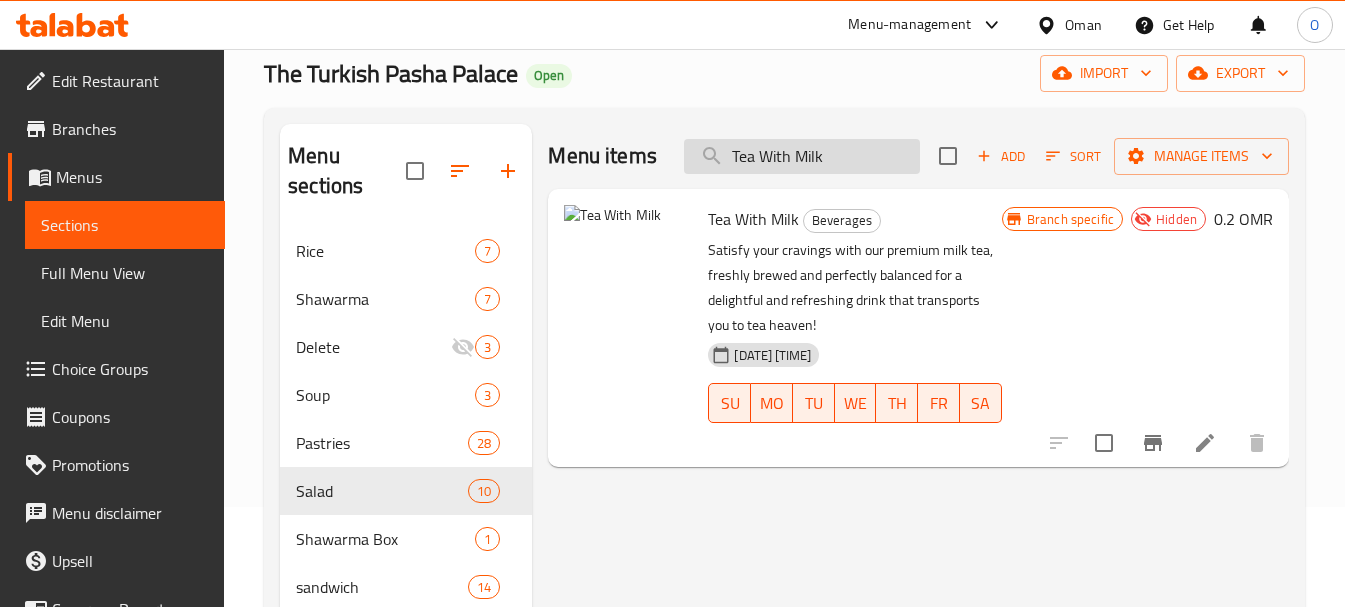 paste on "Seafood Soup" 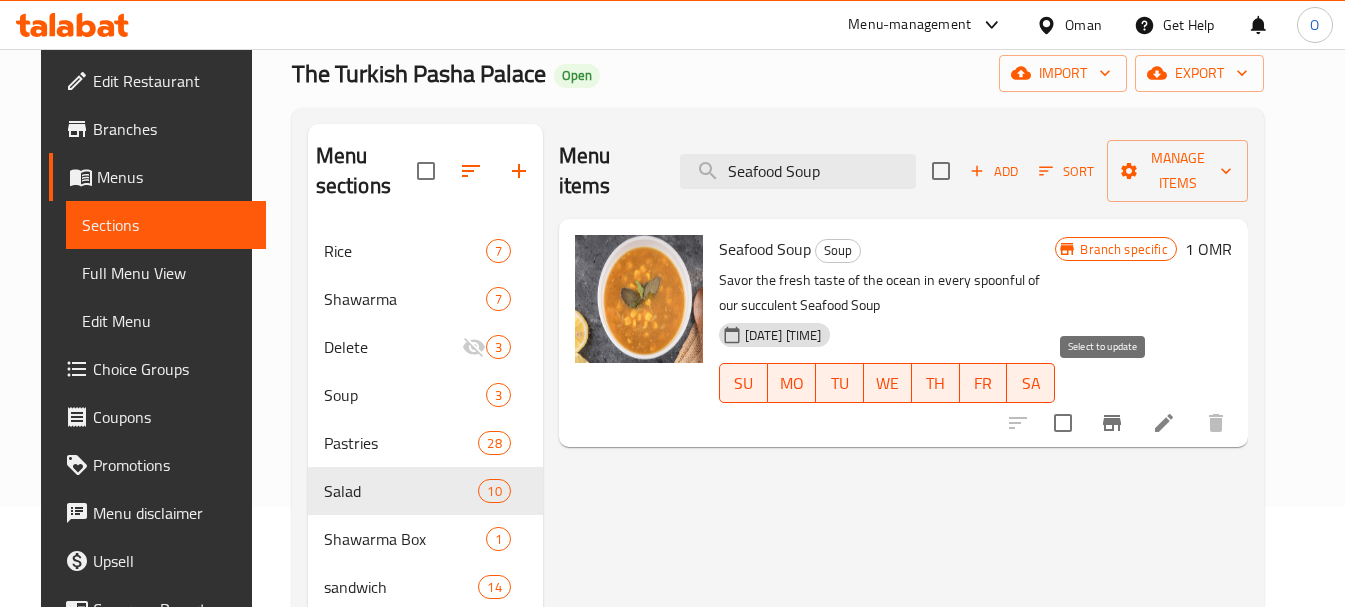 type on "Seafood Soup" 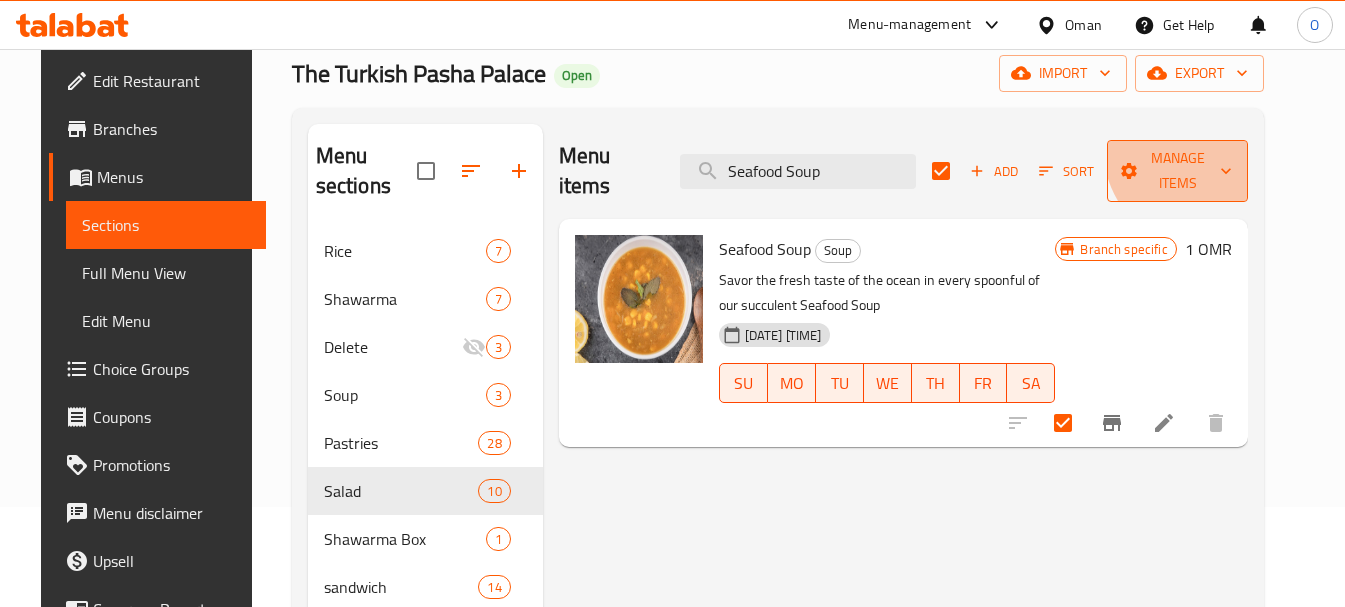 click on "Manage items" at bounding box center [1177, 171] 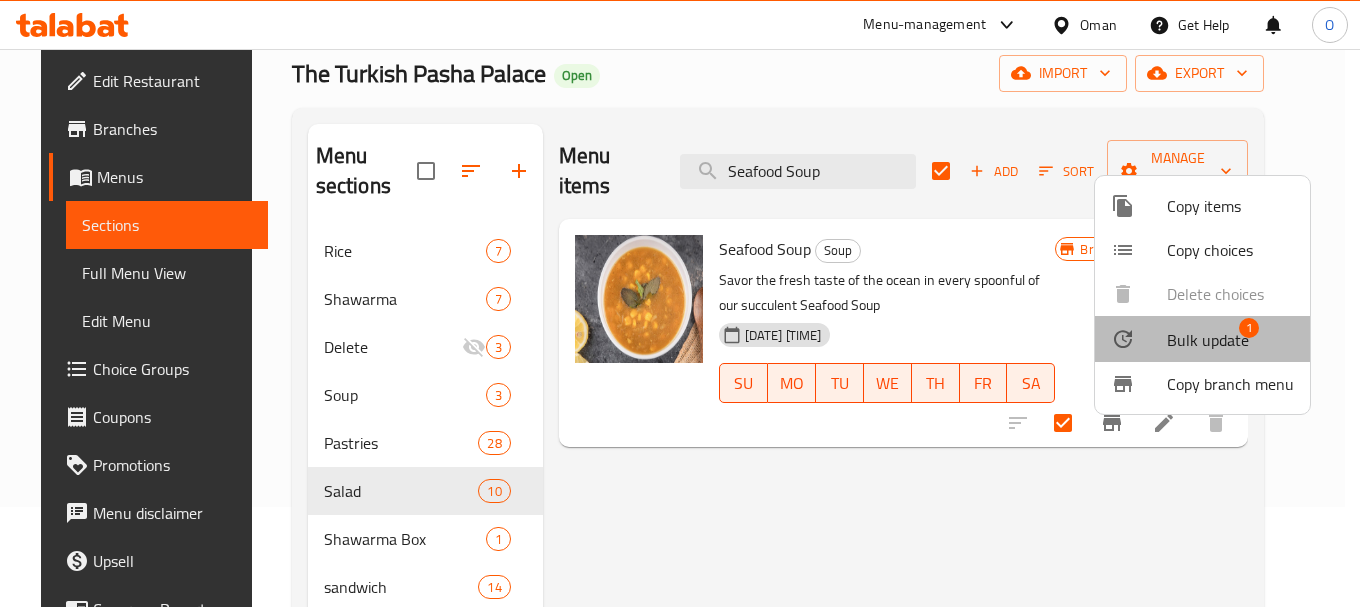 click on "Bulk update" at bounding box center (1208, 340) 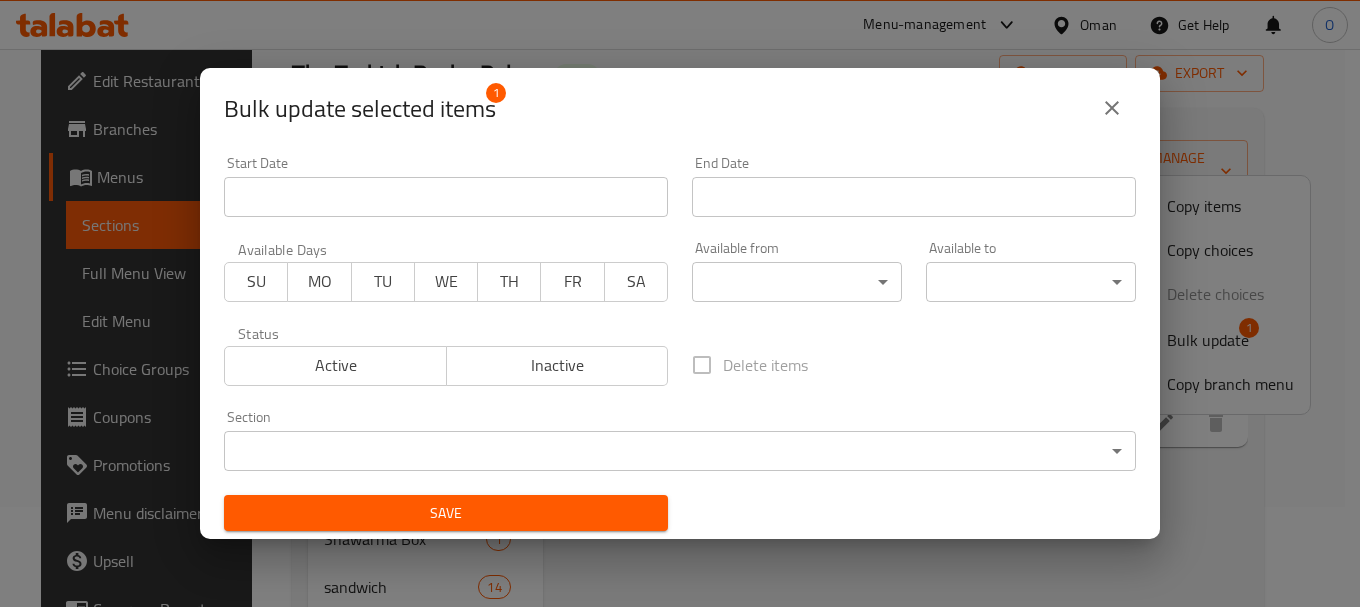 click on "​ Menu-management Oman Get Help O   Edit Restaurant   Branches   Menus   Sections   Full Menu View   Edit Menu   Choice Groups   Coupons   Promotions   Menu disclaimer   Upsell   Coverage Report   Grocery Checklist  Version:    1.0.0  Get support on:    Support.OpsPlatform Home / Restaurants management / Menus / Sections The Turkish Pasha Palace Open import export Menu sections Rice 7 Shawarma  7 Delete 3 Soup 3 Pastries 28 Salad 10 Shawarma Box  1 sandwich  14 Sarookh  12 Biriyani 15 Grills 27 Pizza 7 Desserts 1 Fresh Juices 20 Beverages 11 Menu items Seafood Soup Add Sort Manage items Seafood Soup   Soup Savor the fresh taste of the ocean in every spoonful of our succulent Seafood Soup 12-07-2023 08:40 AM SU MO TU WE TH FR SA Branch specific 1   OMR Bug report Fill out the following information to report your bug Error text Steps to reproduce * Expected behaviour Your bug report will be sent along with the screenshot: Cancel Submit ticket Get Help Primary Support Get help via Slack Close Updated:  Now 1 1" at bounding box center (680, 228) 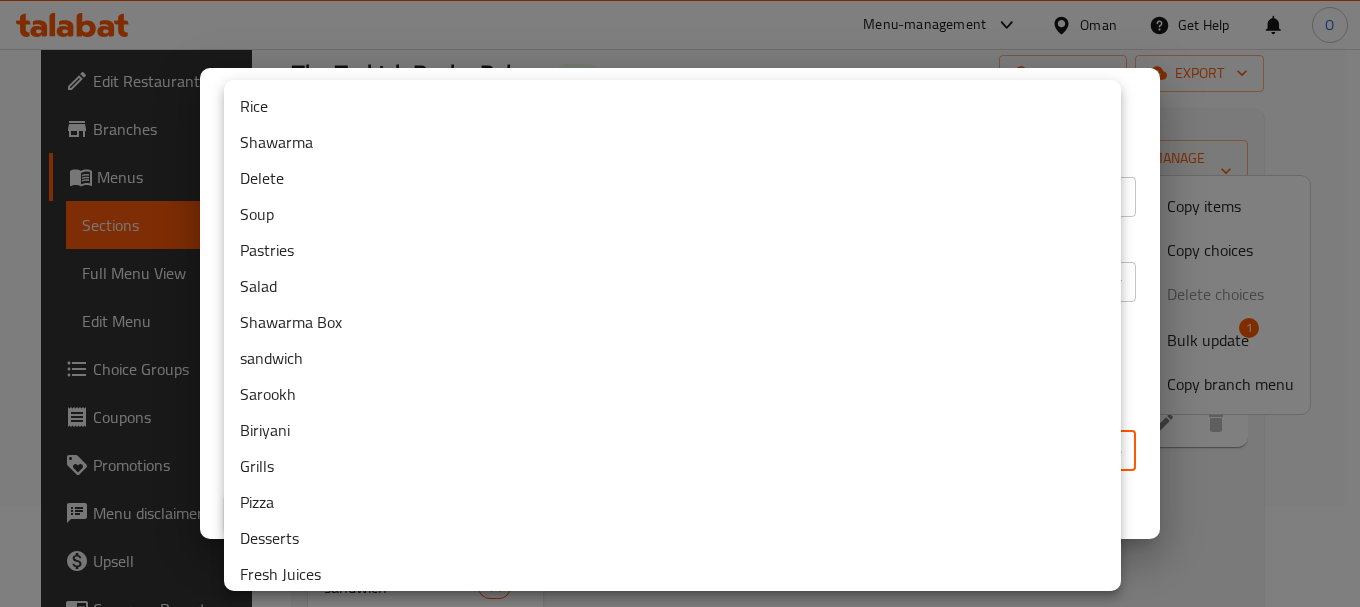 click on "Delete" at bounding box center [672, 178] 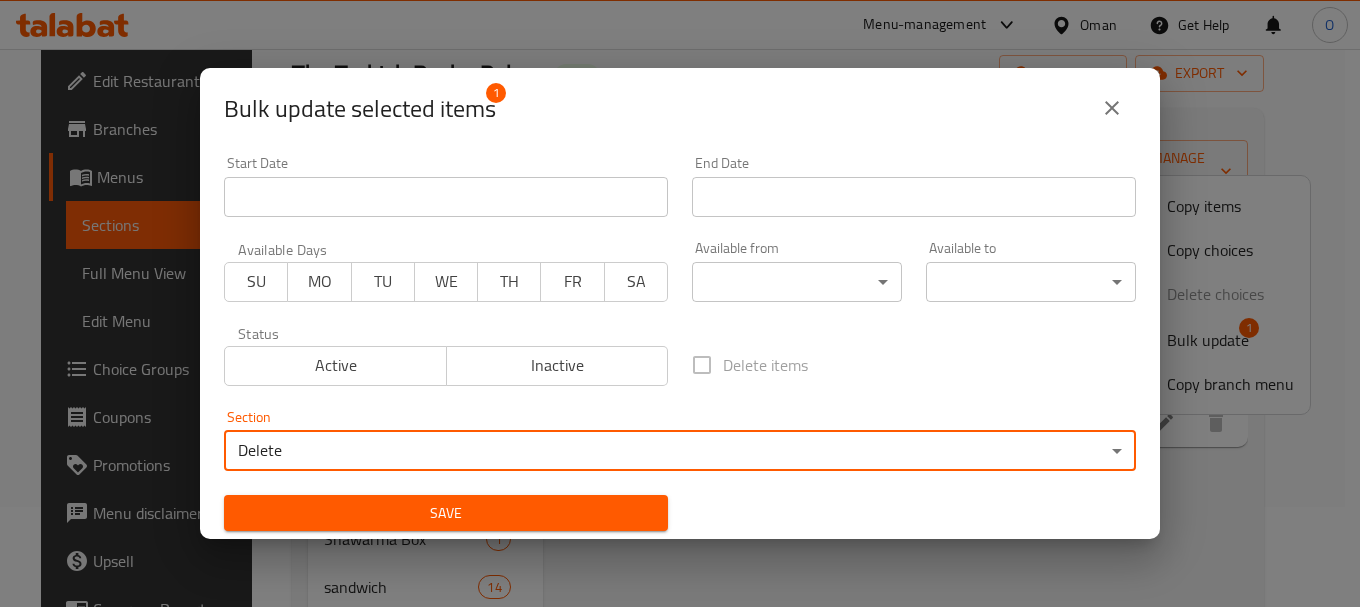 click on "Save" at bounding box center (446, 513) 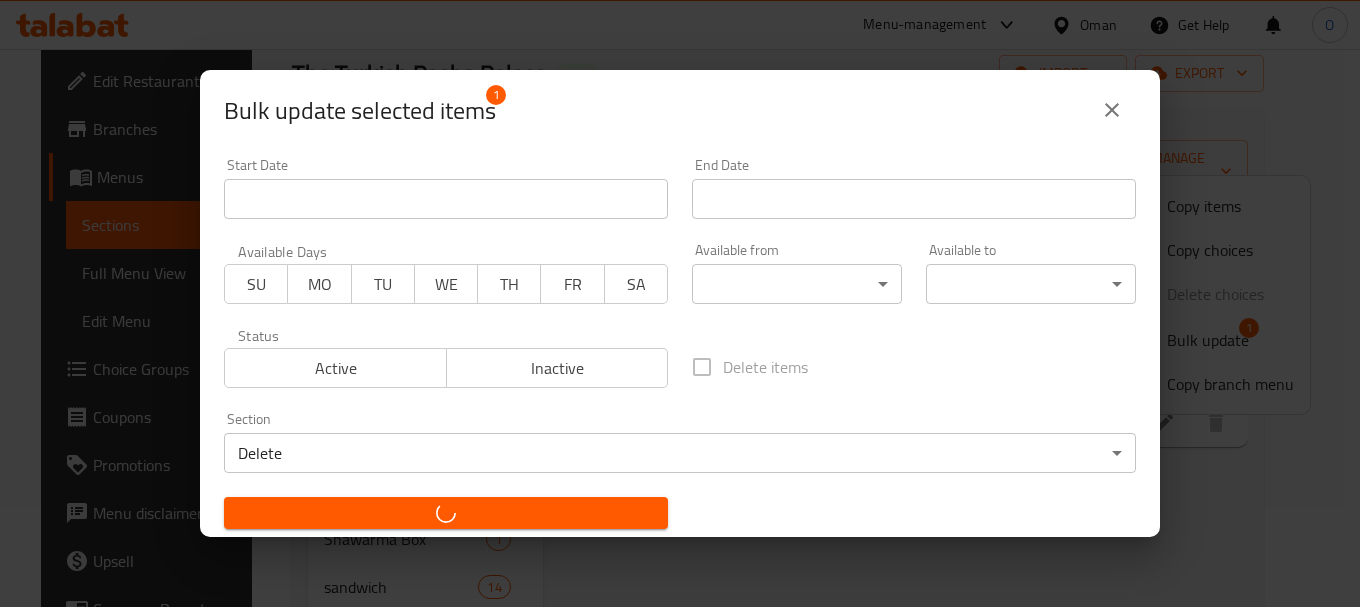 checkbox on "false" 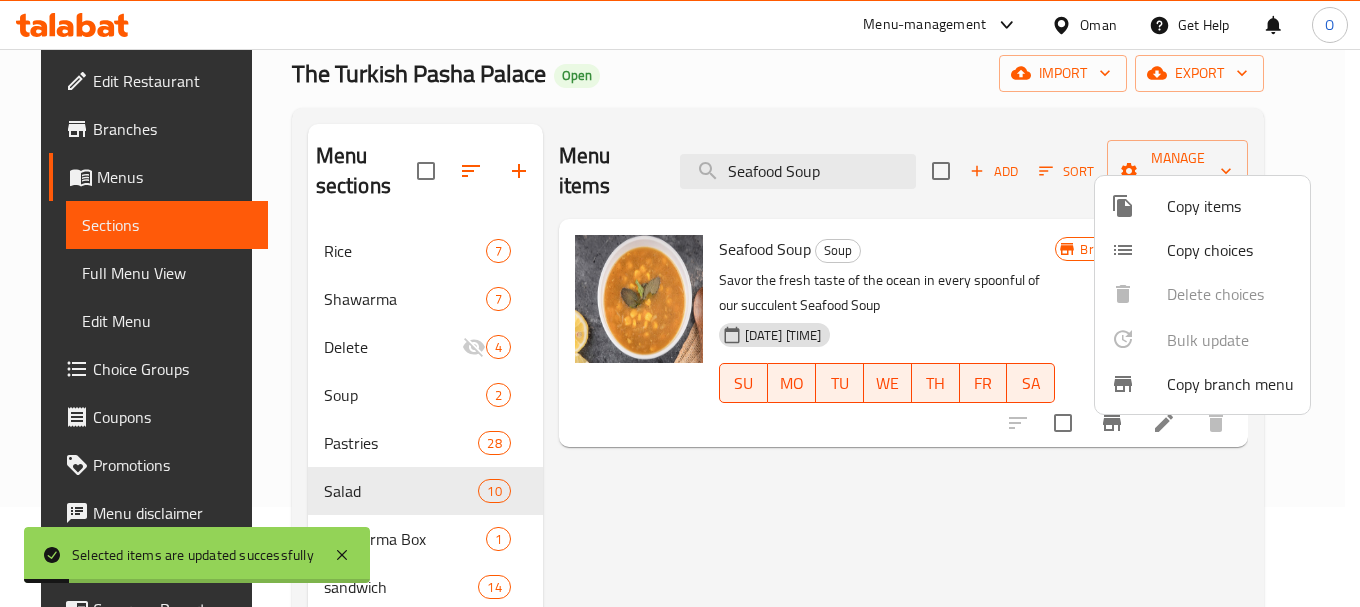 click at bounding box center [680, 303] 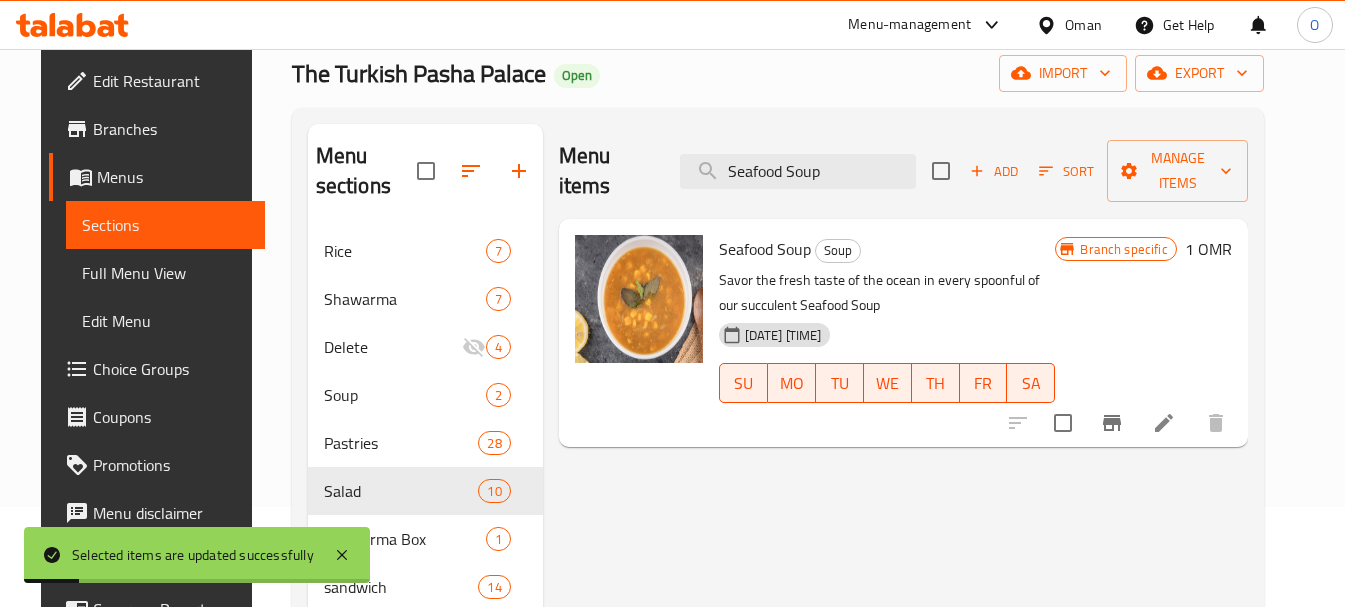 click on "Seafood Soup" at bounding box center [798, 171] 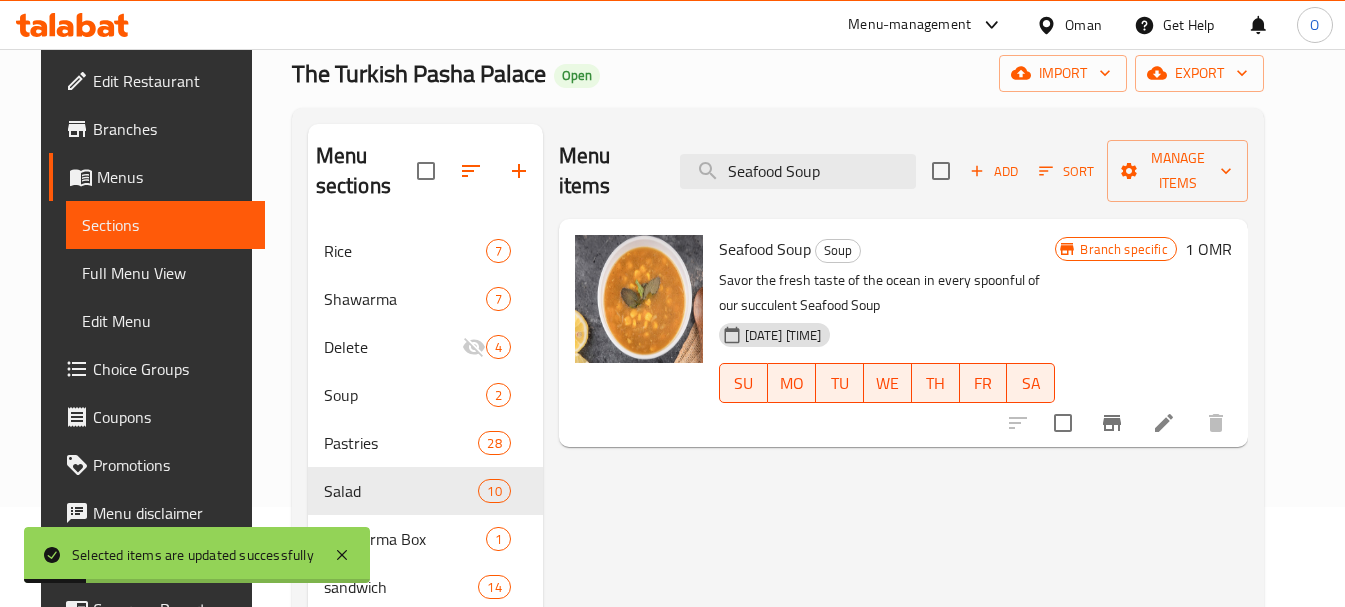 click on "Seafood Soup" at bounding box center [798, 171] 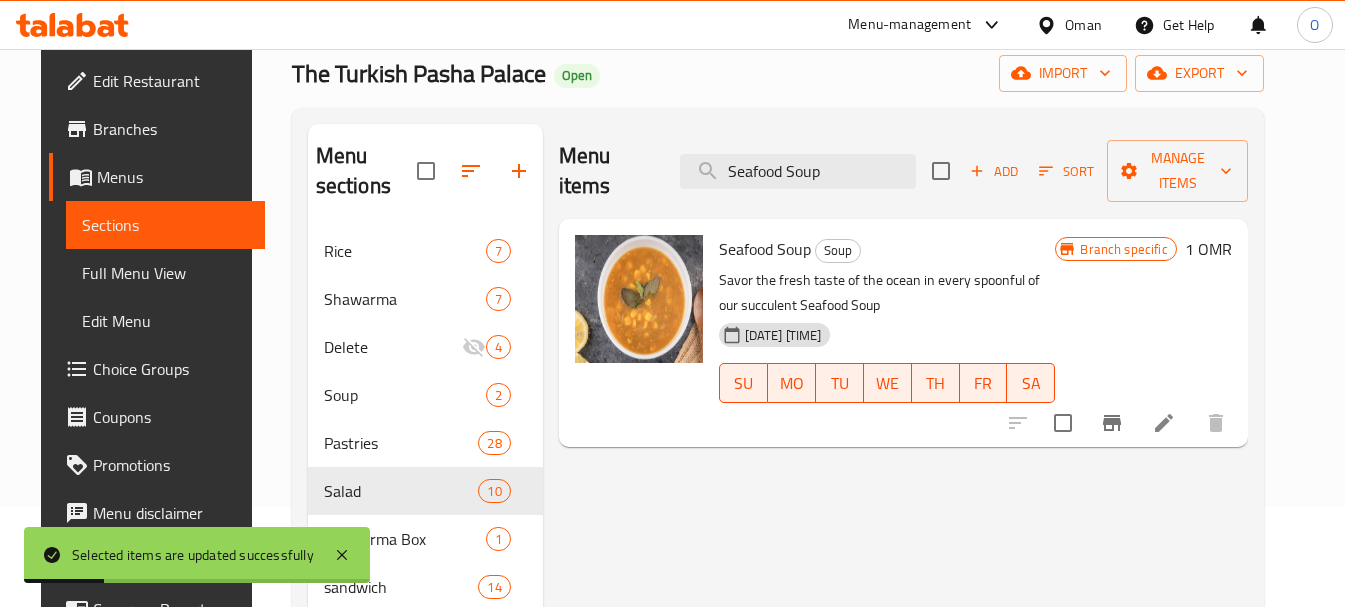 paste on "Garlic Milk" 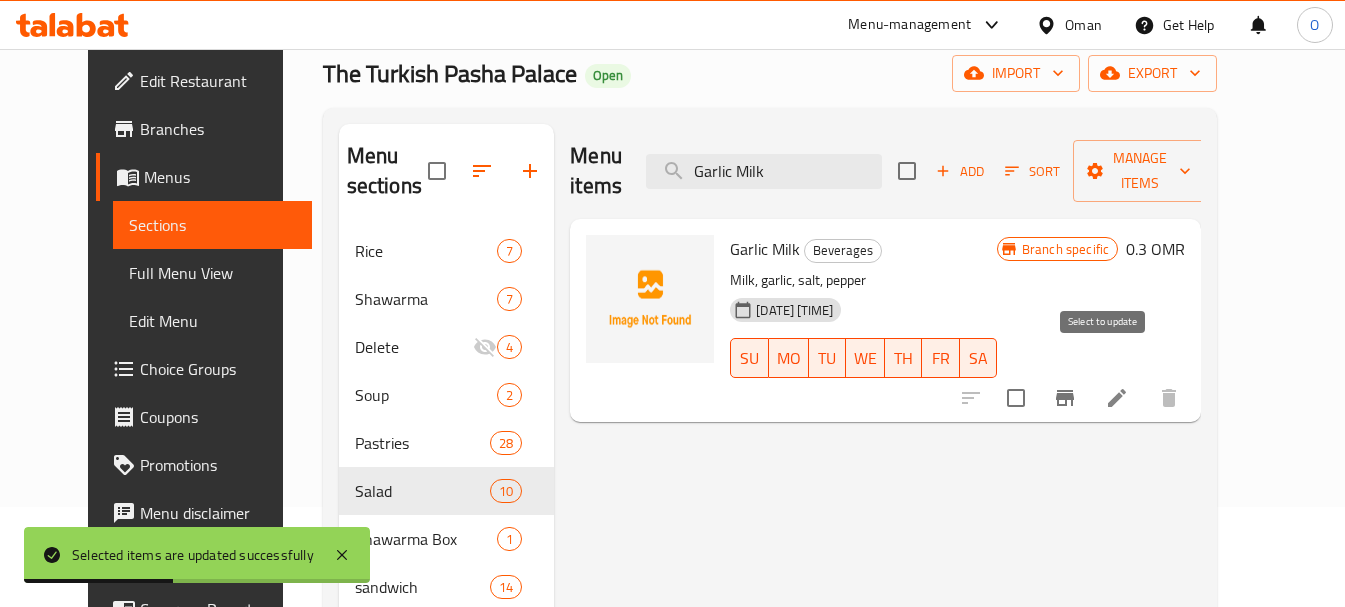 type on "Garlic Milk" 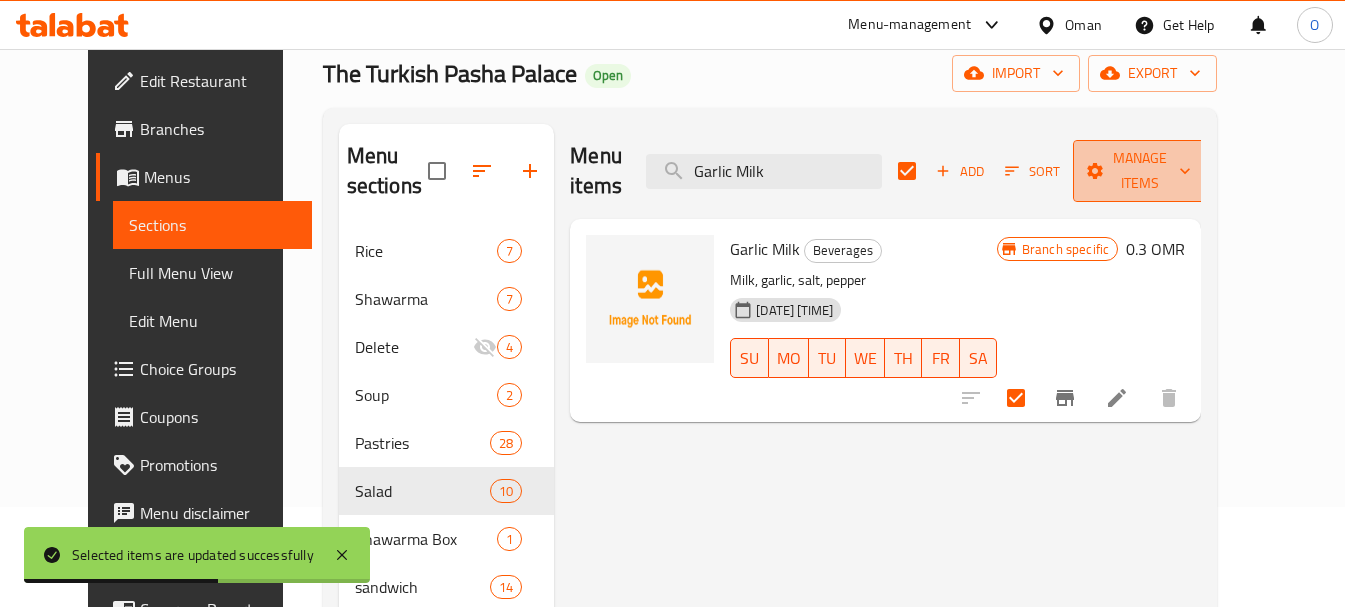 click on "Manage items" at bounding box center (1140, 171) 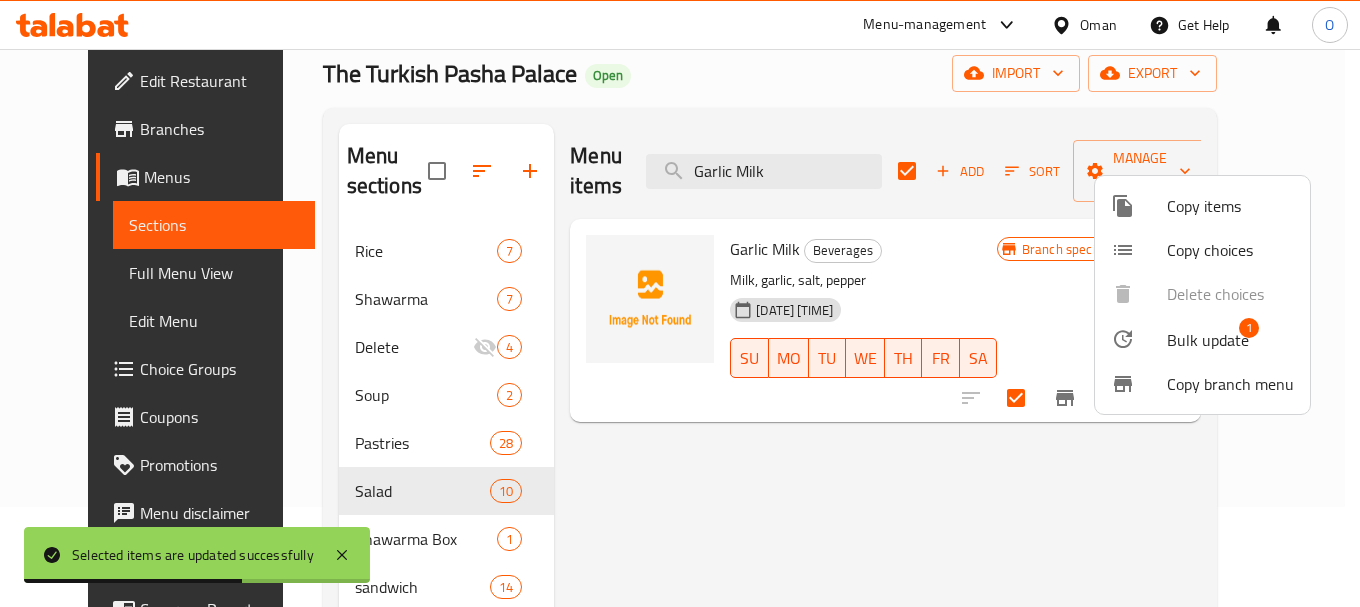 click on "Bulk update 1" at bounding box center (1202, 339) 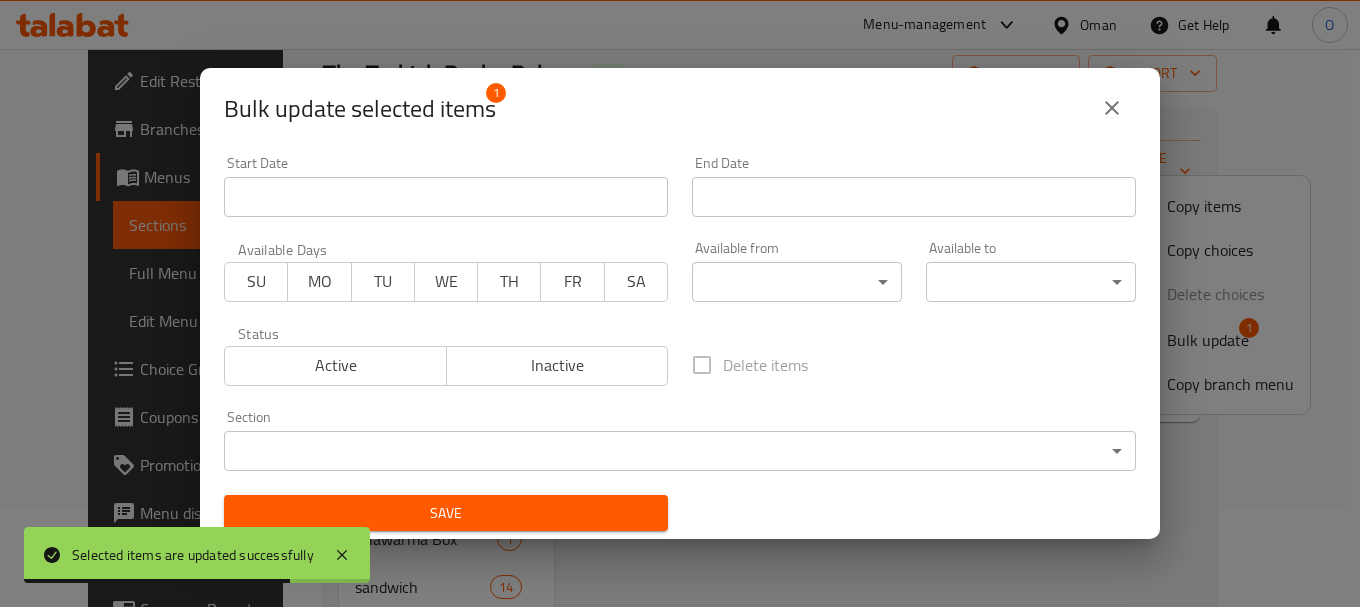 click on "Selected items are updated successfully ​ Menu-management Oman Get Help O   Edit Restaurant   Branches   Menus   Sections   Full Menu View   Edit Menu   Choice Groups   Coupons   Promotions   Menu disclaimer   Upsell   Coverage Report   Grocery Checklist  Version:    1.0.0  Get support on:    Support.OpsPlatform Home / Restaurants management / Menus / Sections The Turkish Pasha Palace Open import export Menu sections Rice 7 Shawarma  7 Delete 4 Soup 2 Pastries 28 Salad 10 Shawarma Box  1 sandwich  14 Sarookh  12 Biriyani 15 Grills 27 Pizza 7 Desserts 1 Fresh Juices 20 Beverages 11 Menu items Garlic Milk Add Sort Manage items Garlic Milk   Beverages Milk, garlic, salt, pepper 12-07-2023 08:40 AM SU MO TU WE TH FR SA Branch specific 0.3   OMR Bug report Fill out the following information to report your bug Error text Steps to reproduce * Expected behaviour Your bug report will be sent along with the screenshot: Cancel Submit ticket Get Help Primary Support Get help via Slack Close Notification center Now 1 1" at bounding box center (680, 228) 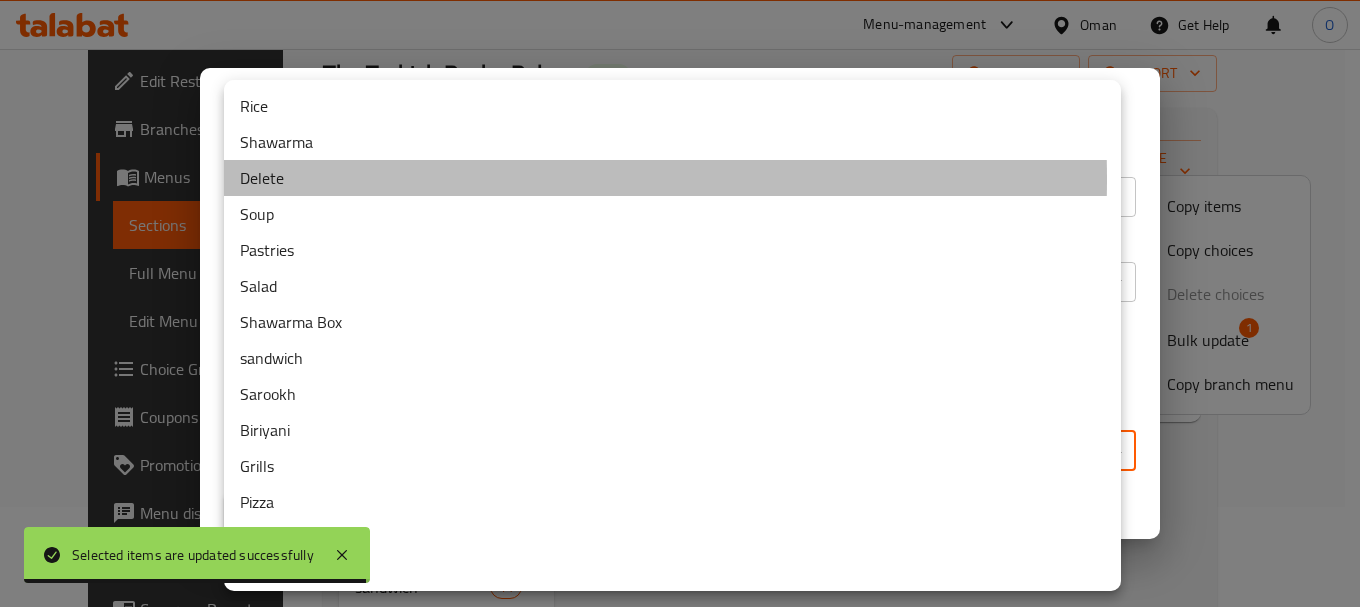 click on "Delete" at bounding box center (672, 178) 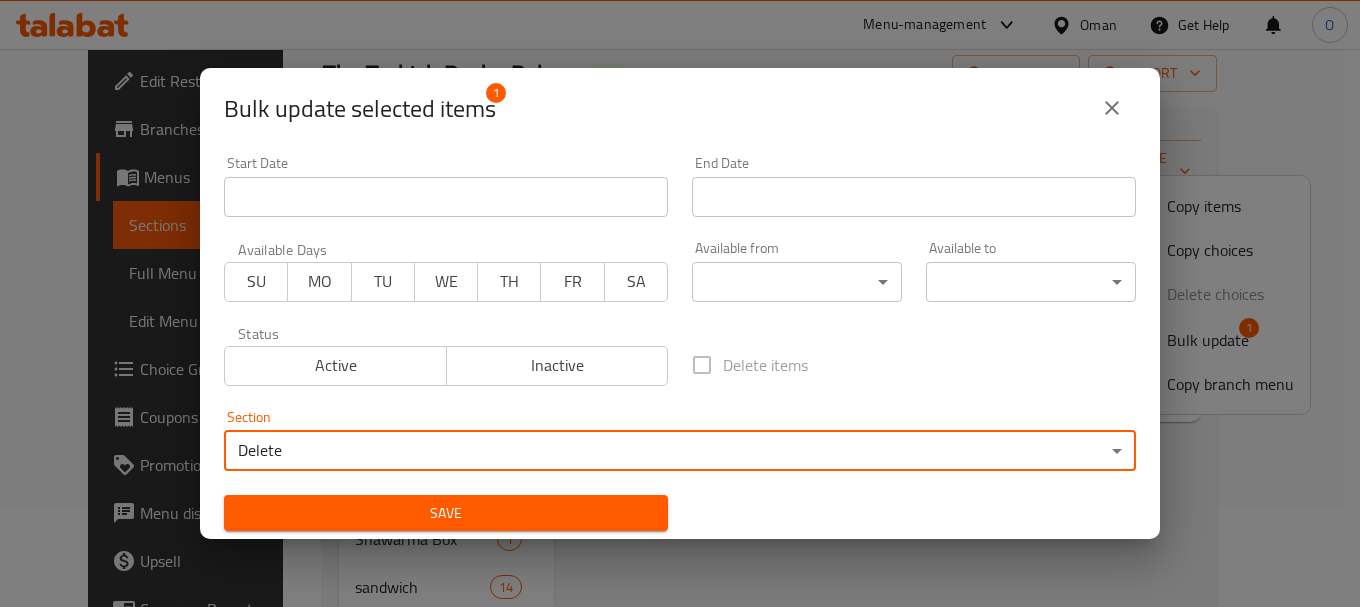 click on "Save" at bounding box center [446, 513] 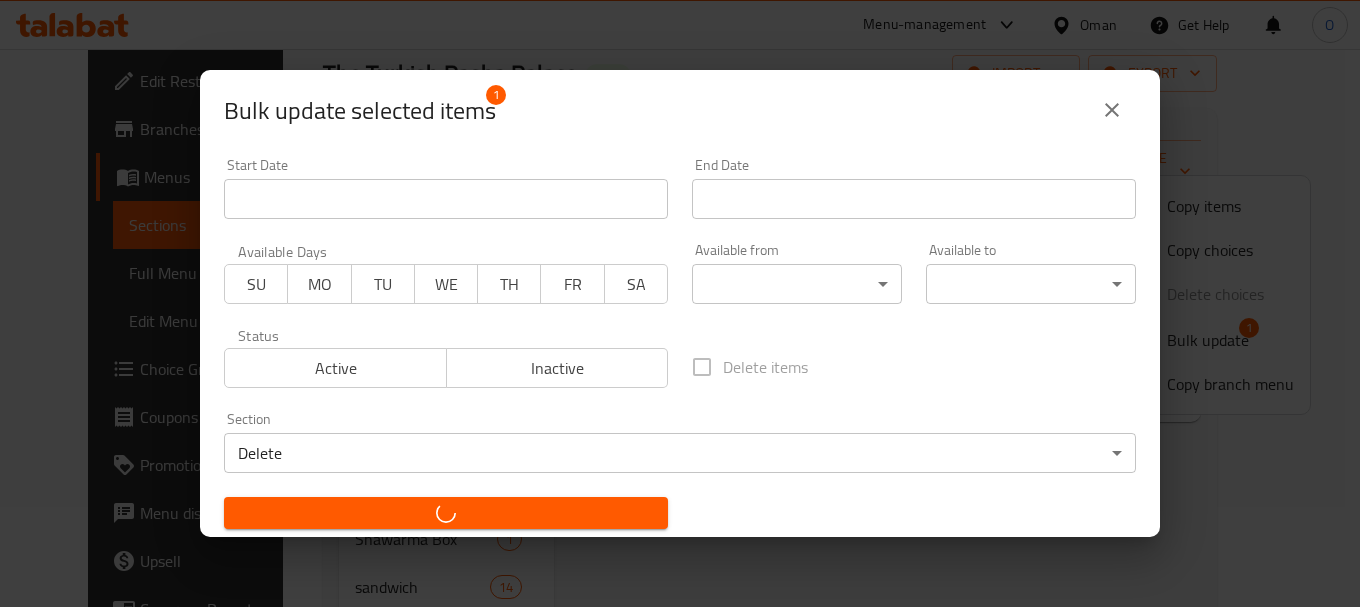 checkbox on "false" 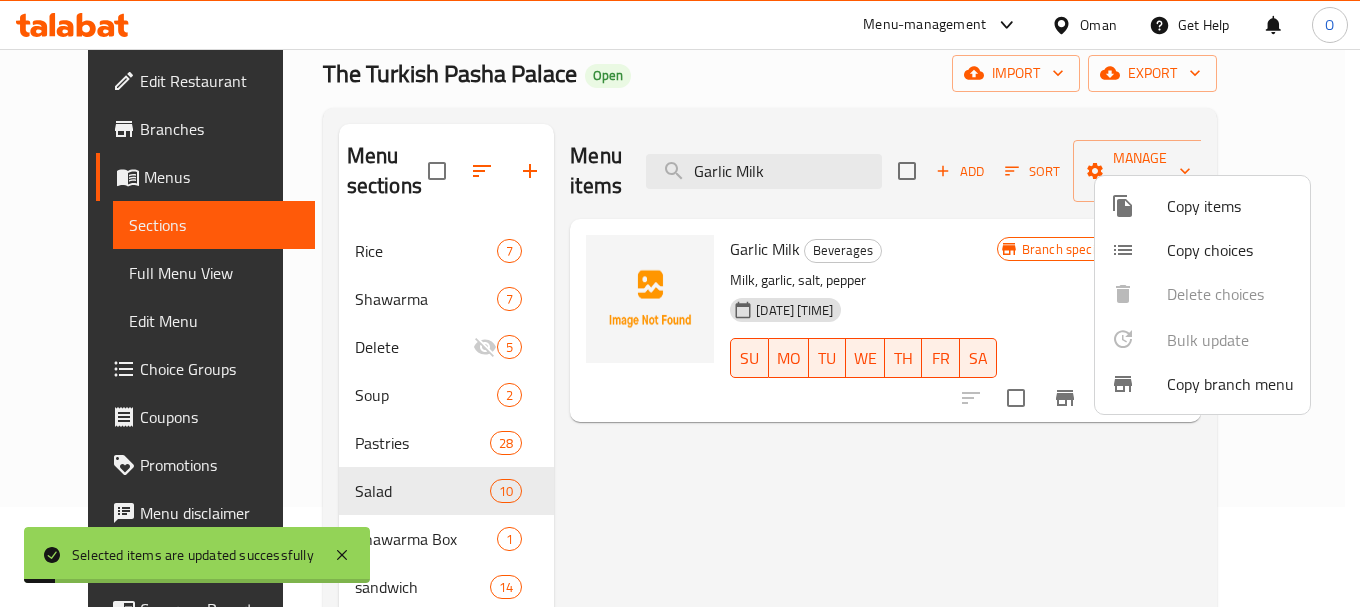 click at bounding box center [680, 303] 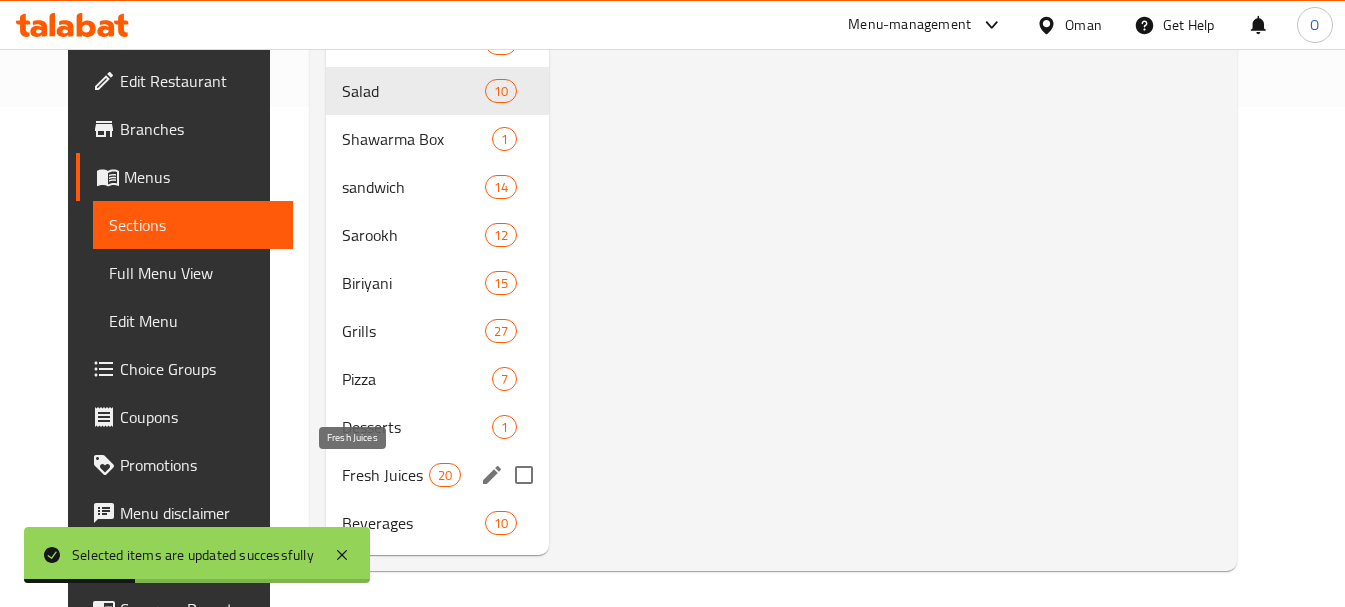 scroll, scrollTop: 504, scrollLeft: 0, axis: vertical 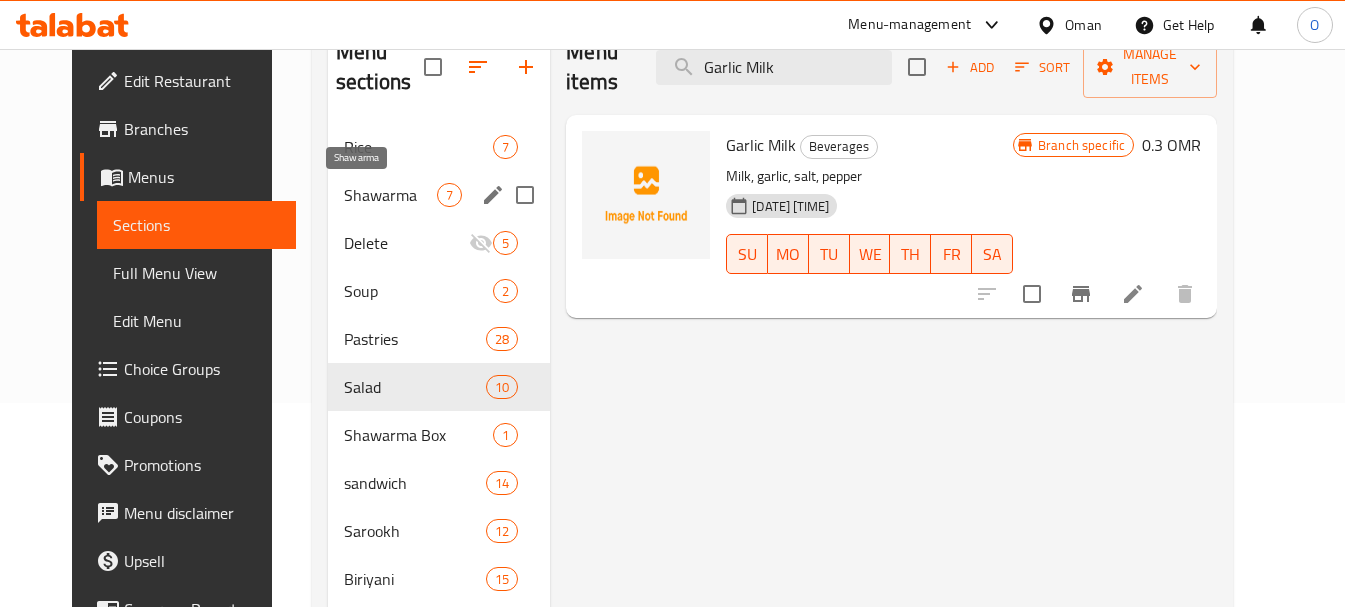 click on "Shawarma" at bounding box center [390, 195] 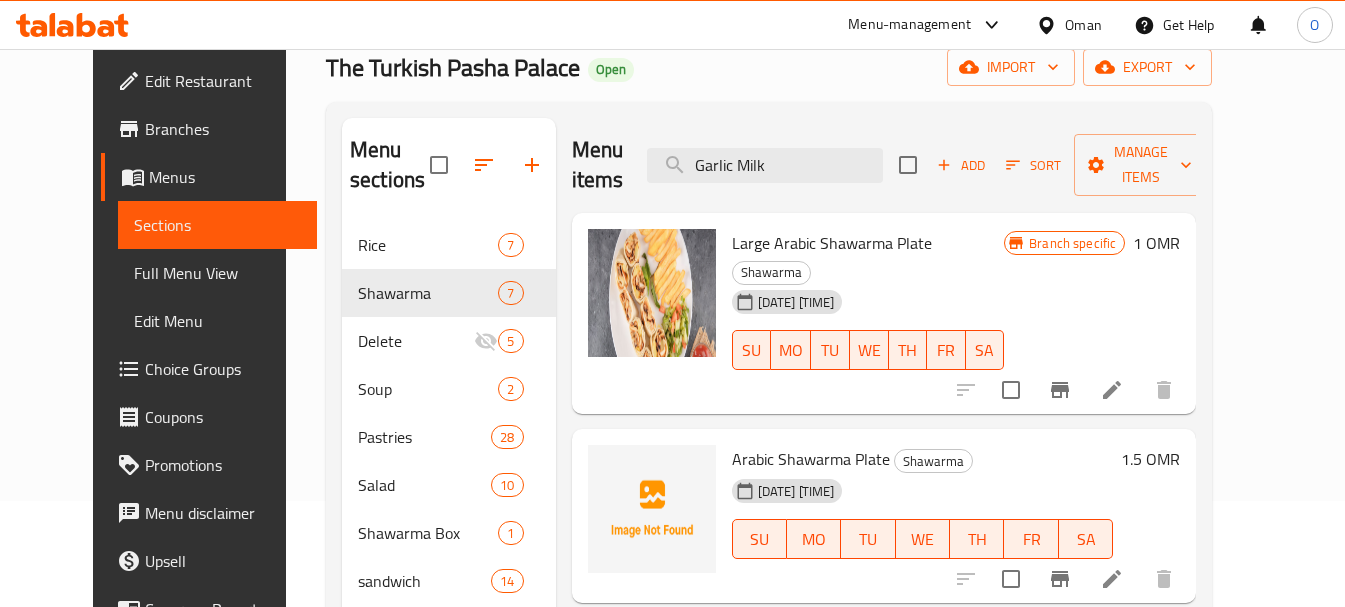 scroll, scrollTop: 104, scrollLeft: 0, axis: vertical 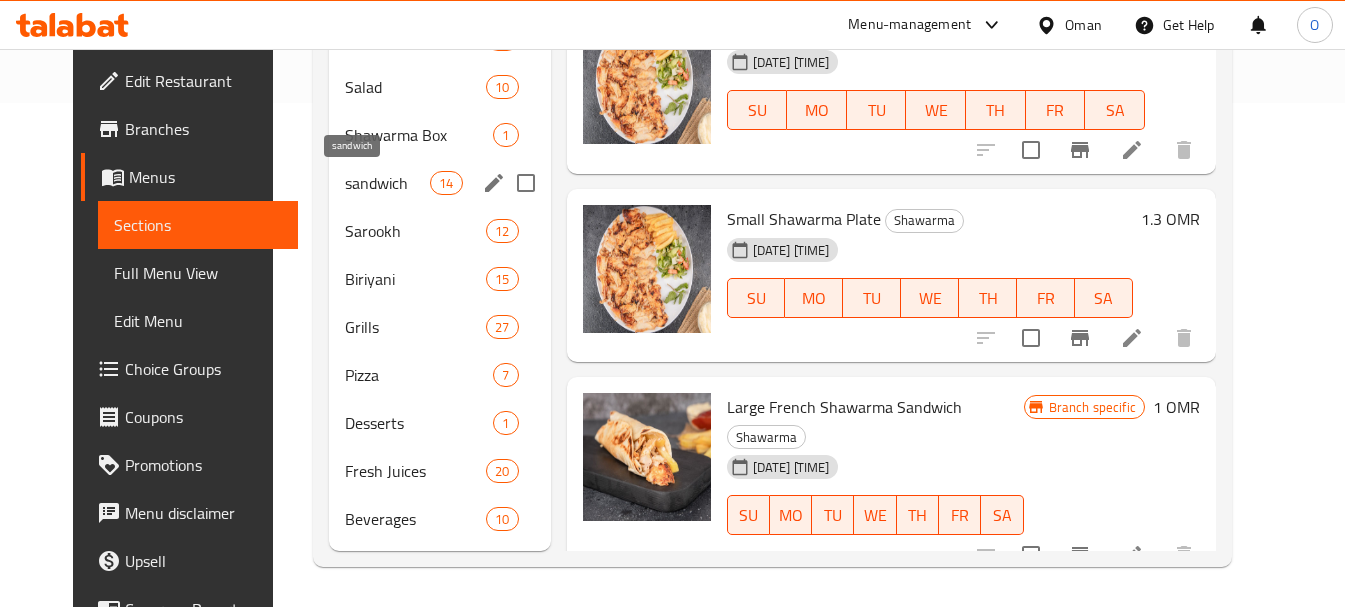 click on "sandwich" at bounding box center (387, 183) 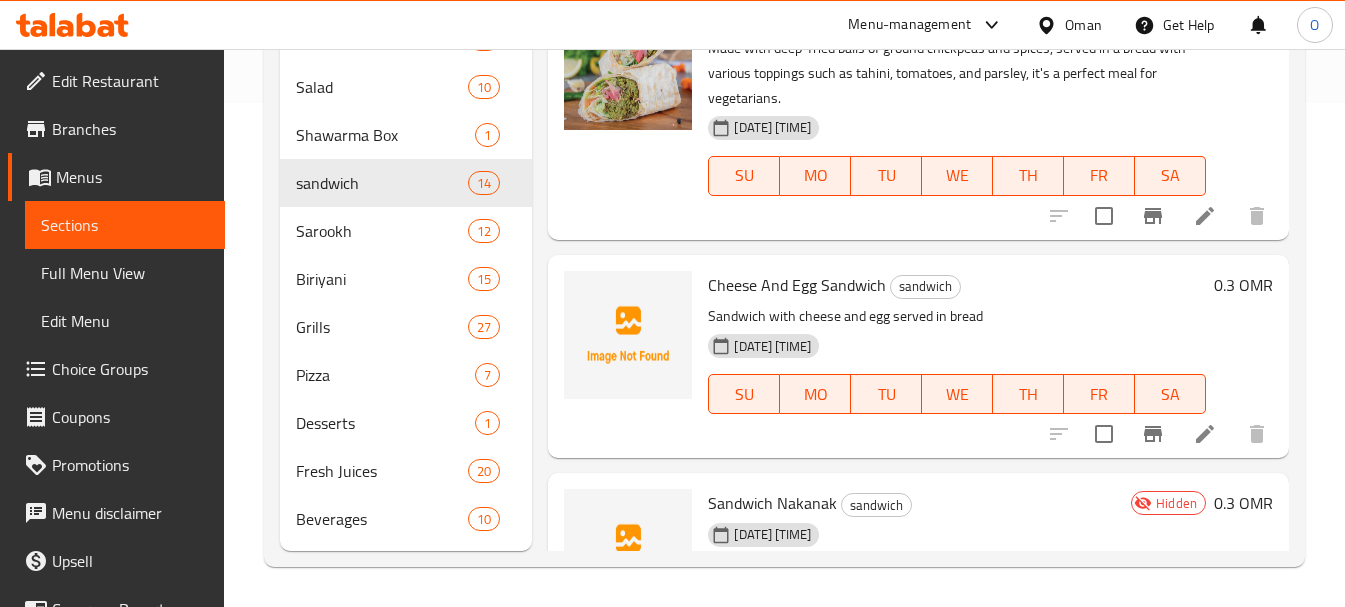 scroll, scrollTop: 0, scrollLeft: 0, axis: both 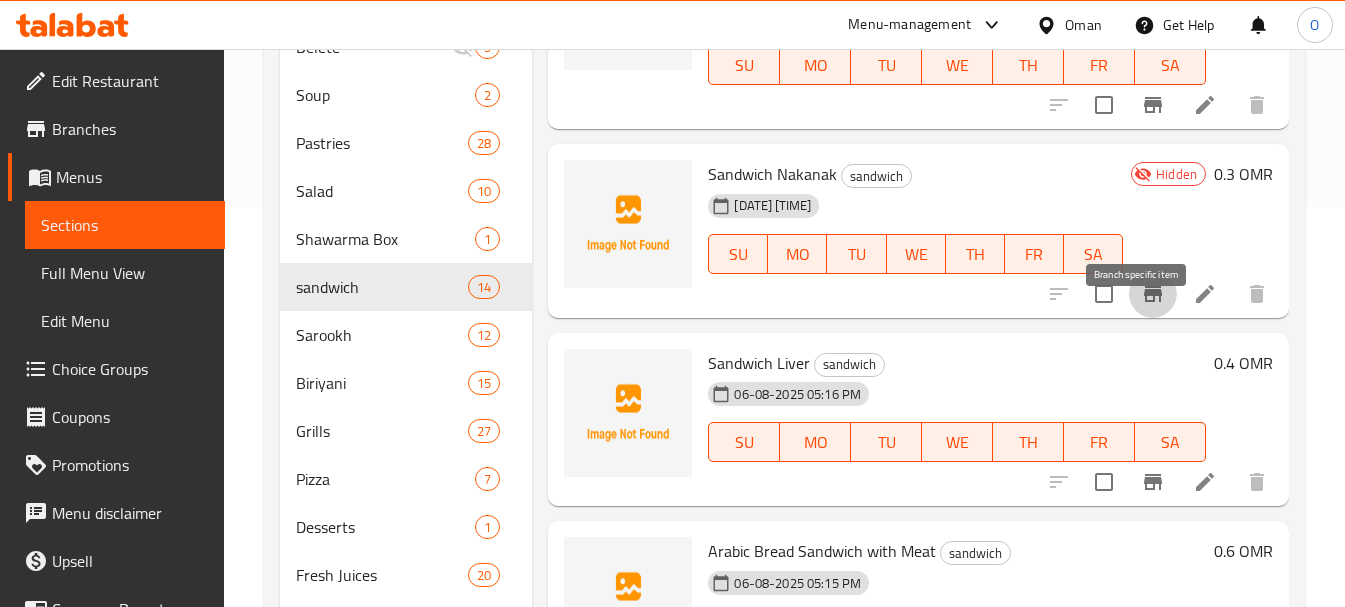 click 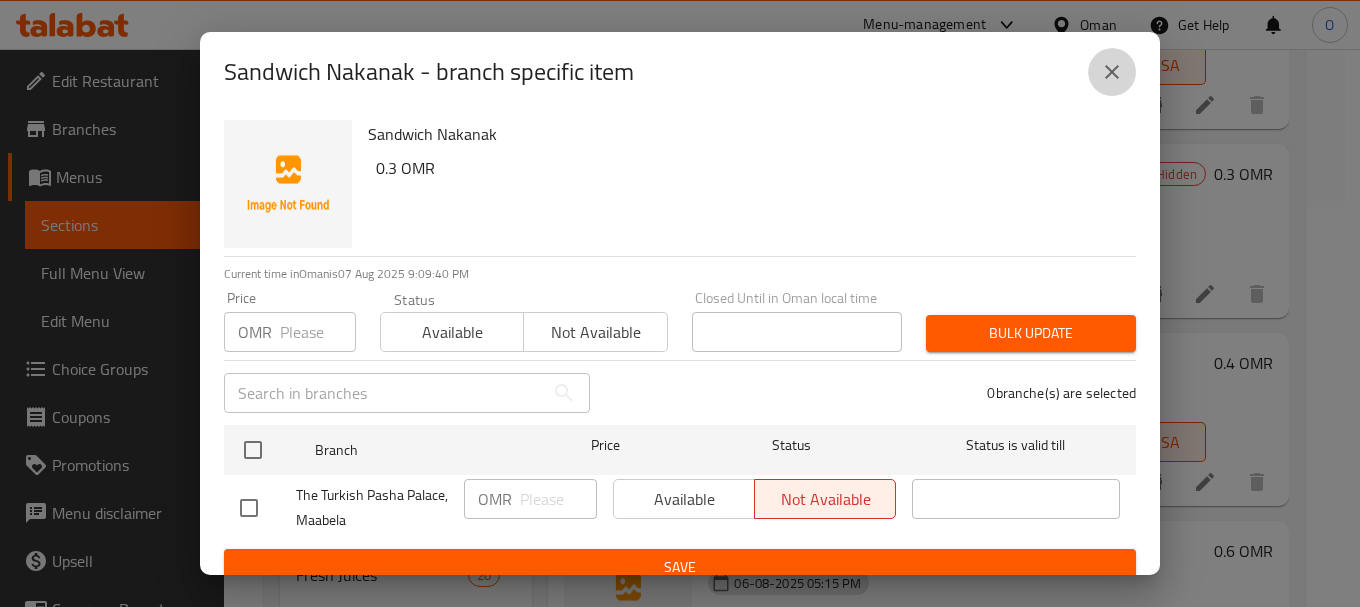 click 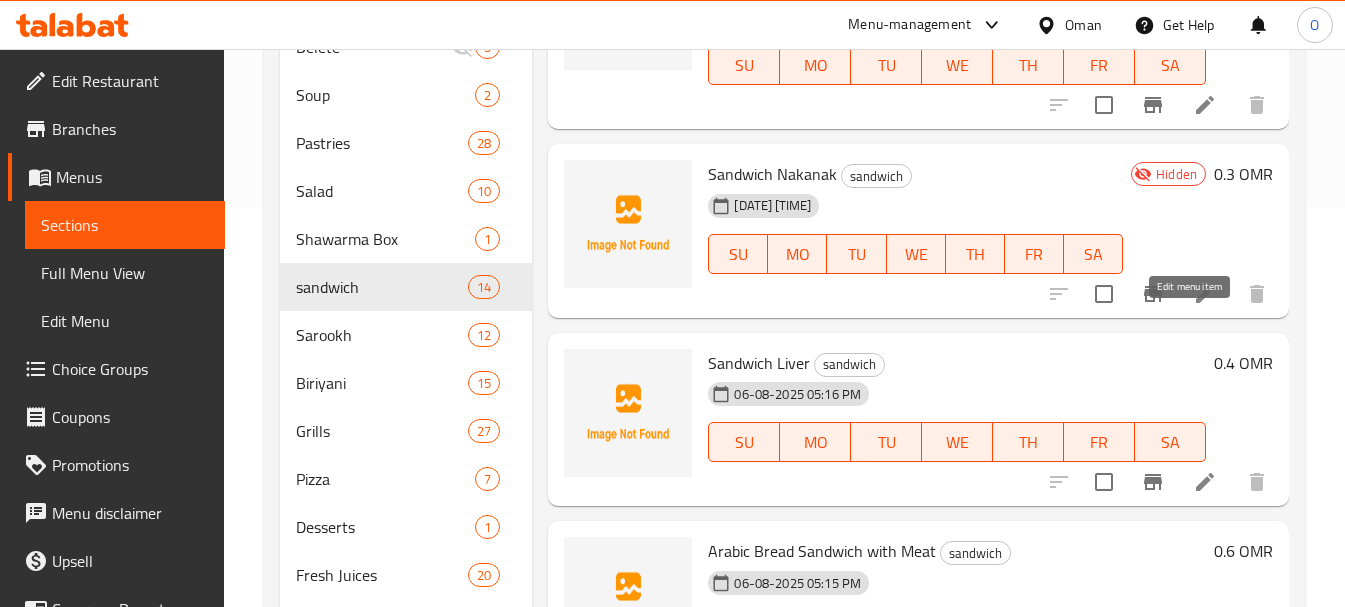 click 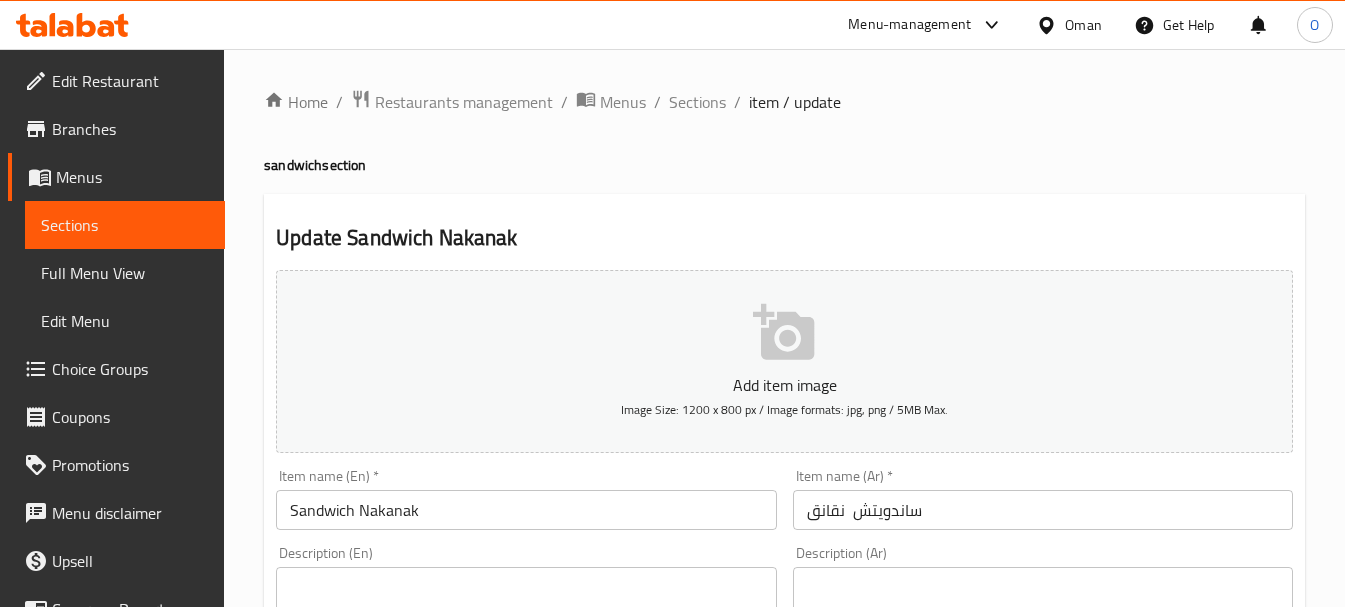 click on "ساندويتش  نقانق" at bounding box center [1043, 510] 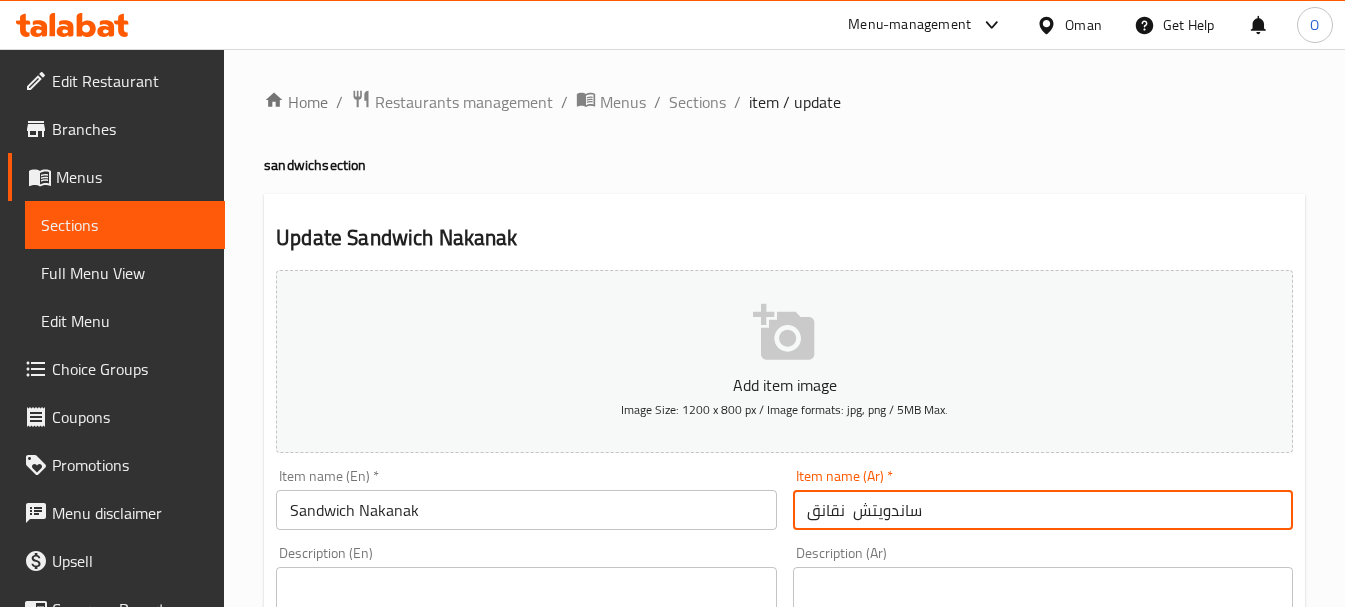 click on "ساندويتش  نقانق" at bounding box center (1043, 510) 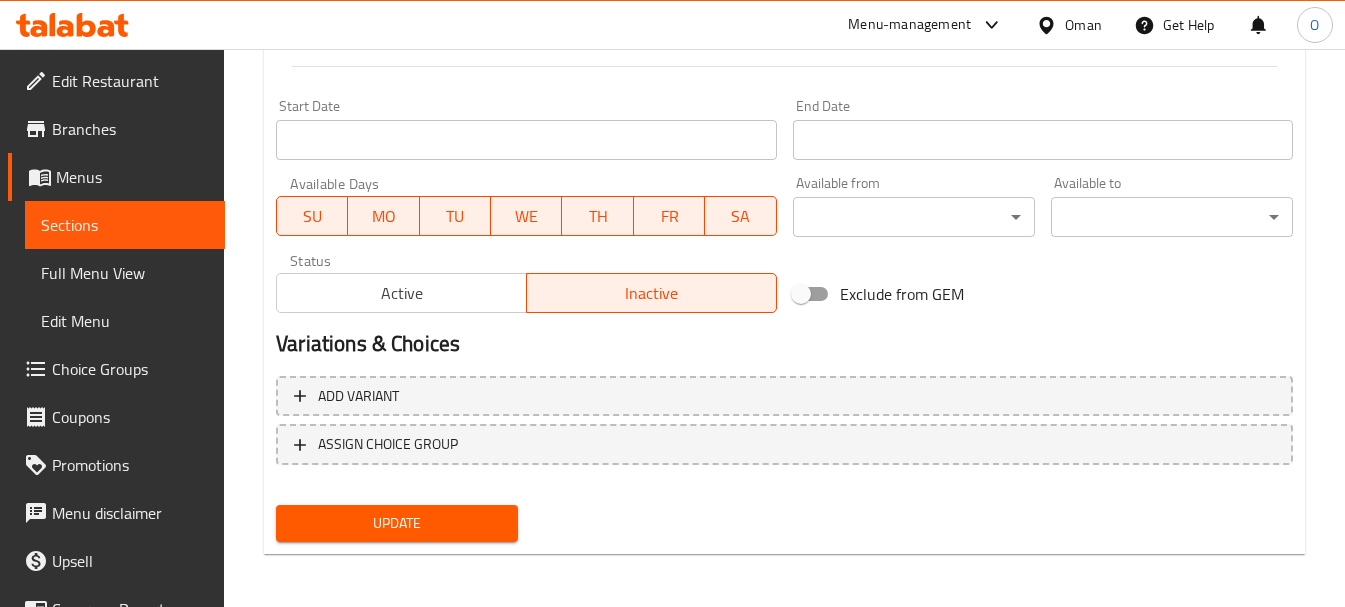 scroll, scrollTop: 806, scrollLeft: 0, axis: vertical 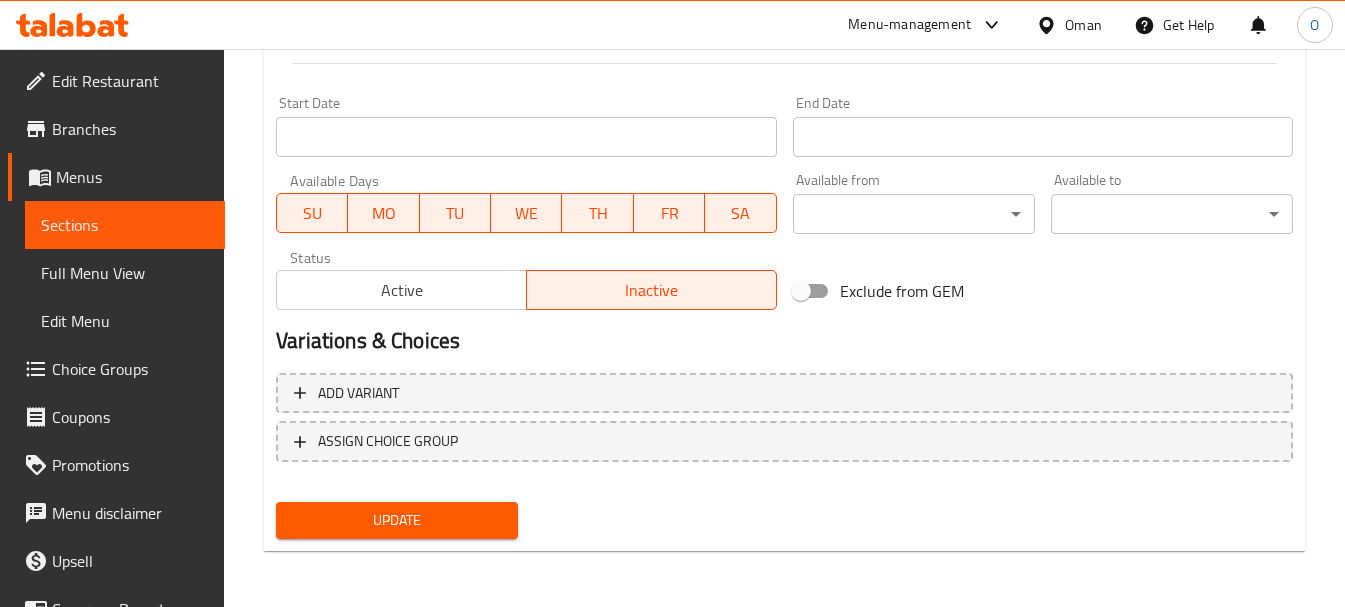 click on "Active" at bounding box center [401, 290] 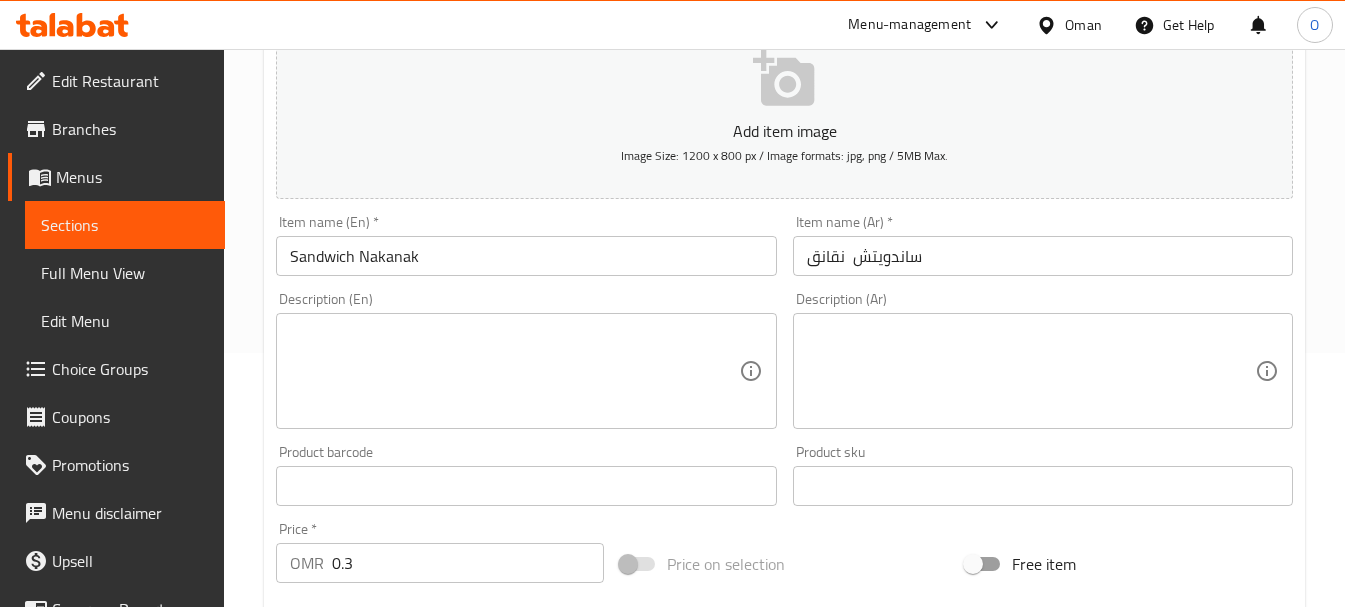 scroll, scrollTop: 206, scrollLeft: 0, axis: vertical 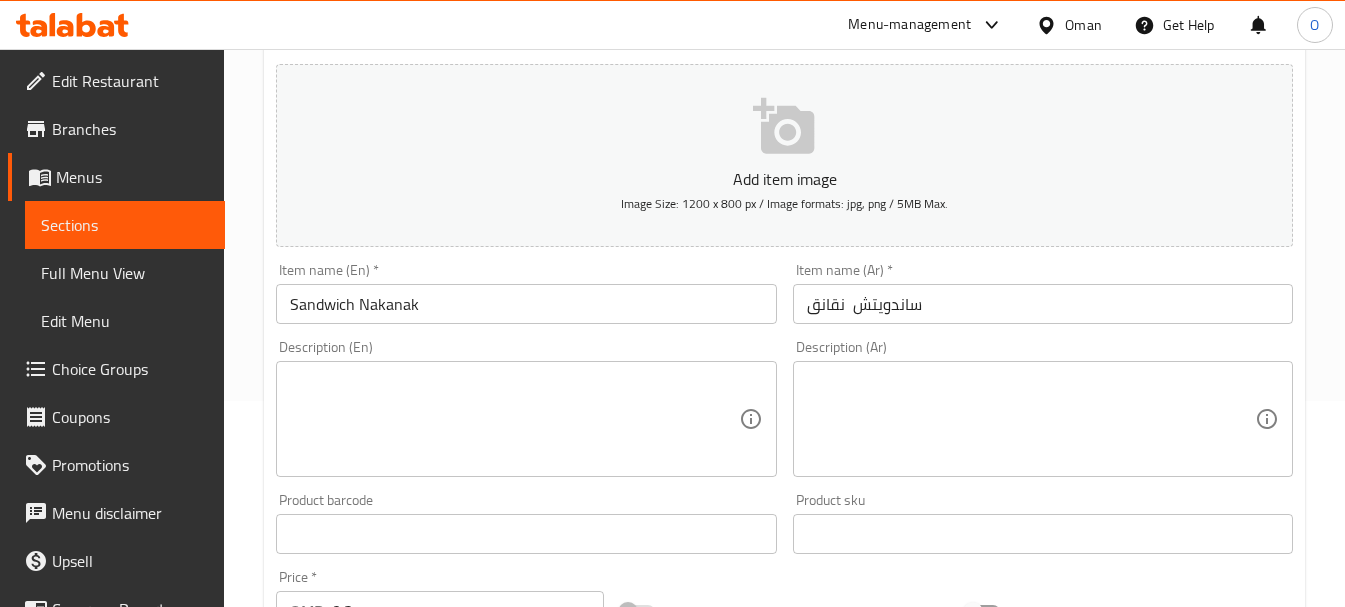 click on "ساندويتش  نقانق" at bounding box center (1043, 304) 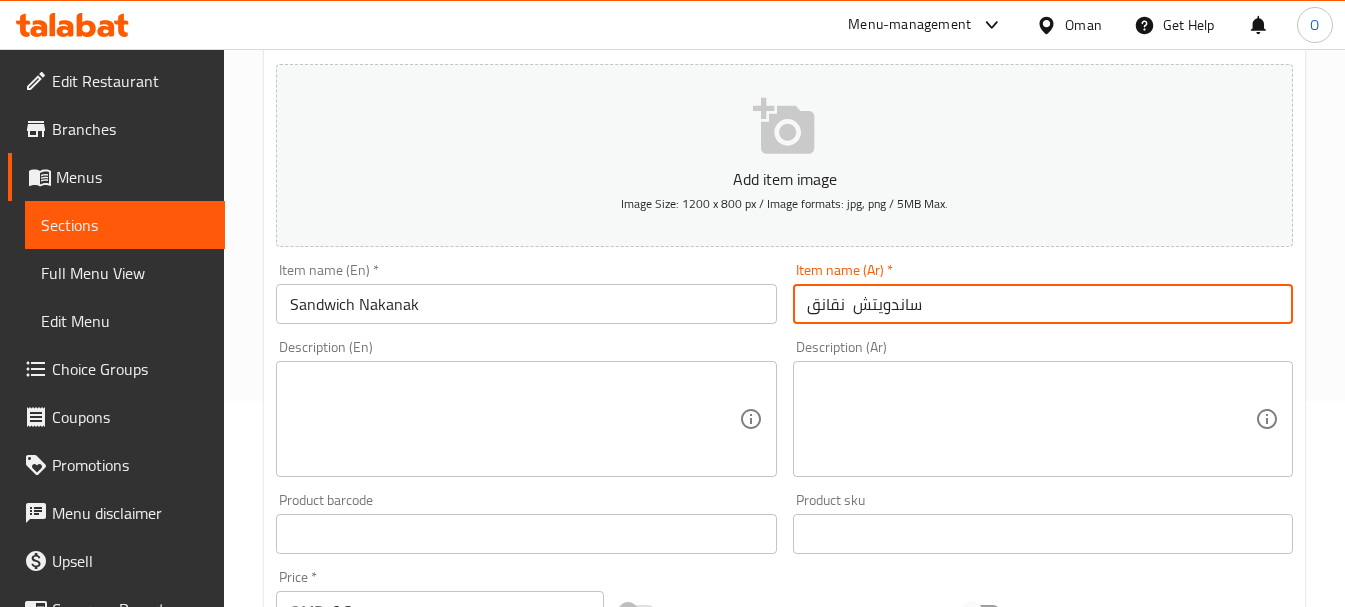 click on "ساندويتش  نقانق" at bounding box center [1043, 304] 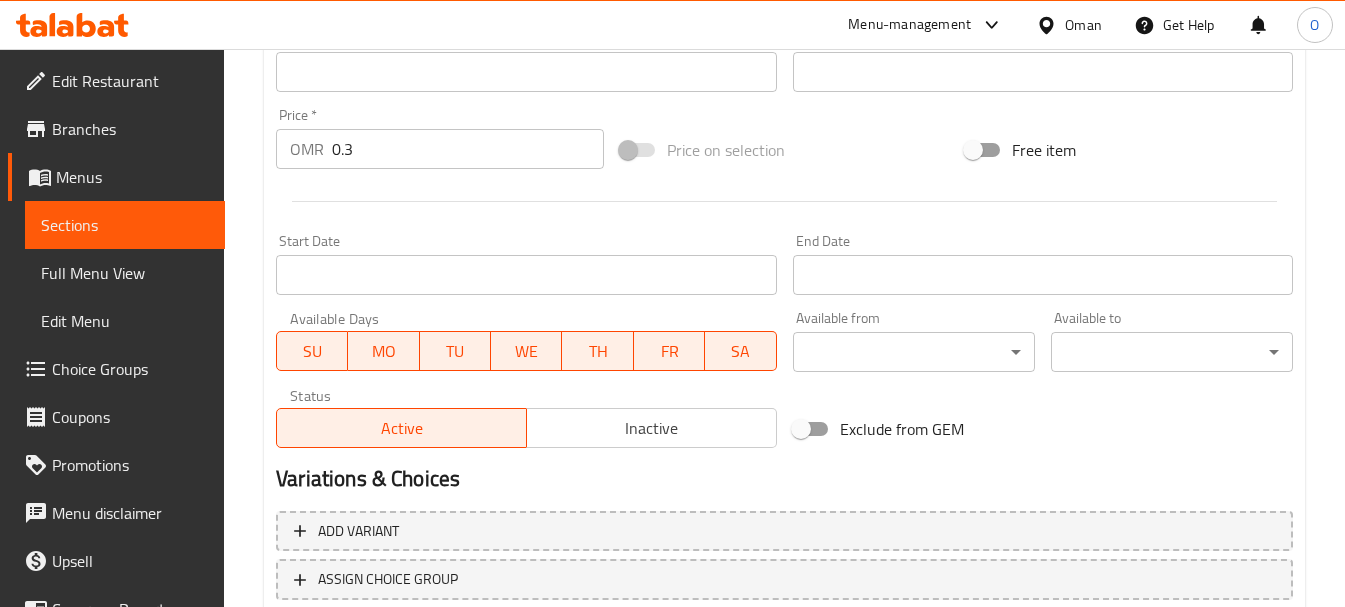 scroll, scrollTop: 806, scrollLeft: 0, axis: vertical 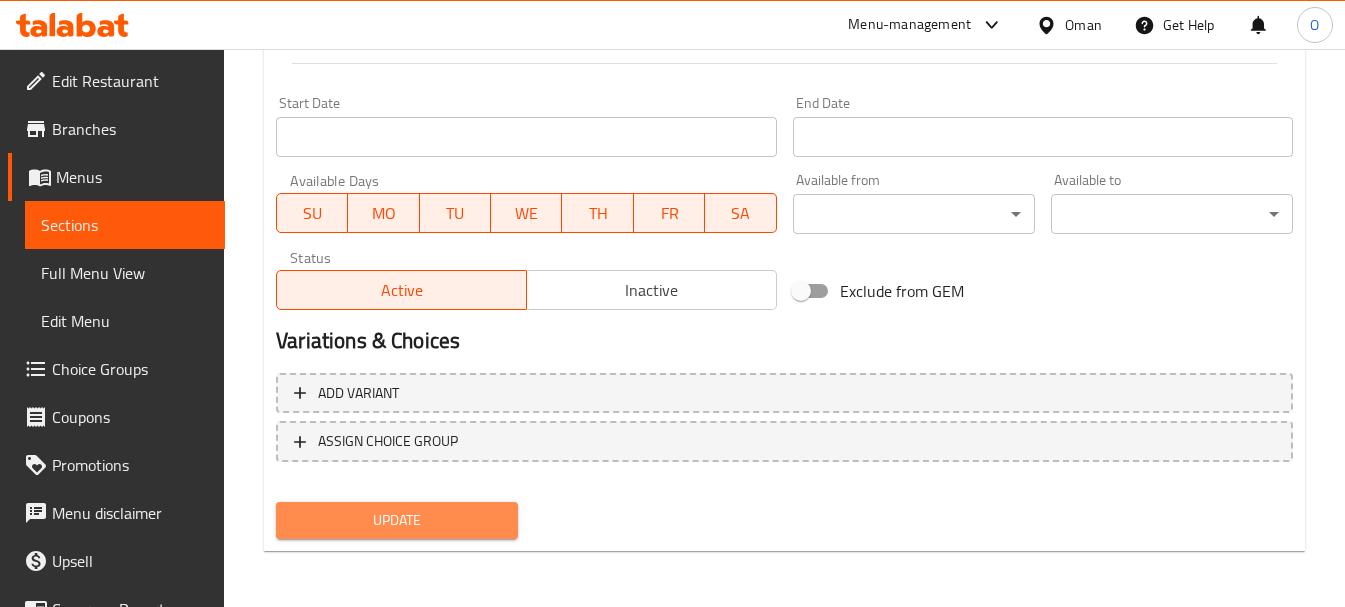 click on "Update" at bounding box center (397, 520) 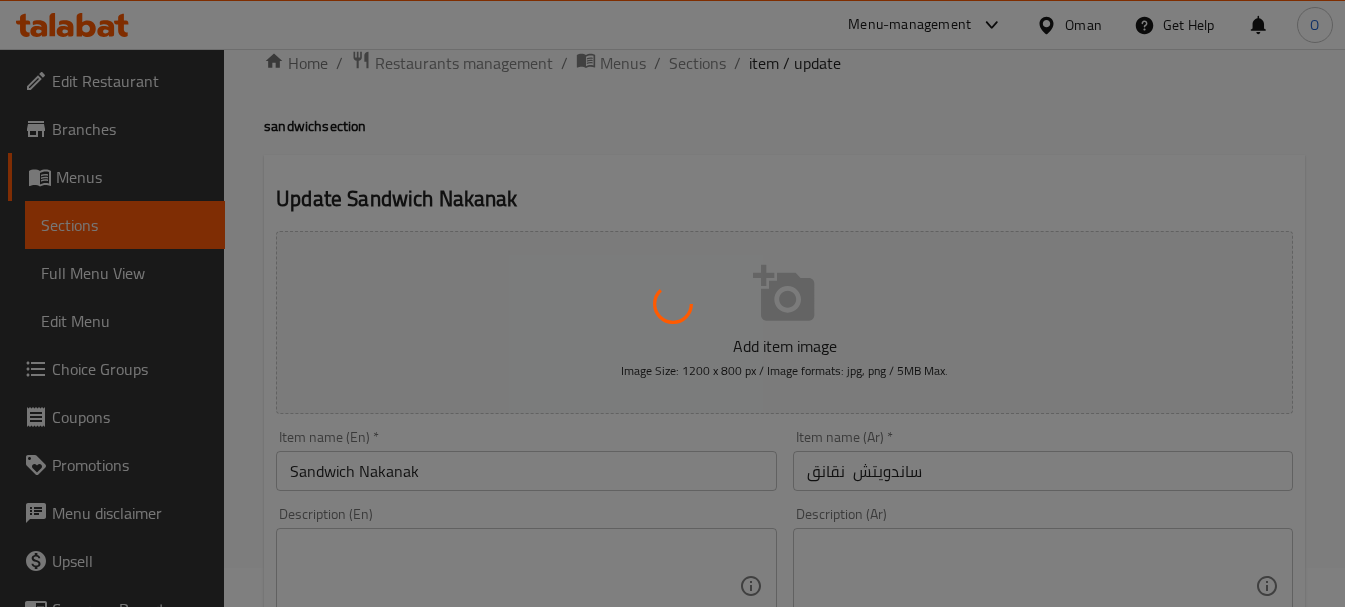 scroll, scrollTop: 0, scrollLeft: 0, axis: both 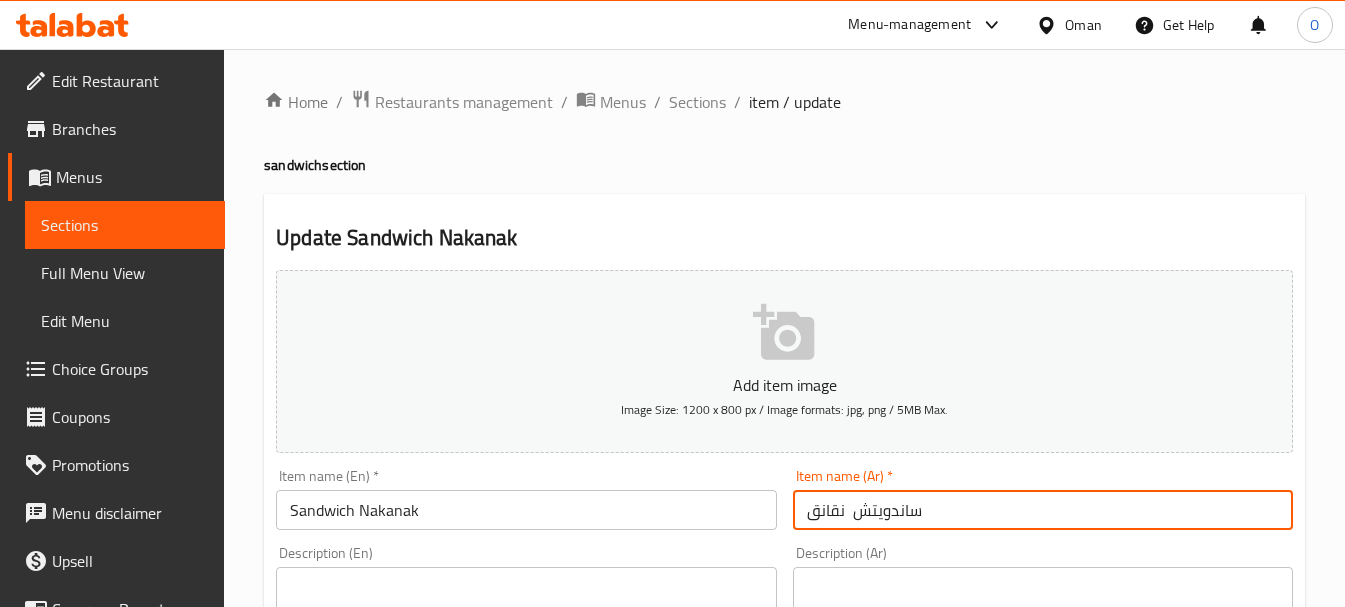 click on "ساندويتش  نقانق" at bounding box center [1043, 510] 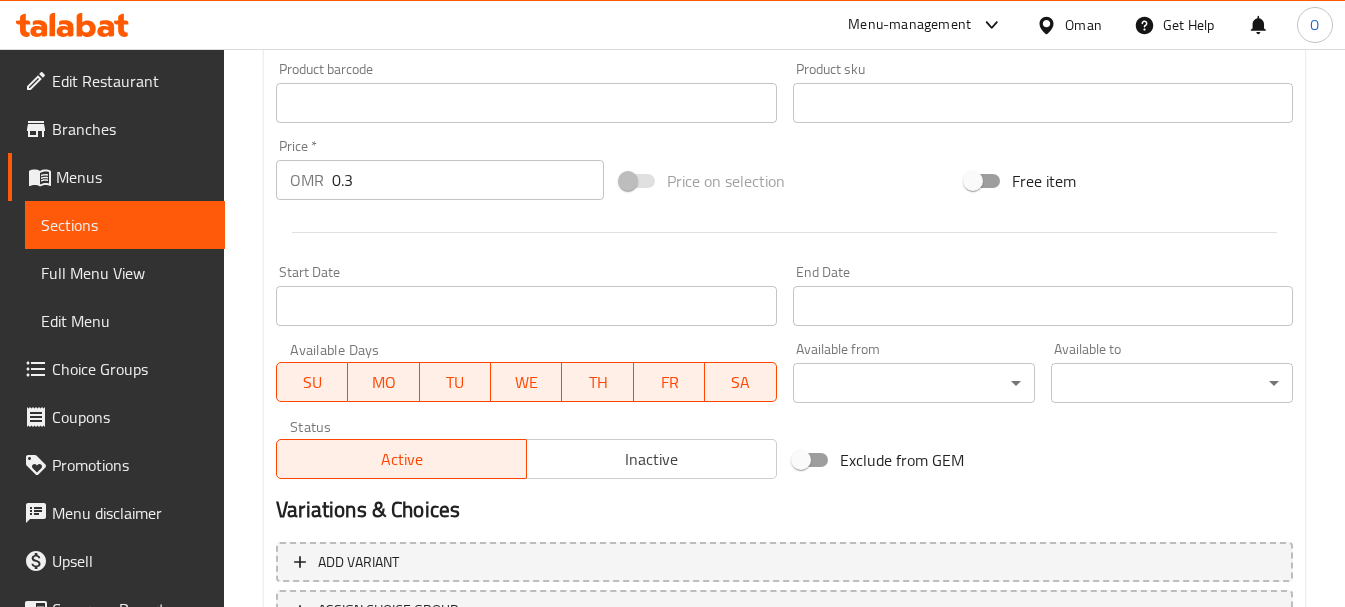 scroll, scrollTop: 806, scrollLeft: 0, axis: vertical 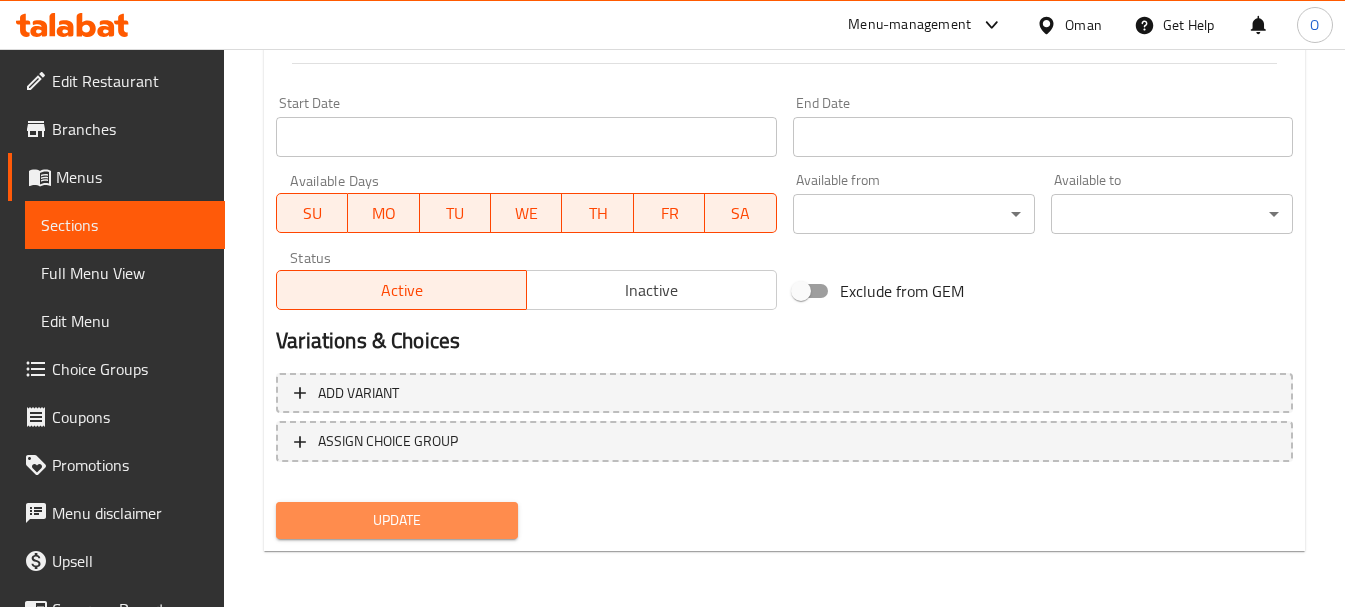 click on "Update" at bounding box center [397, 520] 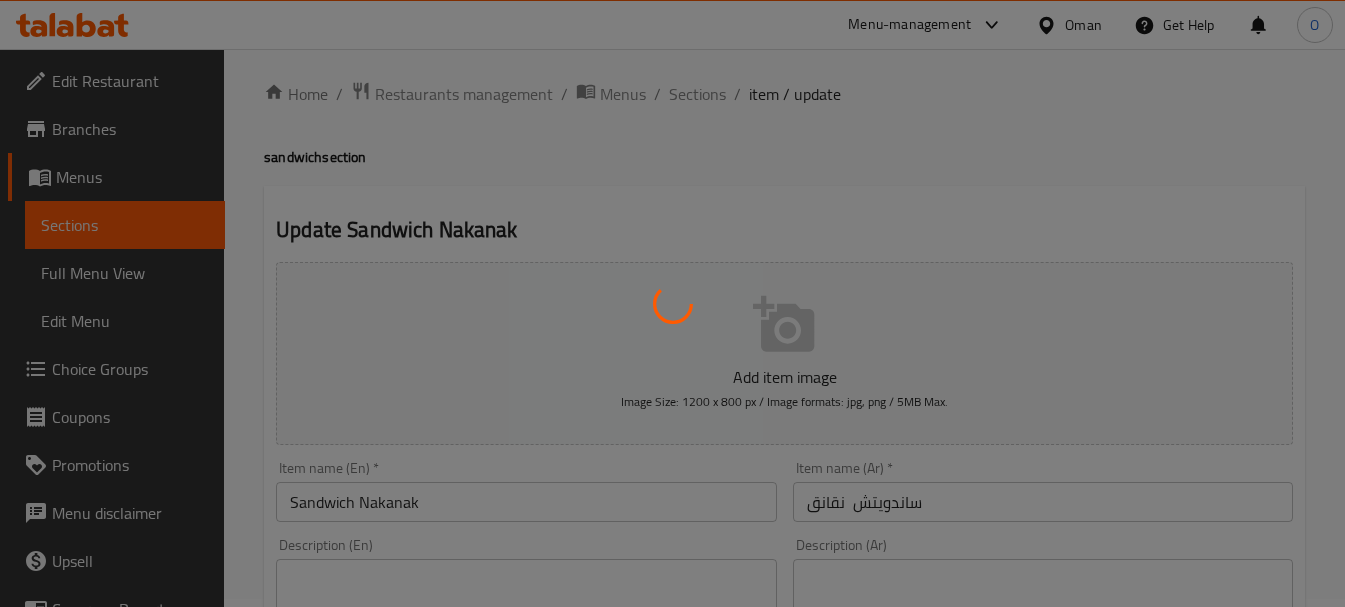 scroll, scrollTop: 0, scrollLeft: 0, axis: both 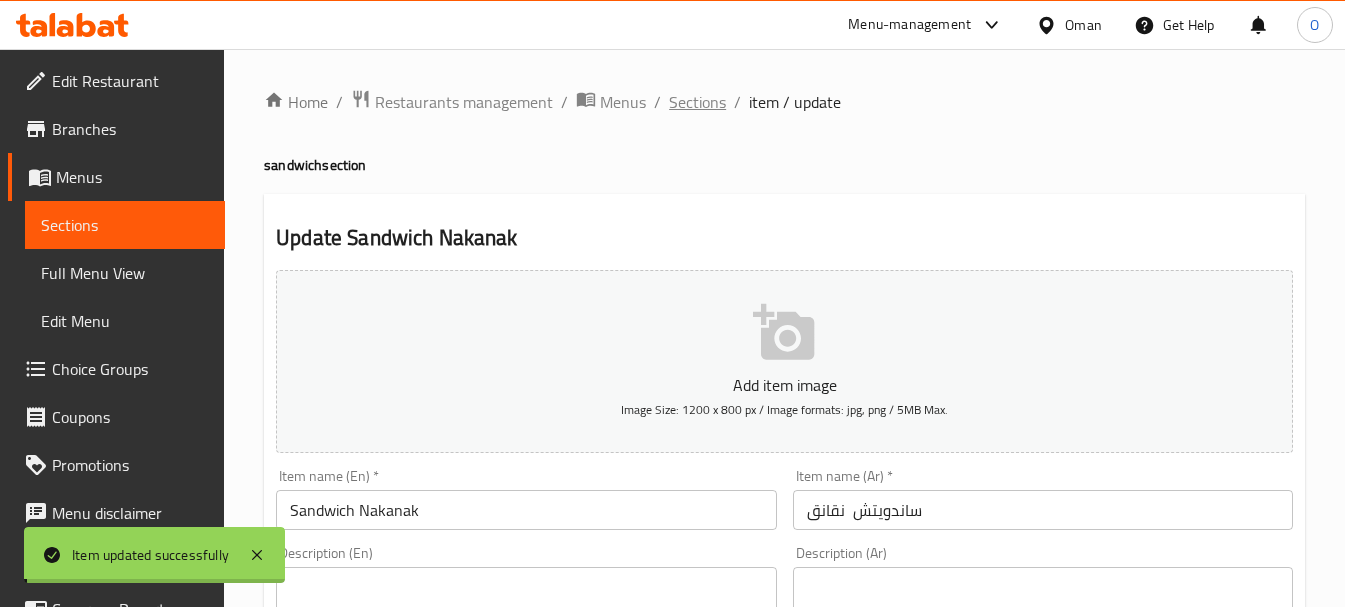 click on "Sections" at bounding box center (697, 102) 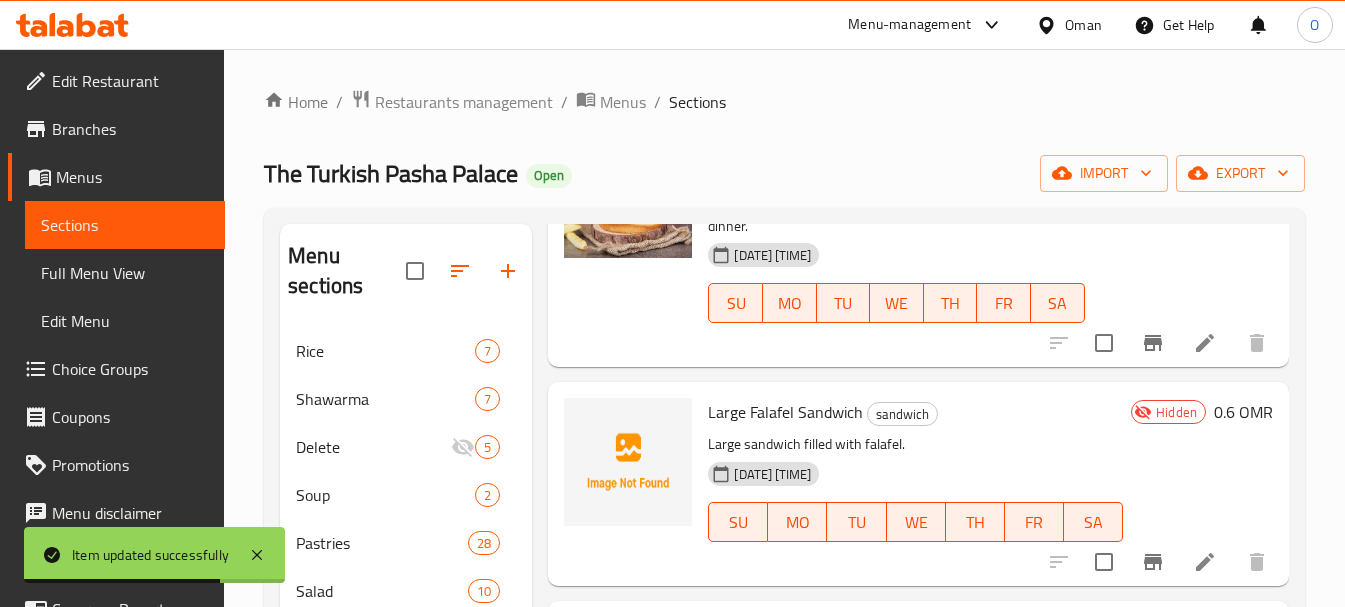 scroll, scrollTop: 2078, scrollLeft: 0, axis: vertical 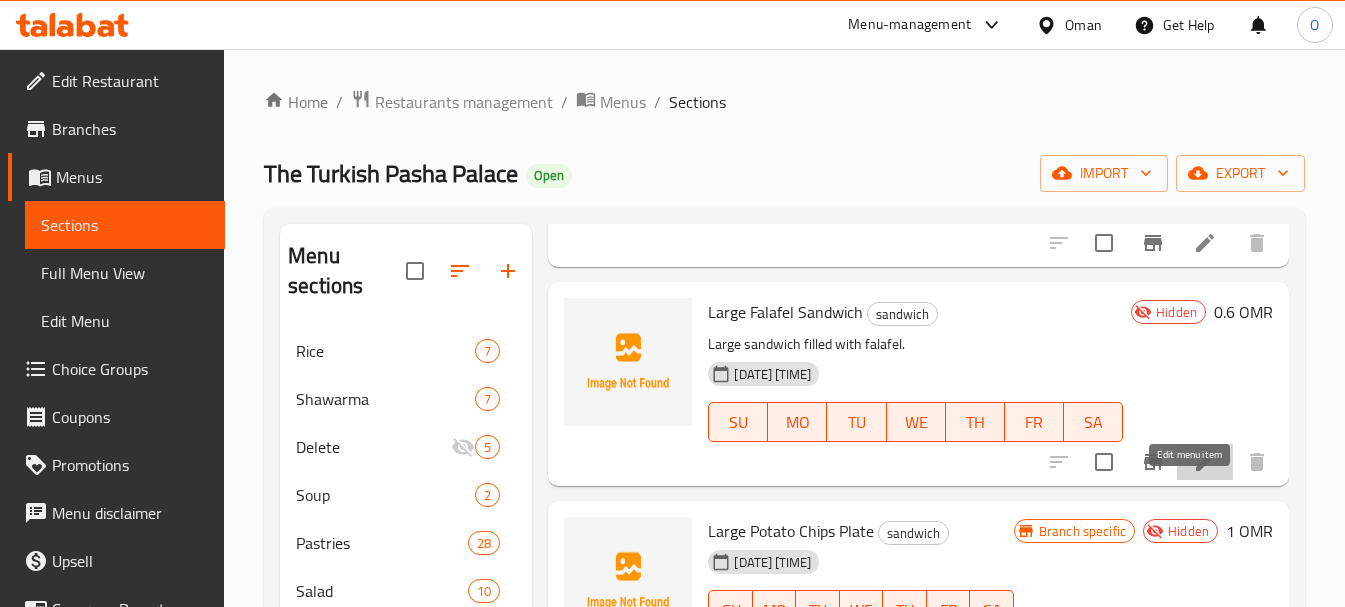 click 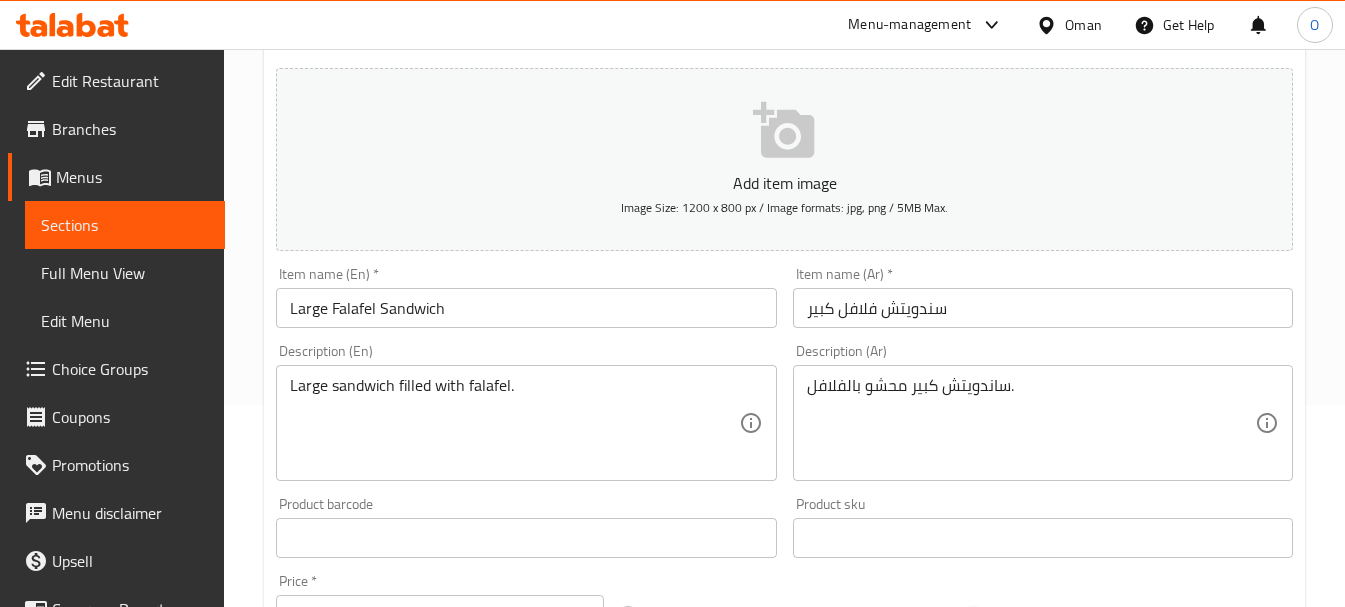 scroll, scrollTop: 200, scrollLeft: 0, axis: vertical 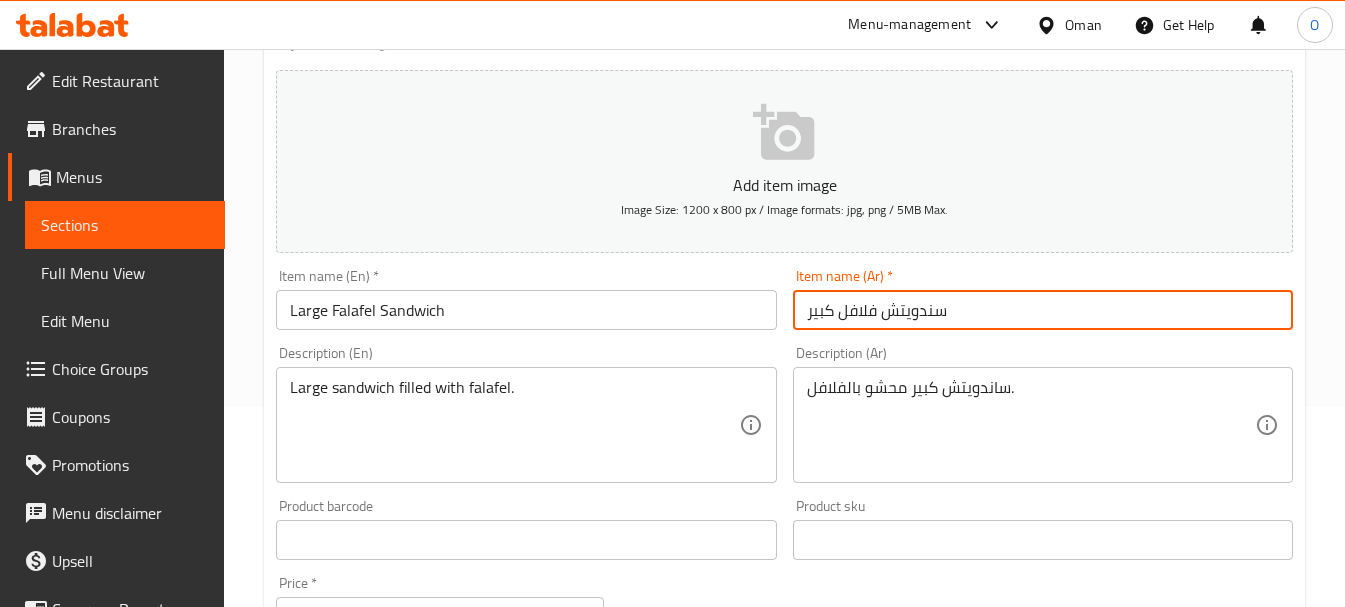 drag, startPoint x: 841, startPoint y: 313, endPoint x: 953, endPoint y: 314, distance: 112.00446 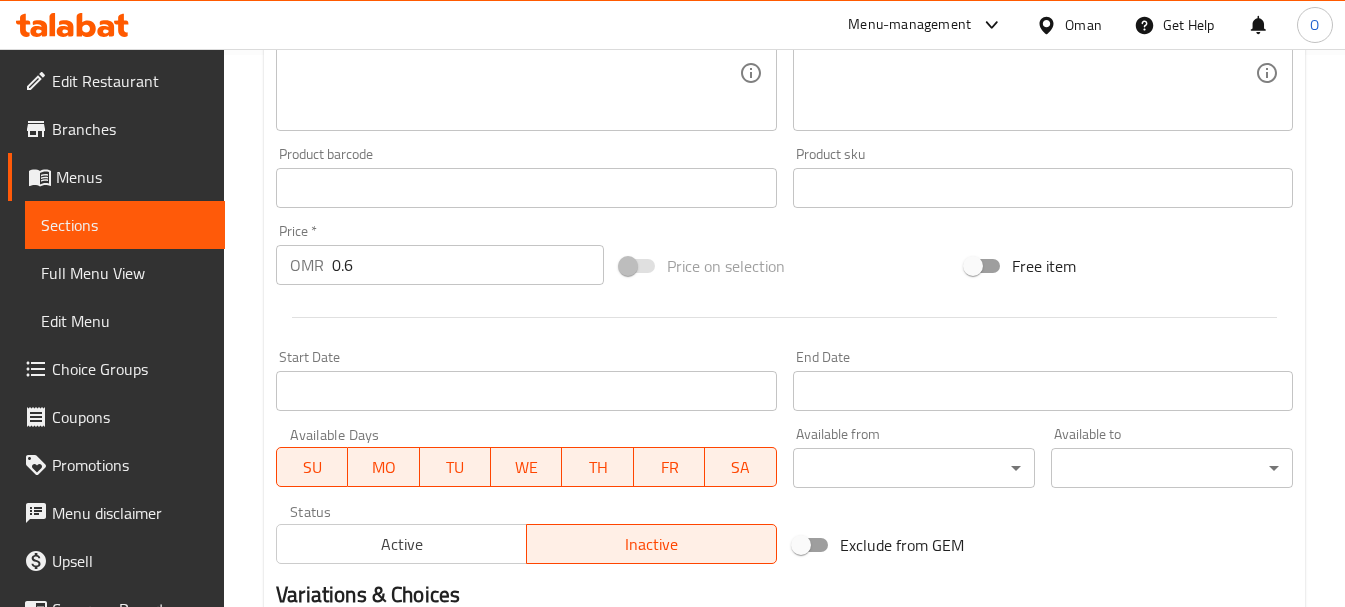 scroll, scrollTop: 600, scrollLeft: 0, axis: vertical 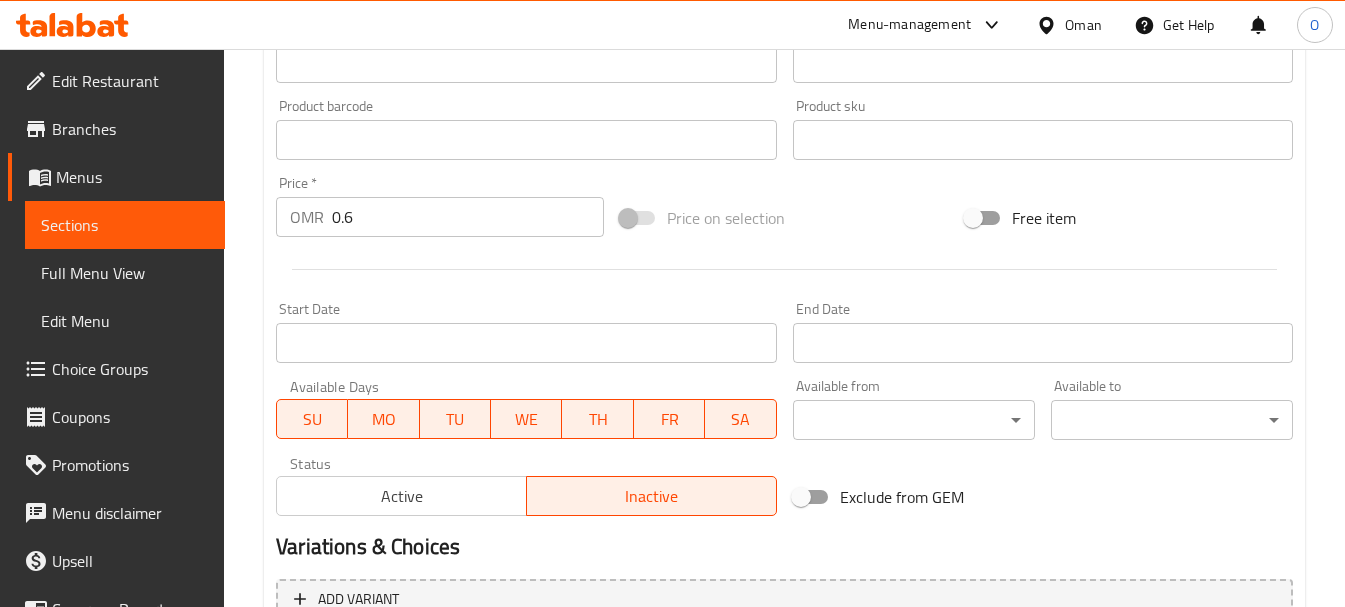 click on "Active" at bounding box center (402, 496) 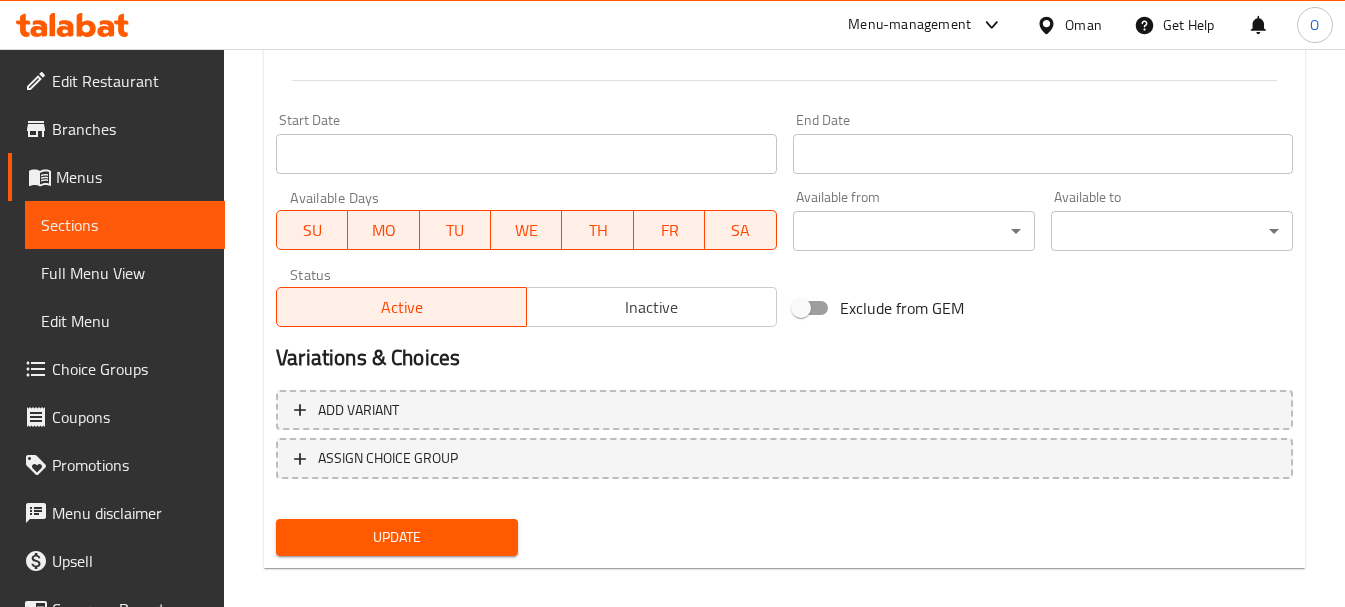 scroll, scrollTop: 806, scrollLeft: 0, axis: vertical 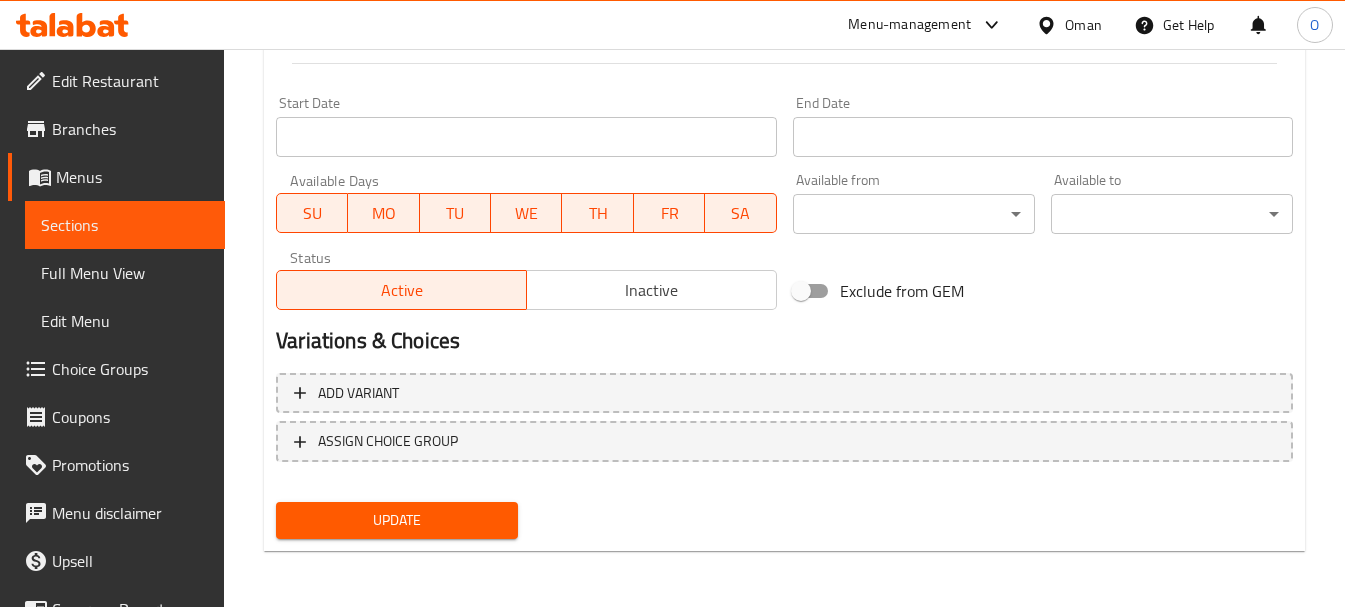 click on "Update" at bounding box center (397, 520) 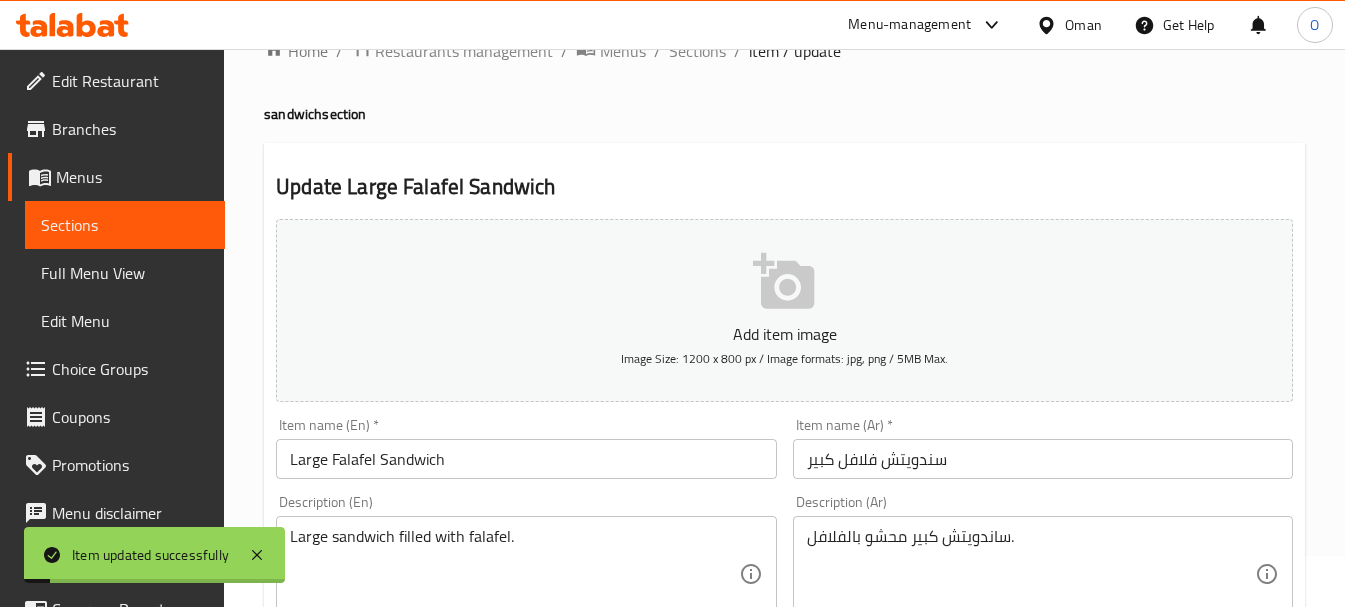 scroll, scrollTop: 0, scrollLeft: 0, axis: both 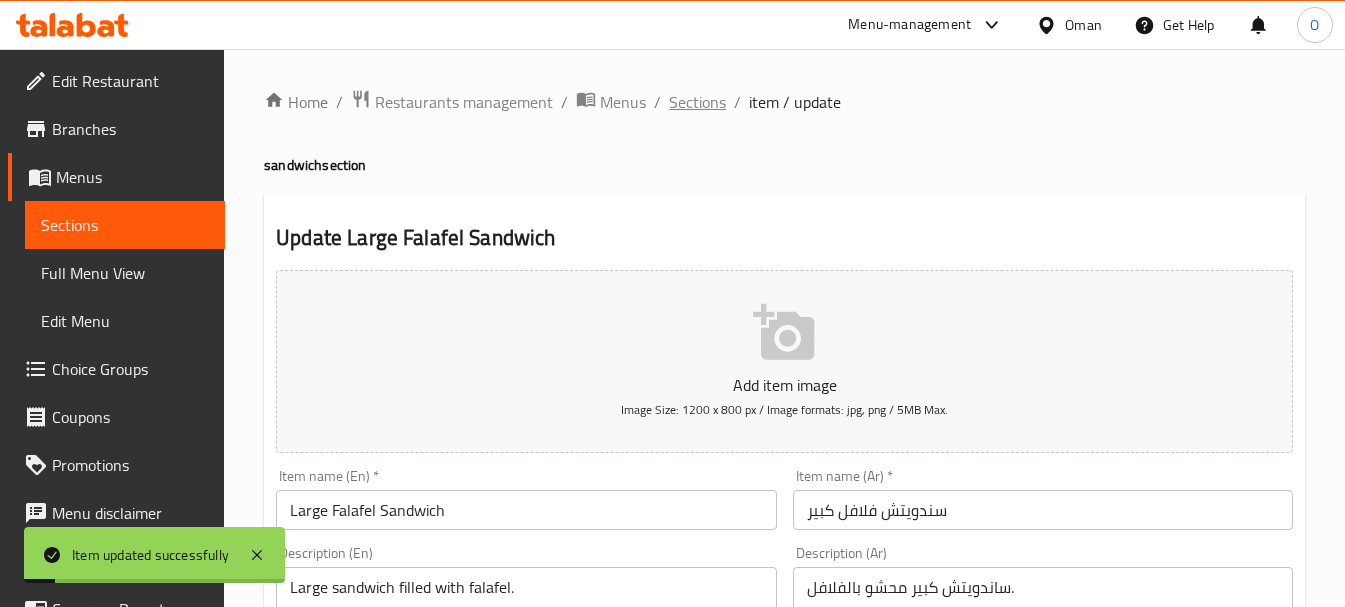 click on "Sections" at bounding box center (697, 102) 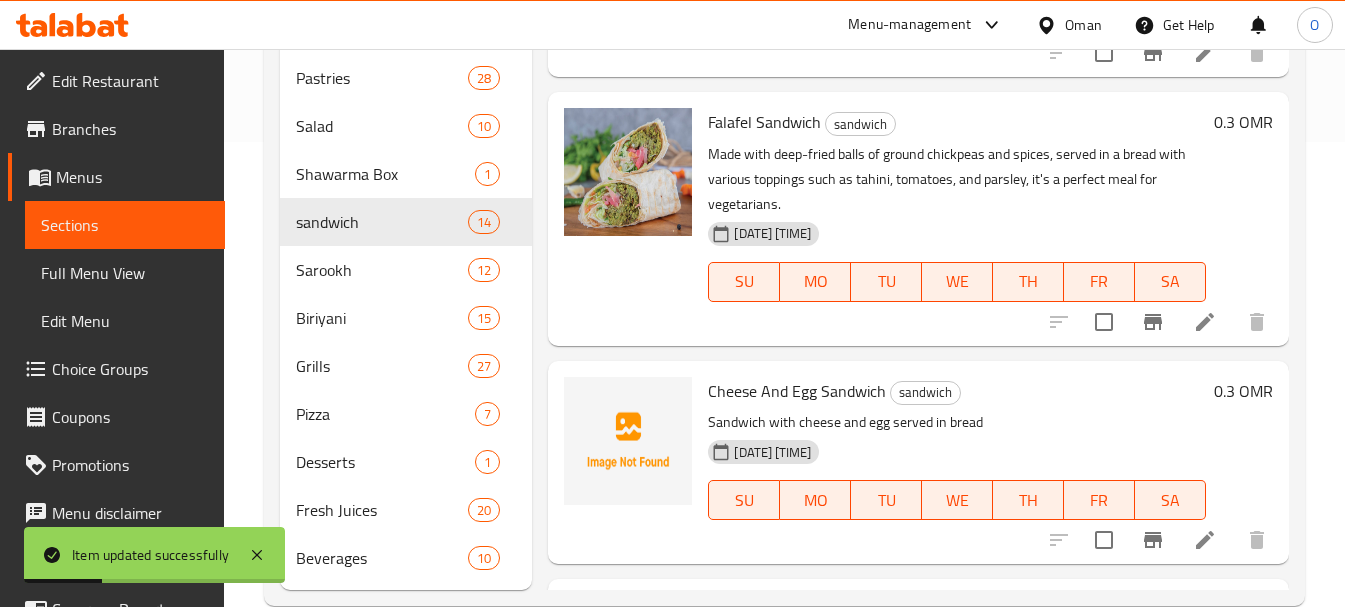 scroll, scrollTop: 504, scrollLeft: 0, axis: vertical 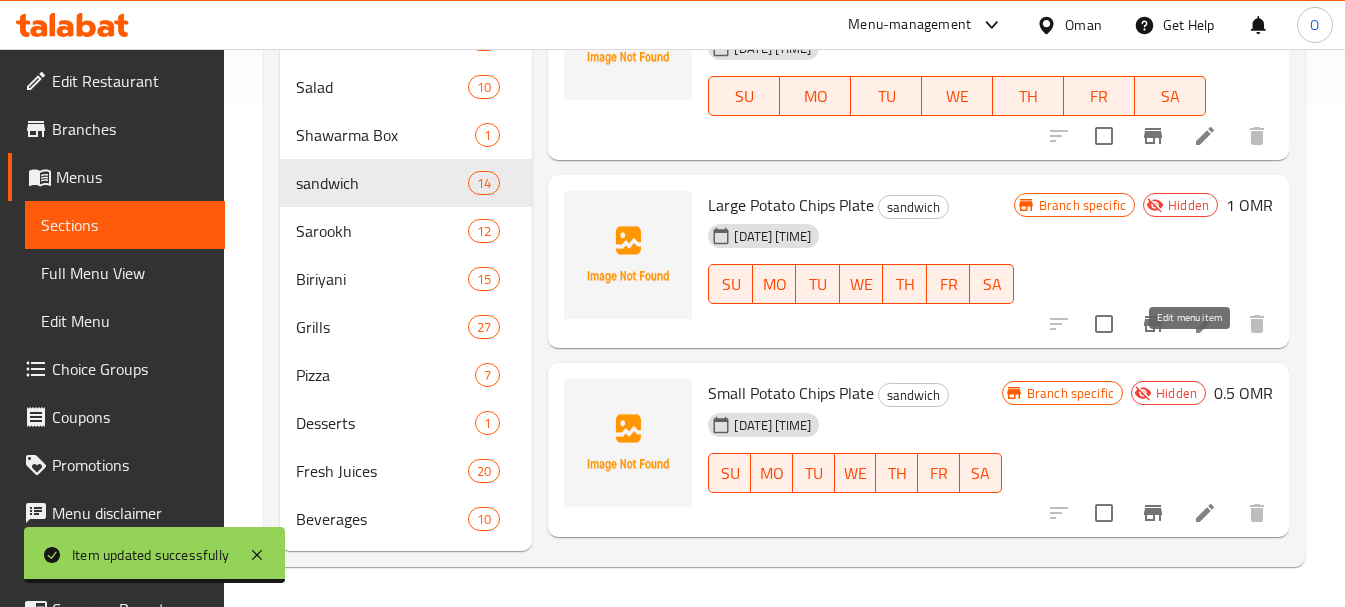 click 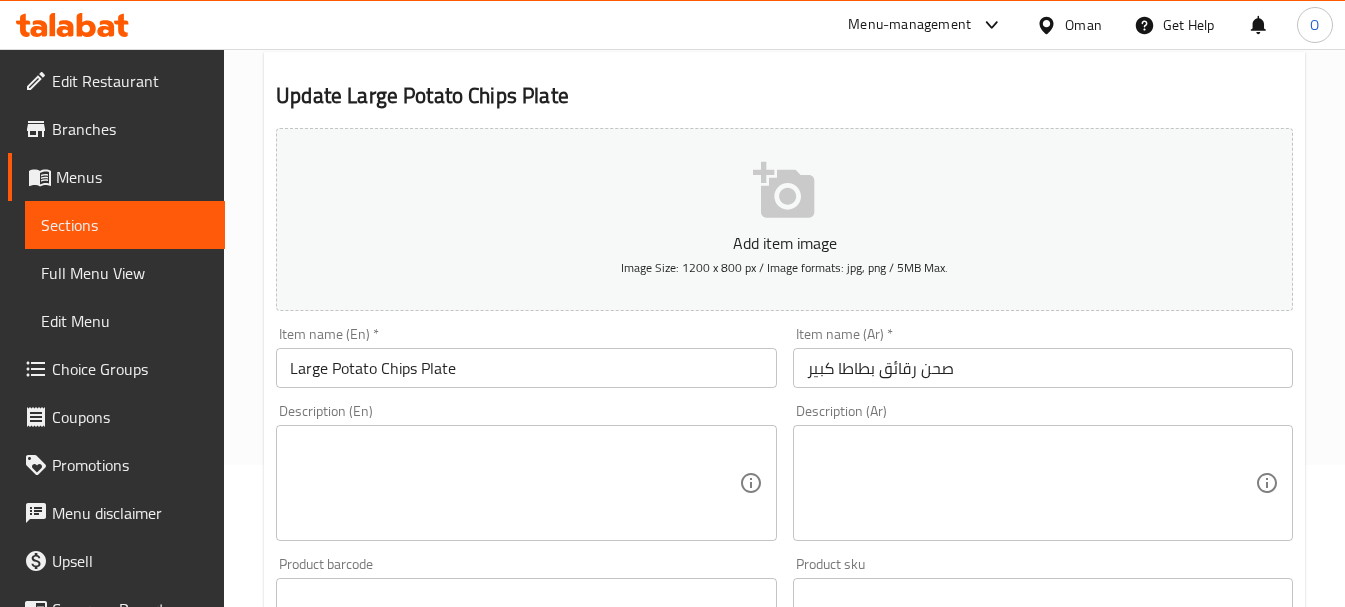 scroll, scrollTop: 200, scrollLeft: 0, axis: vertical 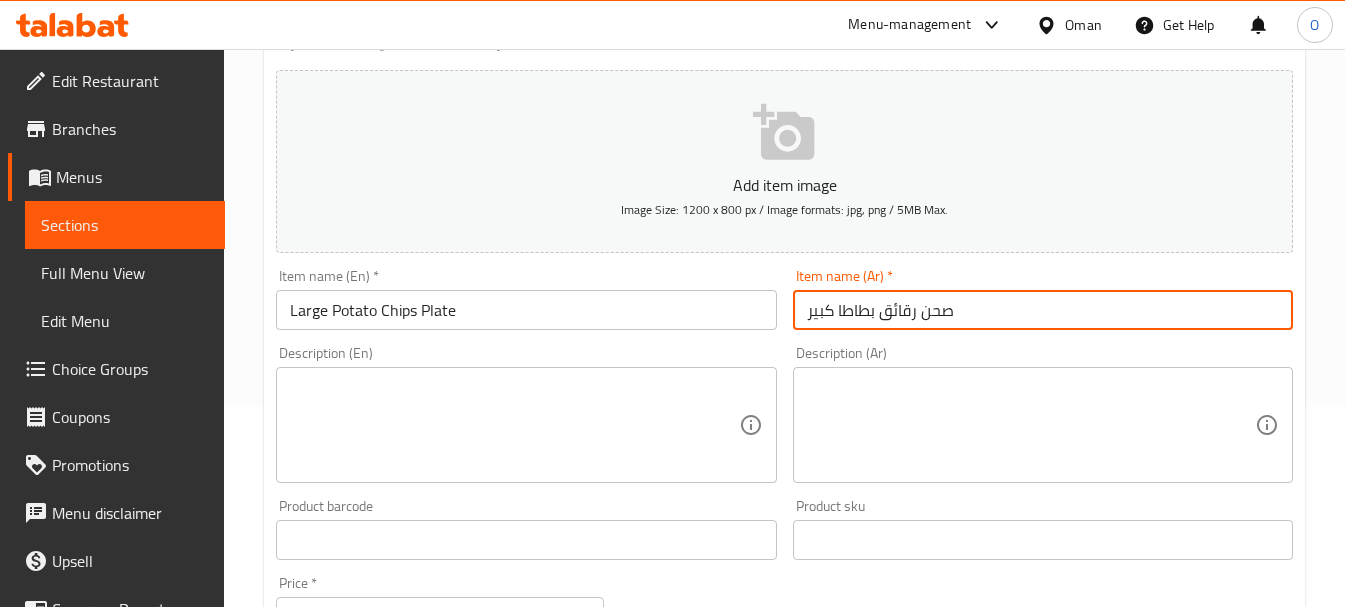 drag, startPoint x: 919, startPoint y: 316, endPoint x: 881, endPoint y: 315, distance: 38.013157 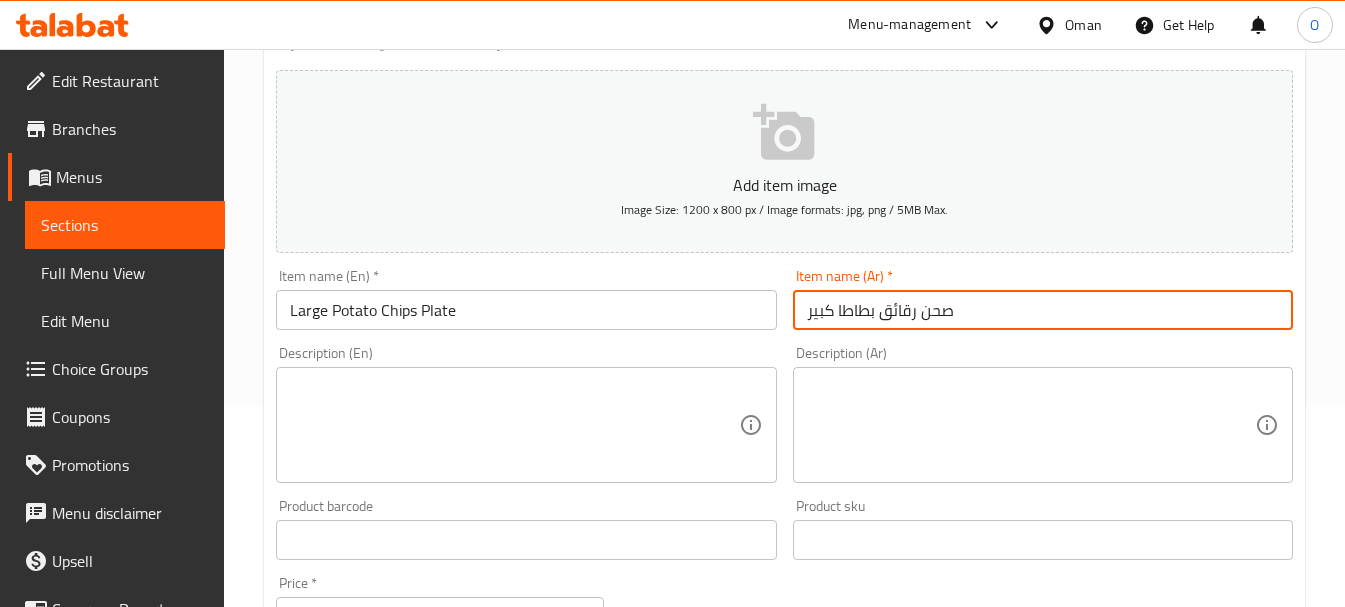 click on "صحن رقائق بطاطا كبير" at bounding box center (1043, 310) 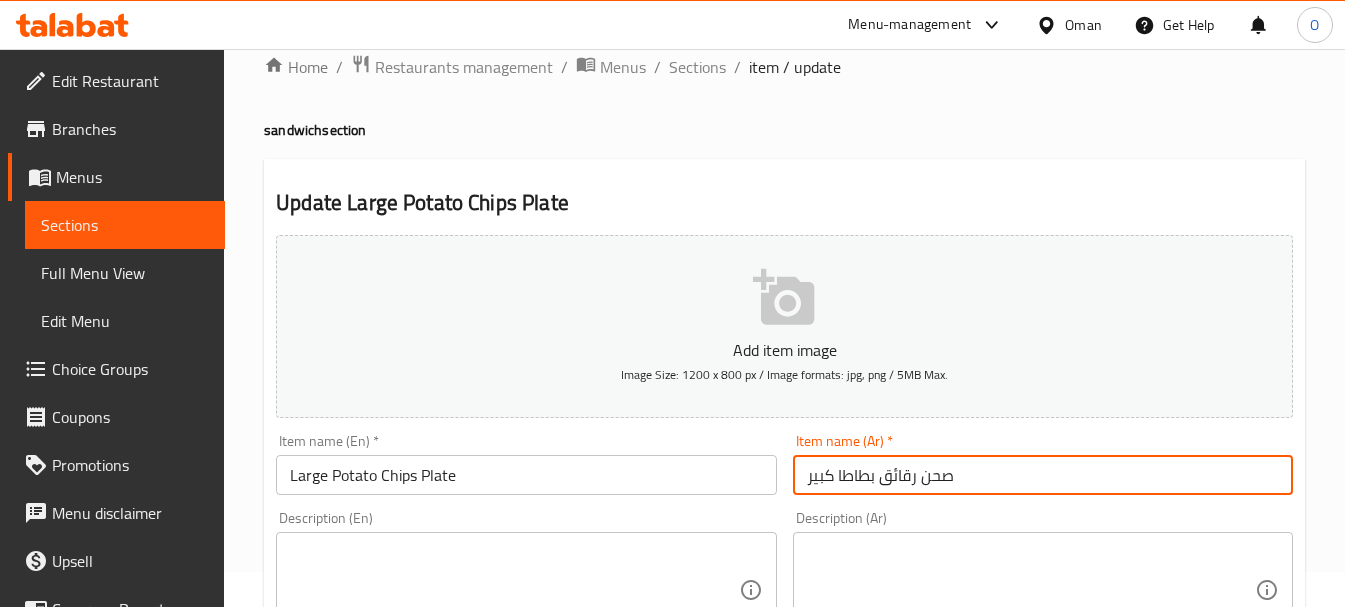 scroll, scrollTop: 0, scrollLeft: 0, axis: both 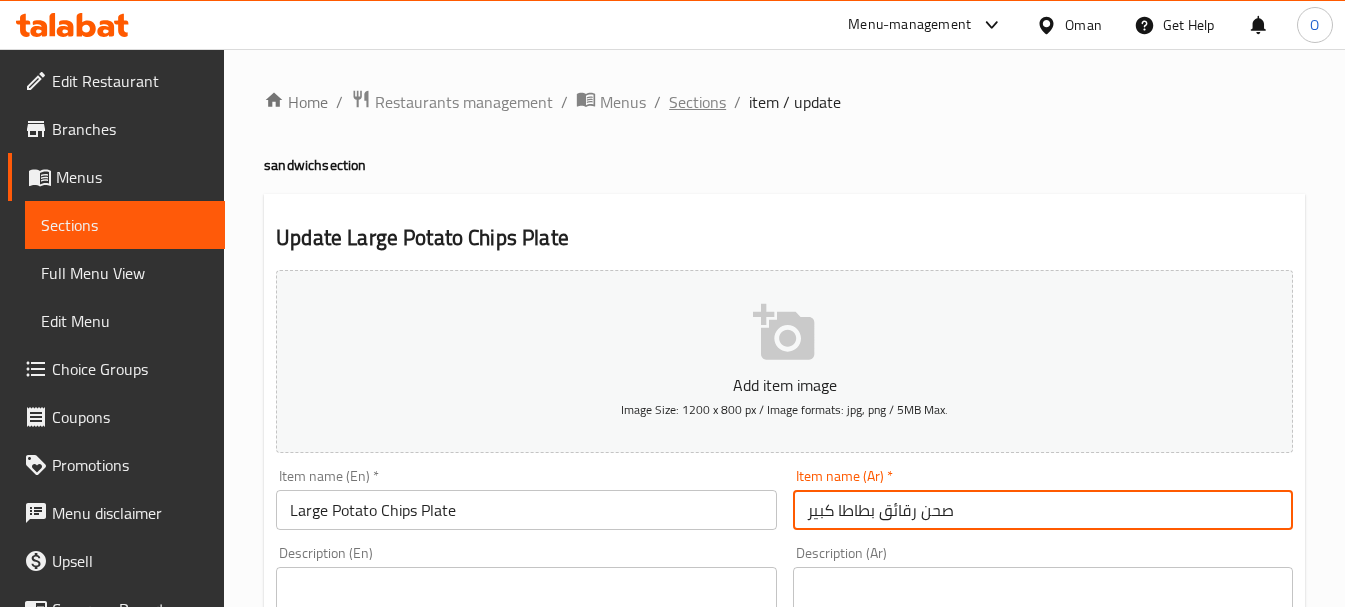 click on "Sections" at bounding box center (697, 102) 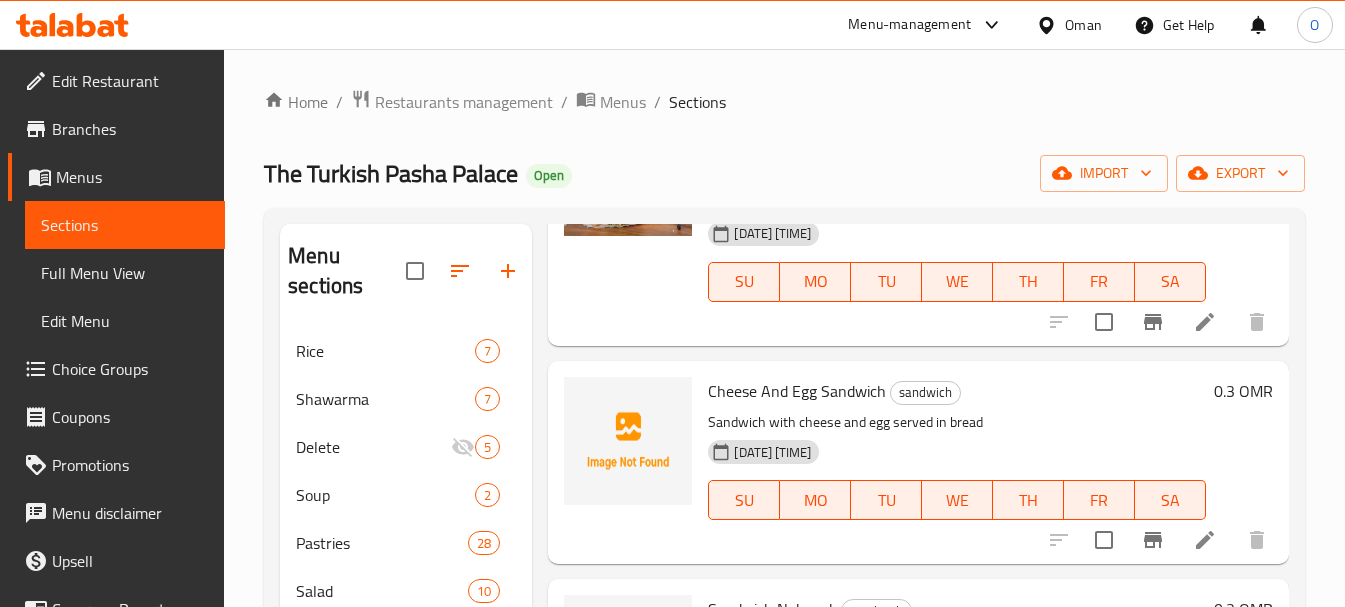 scroll, scrollTop: 500, scrollLeft: 0, axis: vertical 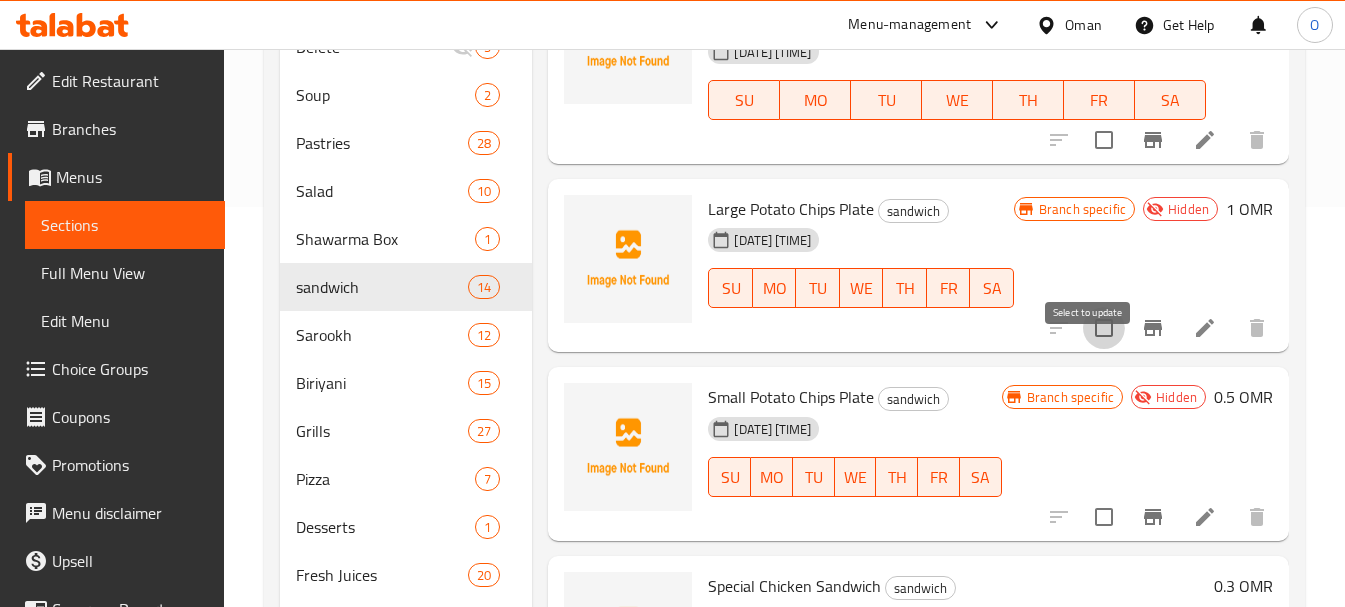 click at bounding box center (1104, 328) 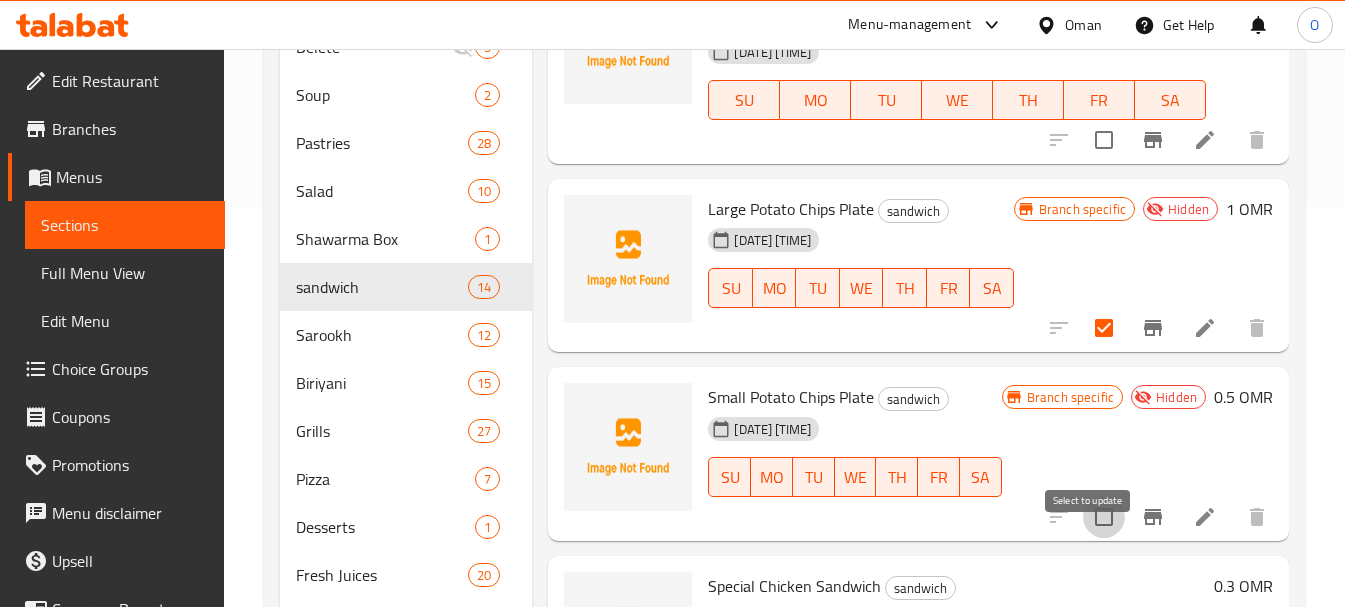 click at bounding box center [1104, 517] 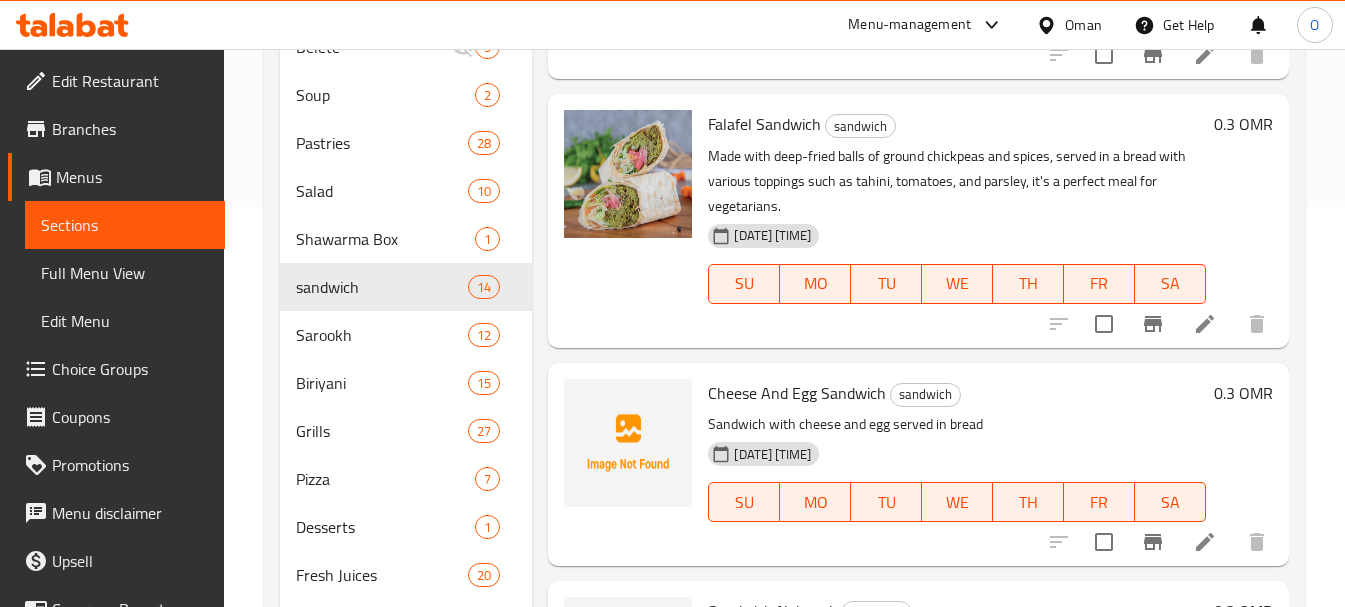 scroll, scrollTop: 0, scrollLeft: 0, axis: both 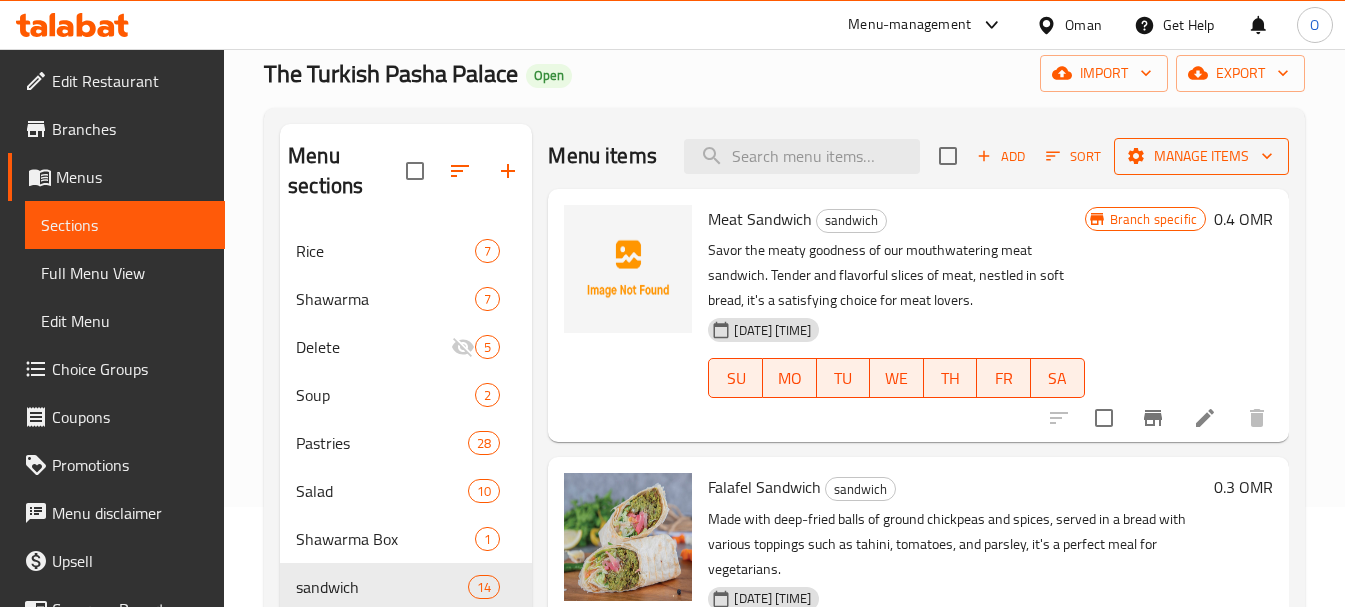 click on "Manage items" at bounding box center [1201, 156] 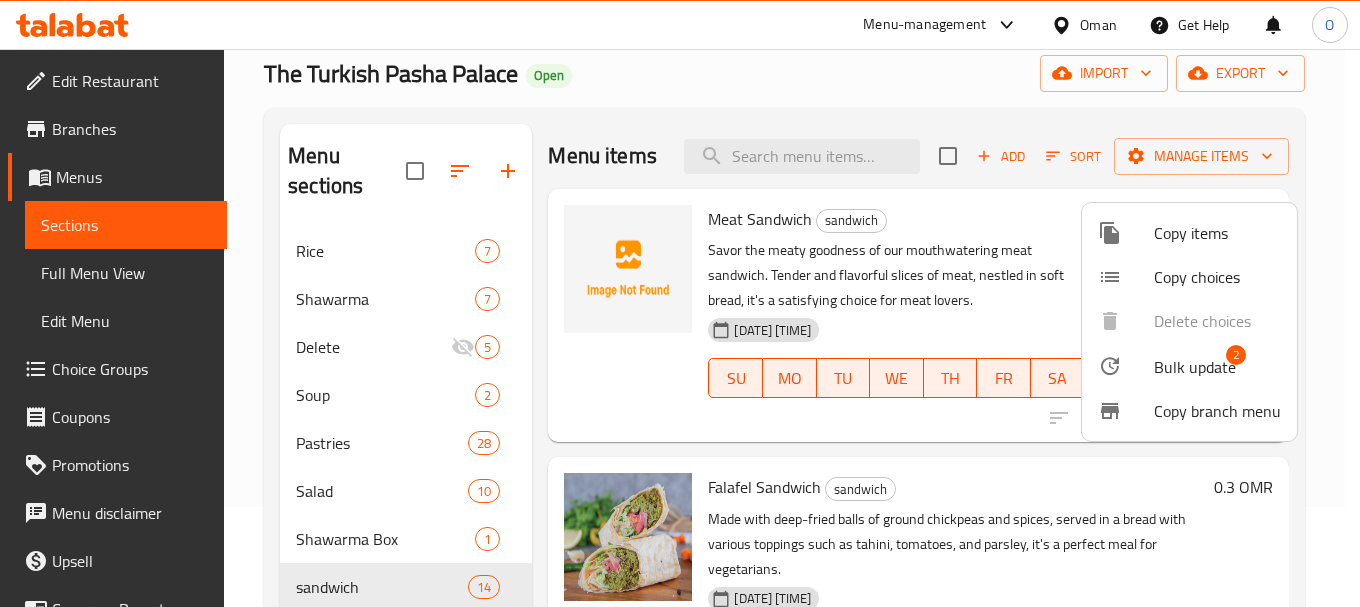 click at bounding box center [1126, 366] 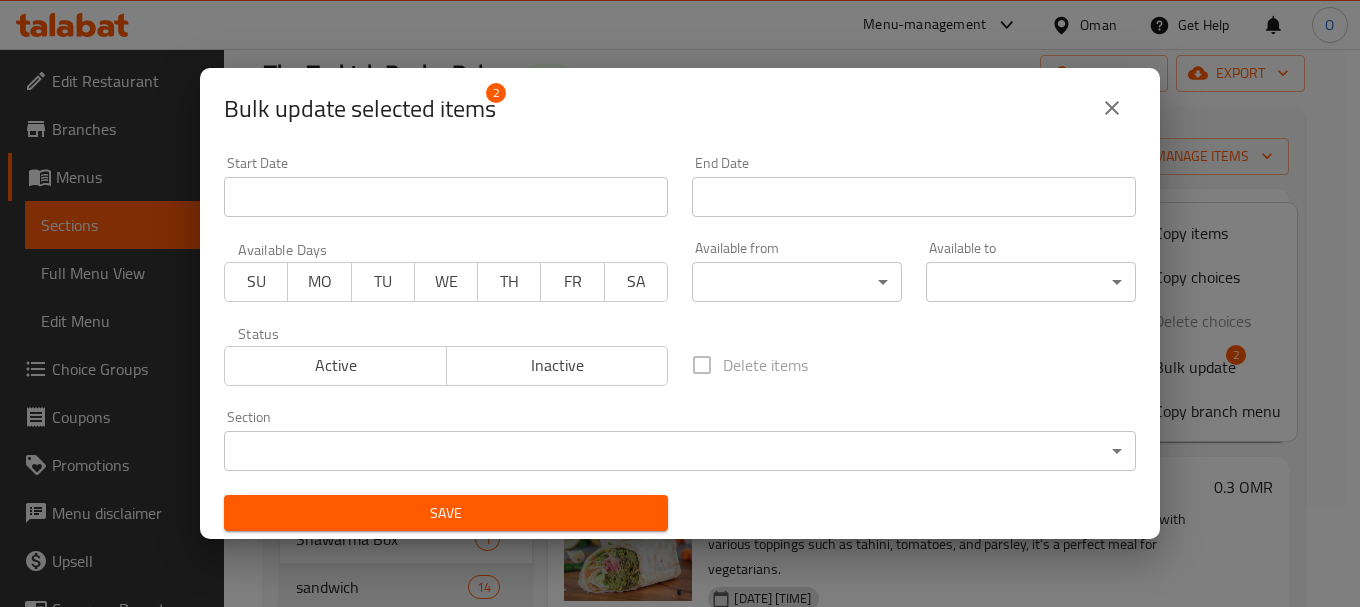 click on "Active" at bounding box center (336, 365) 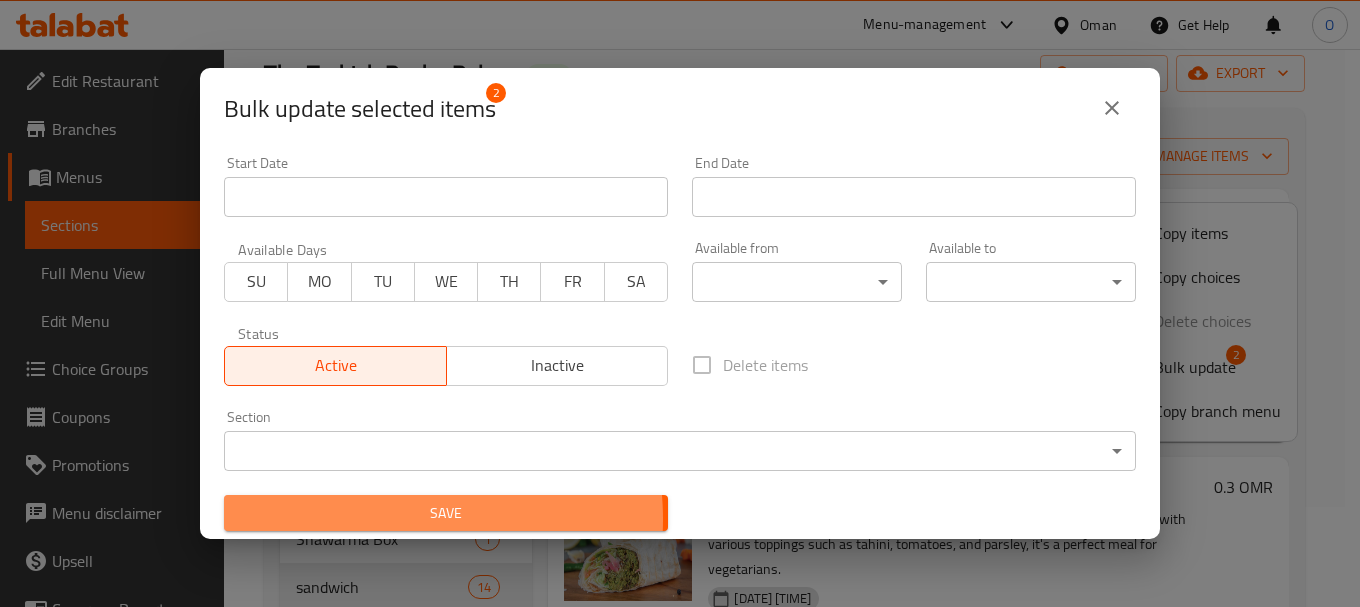 click on "Save" at bounding box center (446, 513) 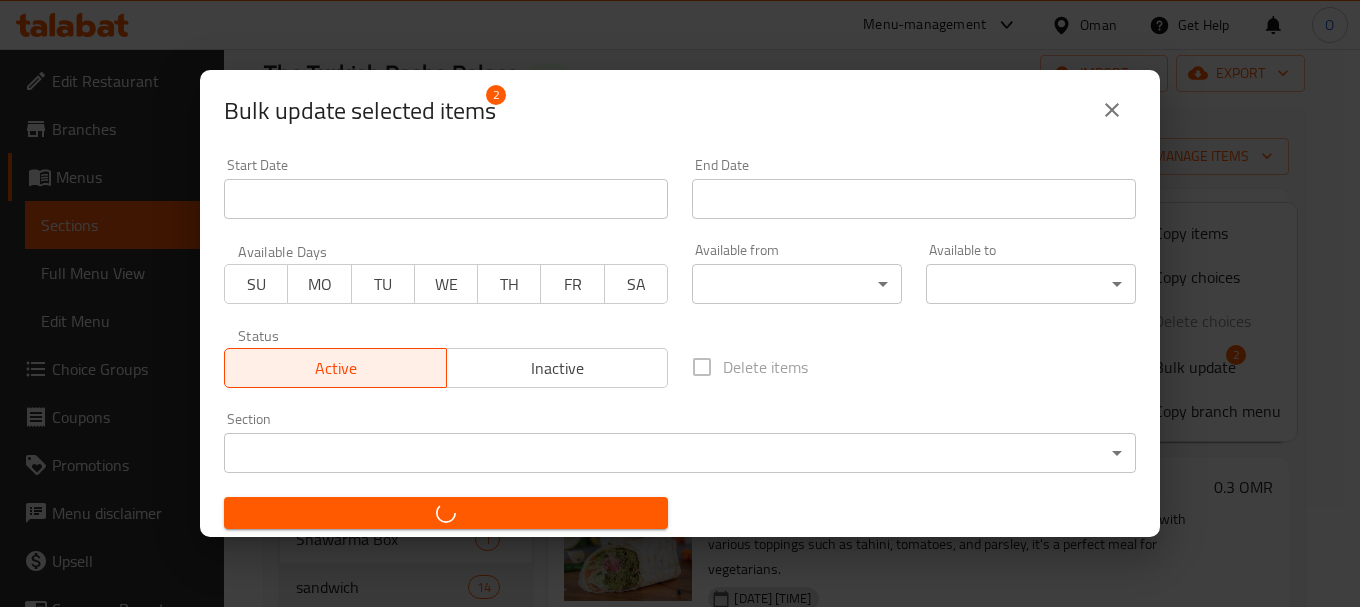 checkbox on "false" 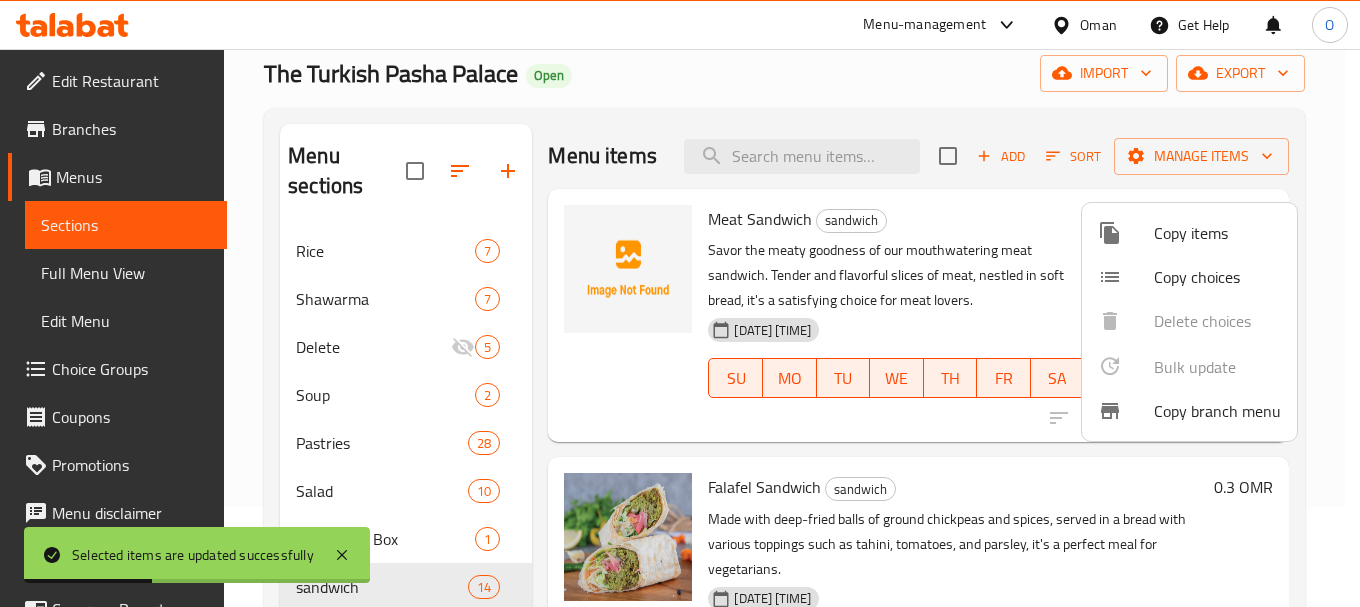 click at bounding box center (680, 303) 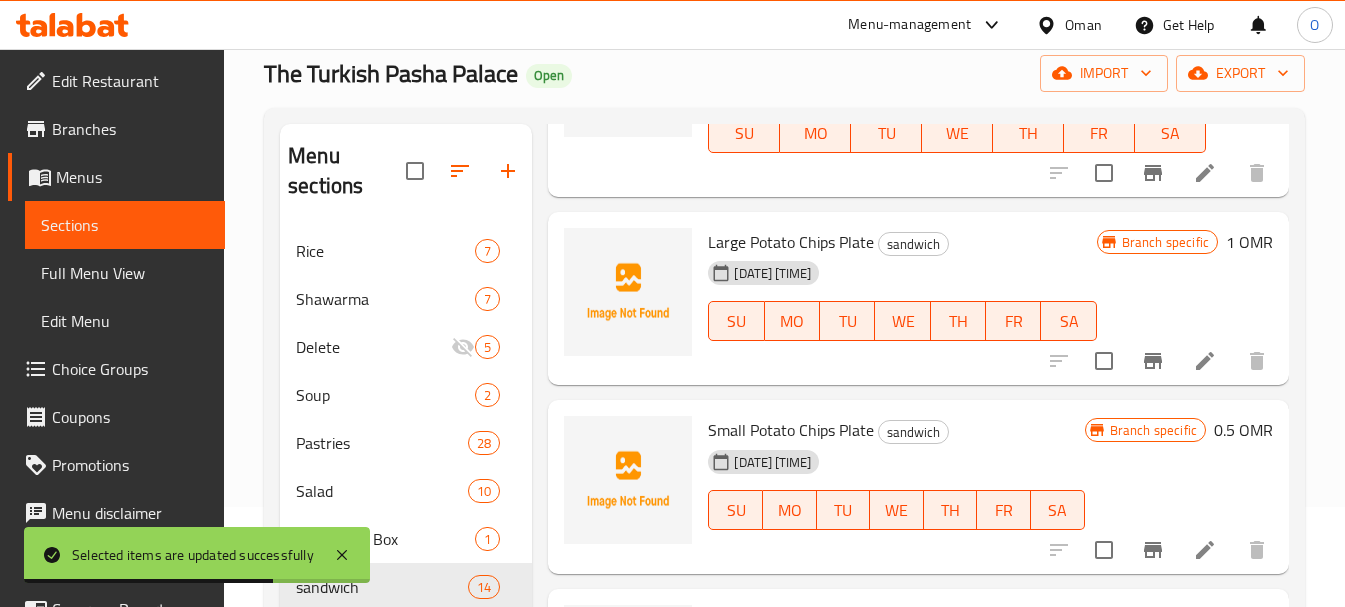 scroll, scrollTop: 2378, scrollLeft: 0, axis: vertical 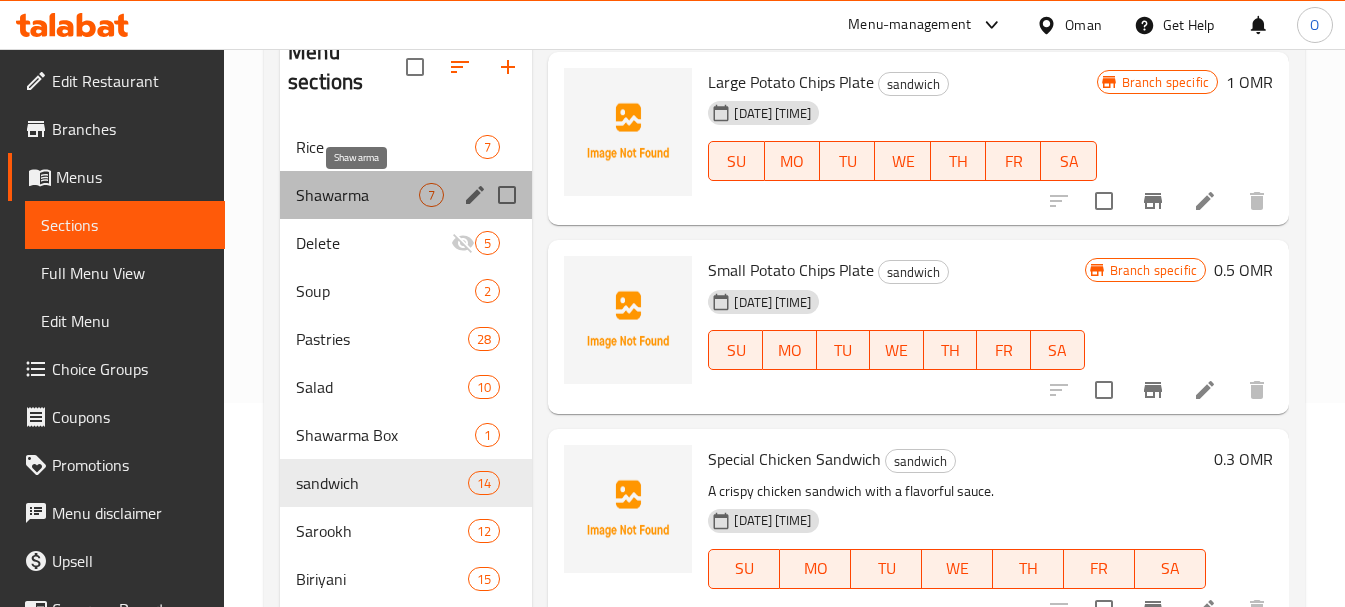 click on "Shawarma" at bounding box center (357, 195) 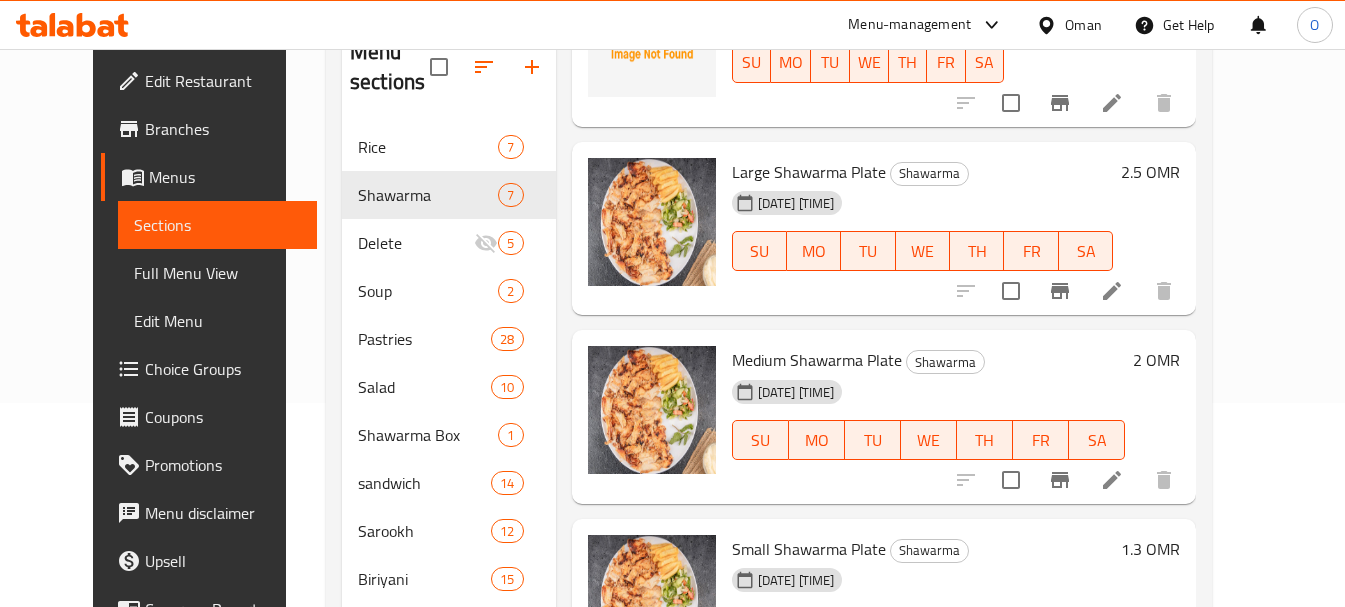scroll, scrollTop: 569, scrollLeft: 0, axis: vertical 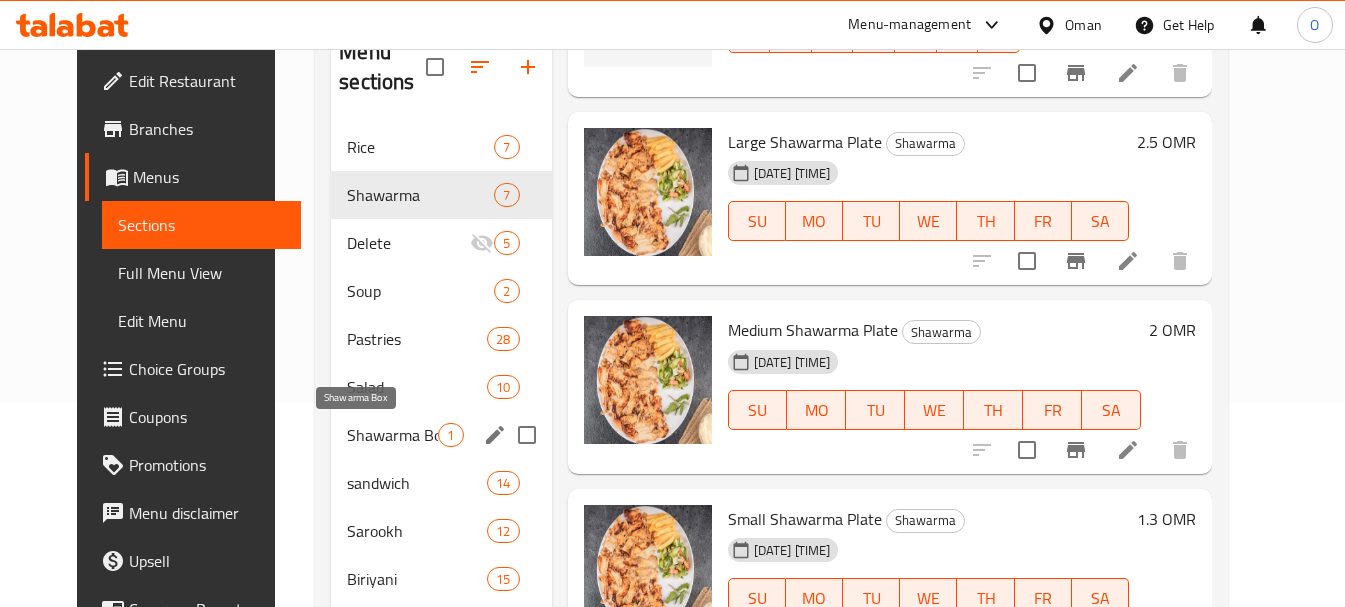 click on "Shawarma Box" at bounding box center (392, 435) 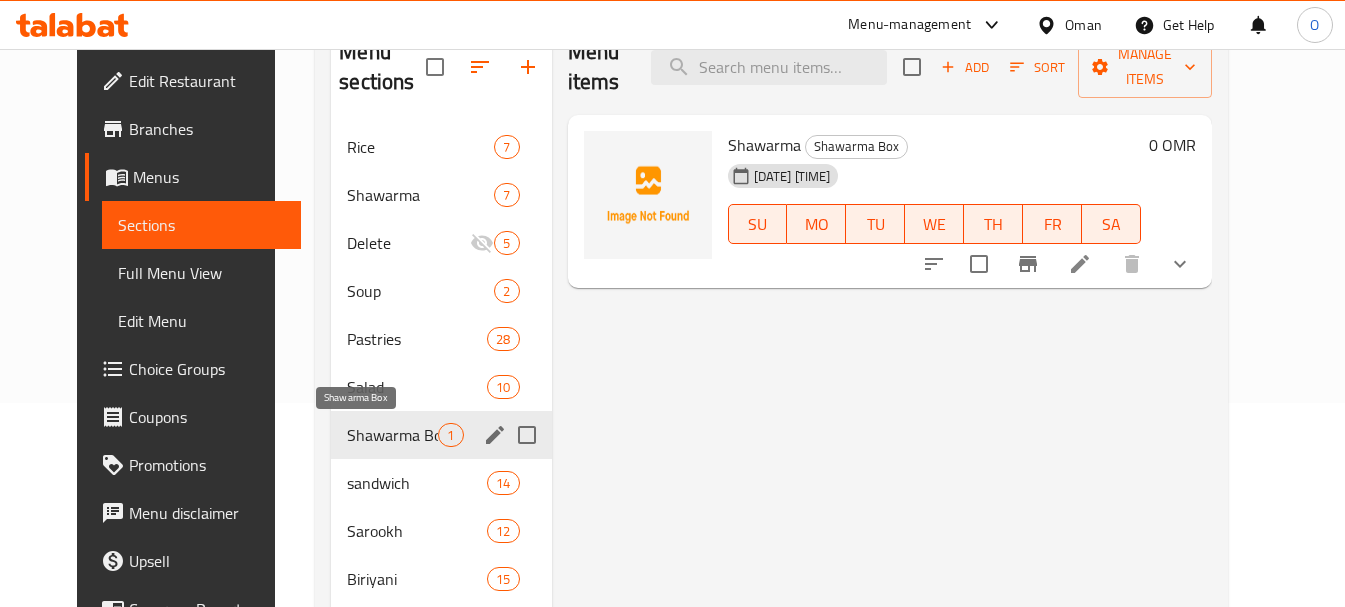 scroll, scrollTop: 0, scrollLeft: 0, axis: both 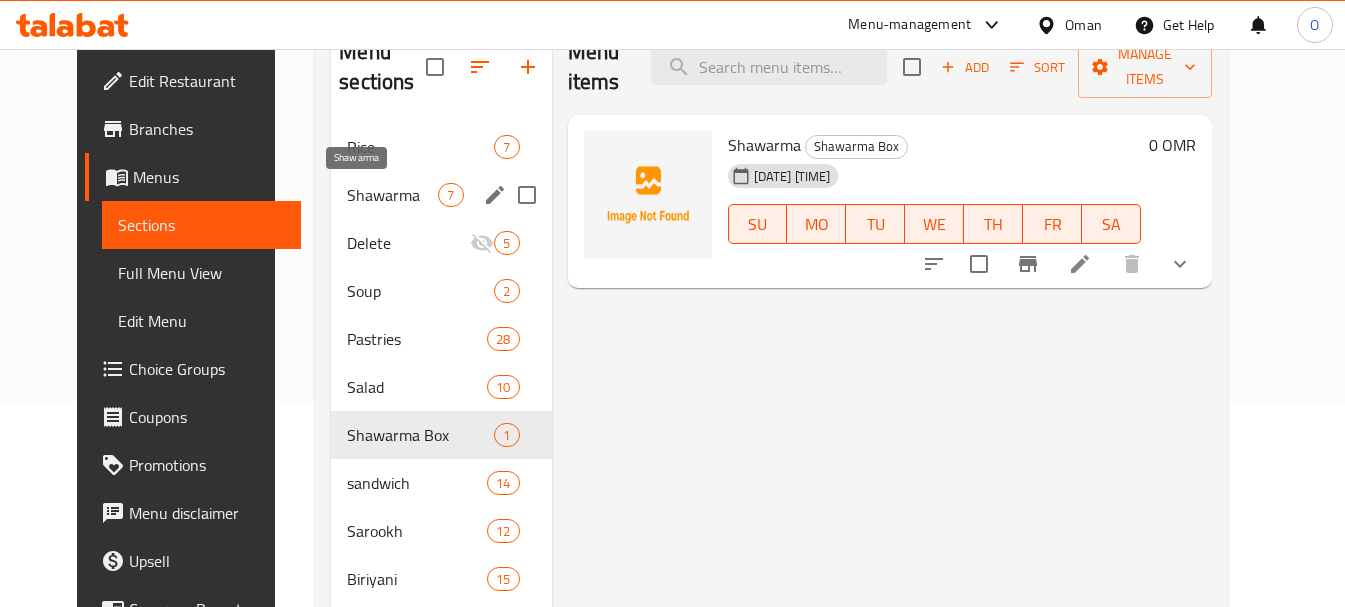 click on "Shawarma" at bounding box center [392, 195] 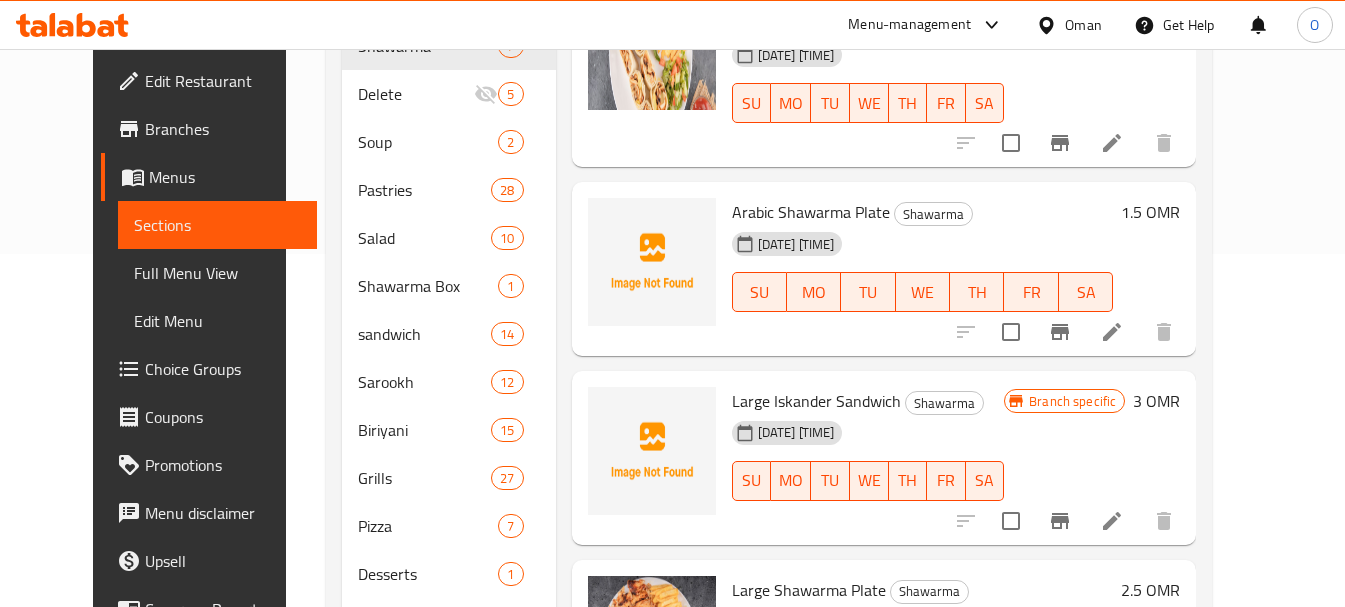 scroll, scrollTop: 400, scrollLeft: 0, axis: vertical 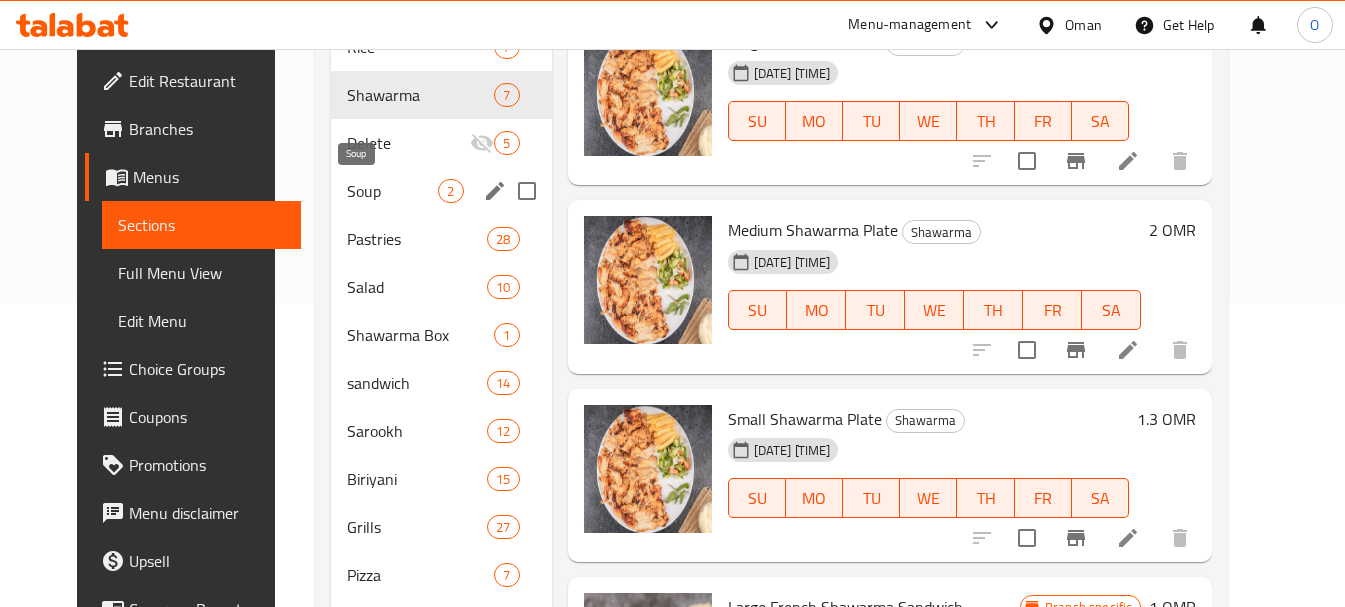 click on "Soup" at bounding box center [392, 191] 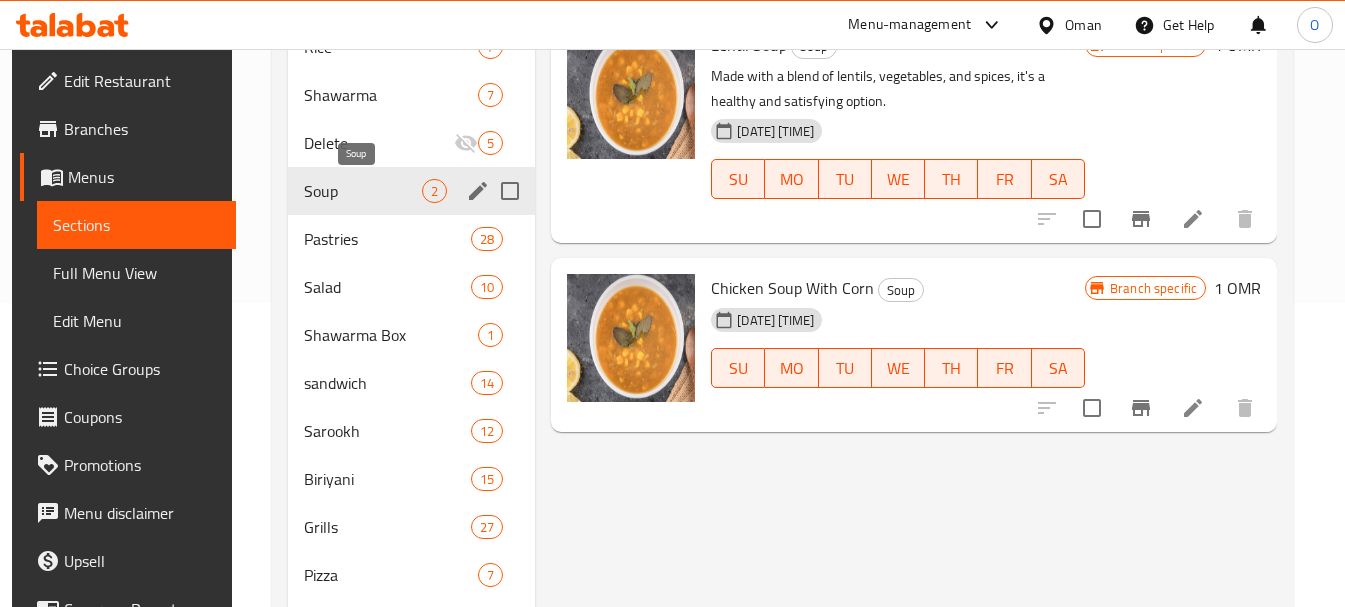 scroll, scrollTop: 0, scrollLeft: 0, axis: both 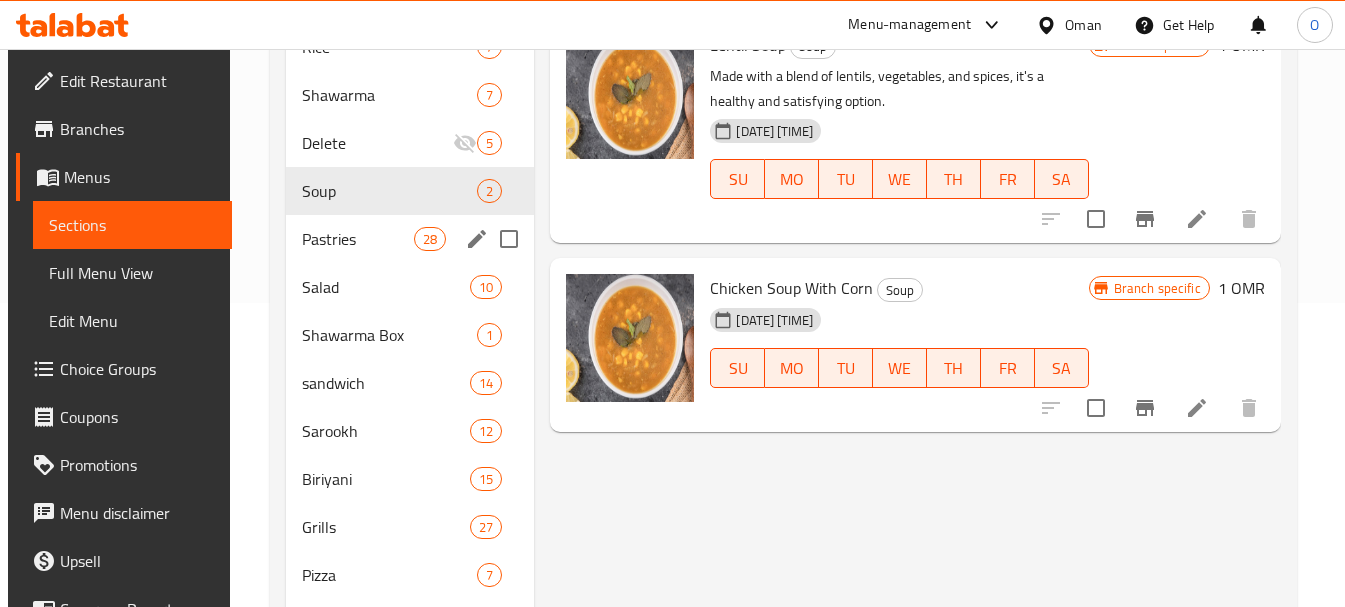 click on "Pastries 28" at bounding box center (410, 239) 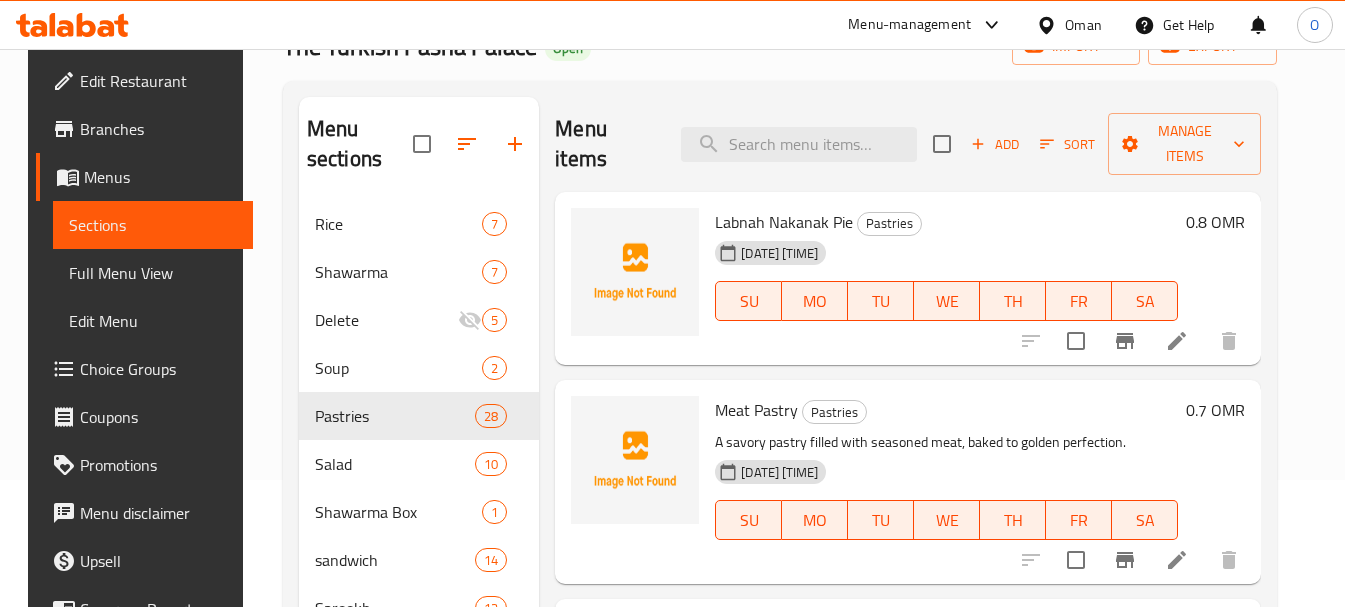 scroll, scrollTop: 304, scrollLeft: 0, axis: vertical 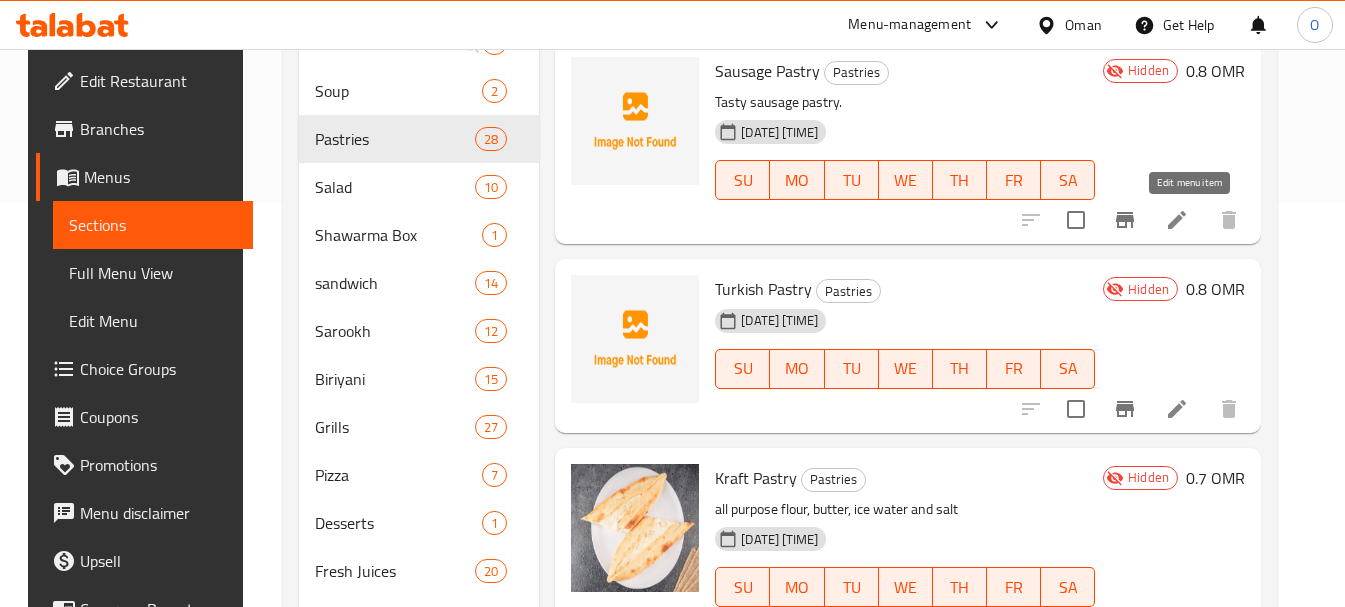 click 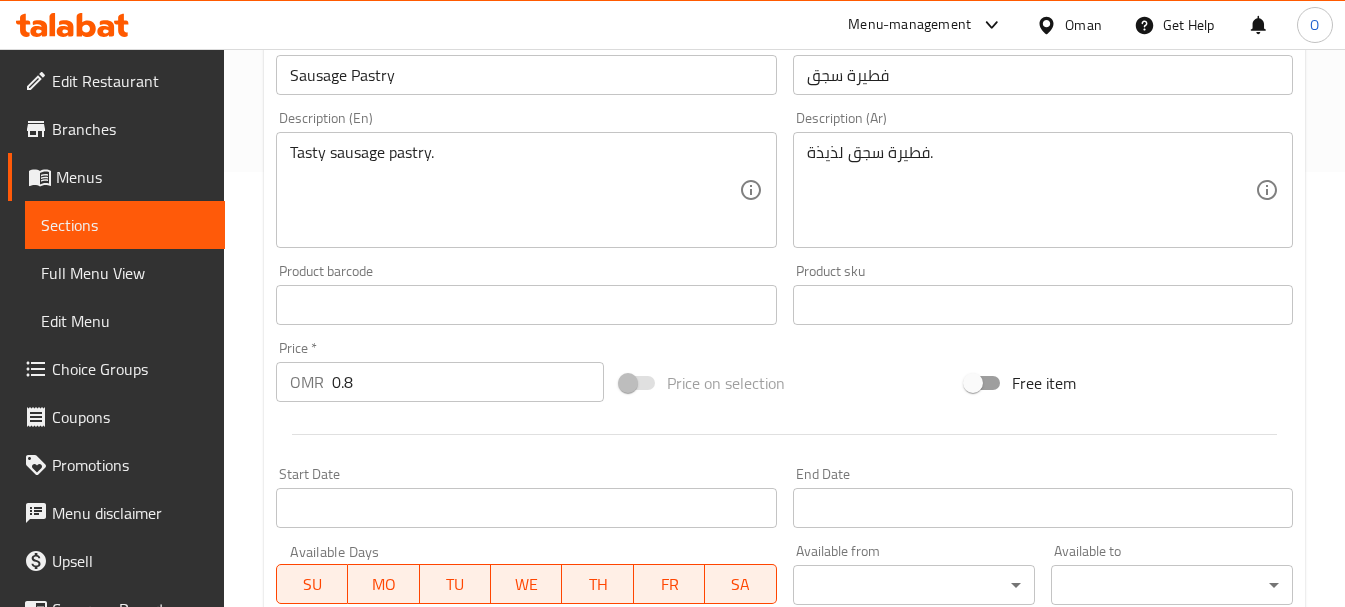 scroll, scrollTop: 400, scrollLeft: 0, axis: vertical 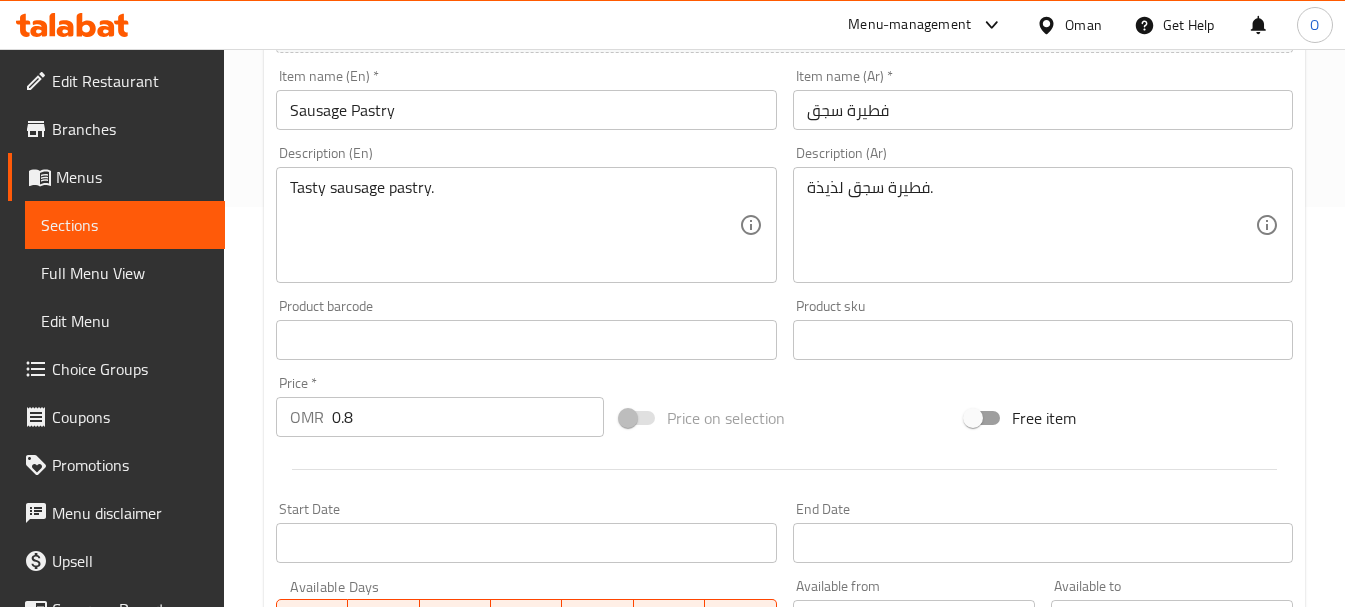 click on "فطيرة سجق" at bounding box center (1043, 110) 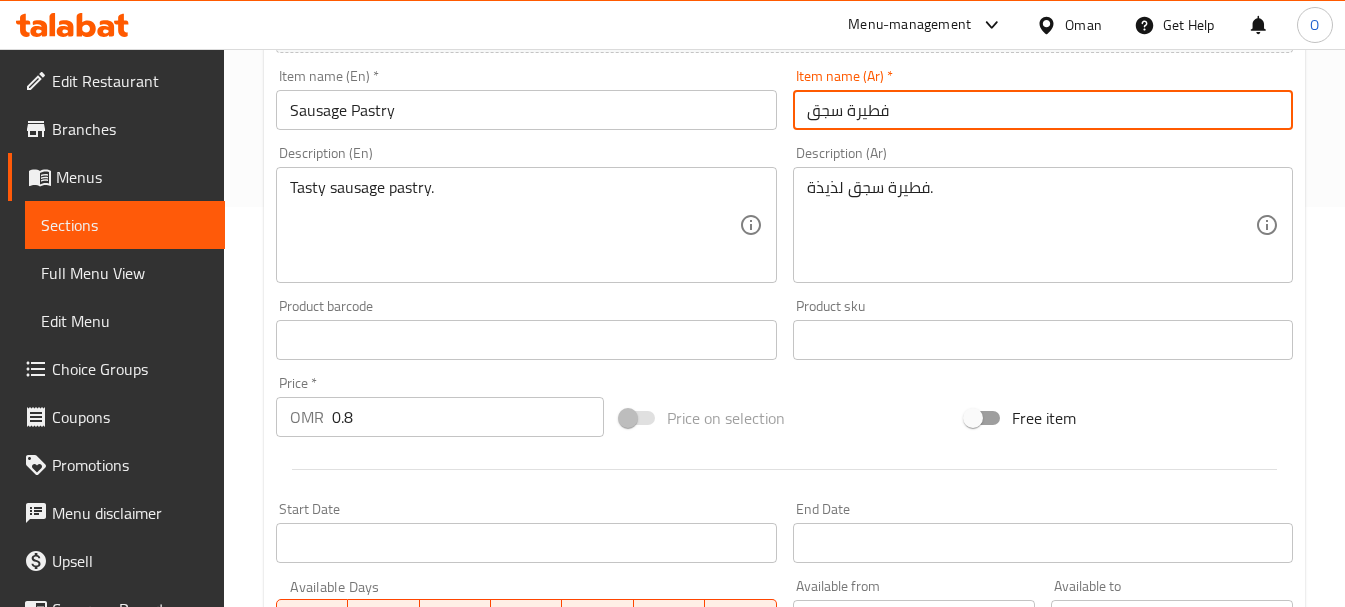click on "فطيرة سجق" at bounding box center [1043, 110] 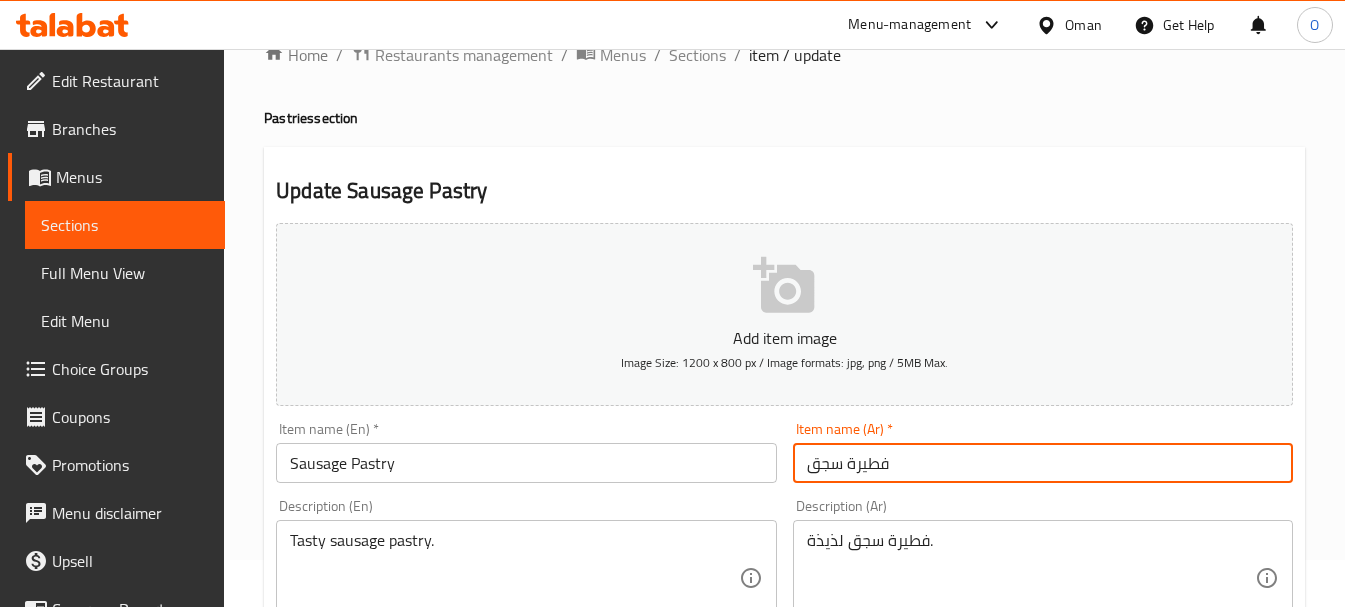 scroll, scrollTop: 0, scrollLeft: 0, axis: both 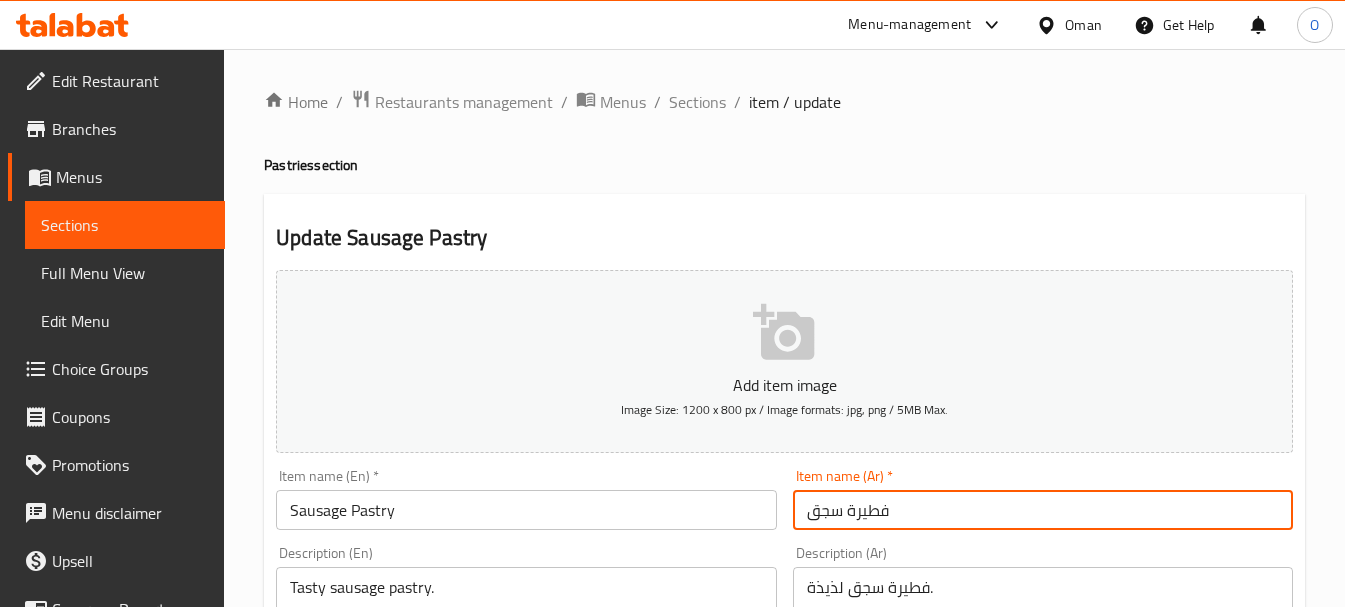 click on "Home / Restaurants management / Menus / Sections / item / update" at bounding box center (784, 102) 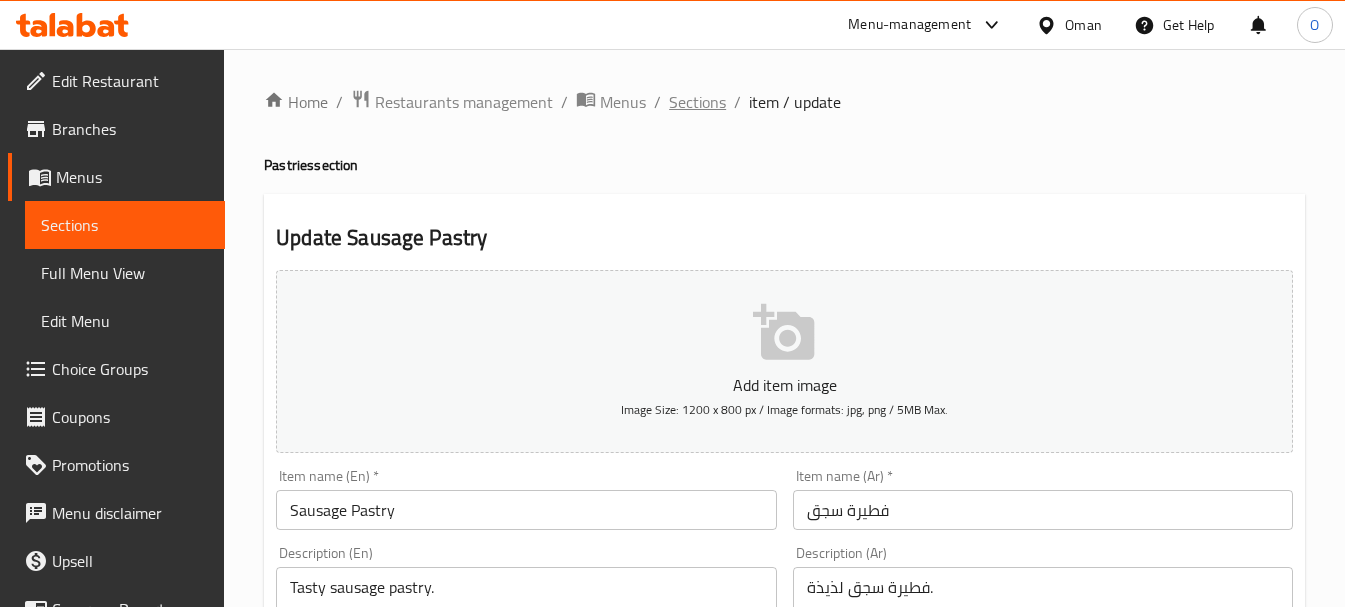 click on "Sections" at bounding box center [697, 102] 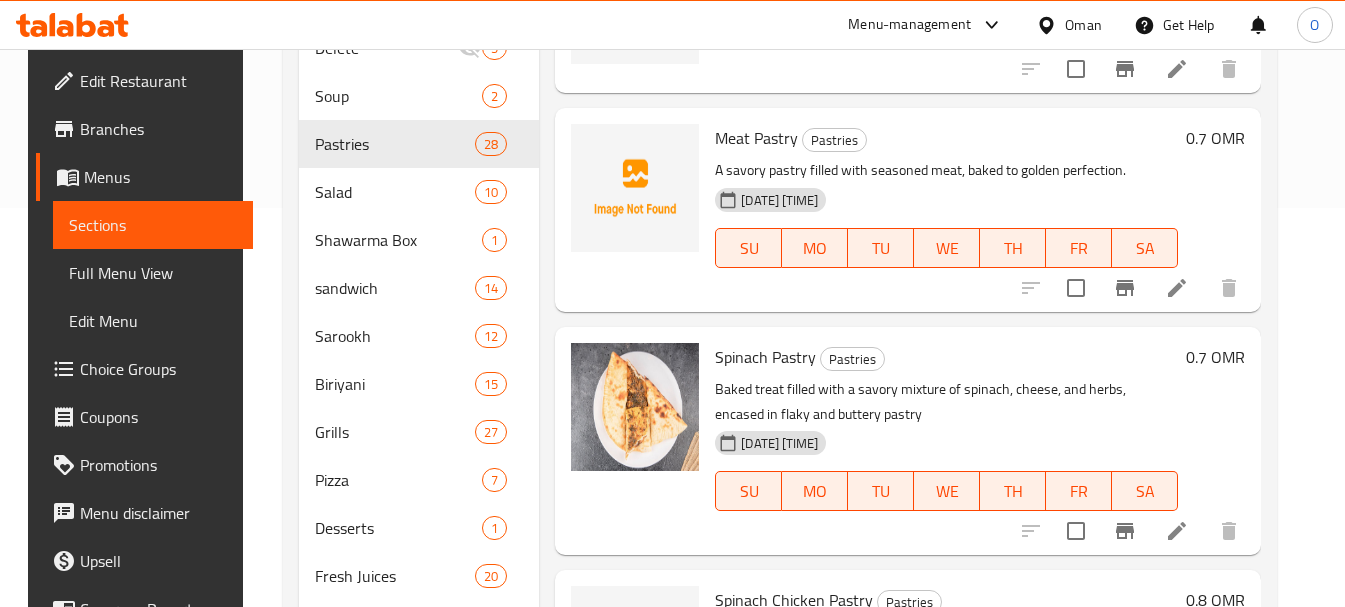 scroll, scrollTop: 400, scrollLeft: 0, axis: vertical 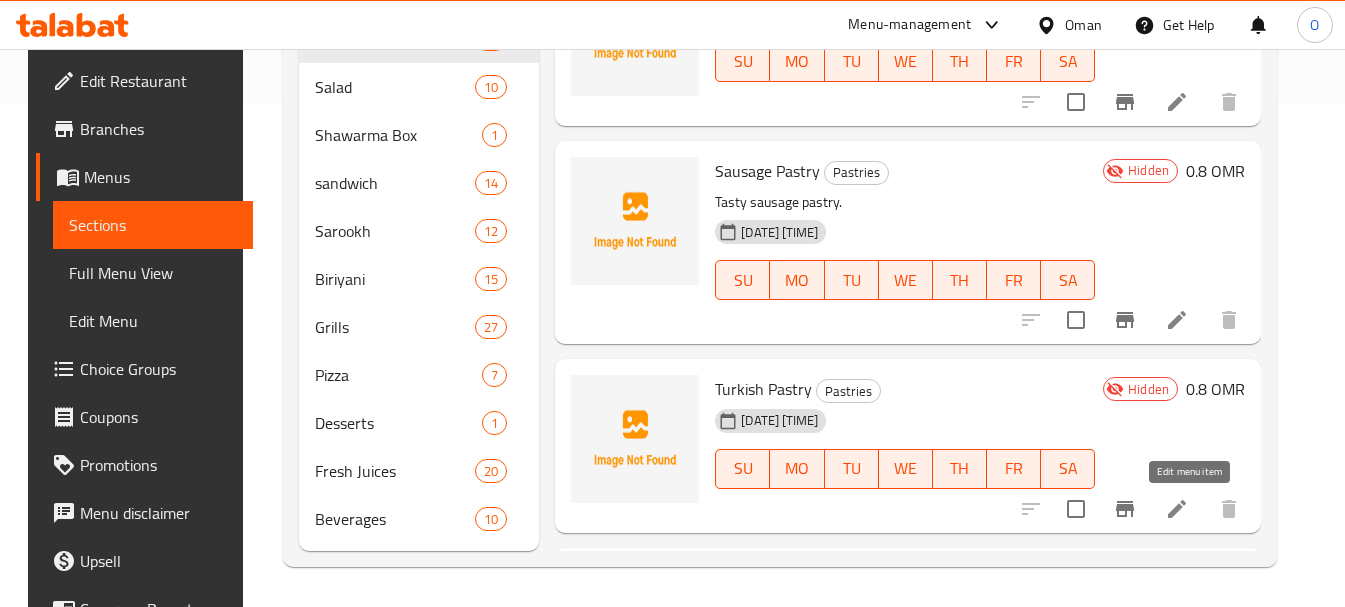 click 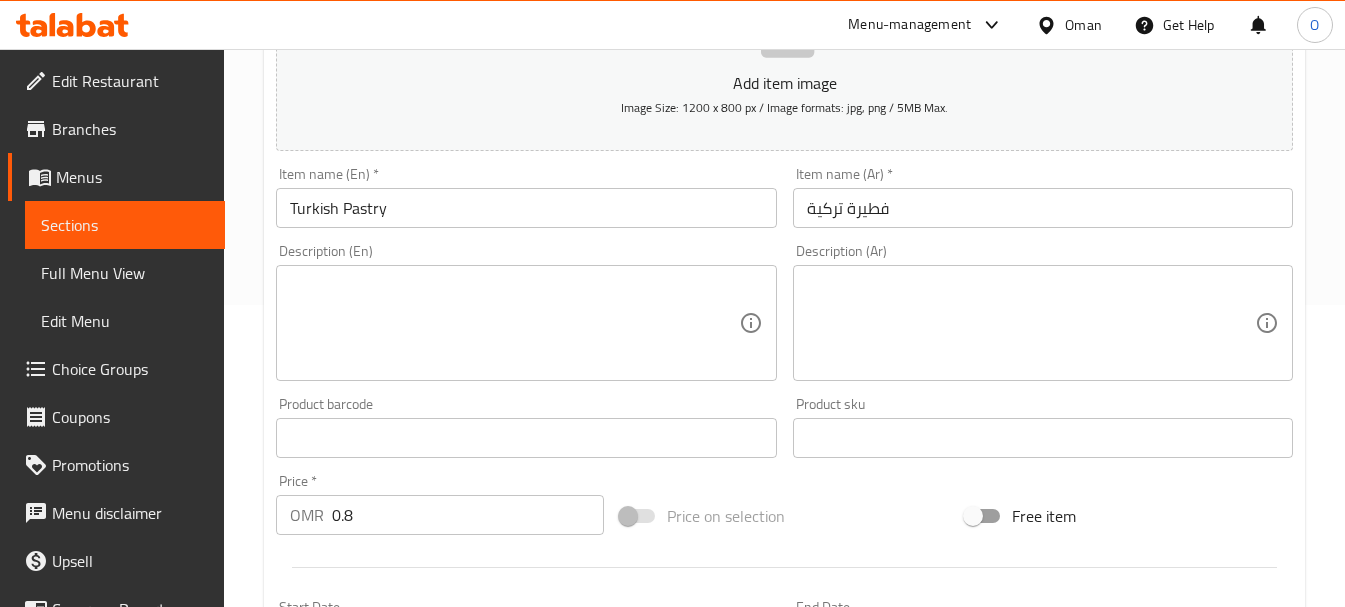 scroll, scrollTop: 300, scrollLeft: 0, axis: vertical 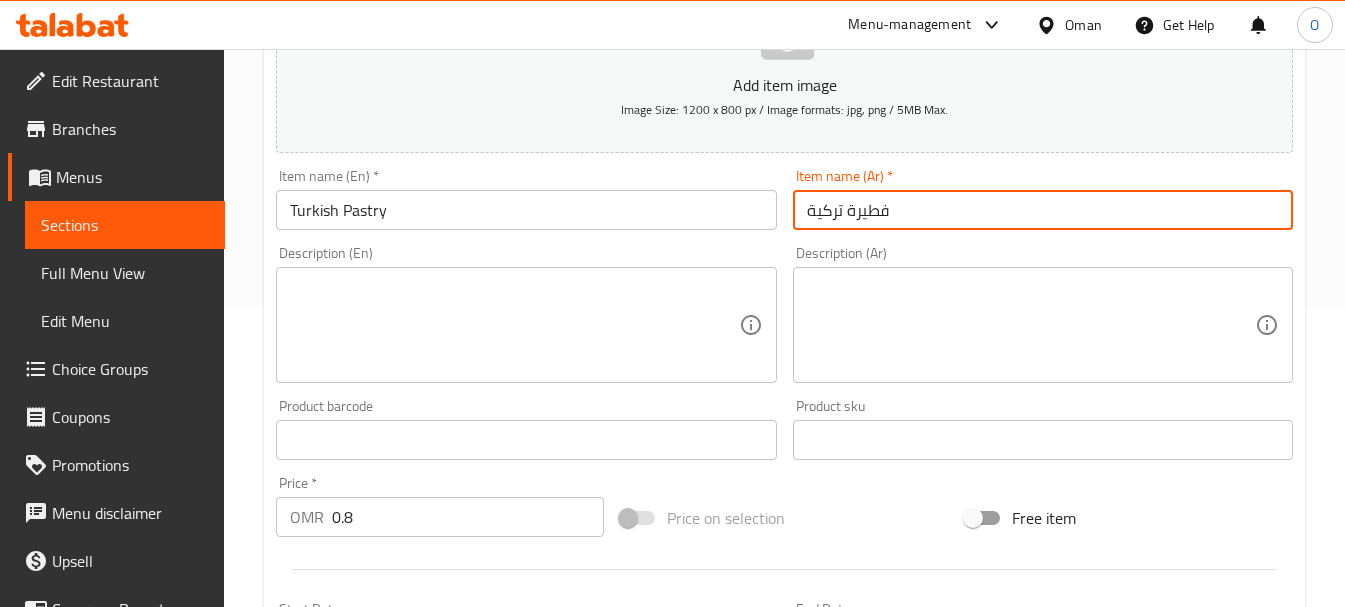 click on "فطيرة تركية" at bounding box center [1043, 210] 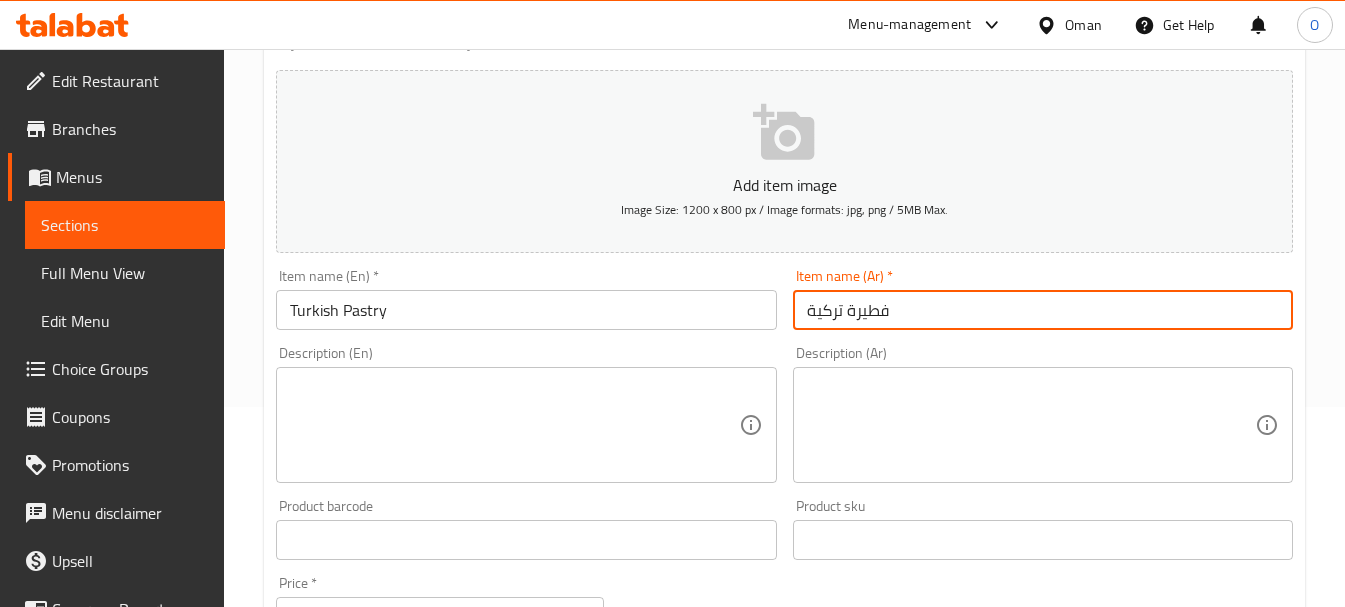 scroll, scrollTop: 0, scrollLeft: 0, axis: both 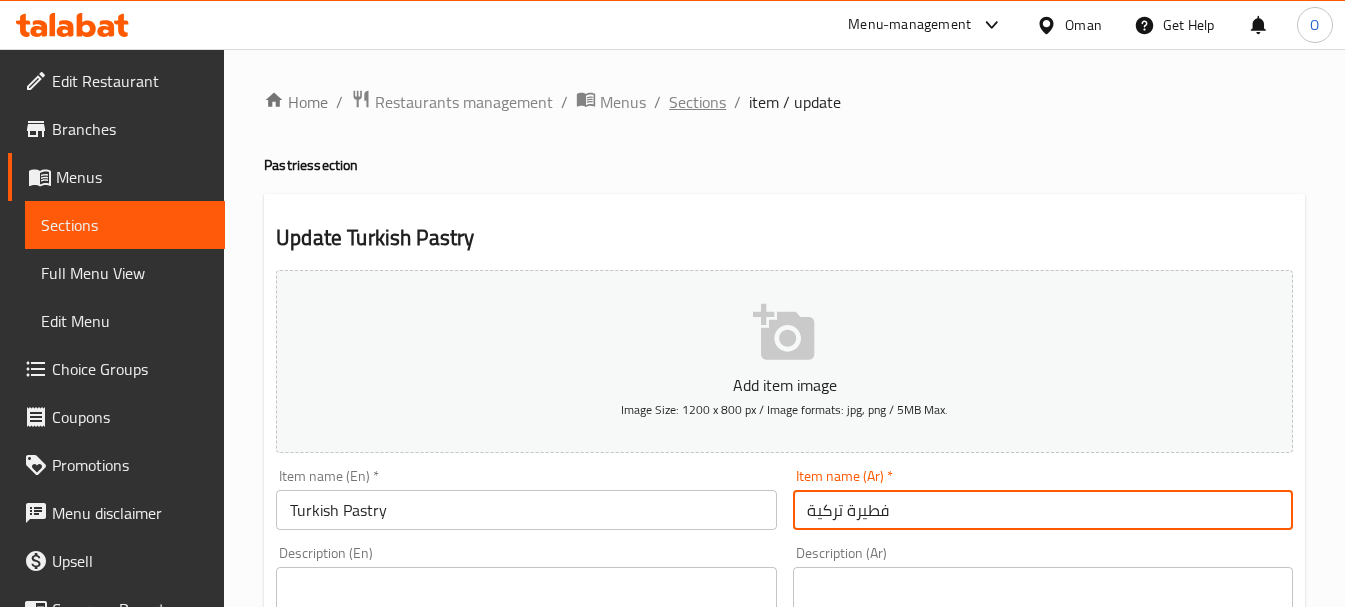 click on "Sections" at bounding box center [697, 102] 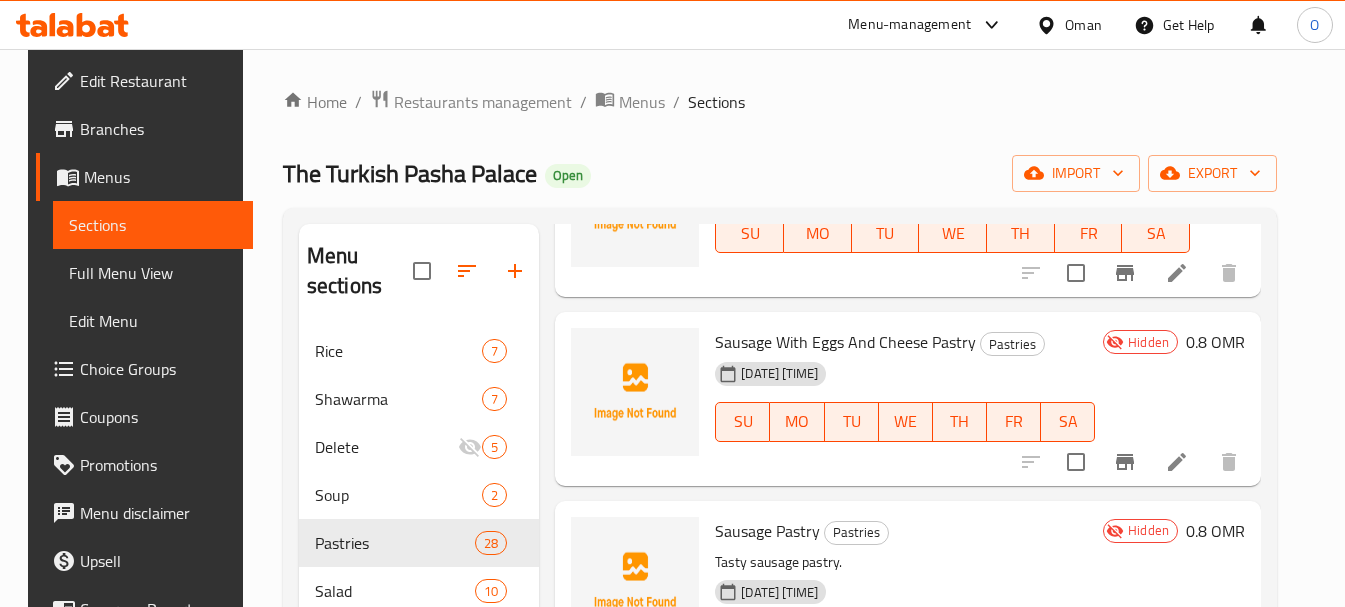 scroll, scrollTop: 4883, scrollLeft: 0, axis: vertical 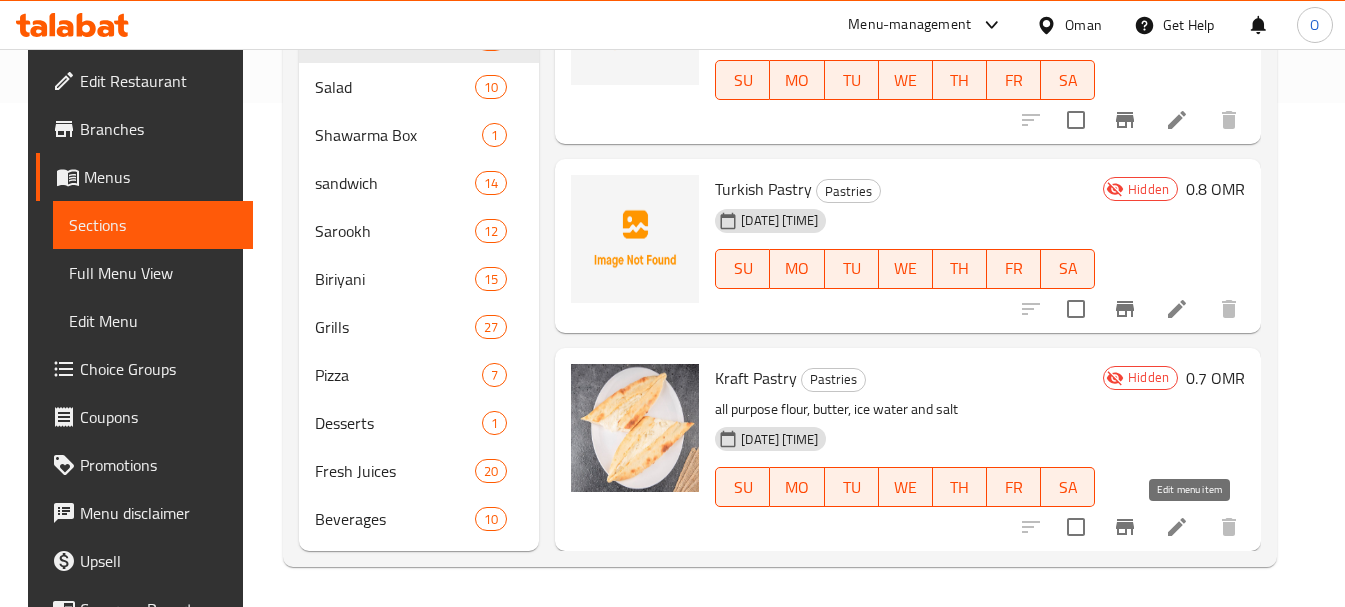 click 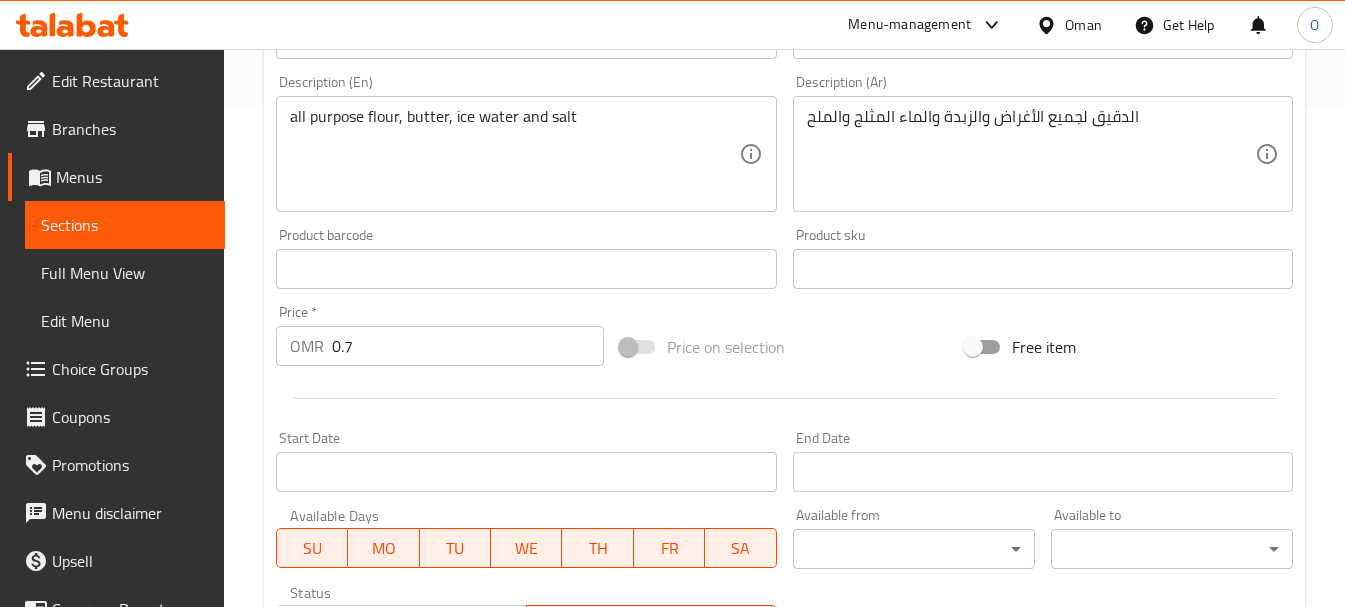 scroll, scrollTop: 400, scrollLeft: 0, axis: vertical 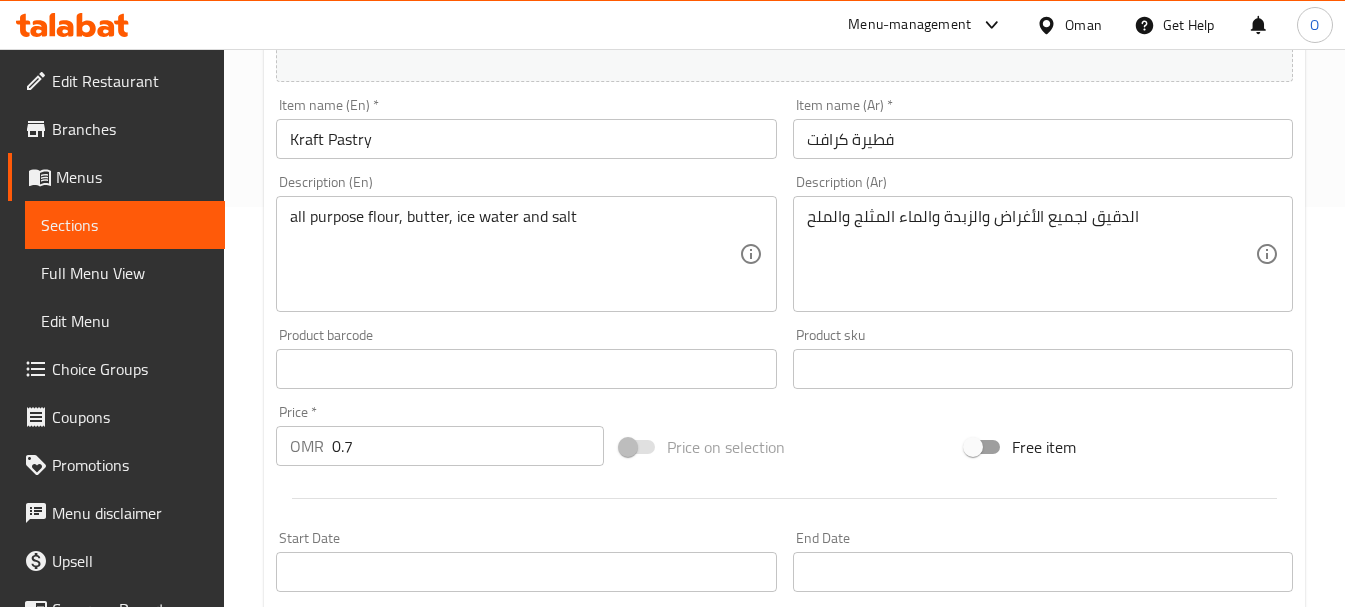 click on "فطيرة كرافت" at bounding box center [1043, 139] 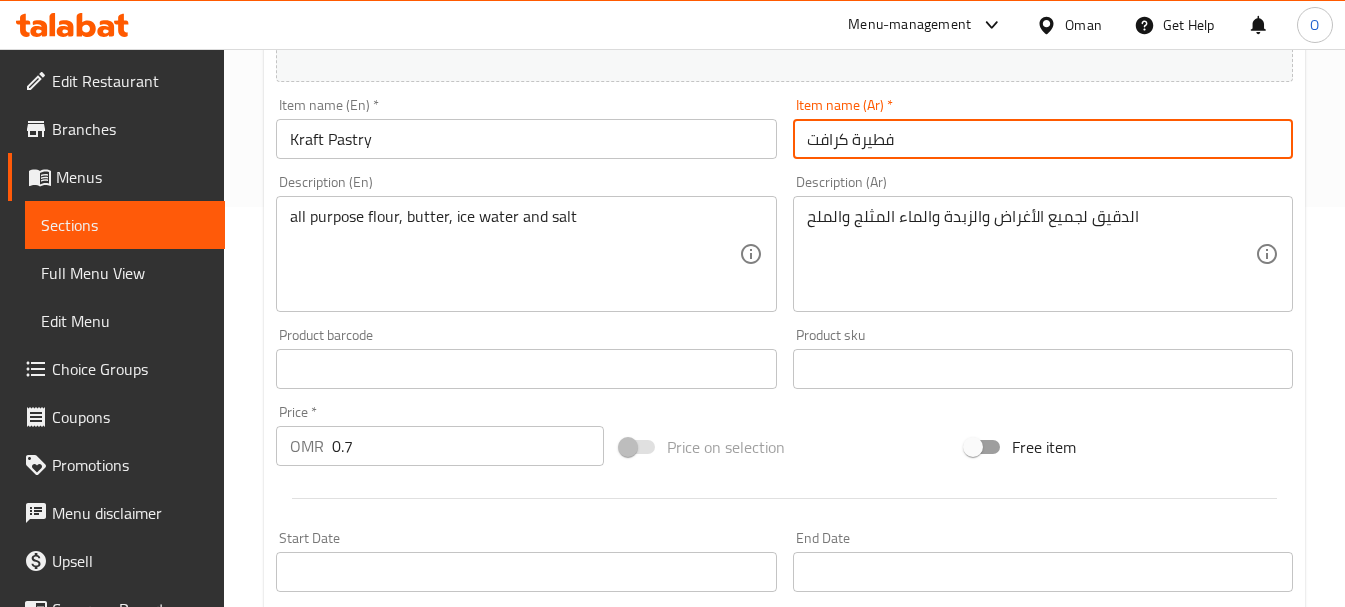 click on "فطيرة كرافت" at bounding box center [1043, 139] 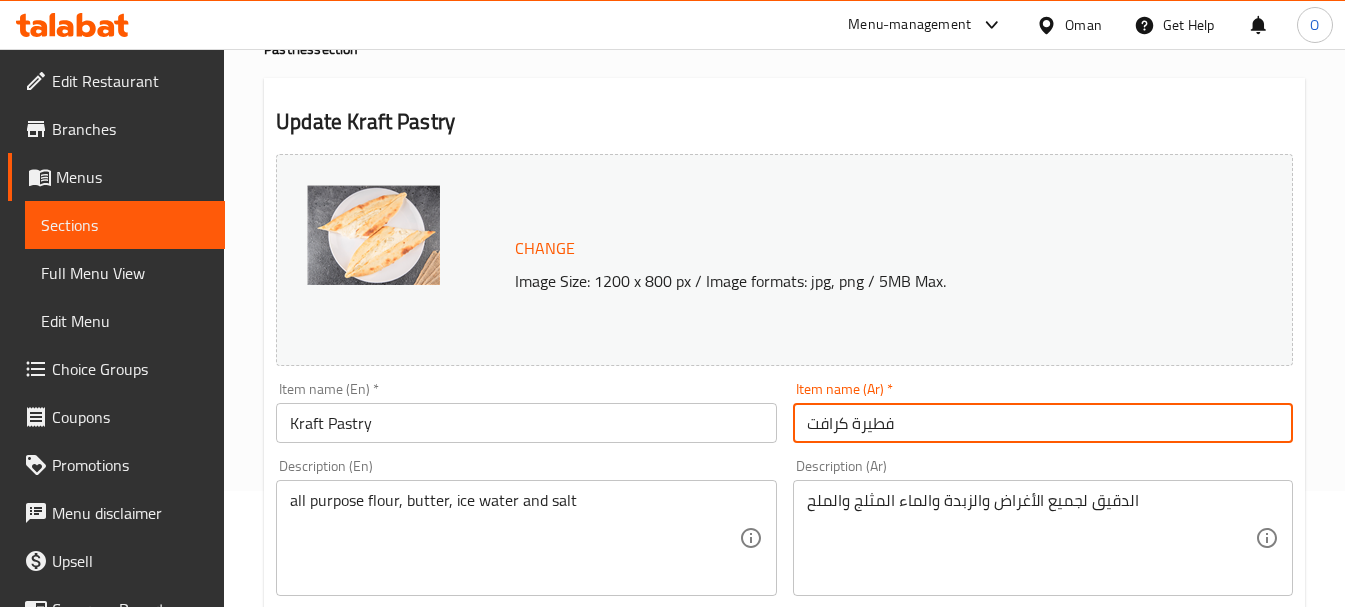 scroll, scrollTop: 0, scrollLeft: 0, axis: both 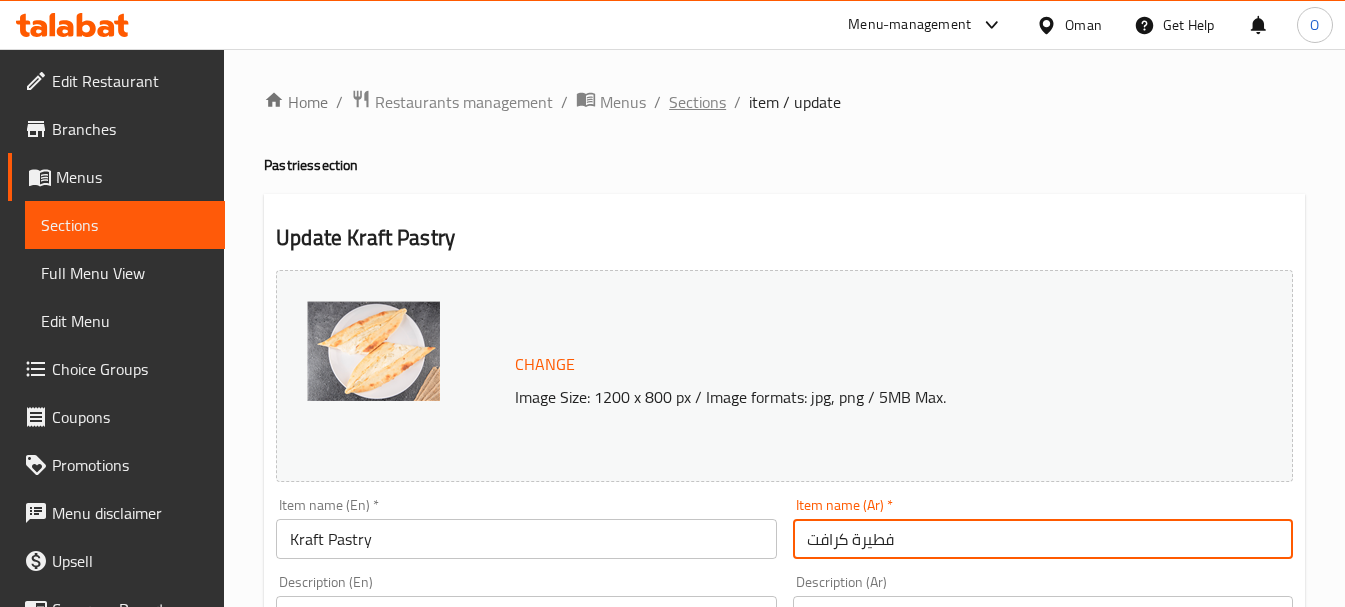 click on "Sections" at bounding box center (697, 102) 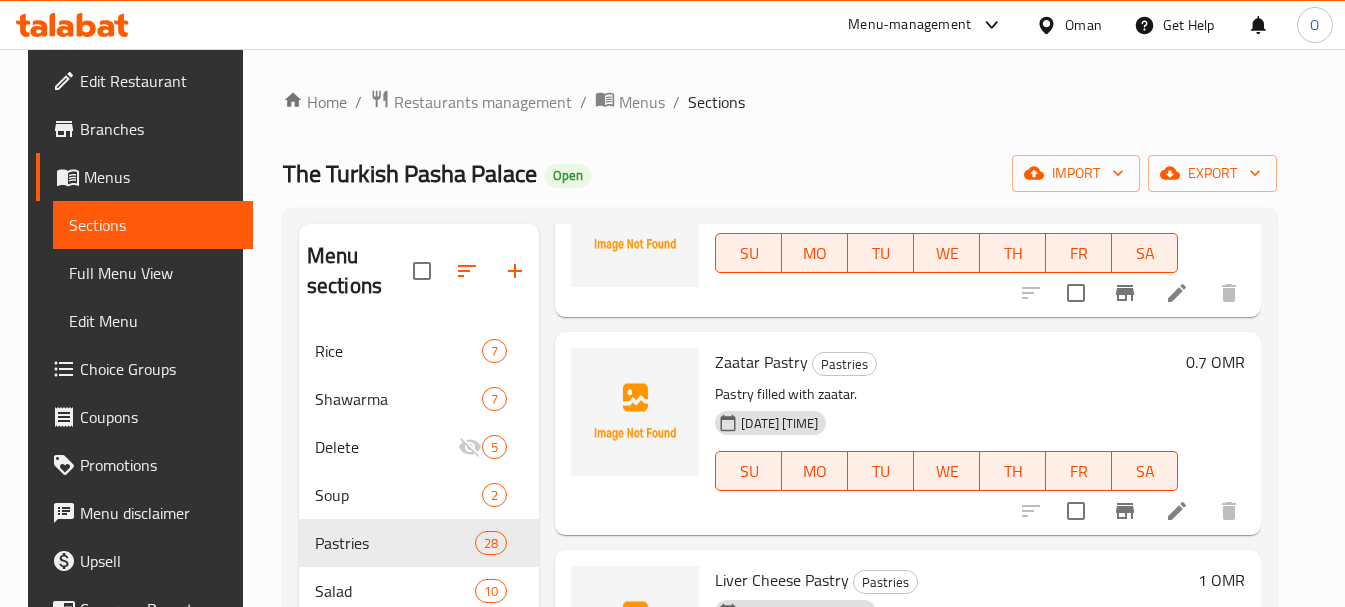scroll, scrollTop: 4883, scrollLeft: 0, axis: vertical 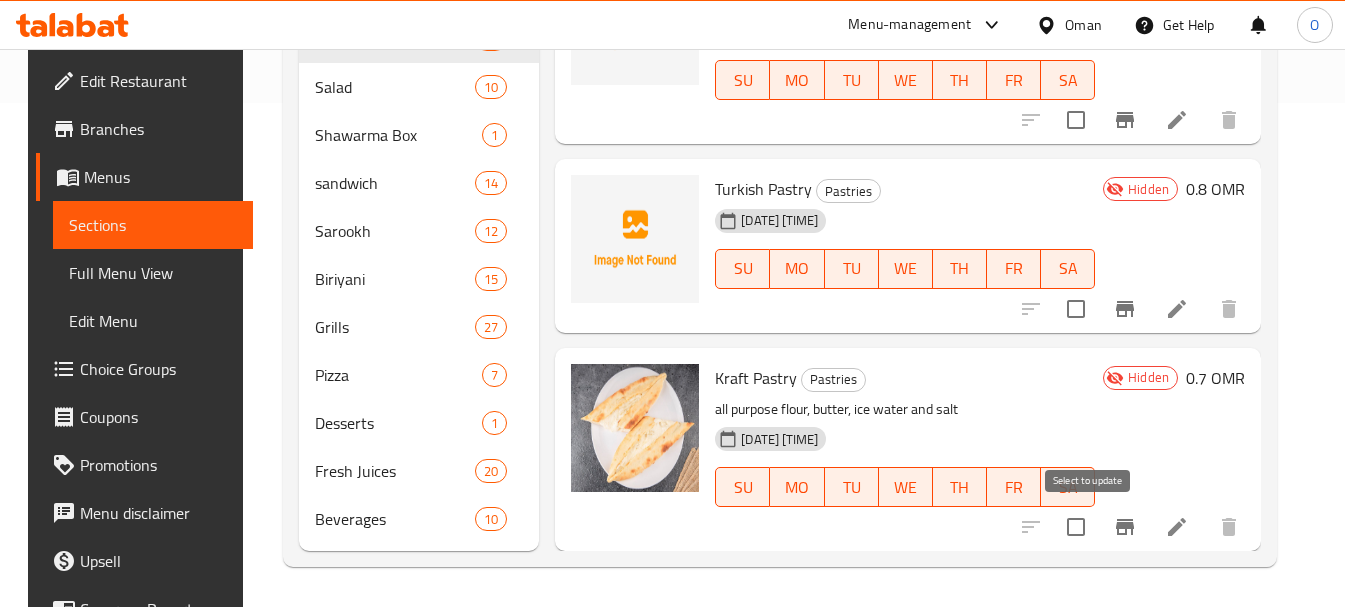 click at bounding box center (1076, 527) 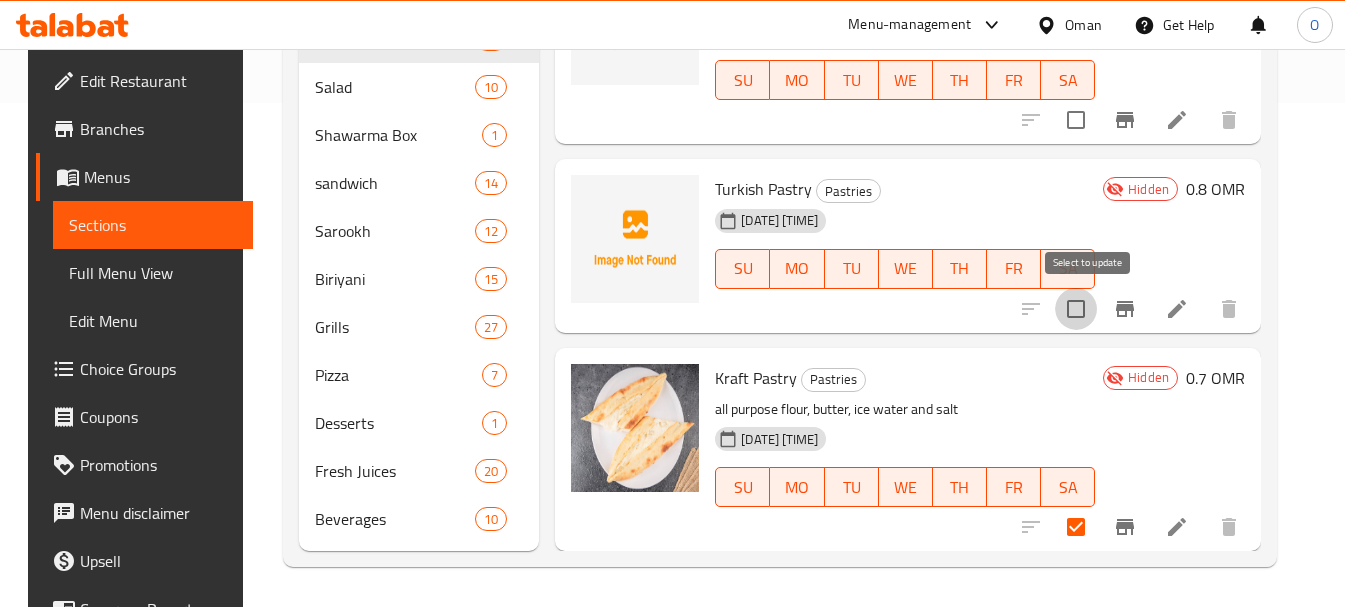 click at bounding box center (1076, 309) 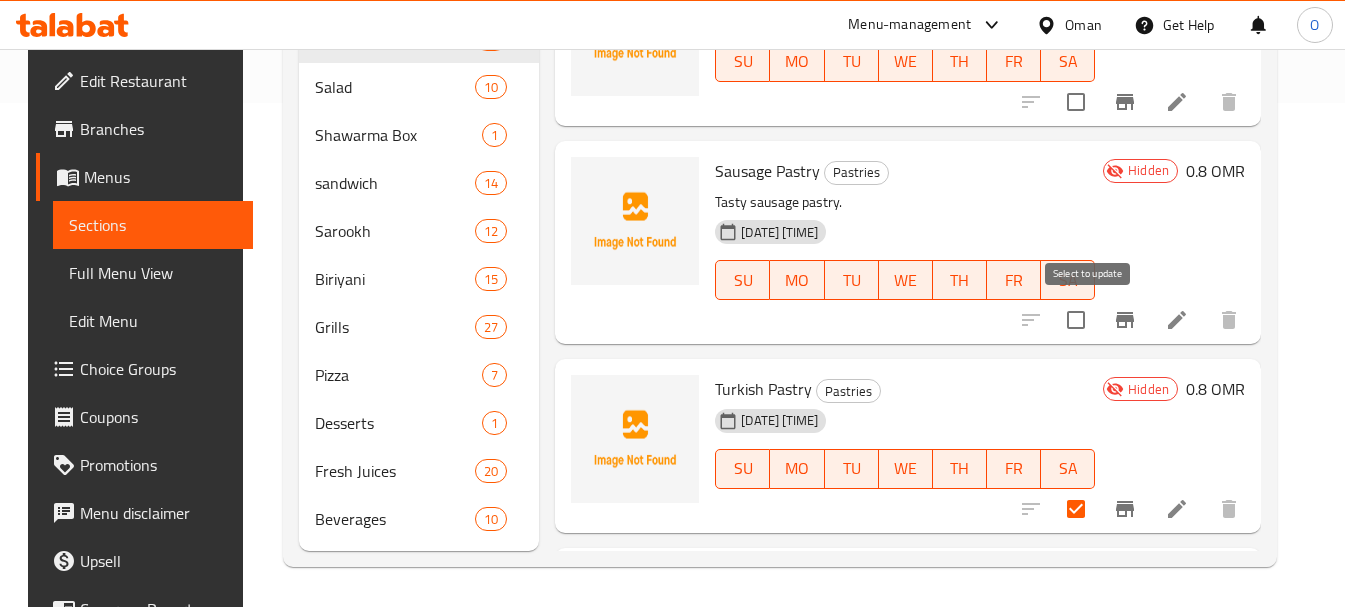click at bounding box center (1076, 320) 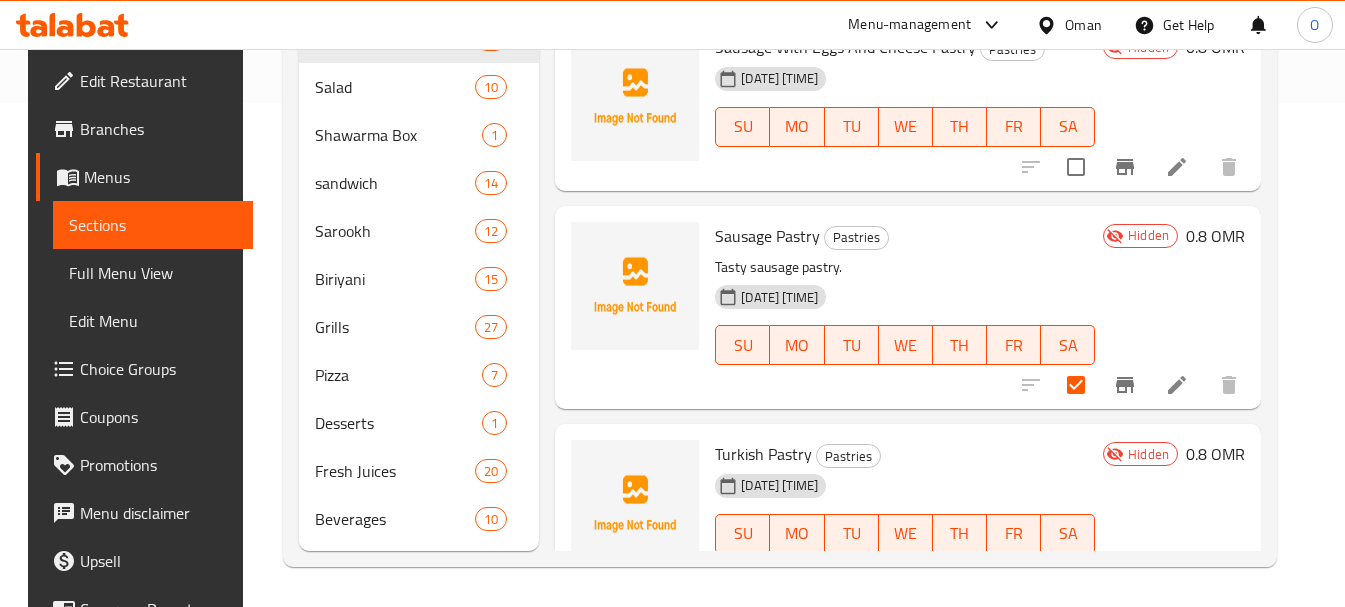 scroll, scrollTop: 4583, scrollLeft: 0, axis: vertical 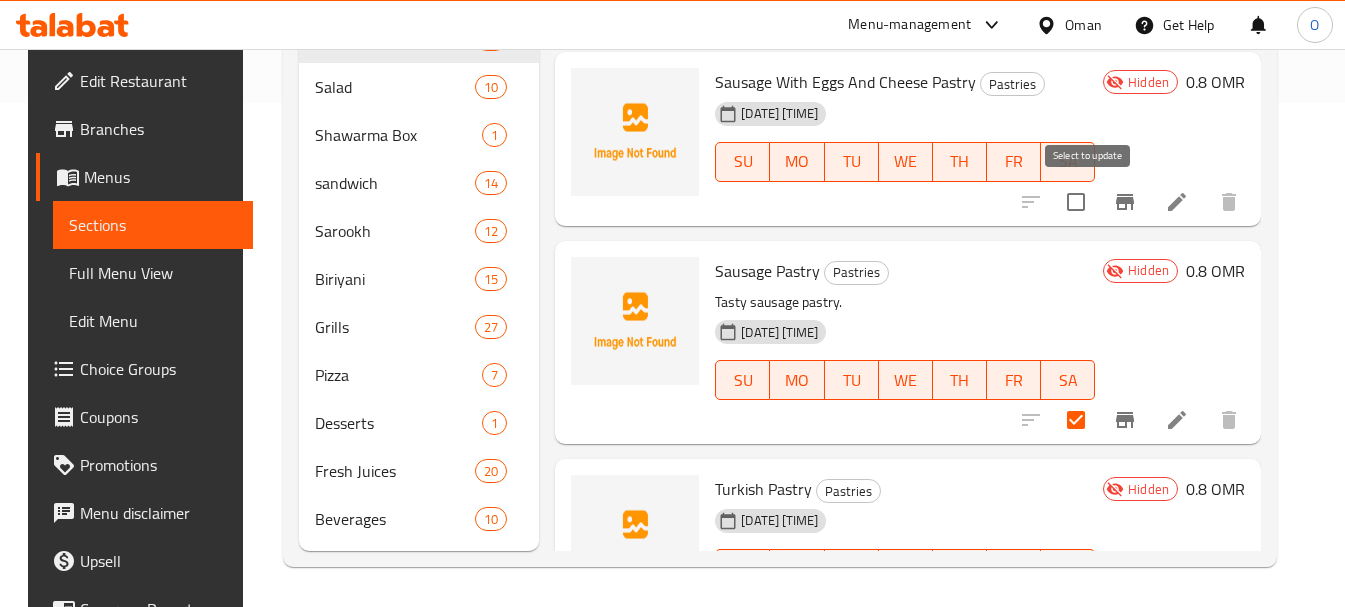 click at bounding box center (1076, 202) 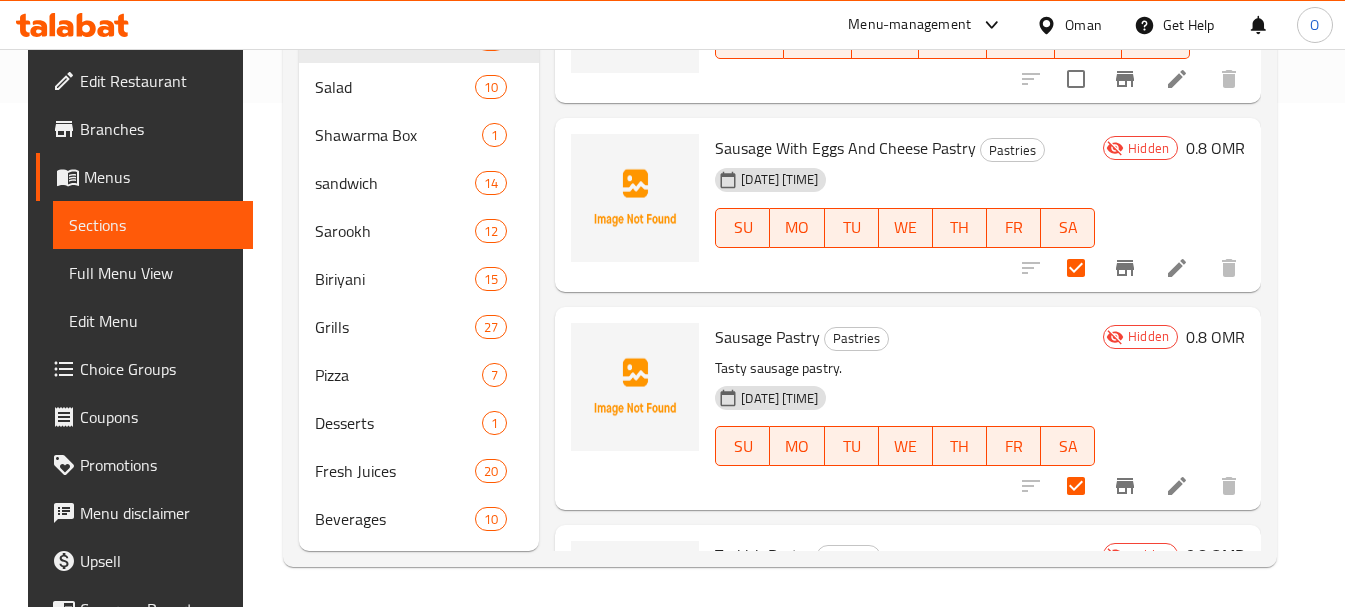 scroll, scrollTop: 4483, scrollLeft: 0, axis: vertical 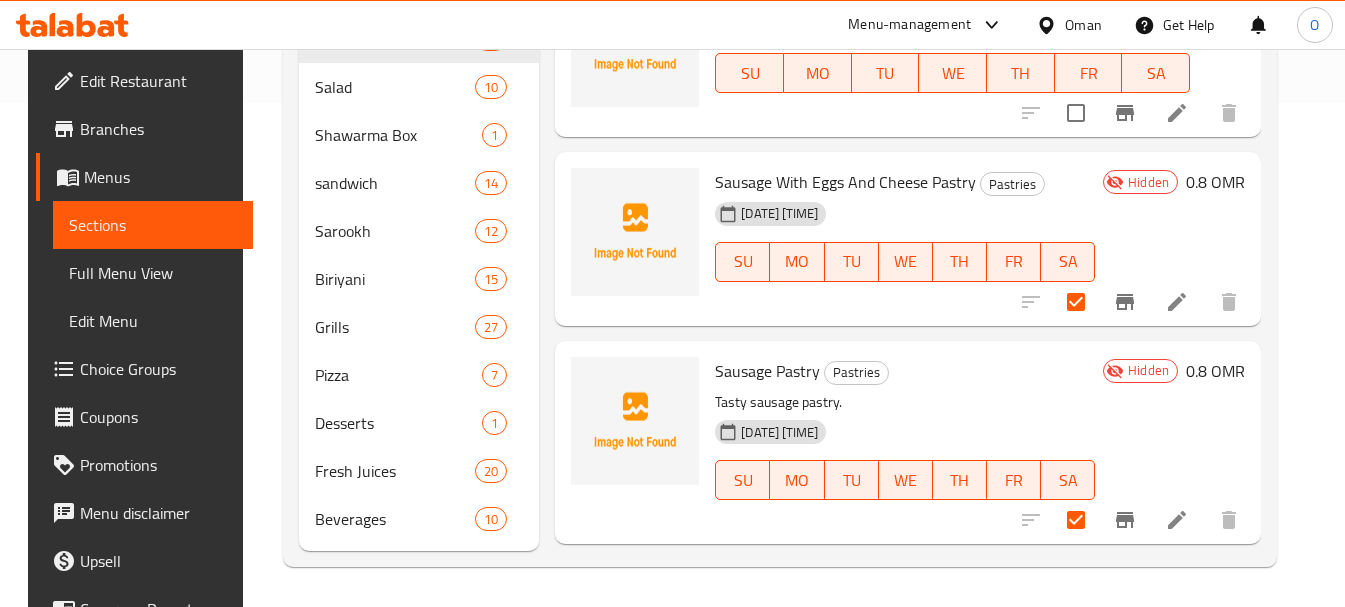 click 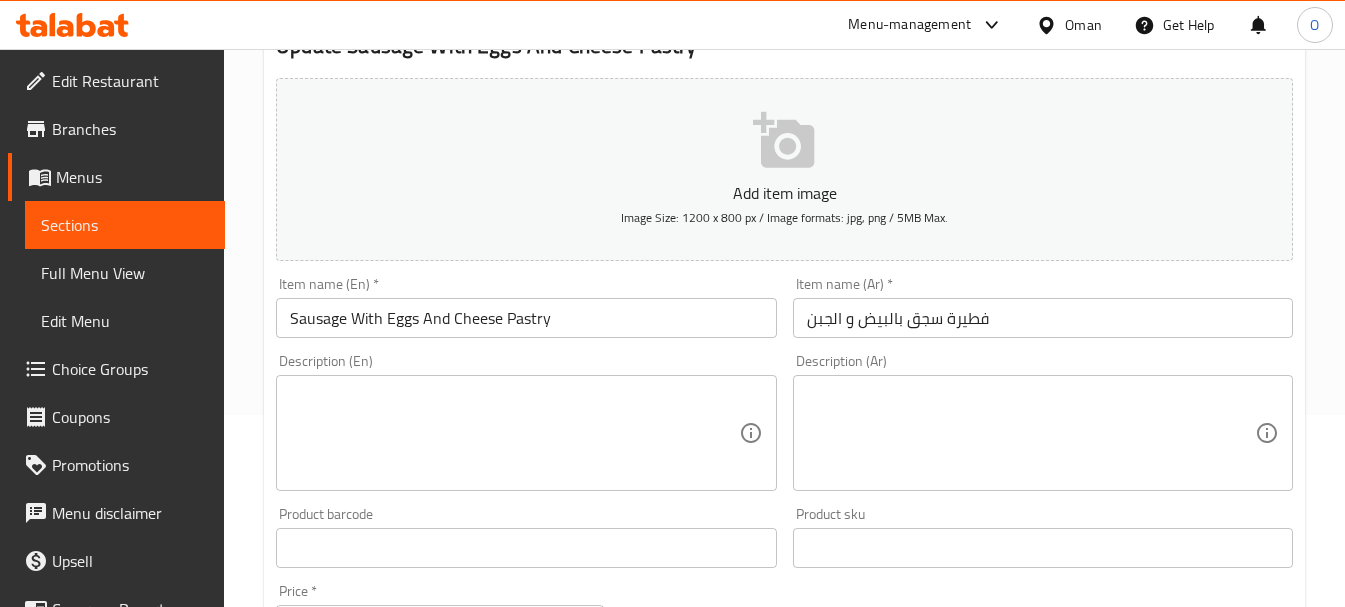 scroll, scrollTop: 200, scrollLeft: 0, axis: vertical 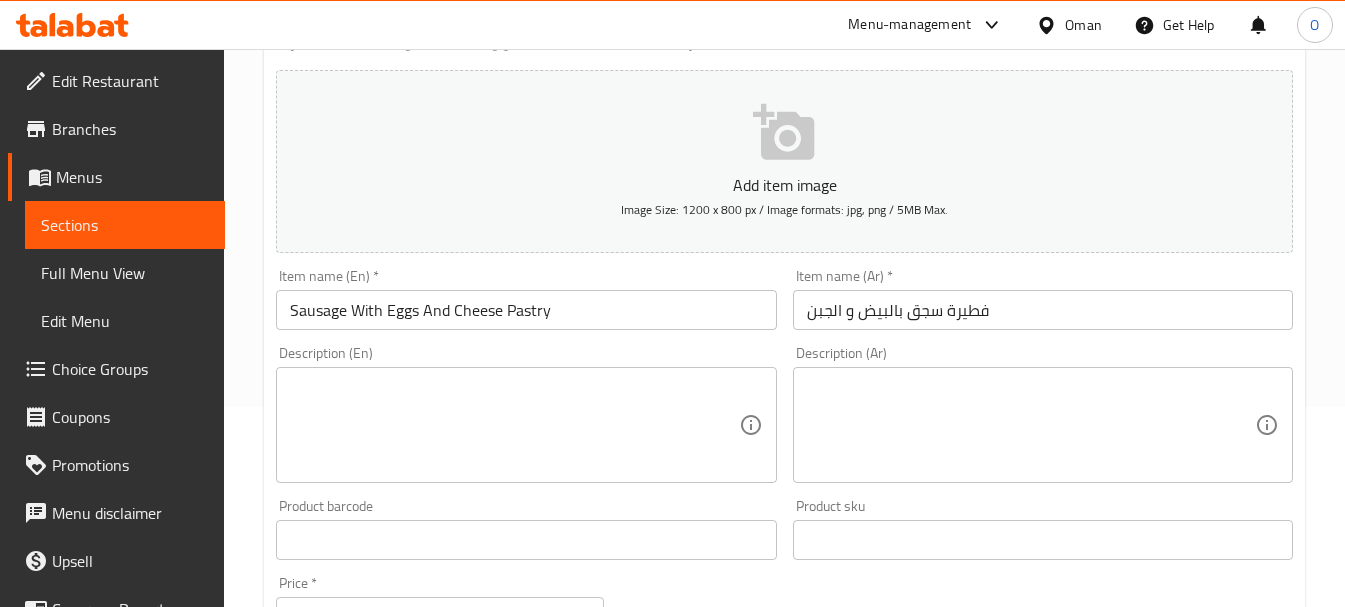click on "فطيرة سجق بالبيض و الجبن" at bounding box center [1043, 310] 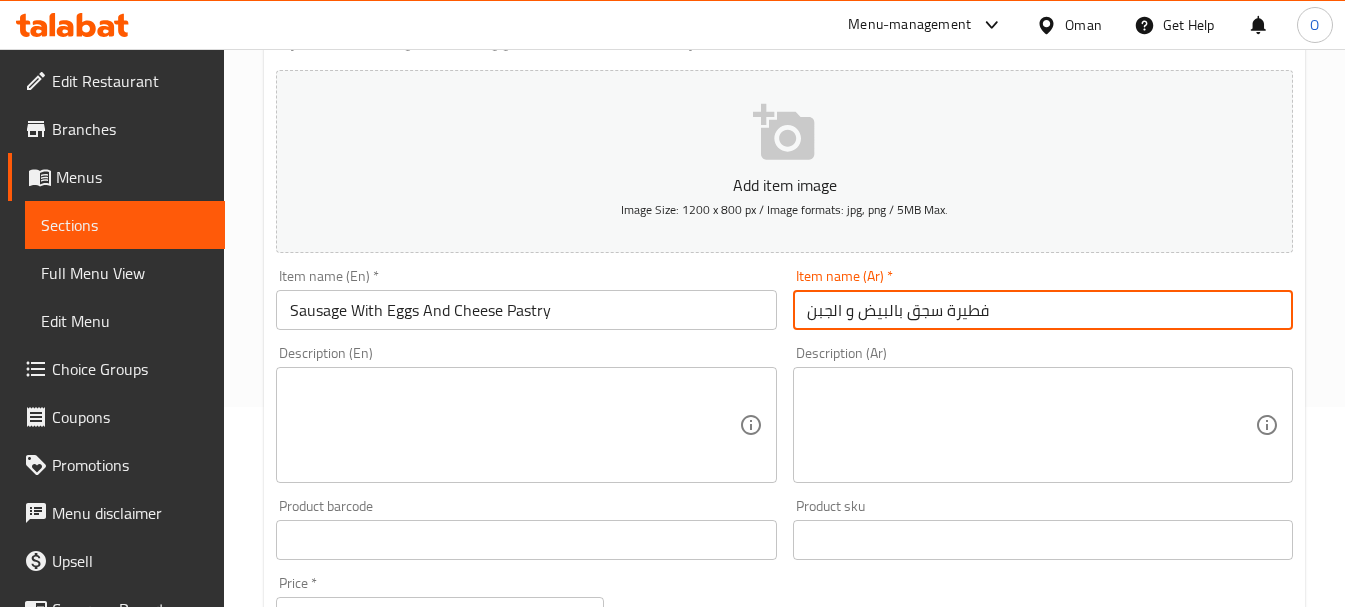 click on "فطيرة سجق بالبيض و الجبن" at bounding box center (1043, 310) 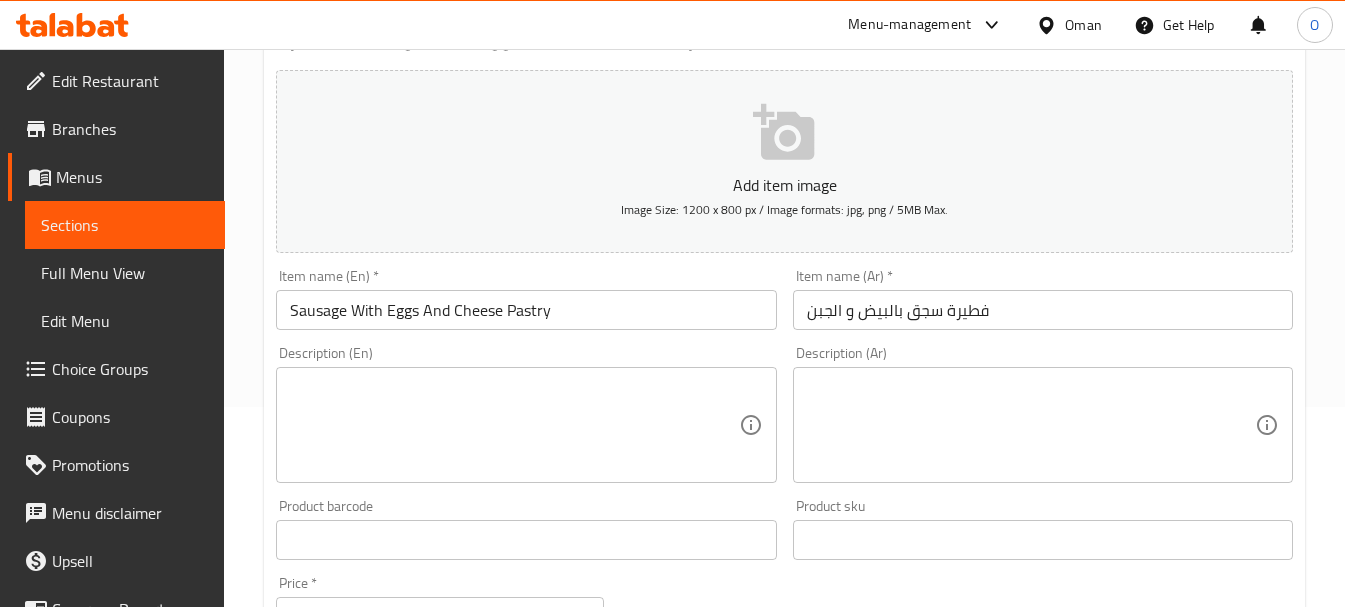 drag, startPoint x: 921, startPoint y: 315, endPoint x: 854, endPoint y: 334, distance: 69.641945 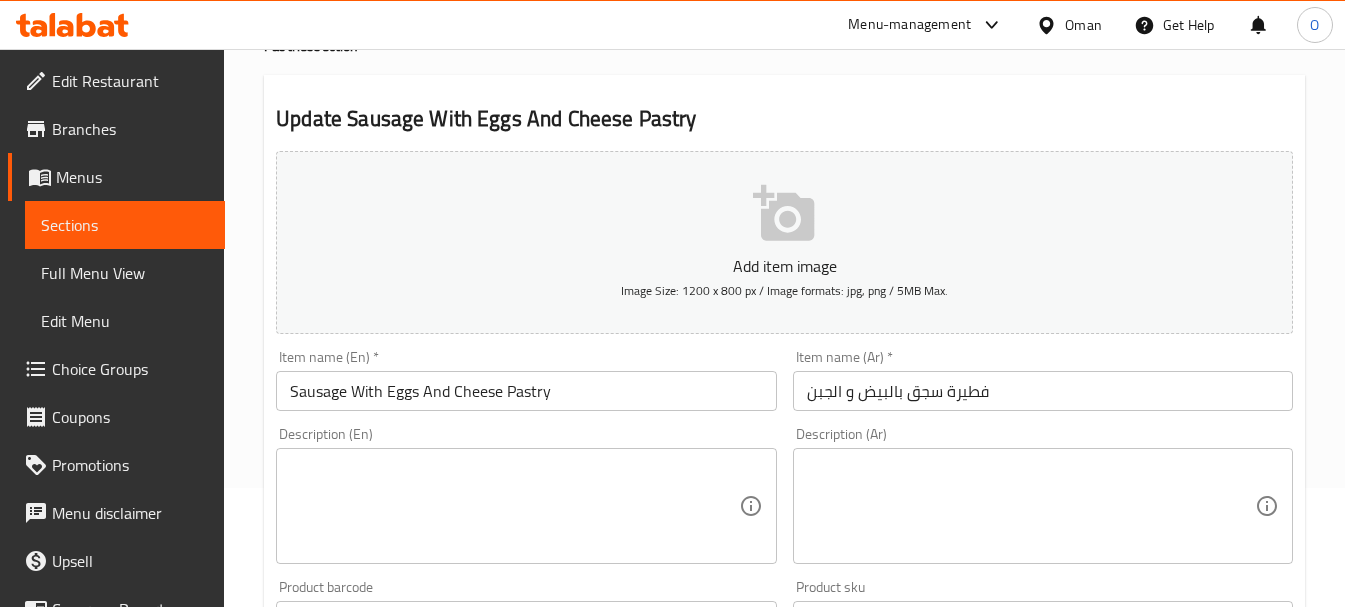 scroll, scrollTop: 0, scrollLeft: 0, axis: both 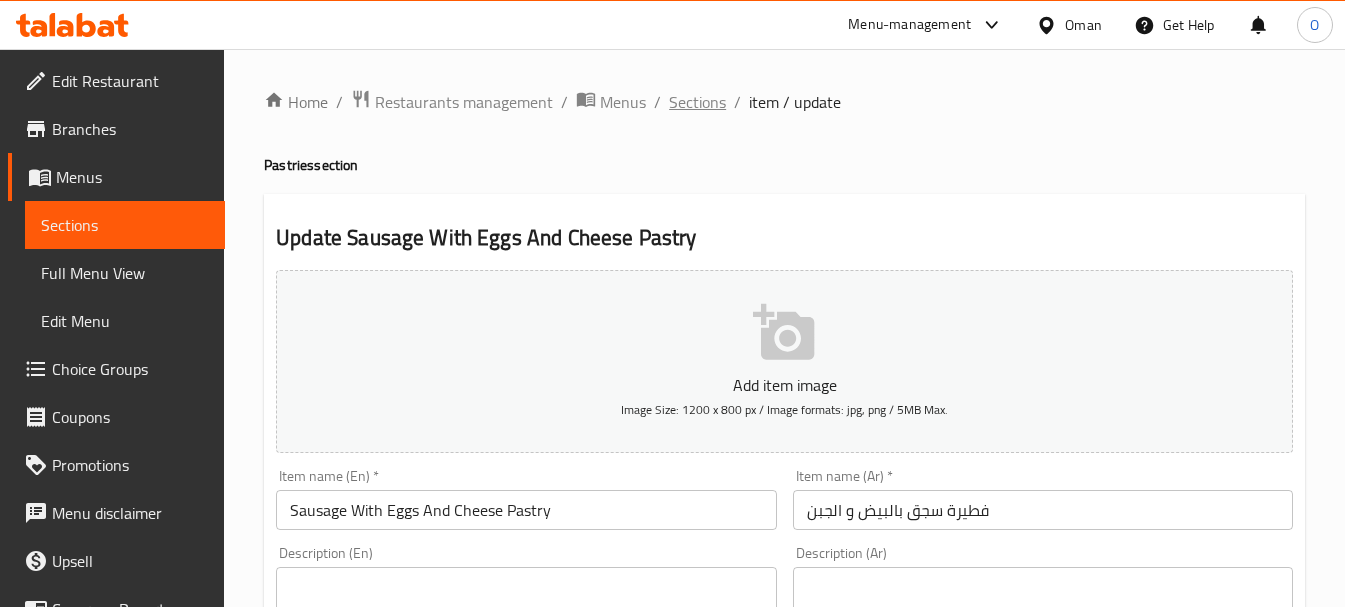 click on "Sections" at bounding box center [697, 102] 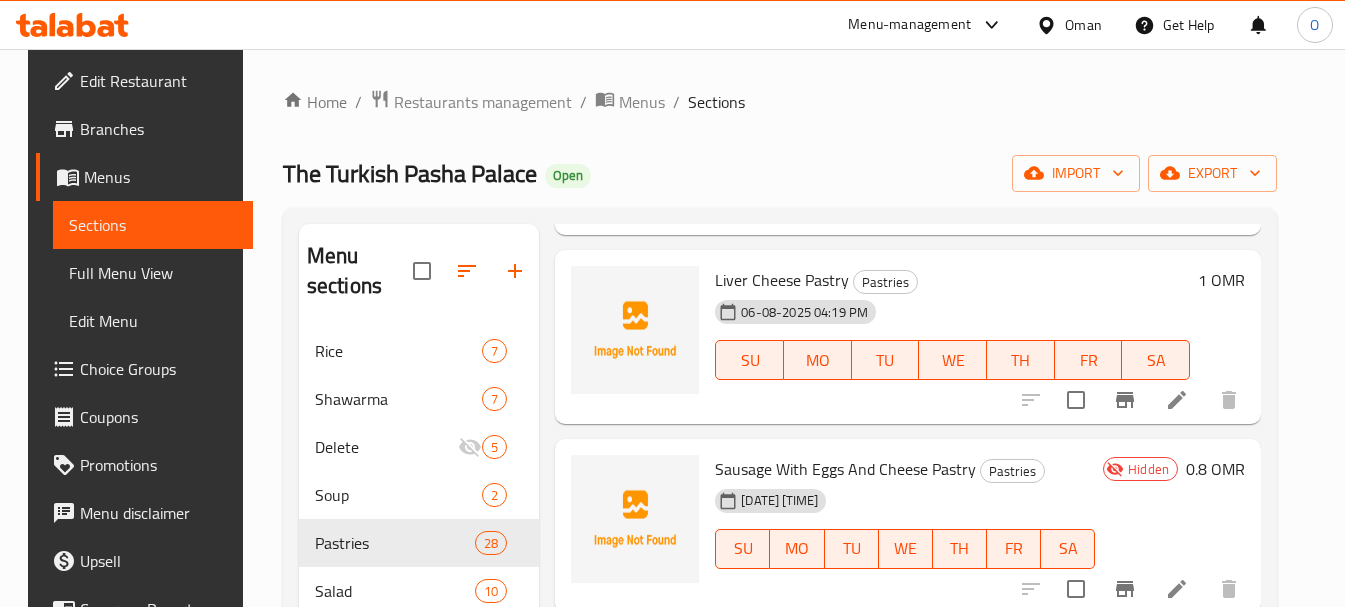 scroll, scrollTop: 4883, scrollLeft: 0, axis: vertical 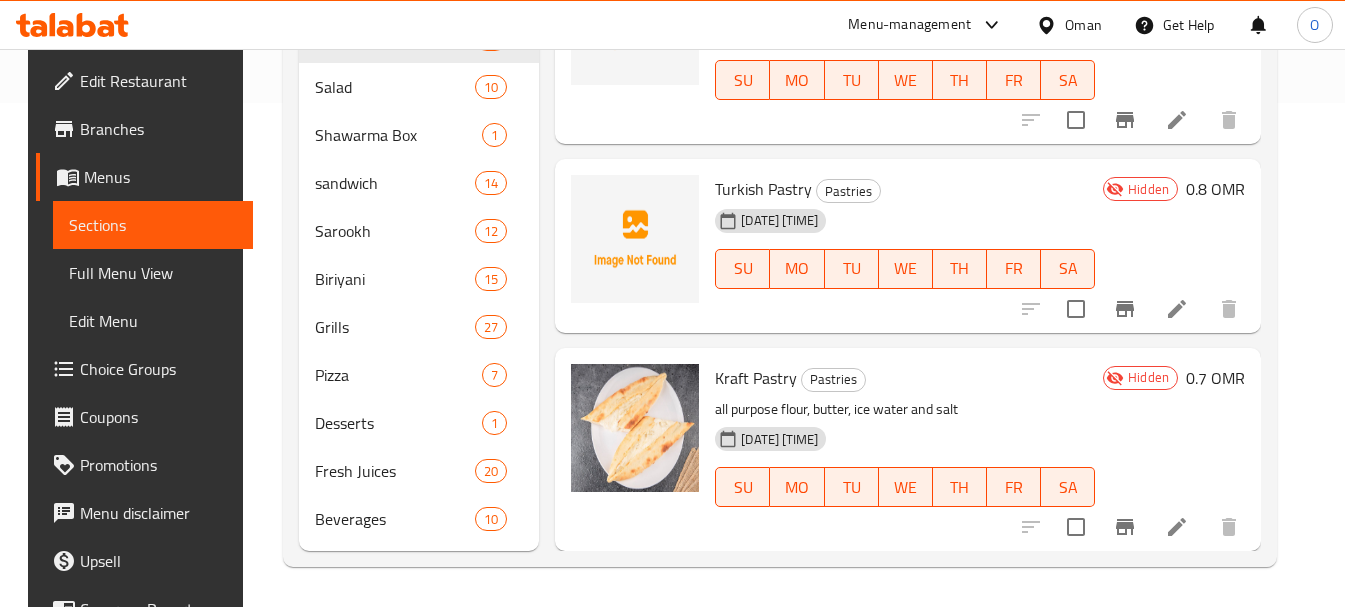 click at bounding box center (1076, 527) 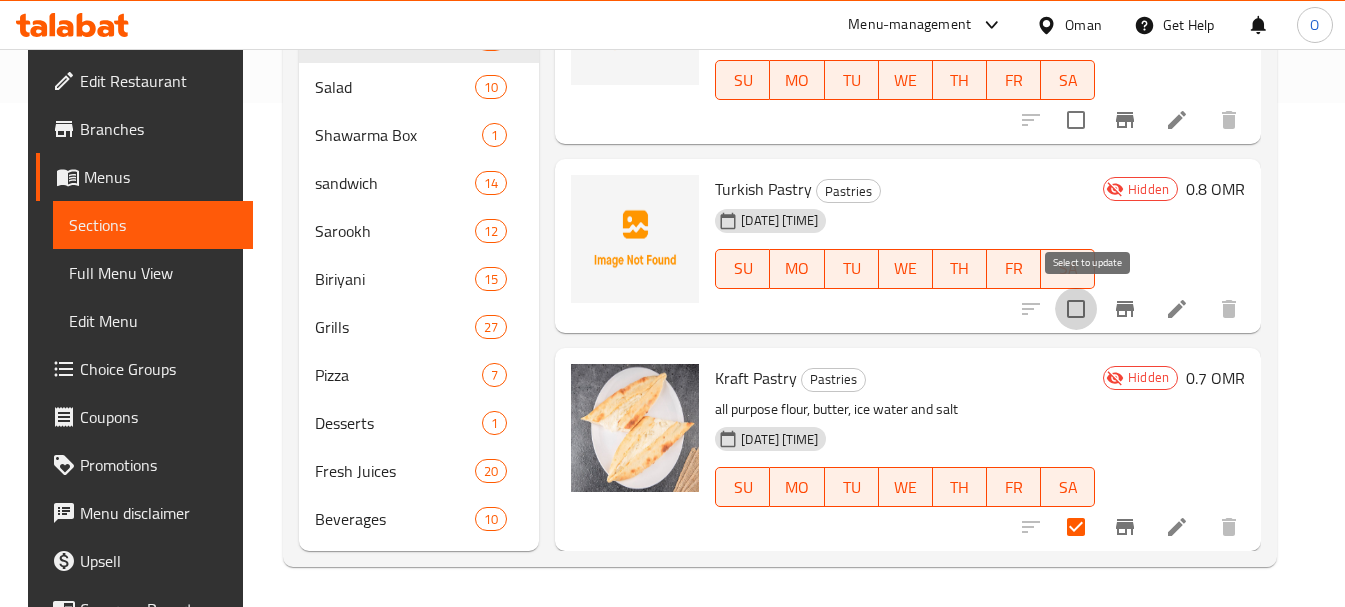 click at bounding box center [1076, 309] 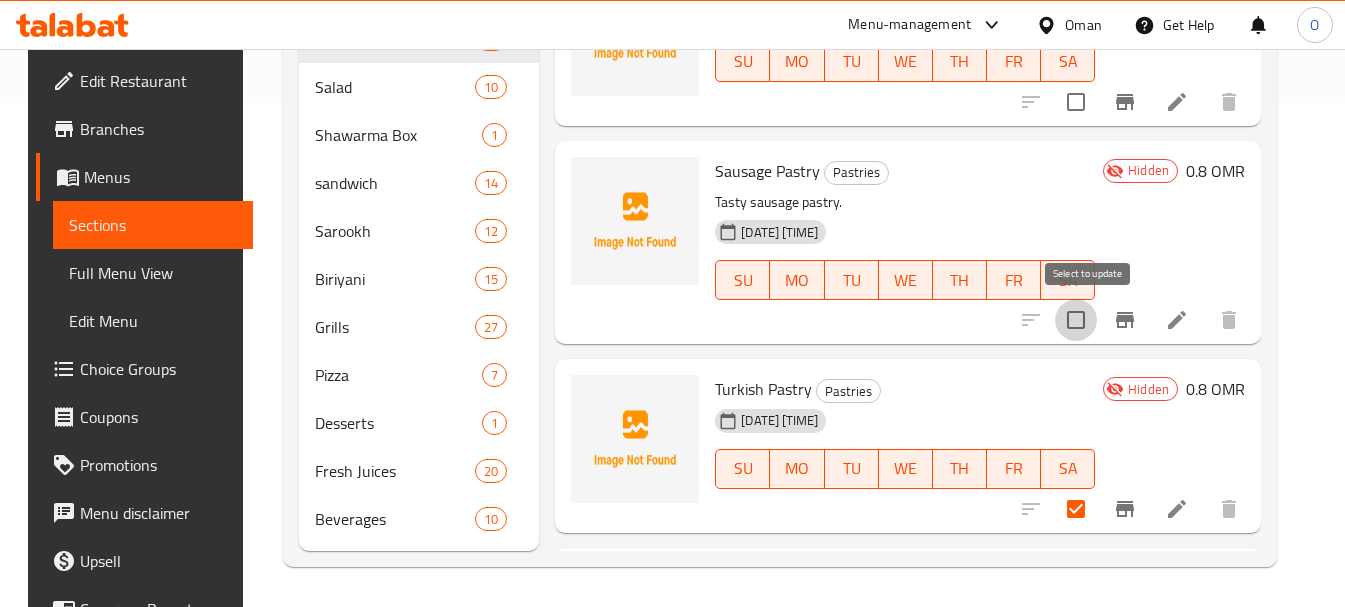 click at bounding box center (1076, 320) 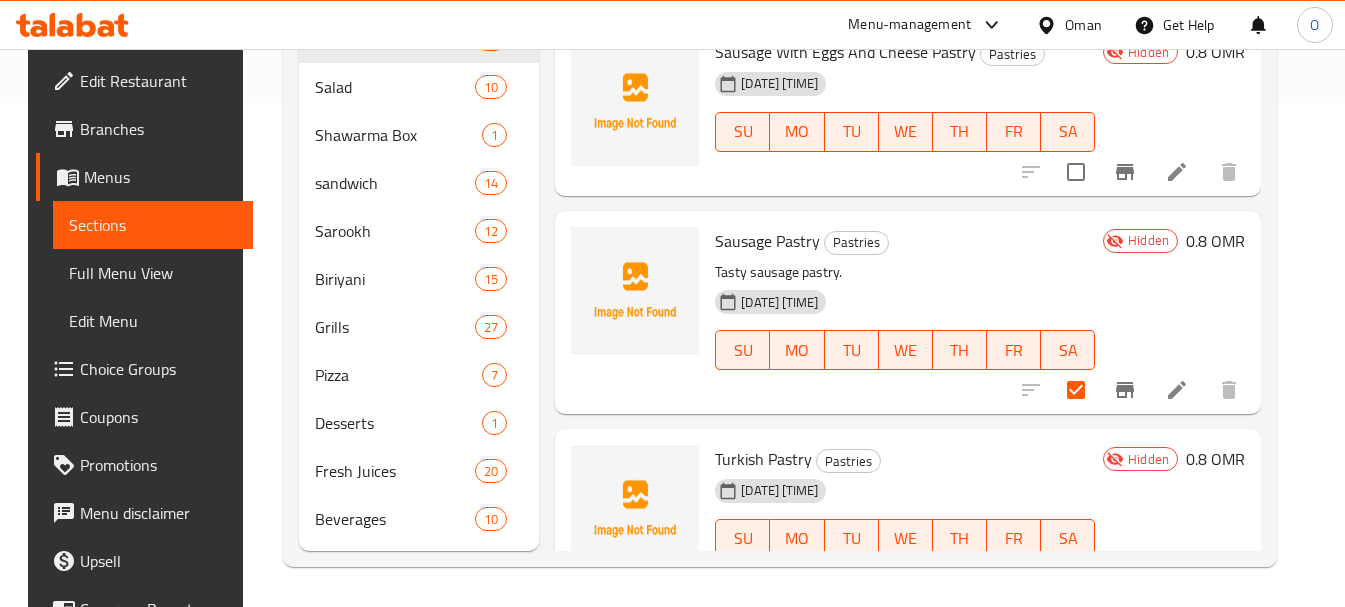 scroll, scrollTop: 4483, scrollLeft: 0, axis: vertical 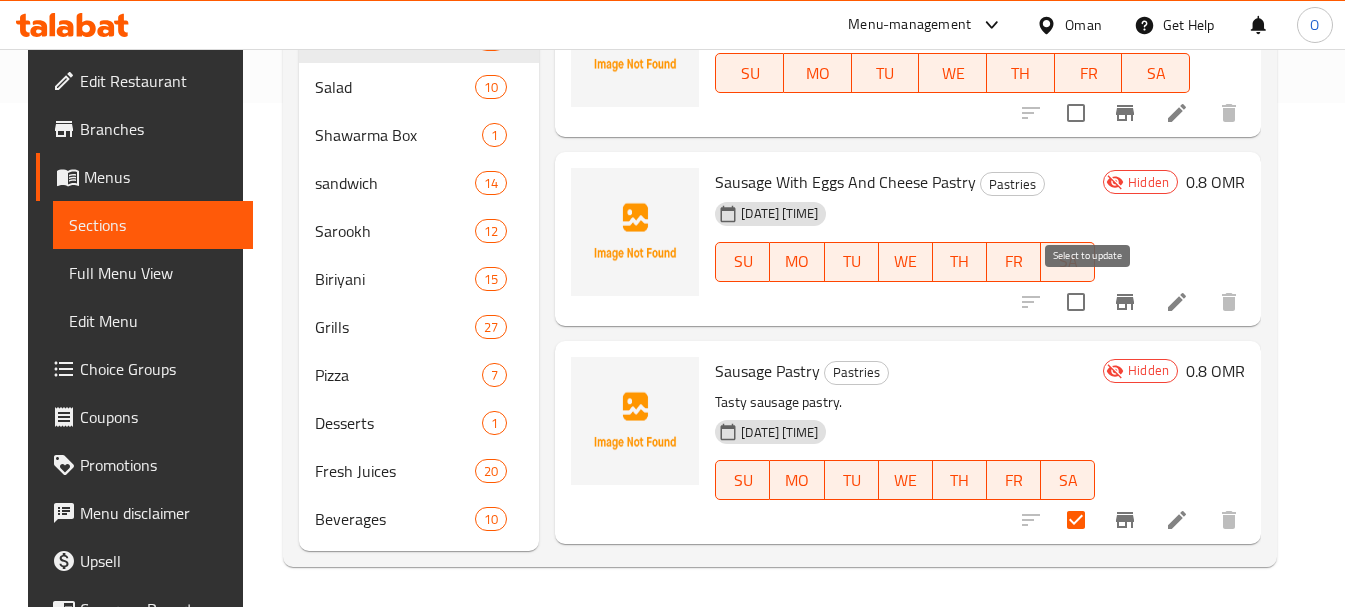 click at bounding box center [1076, 302] 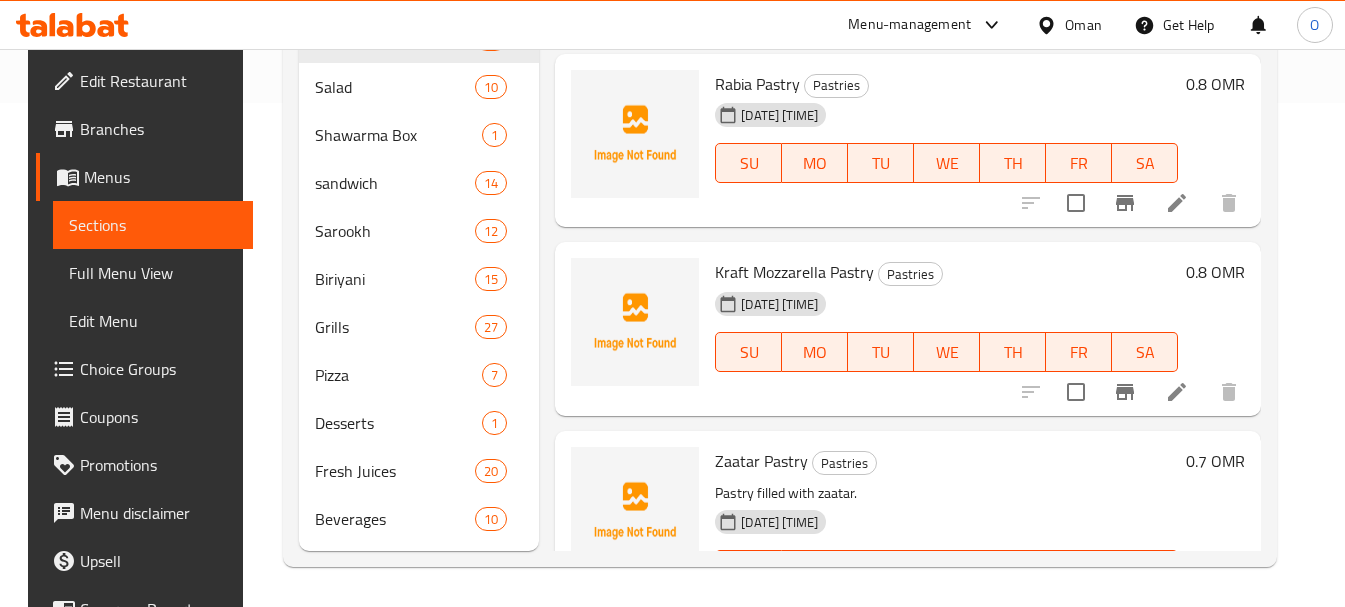 scroll, scrollTop: 3483, scrollLeft: 0, axis: vertical 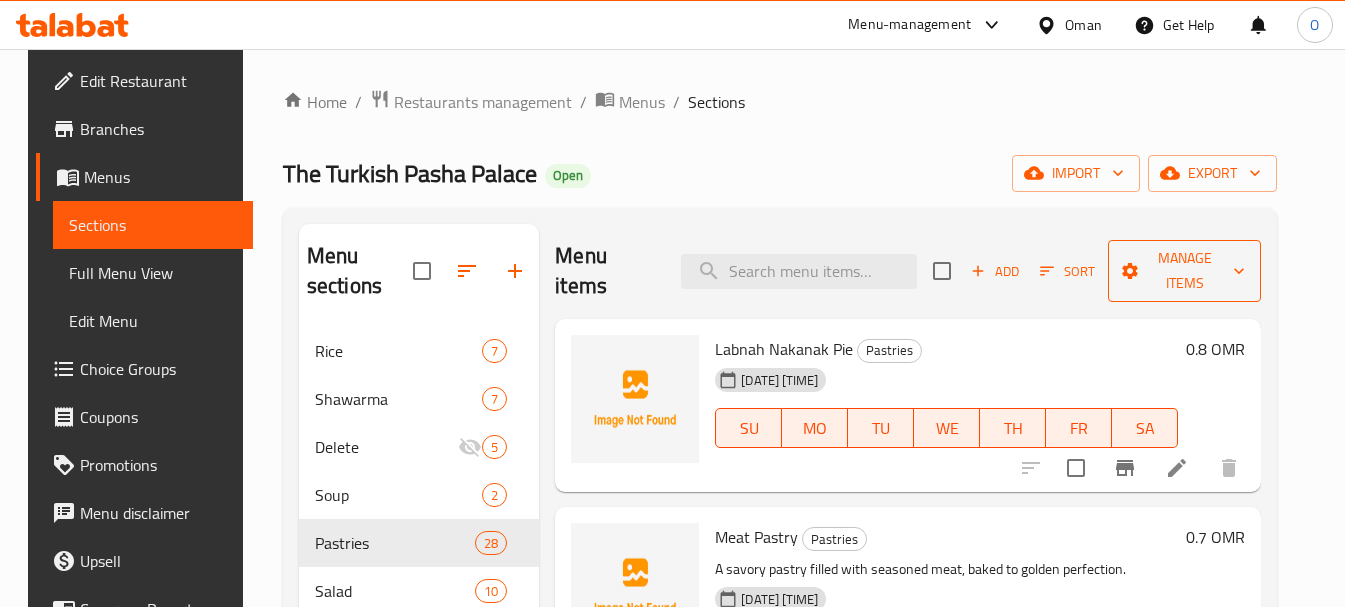click on "Manage items" at bounding box center (1184, 271) 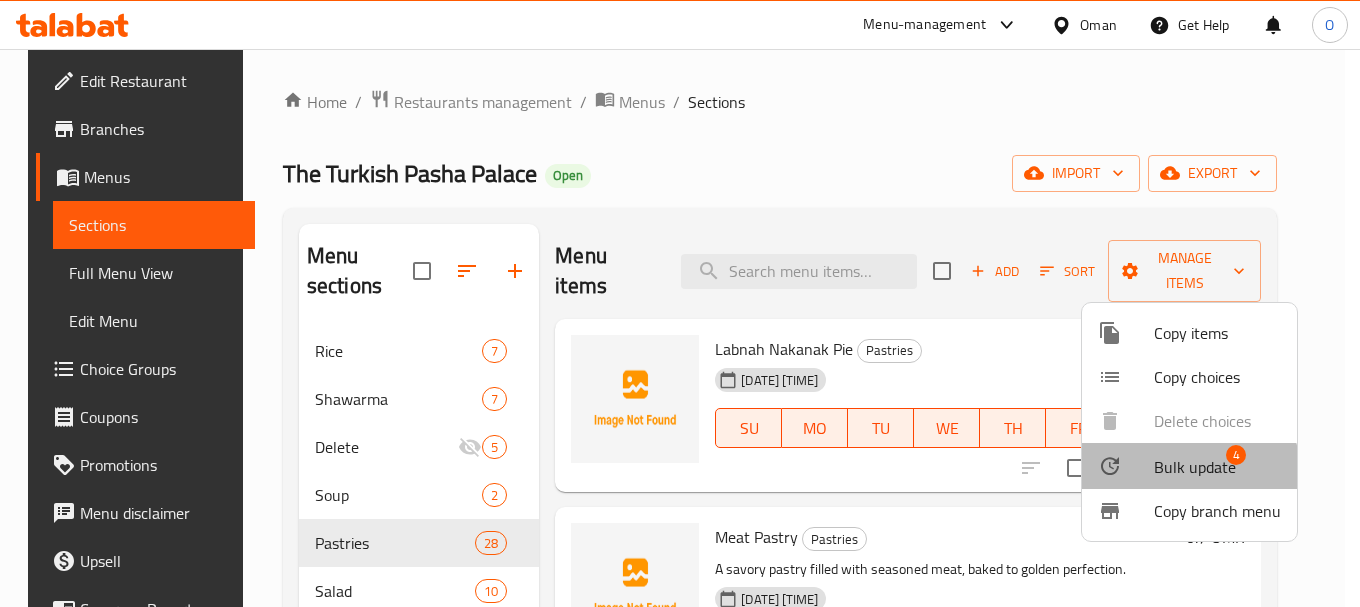 click on "Bulk update" at bounding box center [1195, 467] 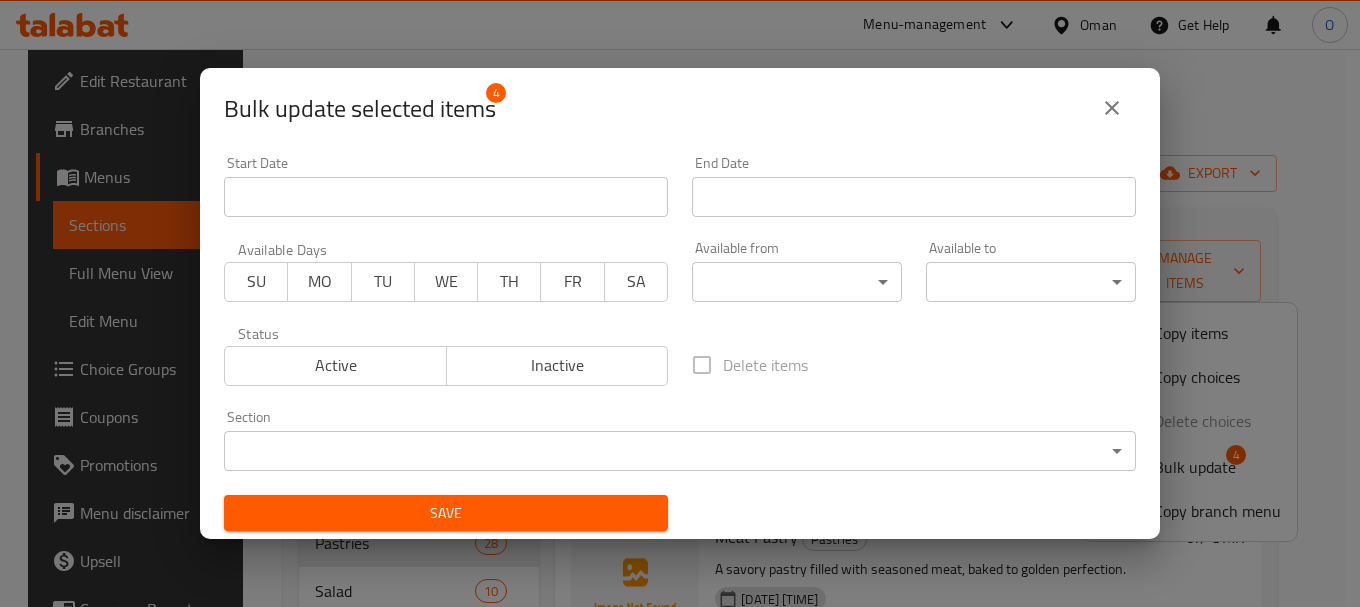 click on "​ Menu-management Oman Get Help O   Edit Restaurant   Branches   Menus   Sections   Full Menu View   Edit Menu   Choice Groups   Coupons   Promotions   Menu disclaimer   Upsell   Coverage Report   Grocery Checklist  Version:    1.0.0  Get support on:    Support.OpsPlatform Home / Restaurants management / Menus / Sections The Turkish Pasha Palace Open import export Menu sections Rice 7 Shawarma  7 Delete 5 Soup 2 Pastries 28 Salad 10 Shawarma Box  1 sandwich  14 Sarookh  12 Biriyani 15 Grills 27 Pizza 7 Desserts 1 Fresh Juices 20 Beverages 10 Menu items Add Sort Manage items Labnah Nakanak Pie    Pastries 06-08-2025 04:01 PM SU MO TU WE TH FR SA 0.8   OMR Meat Pastry   Pastries A savory pastry filled with seasoned meat, baked to golden perfection. 12-07-2023 08:40 AM SU MO TU WE TH FR SA 0.7   OMR Spinach Pastry   Pastries Baked treat filled with a savory mixture of spinach, cheese, and herbs, encased in flaky and buttery pastry 12-07-2023 08:40 AM SU MO TU WE TH FR SA 0.7   OMR Spinach Chicken Pastry   SU" at bounding box center (680, 328) 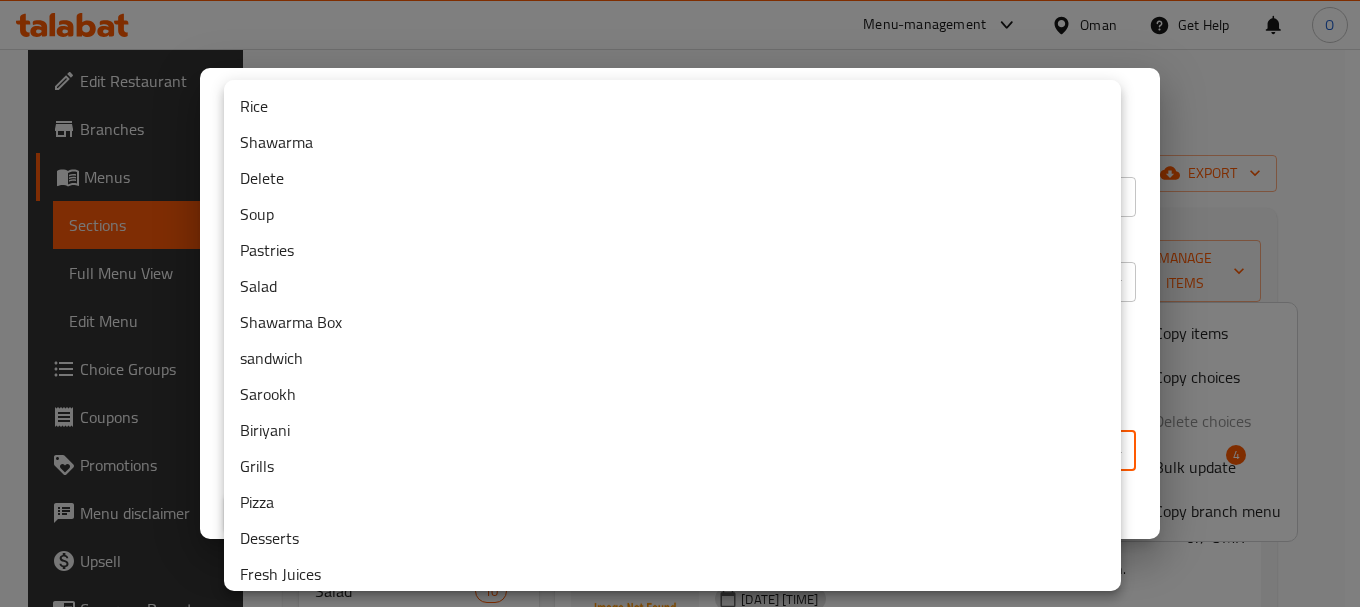 click on "Delete" at bounding box center (672, 178) 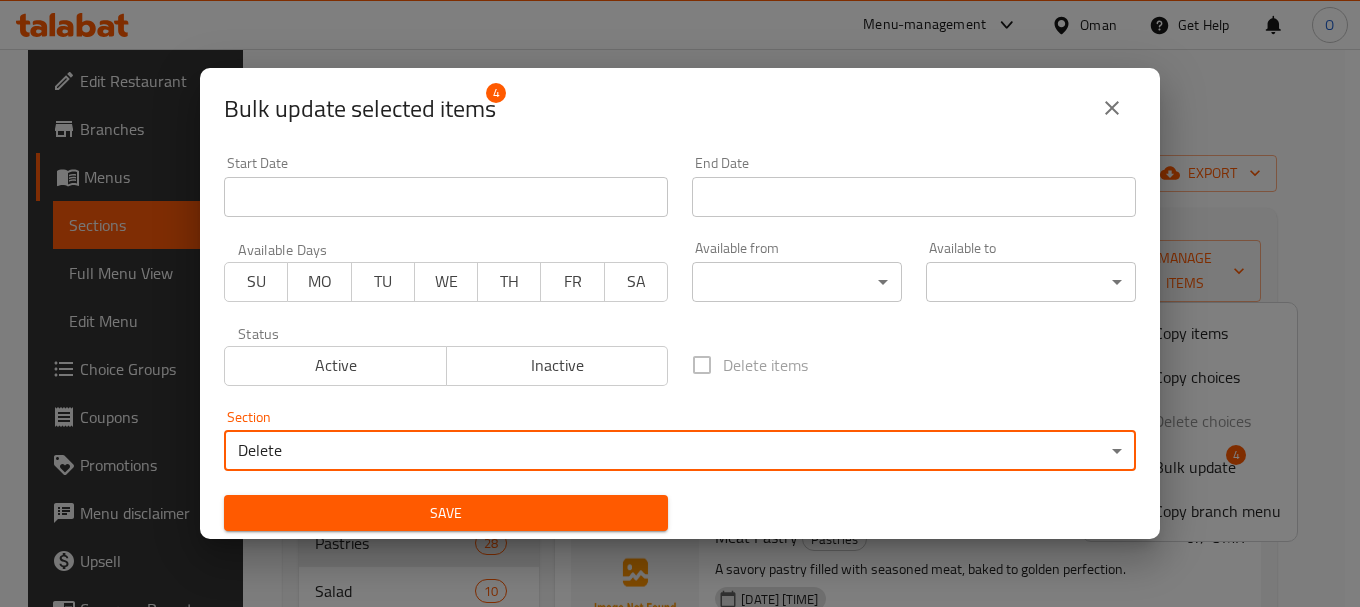 click on "Save" at bounding box center [446, 513] 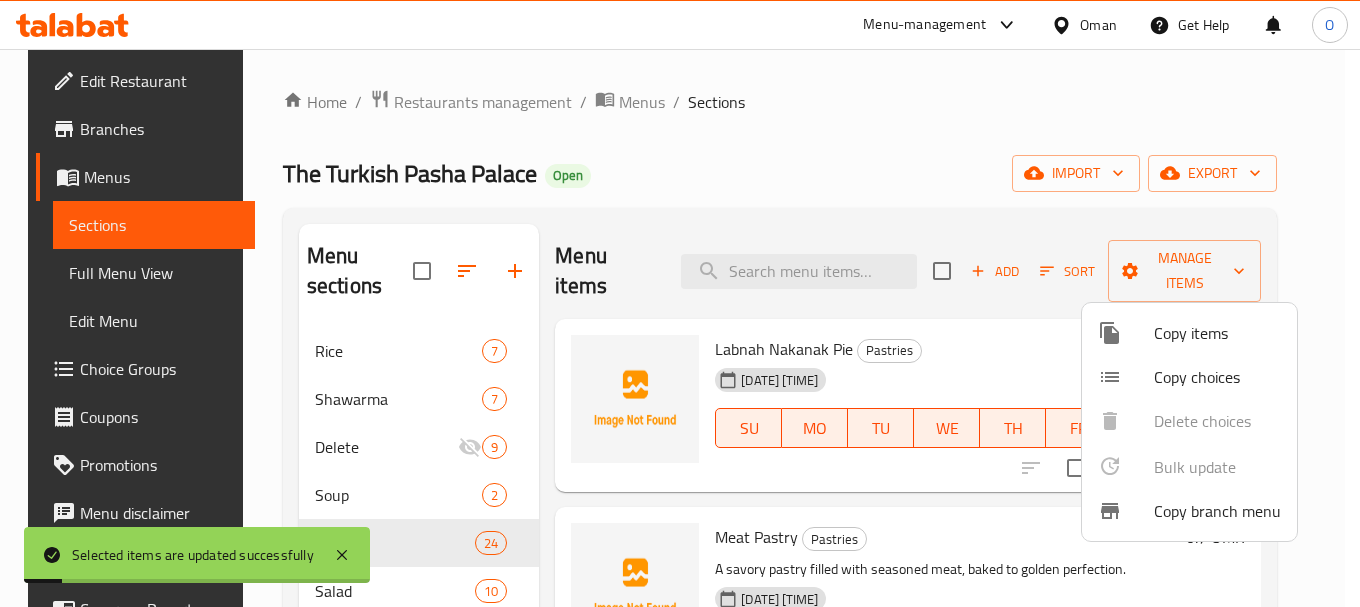 click at bounding box center [680, 303] 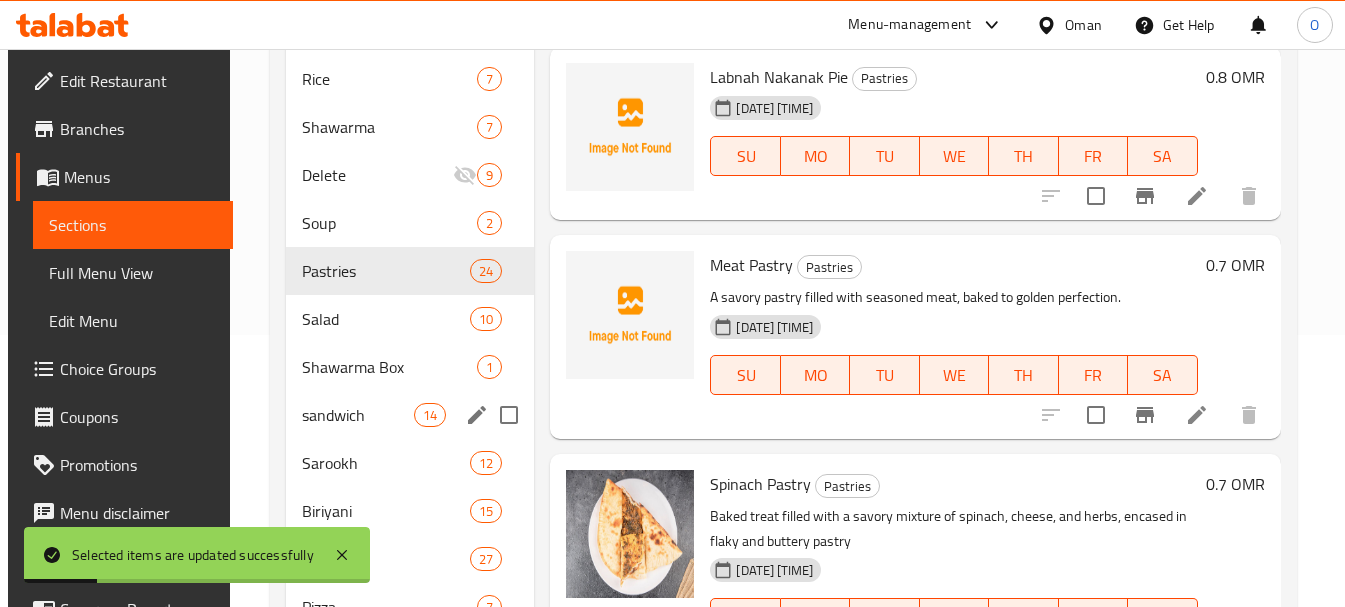 scroll, scrollTop: 300, scrollLeft: 0, axis: vertical 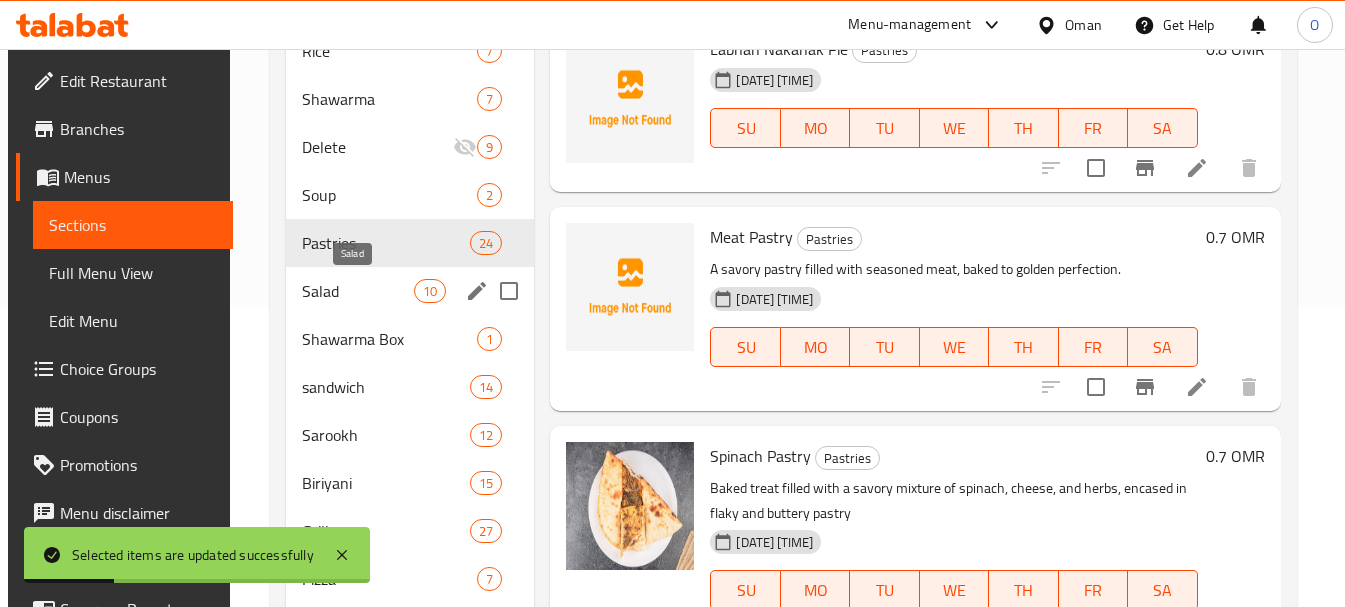 click on "Salad" at bounding box center (358, 291) 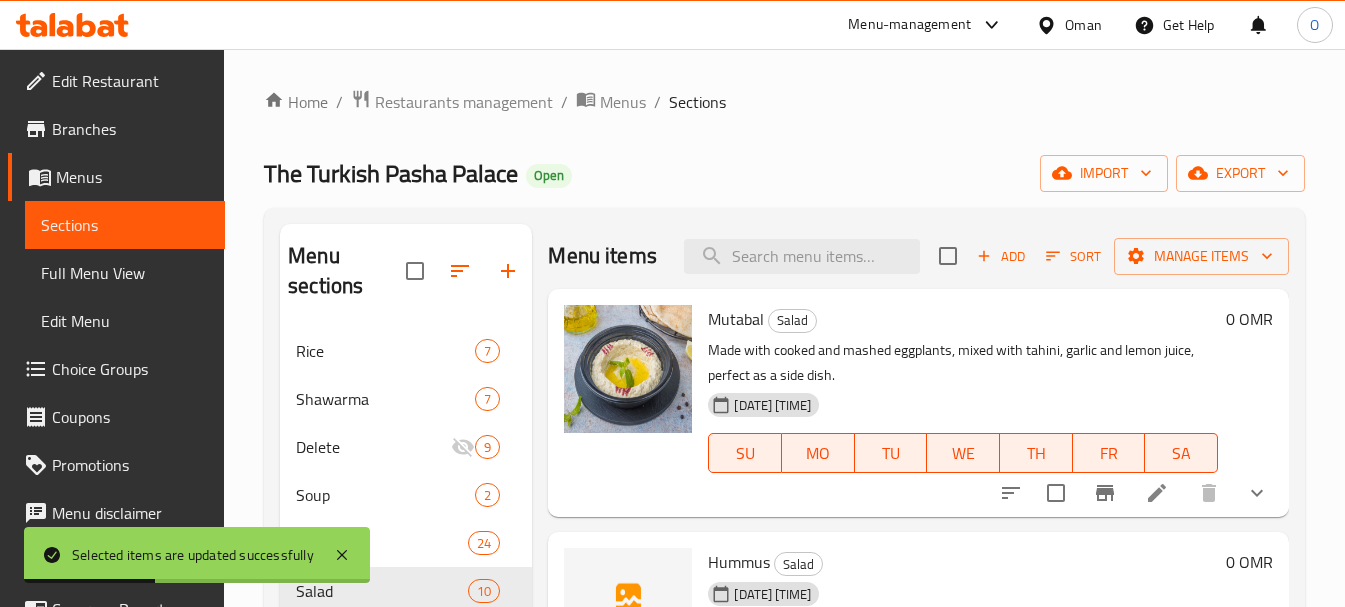scroll, scrollTop: 504, scrollLeft: 0, axis: vertical 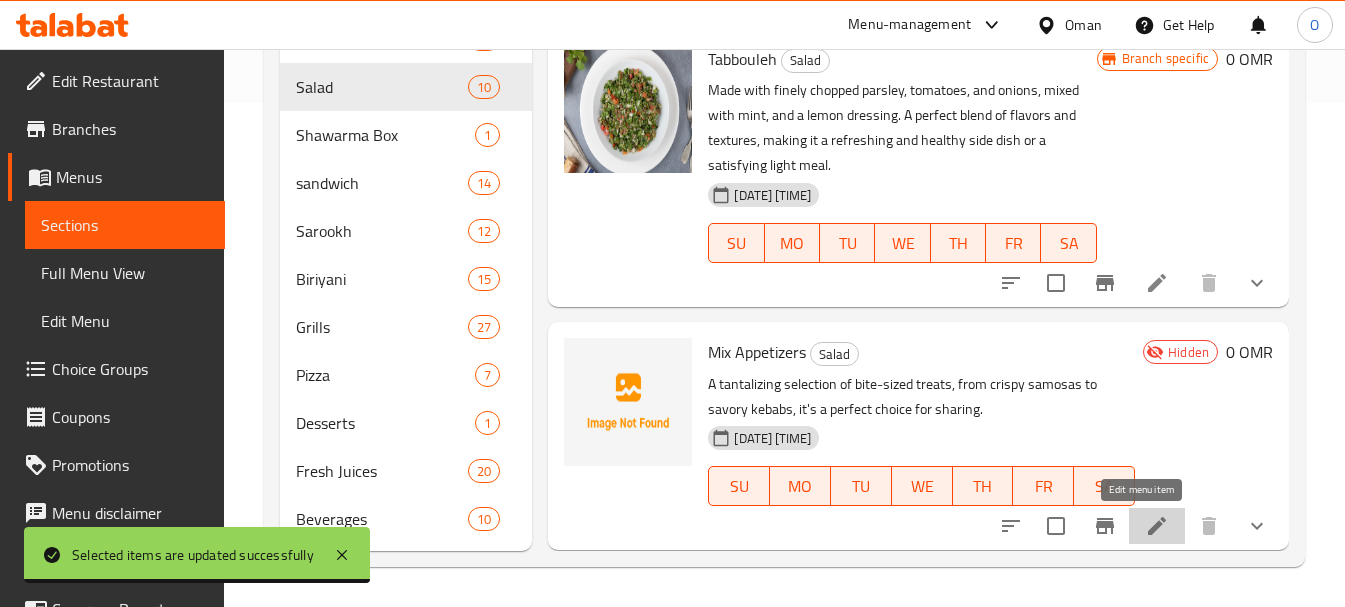 click 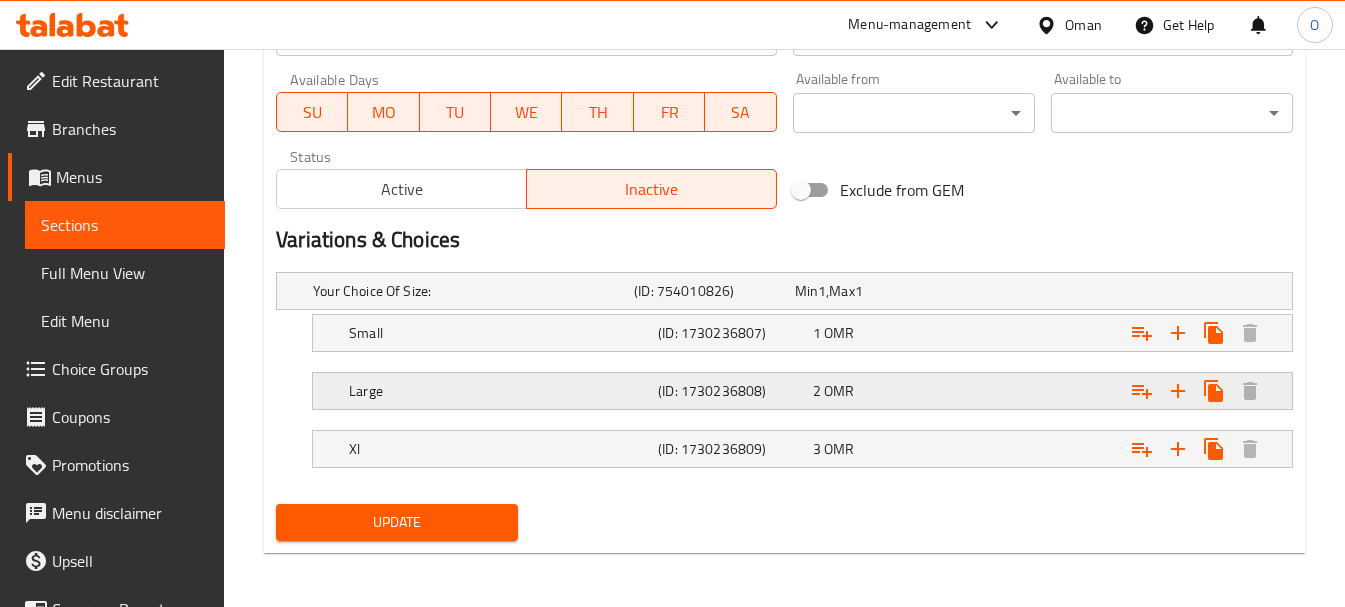 scroll, scrollTop: 909, scrollLeft: 0, axis: vertical 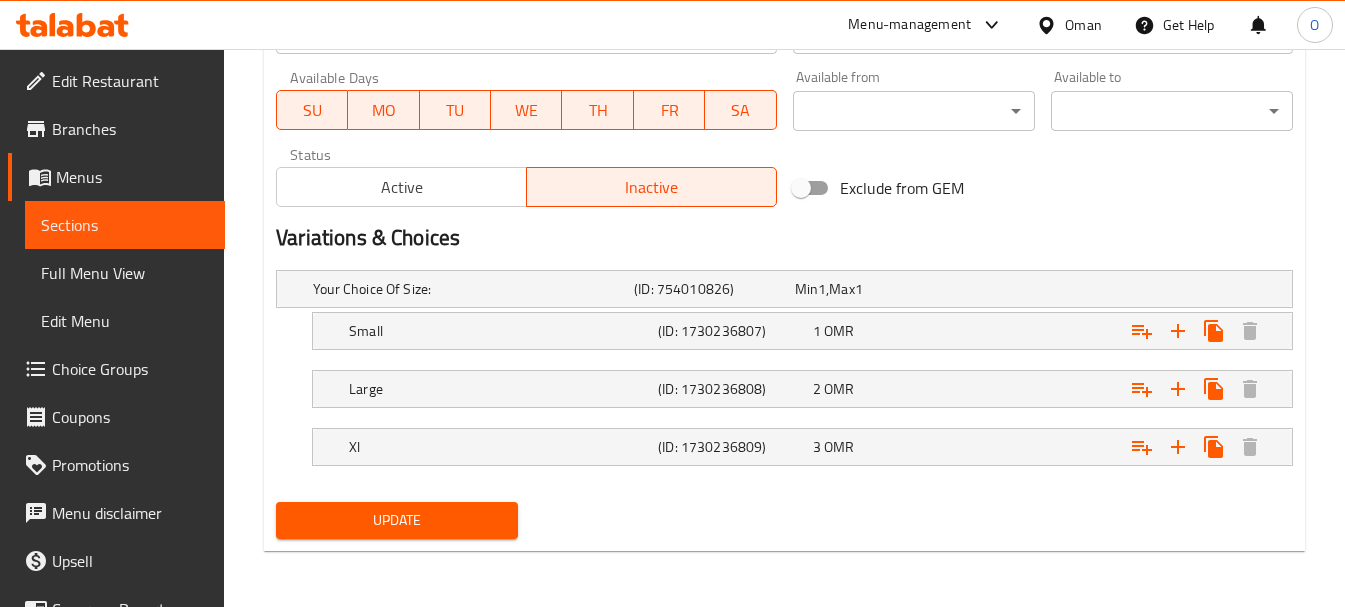 click on "Status Active Inactive" at bounding box center (526, 177) 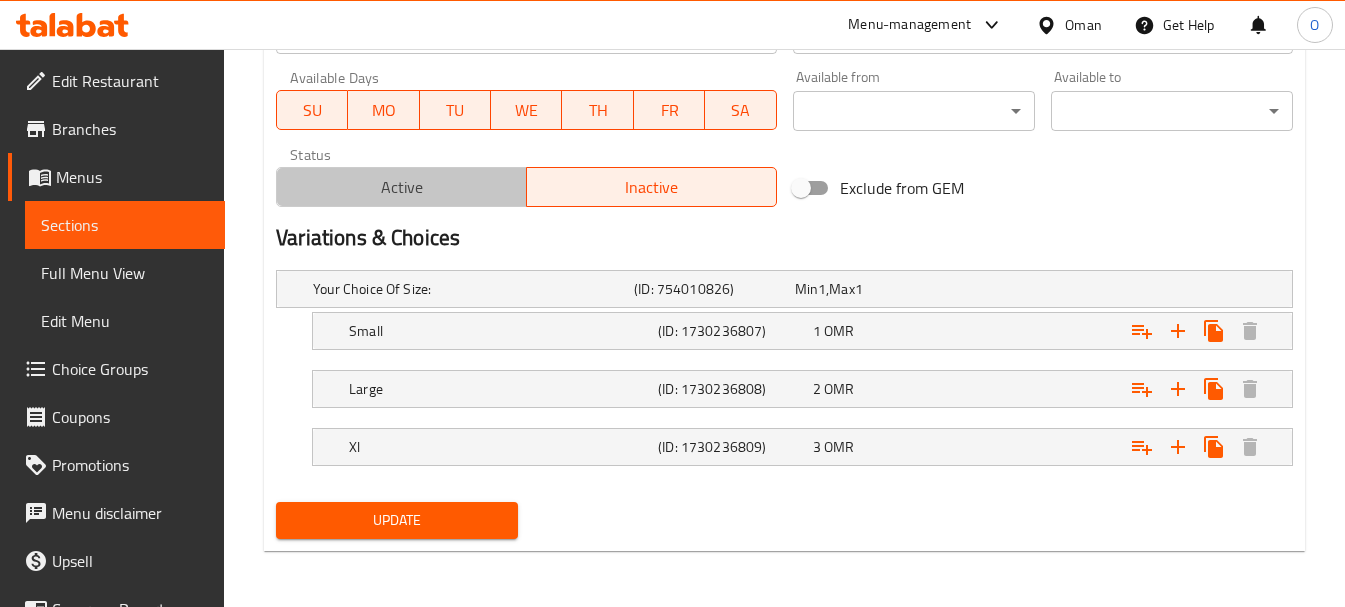 click on "Active" at bounding box center (402, 187) 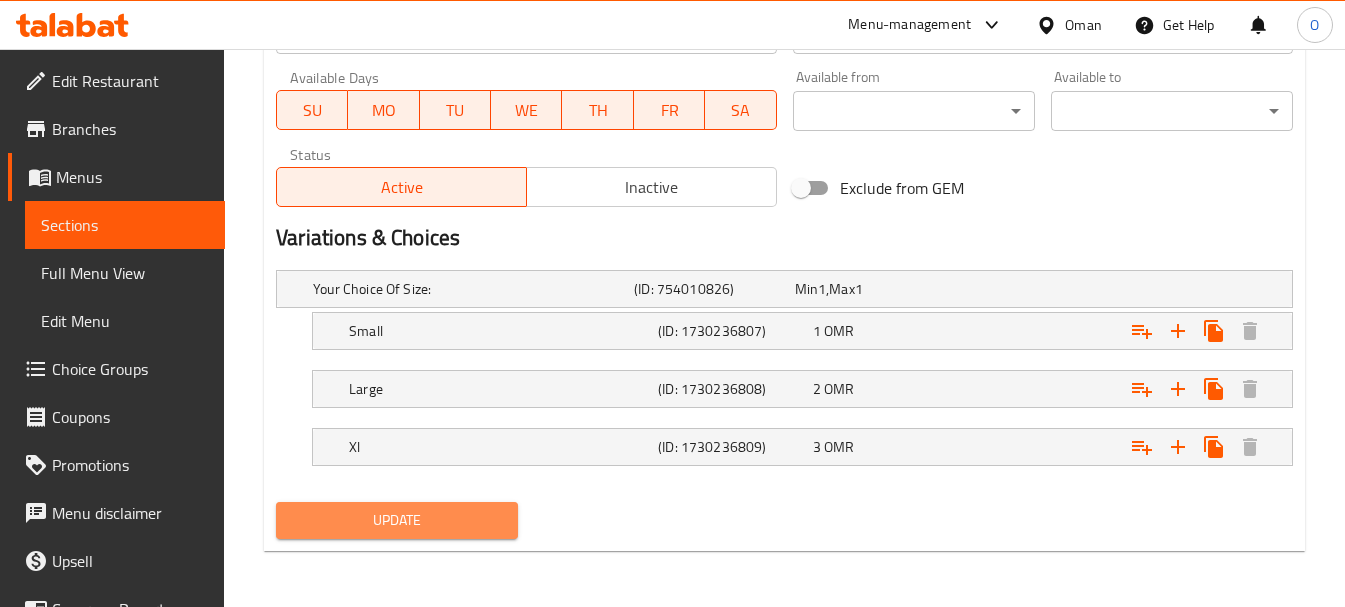 click on "Update" at bounding box center [397, 520] 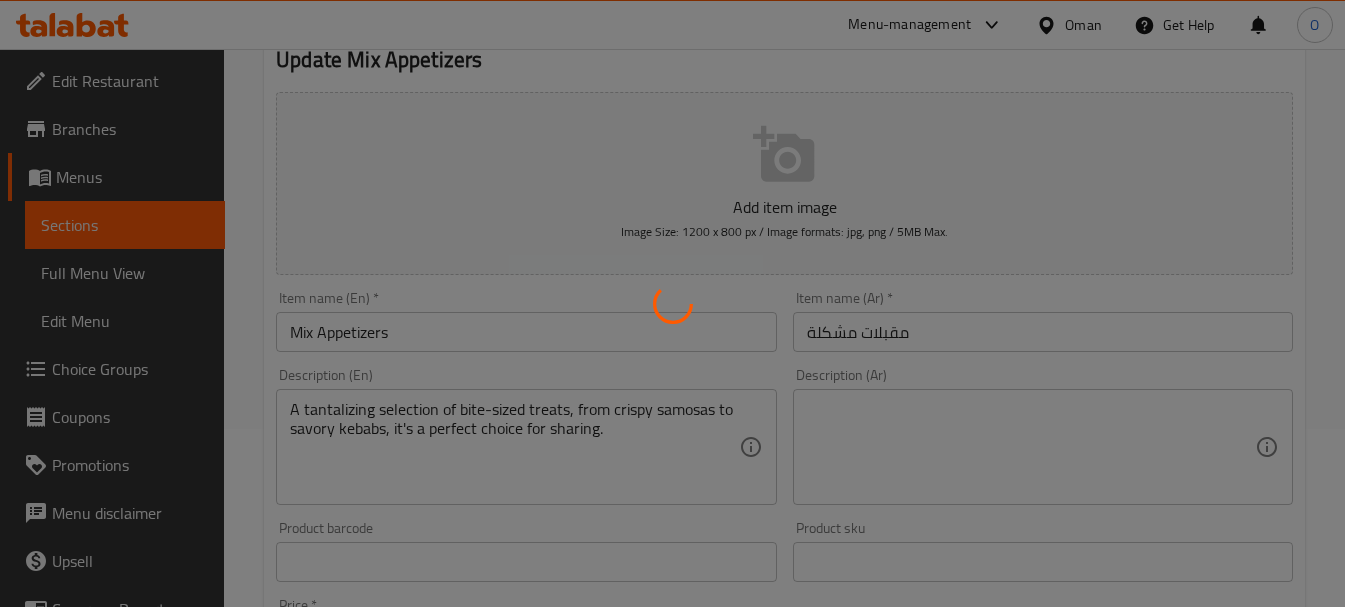 scroll, scrollTop: 0, scrollLeft: 0, axis: both 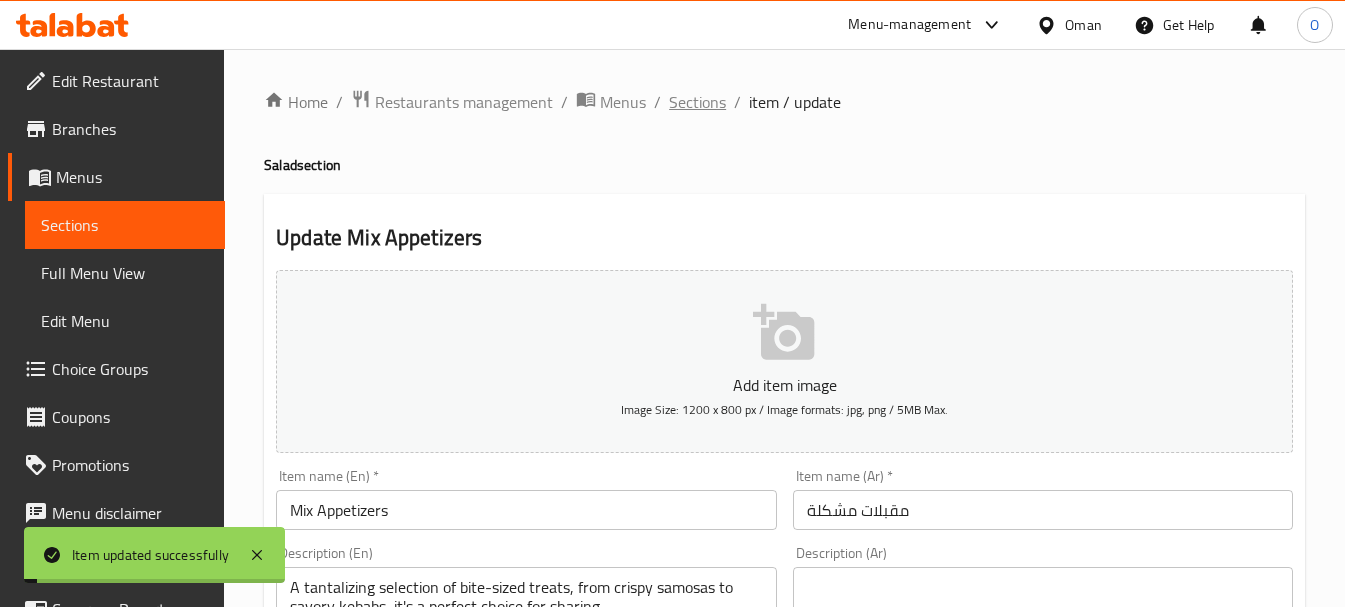 click on "Sections" at bounding box center [697, 102] 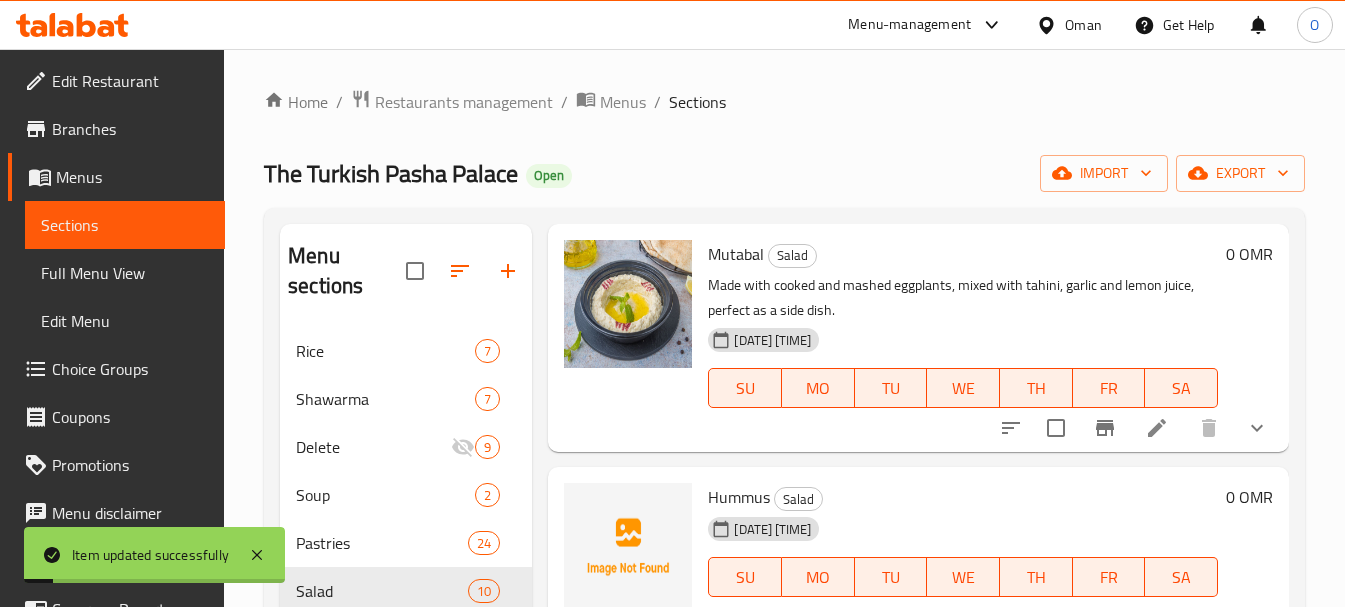 scroll, scrollTop: 100, scrollLeft: 0, axis: vertical 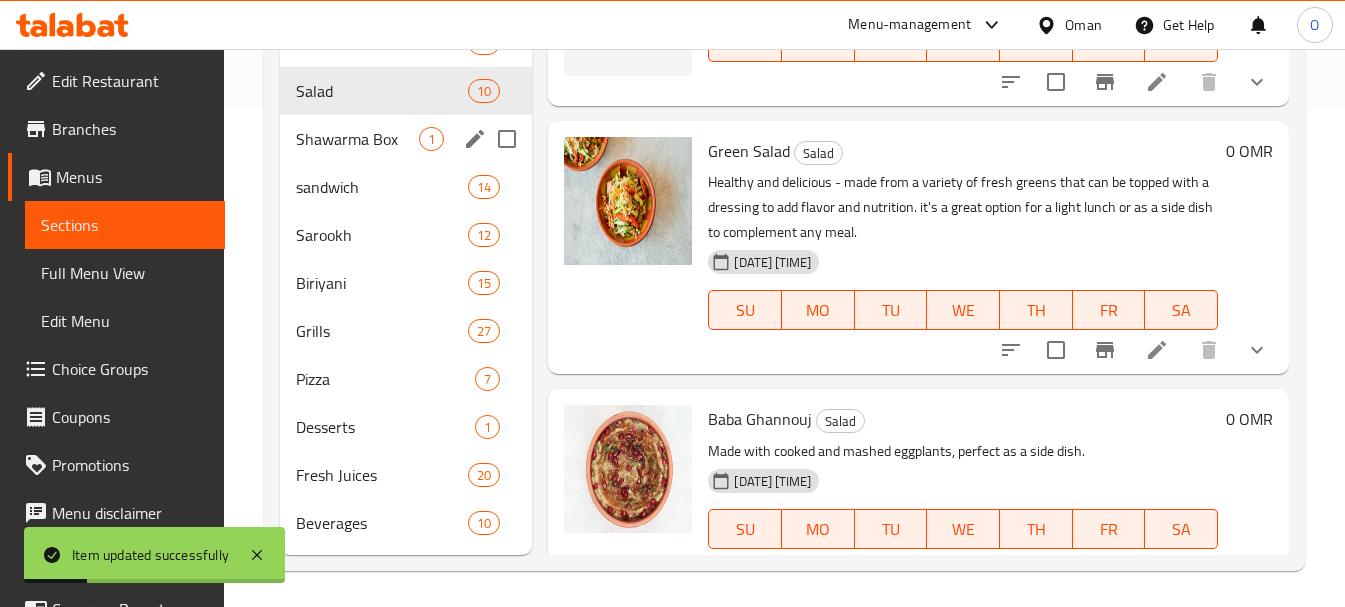 click on "Shawarma Box  1" at bounding box center [406, 139] 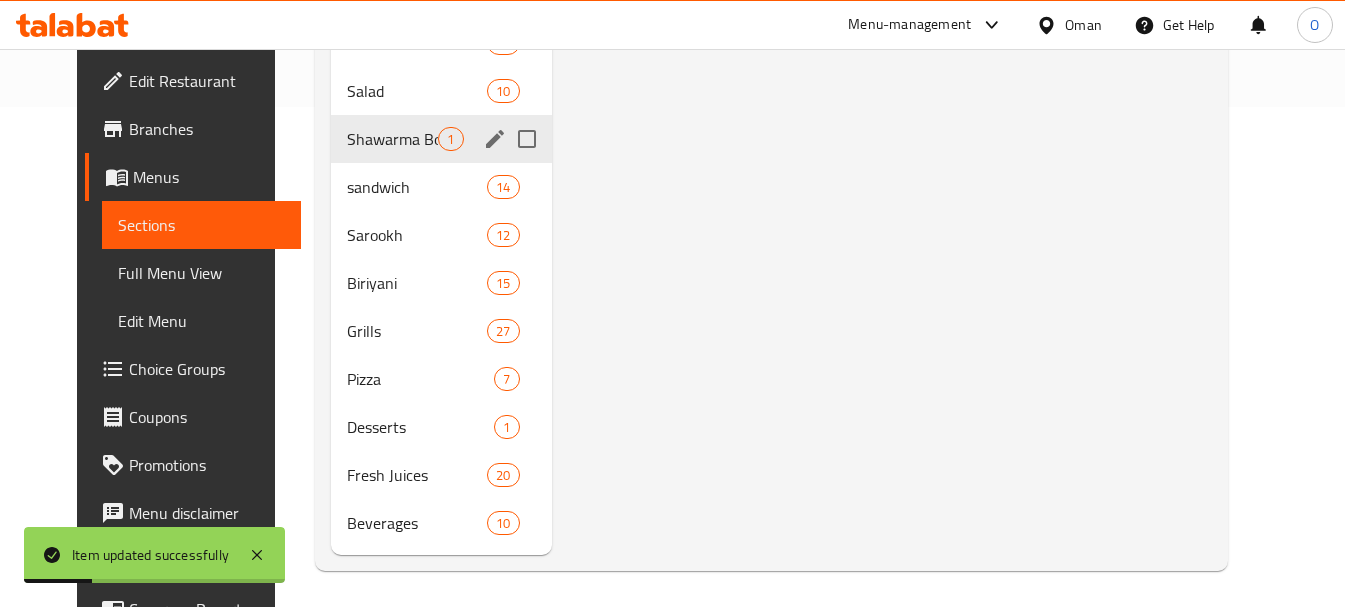 scroll, scrollTop: 0, scrollLeft: 0, axis: both 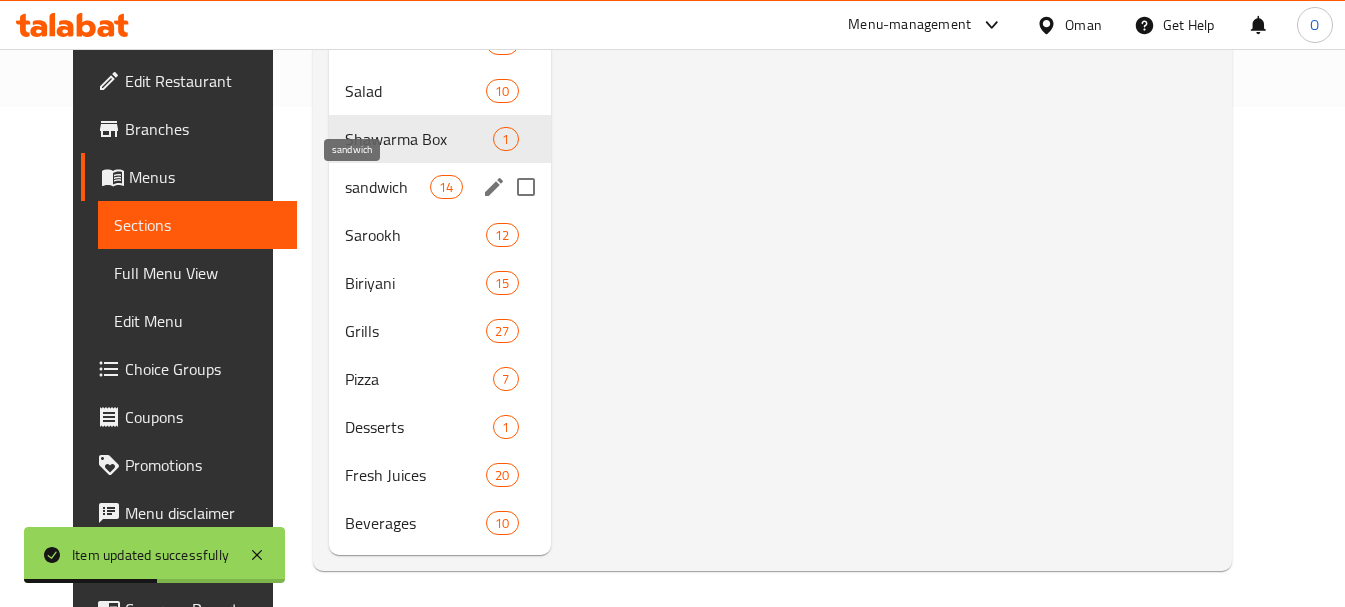 click on "sandwich" at bounding box center (387, 187) 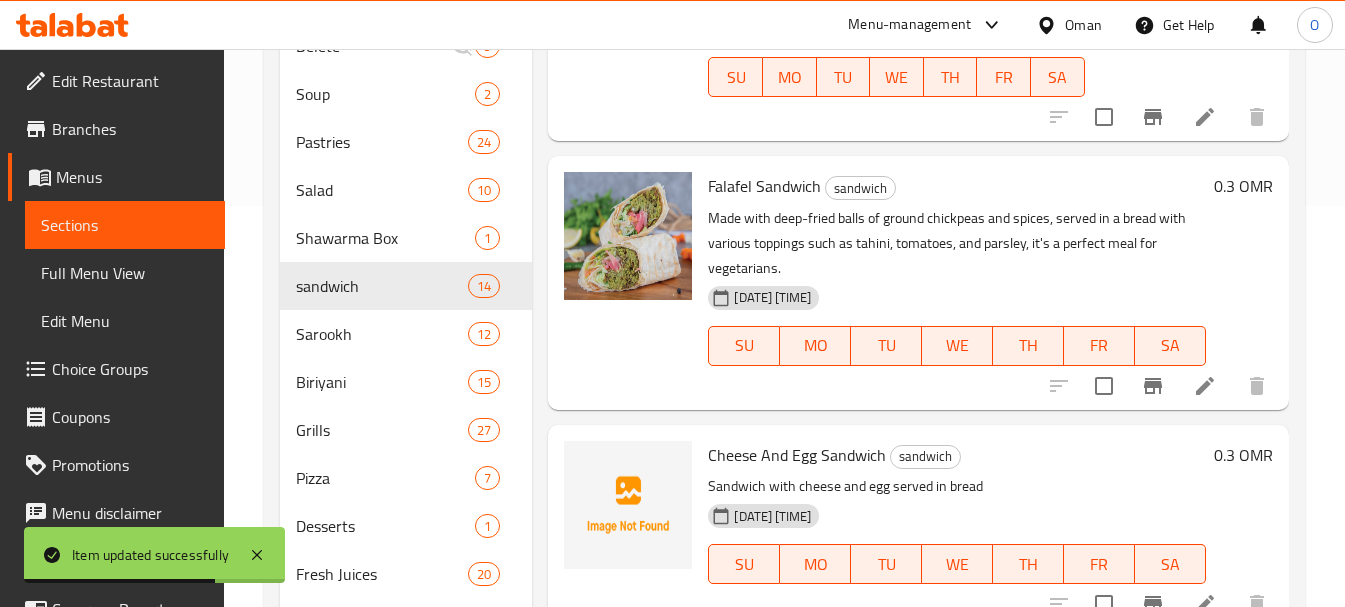 scroll, scrollTop: 504, scrollLeft: 0, axis: vertical 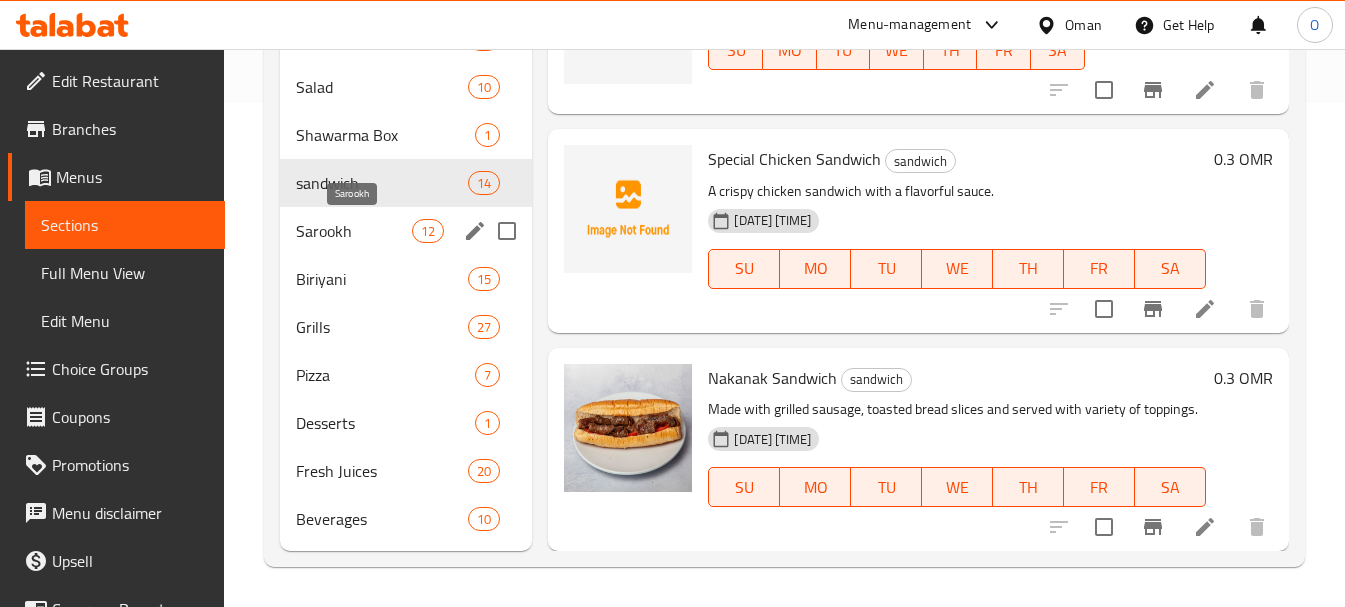 click on "Sarookh" at bounding box center [354, 231] 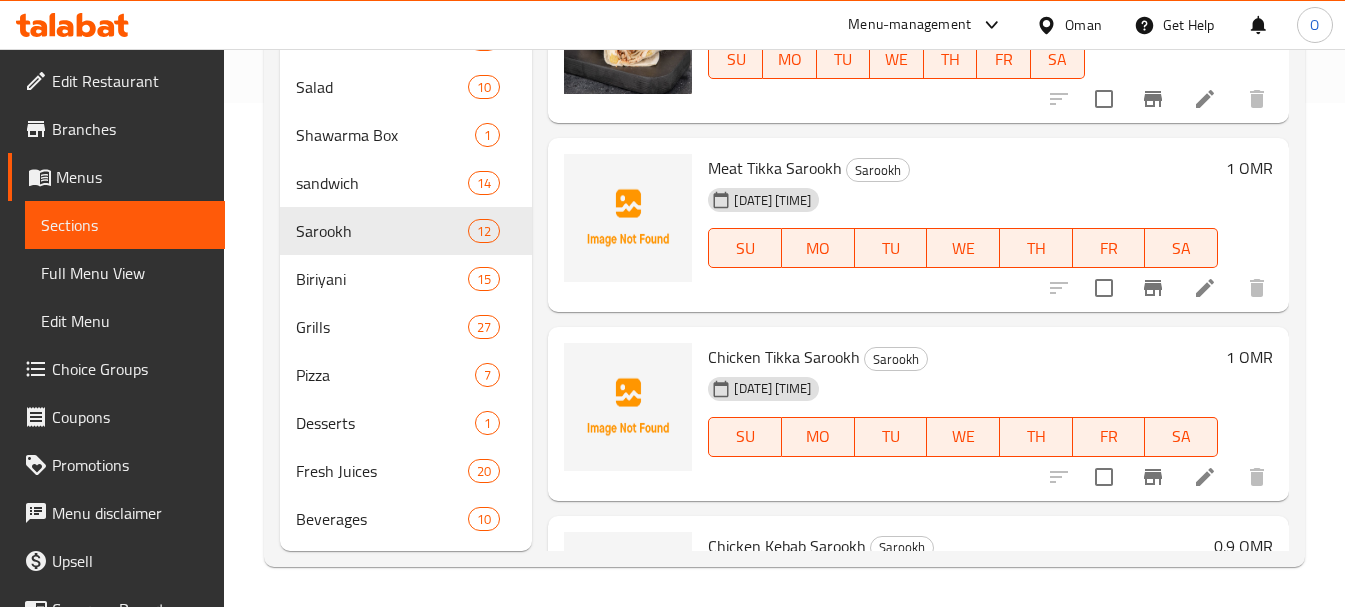 scroll, scrollTop: 0, scrollLeft: 0, axis: both 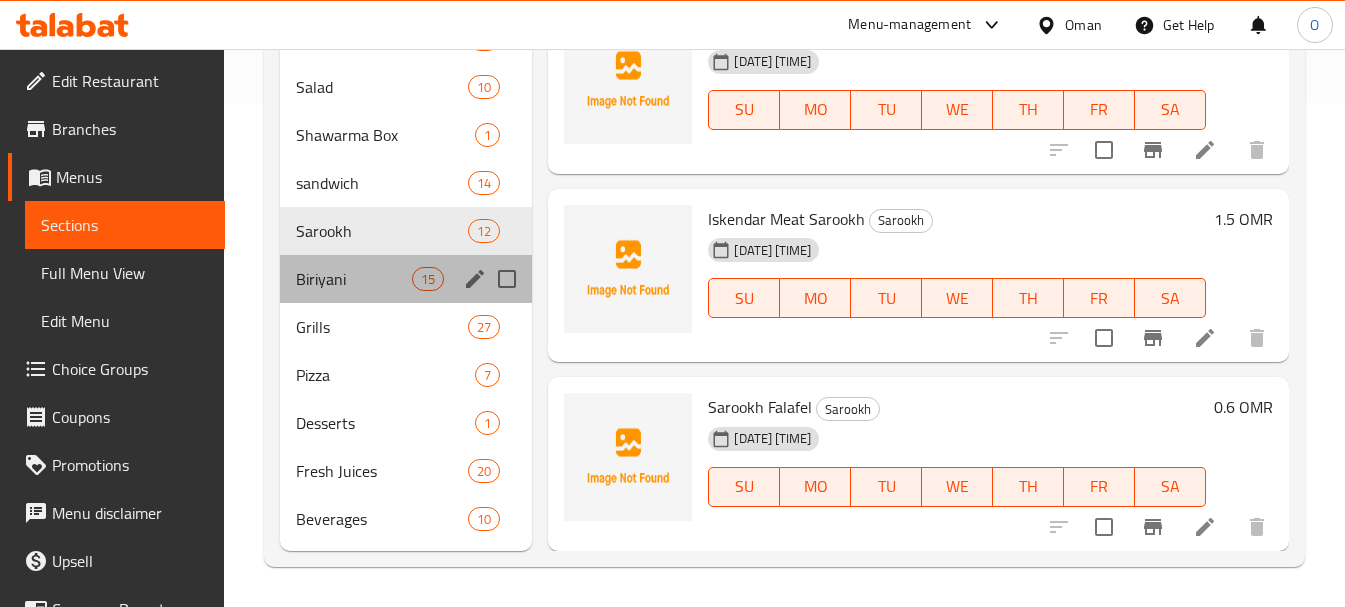 click on "Biriyani 15" at bounding box center [406, 279] 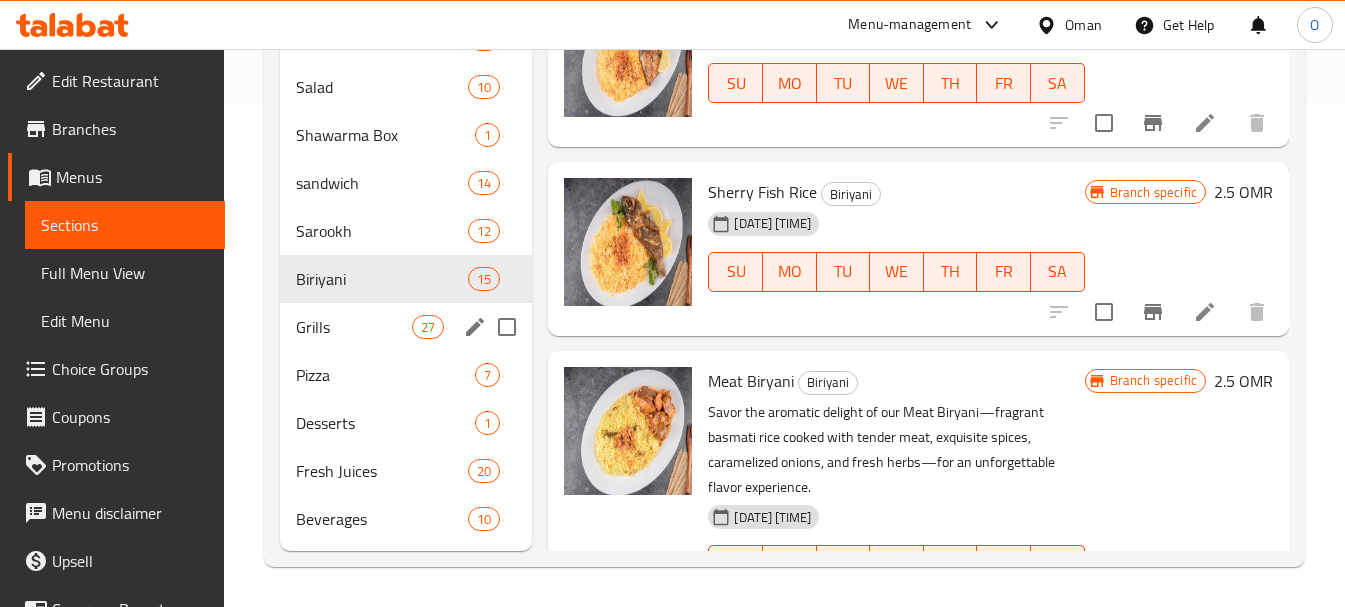 click on "Grills 27" at bounding box center [406, 327] 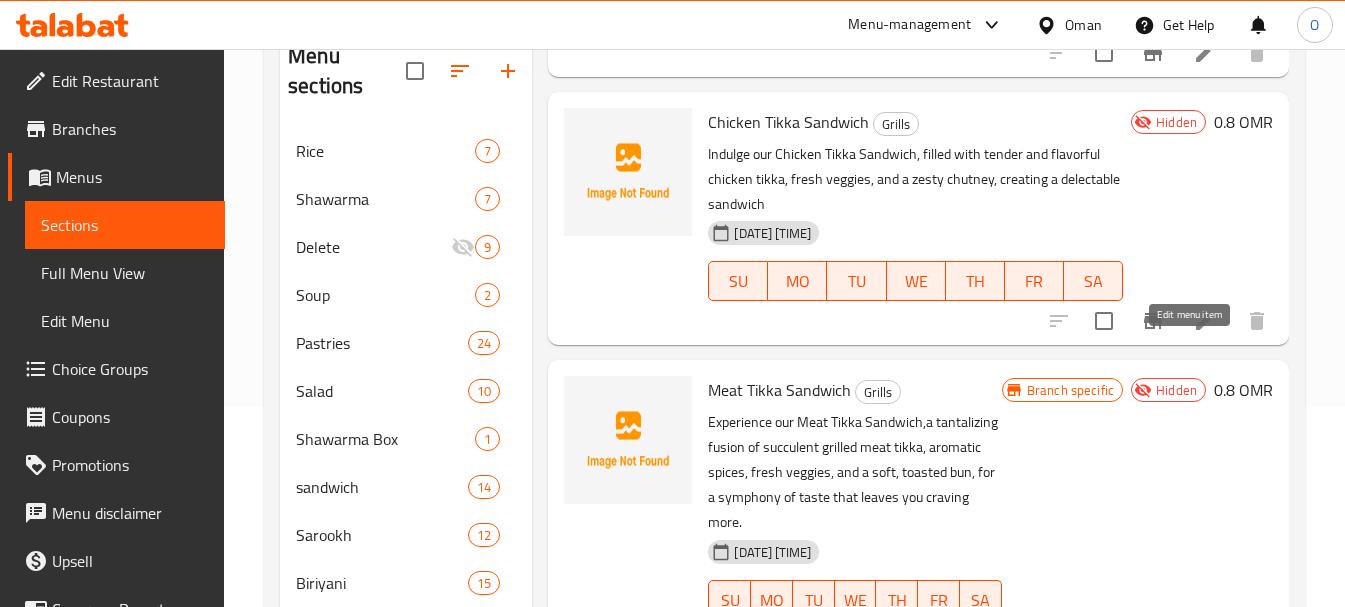 click 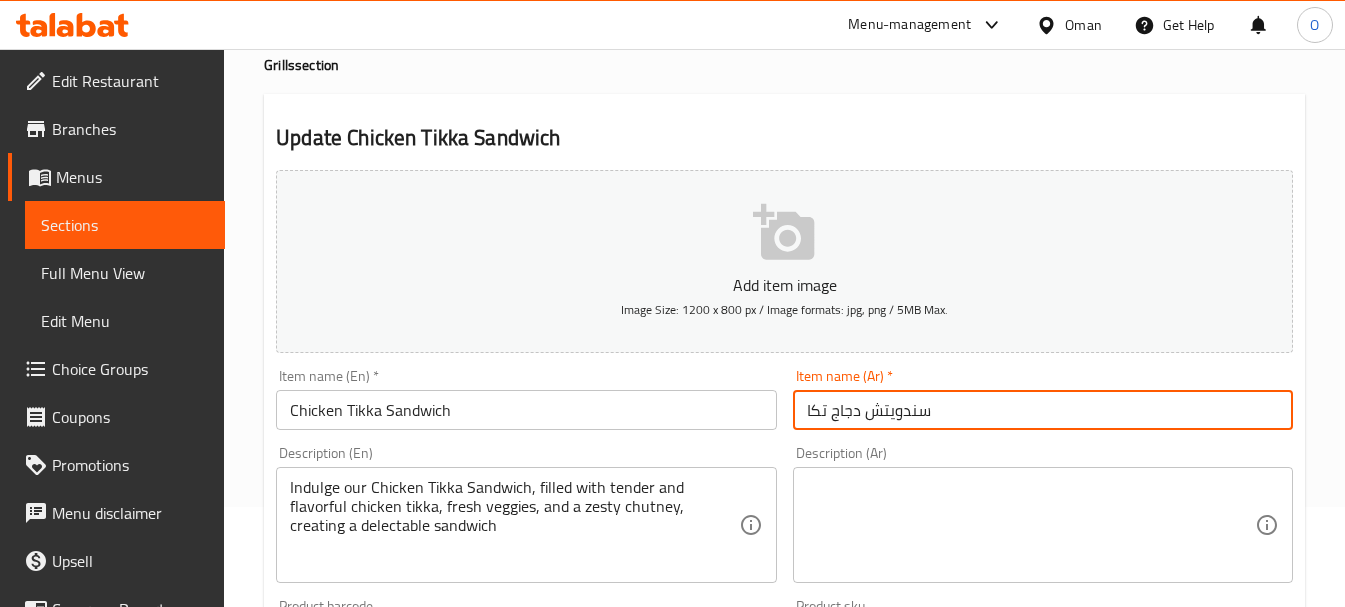 click on "سندويتش دجاج تكا" at bounding box center (1043, 410) 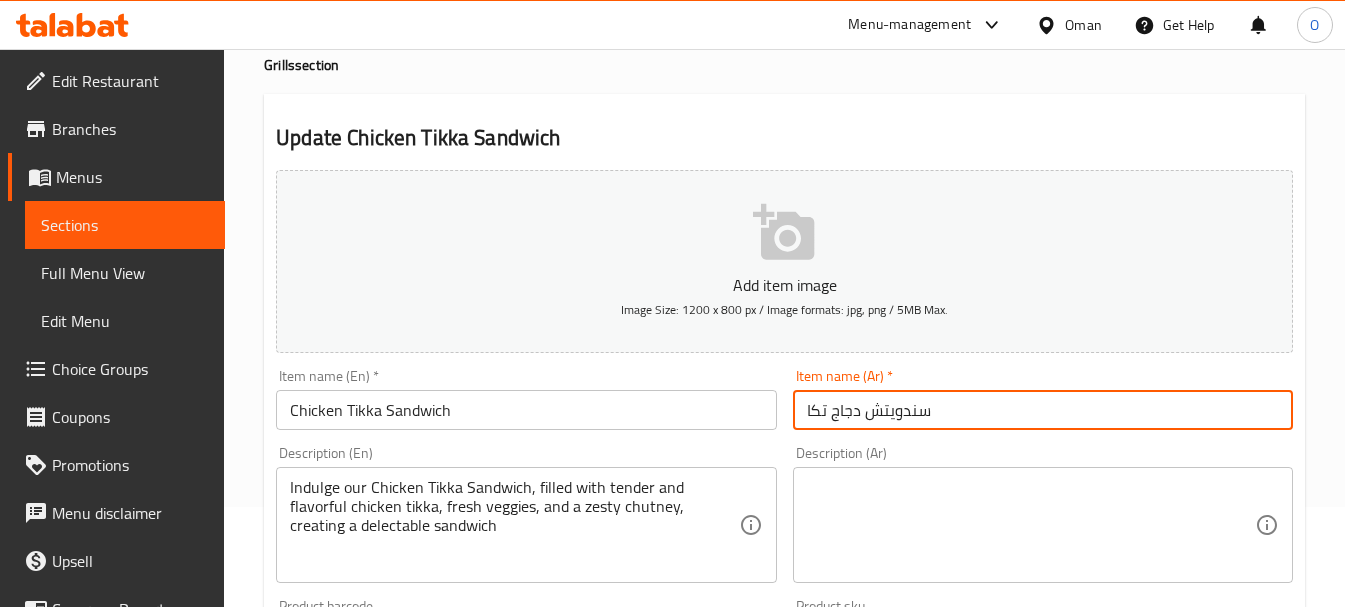 click on "سندويتش دجاج تكا" at bounding box center (1043, 410) 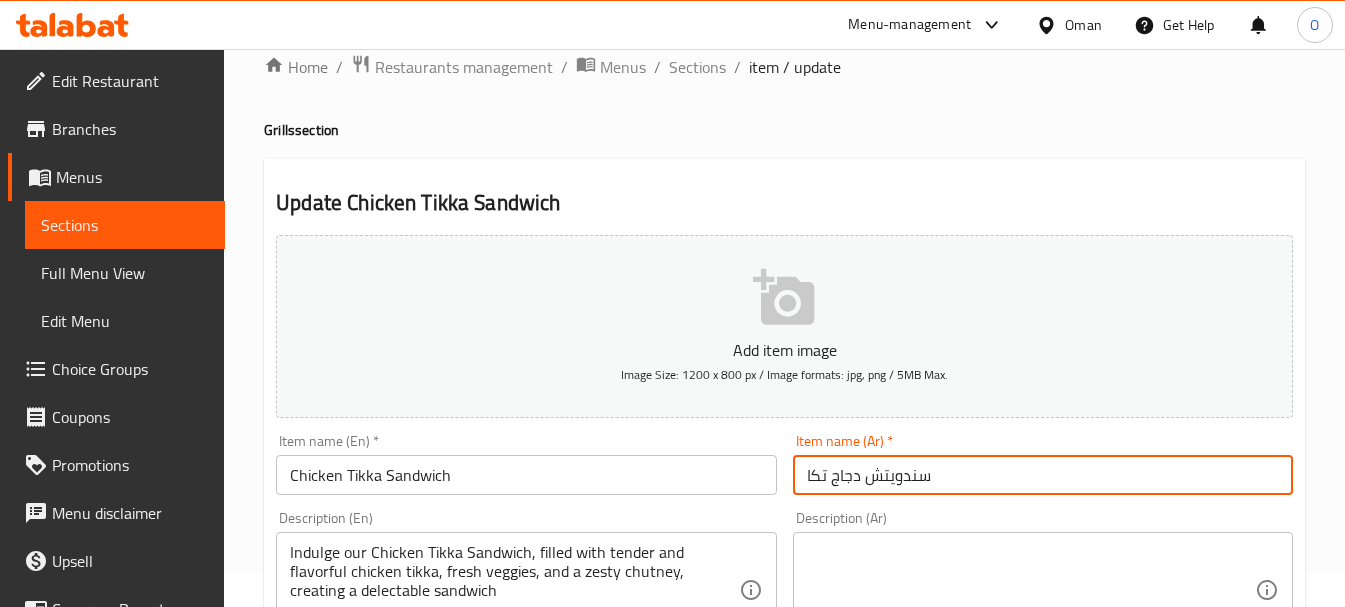 scroll, scrollTop: 0, scrollLeft: 0, axis: both 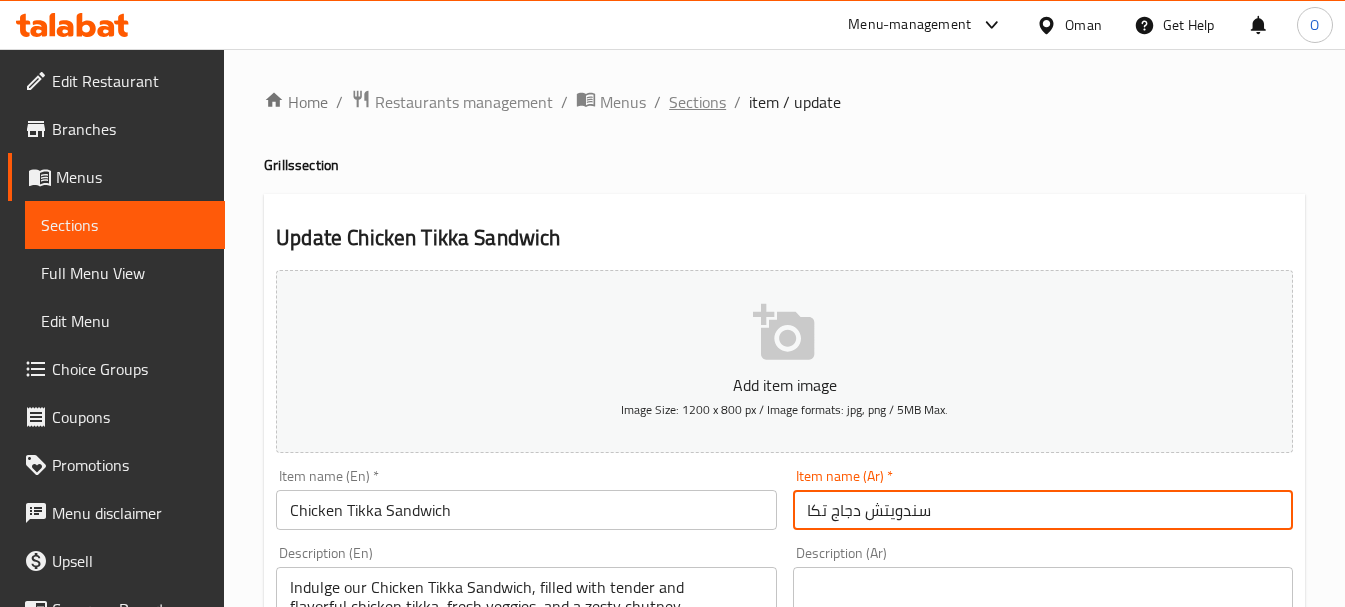 click on "Sections" at bounding box center (697, 102) 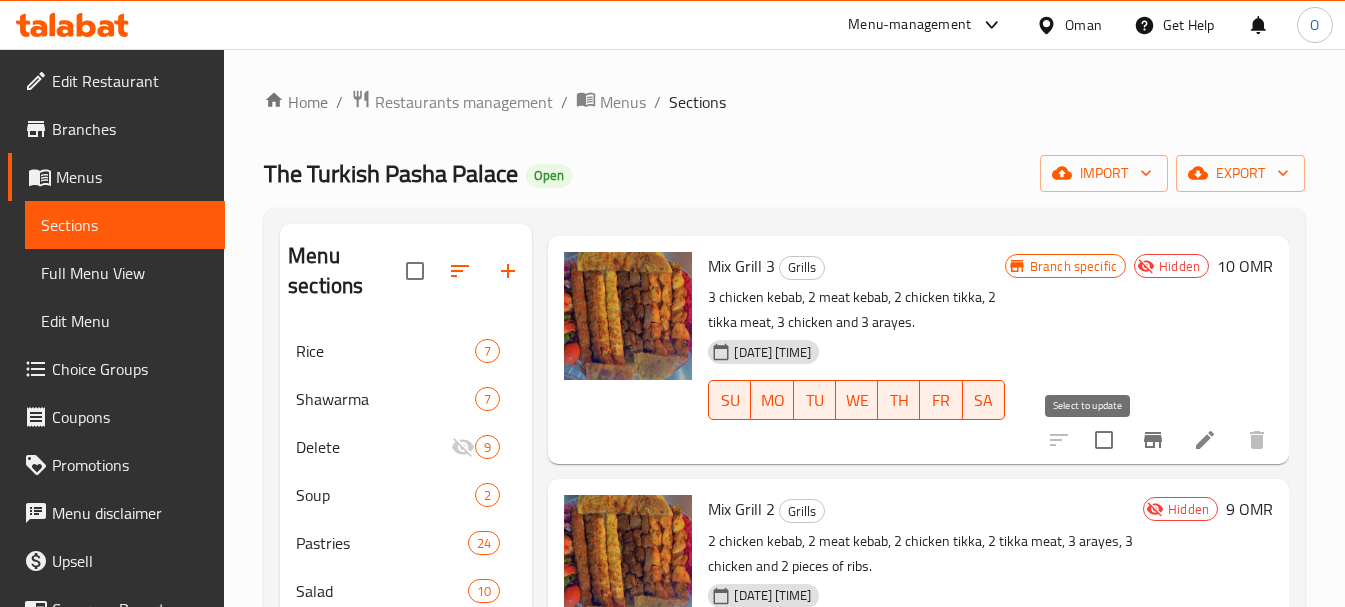 scroll, scrollTop: 5303, scrollLeft: 0, axis: vertical 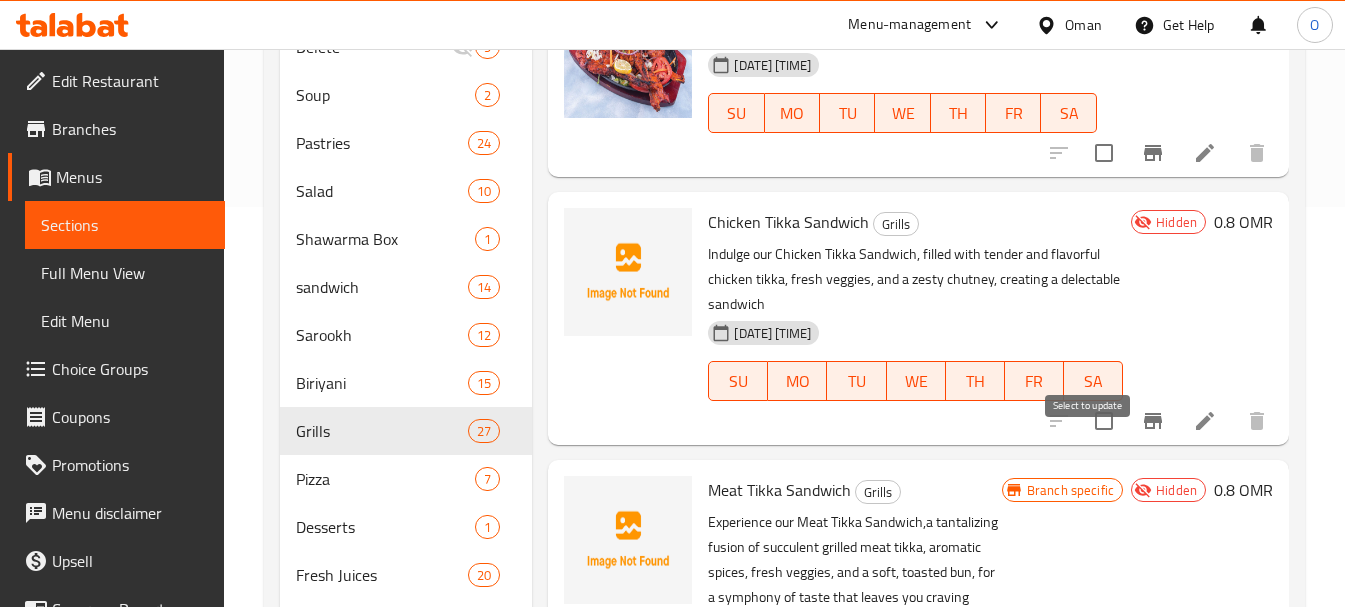 click at bounding box center [1104, 421] 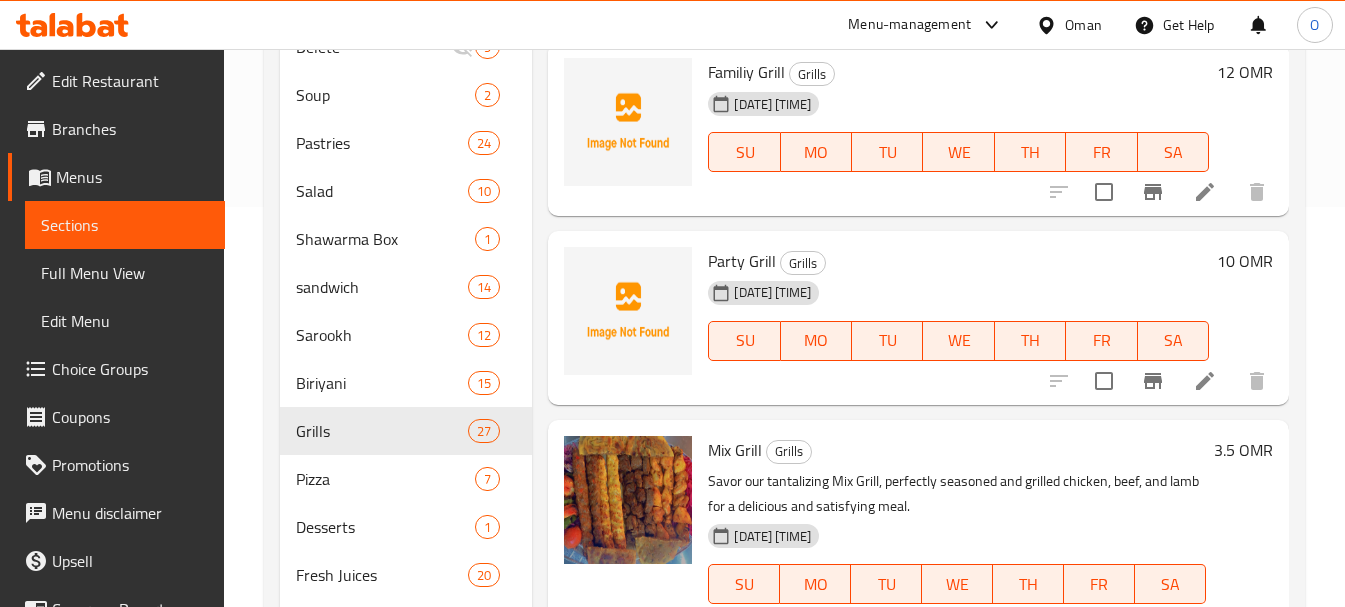 scroll, scrollTop: 0, scrollLeft: 0, axis: both 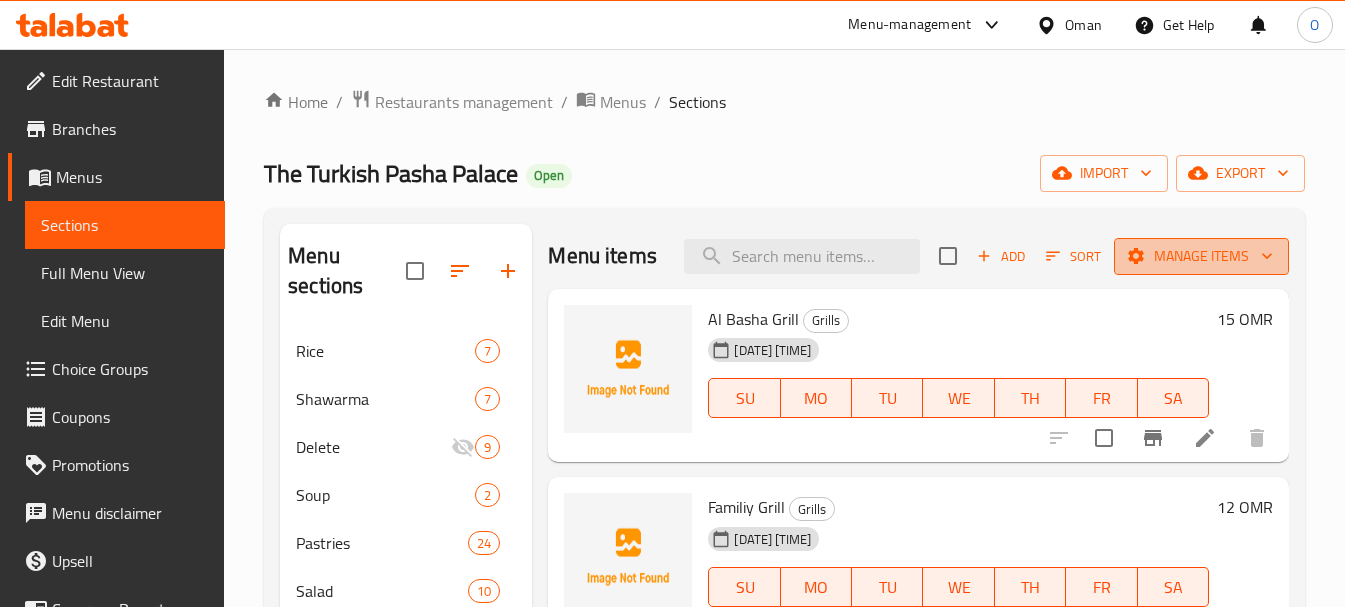 click on "Manage items" at bounding box center [1201, 256] 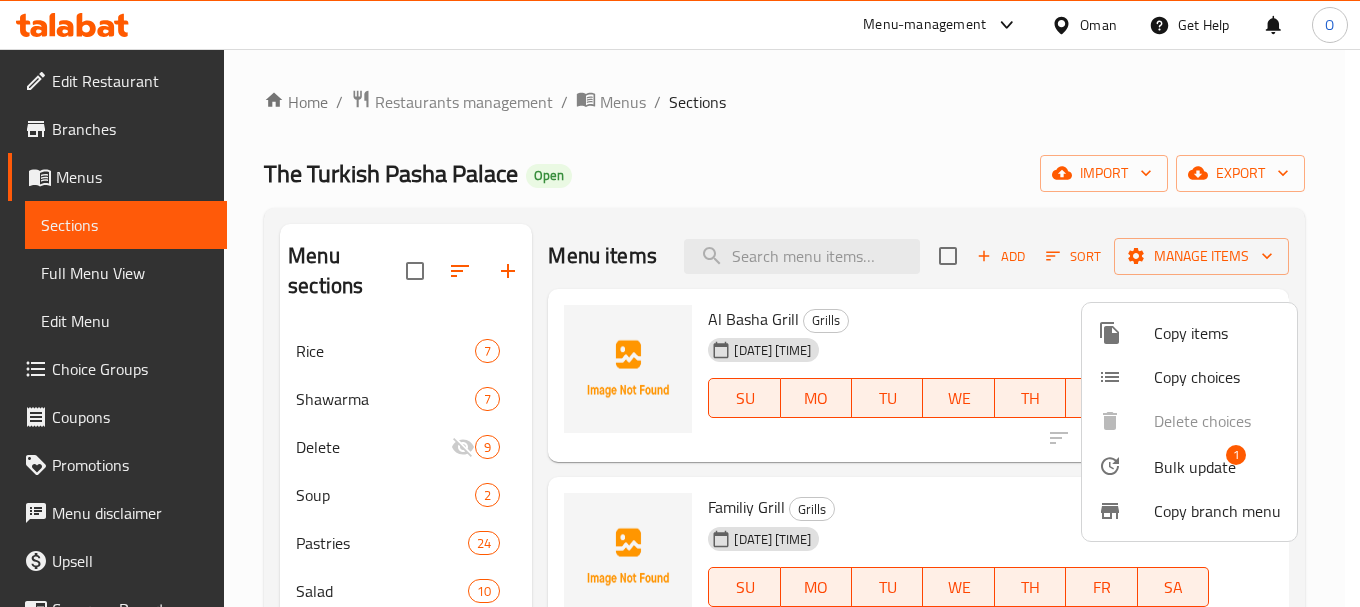 click on "Bulk update 1" at bounding box center (1189, 466) 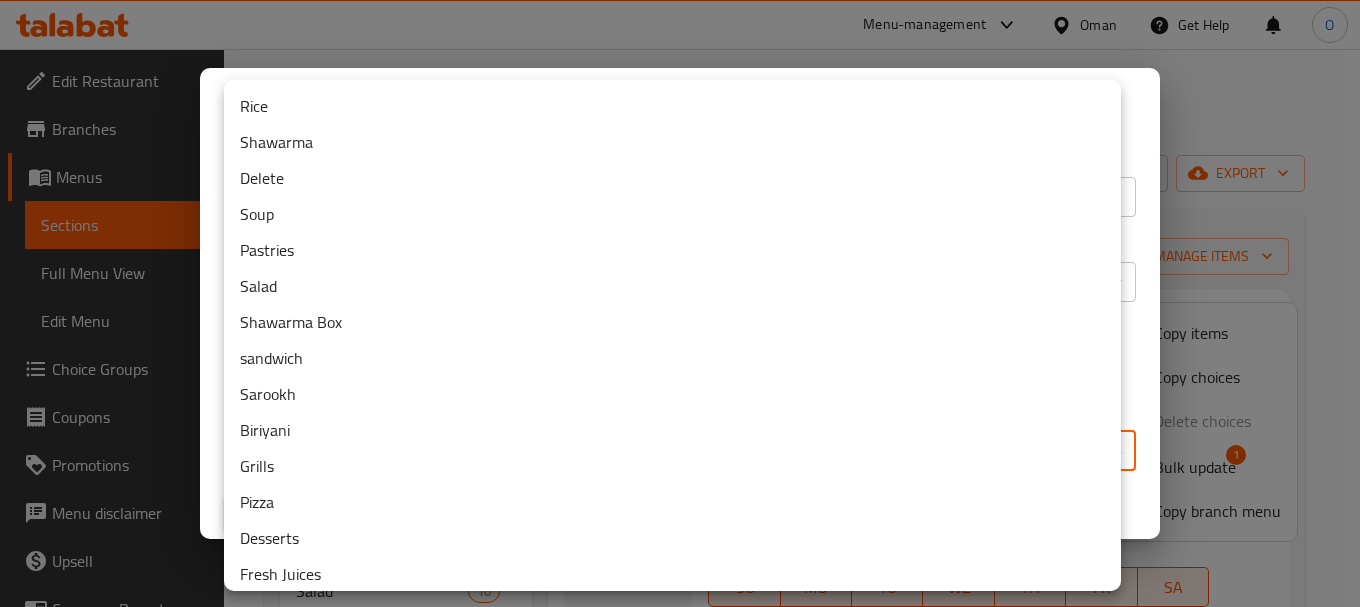 click on "​ Menu-management Oman Get Help O   Edit Restaurant   Branches   Menus   Sections   Full Menu View   Edit Menu   Choice Groups   Coupons   Promotions   Menu disclaimer   Upsell   Coverage Report   Grocery Checklist  Version:    1.0.0  Get support on:    Support.OpsPlatform Home / Restaurants management / Menus / Sections The Turkish Pasha Palace Open import export Menu sections Rice 7 Shawarma  7 Delete 9 Soup 2 Pastries 24 Salad 10 Shawarma Box  1 sandwich  14 Sarookh  12 Biriyani 15 Grills 27 Pizza 7 Desserts 1 Fresh Juices 20 Beverages 10 Menu items Add Sort Manage items Al Basha Grill    Grills 06-08-2025 06:27 PM SU MO TU WE TH FR SA 15   OMR Familiy Grill    Grills 06-08-2025 06:28 PM SU MO TU WE TH FR SA 12   OMR Party Grill    Grills 06-08-2025 06:28 PM SU MO TU WE TH FR SA 10   OMR Mix Grill   Grills Savor our tantalizing Mix Grill, perfectly seasoned and grilled chicken, beef, and lamb for a delicious and satisfying meal. 12-07-2023 08:40 AM SU MO TU WE TH FR SA 3.5   OMR Grills    Grills SU MO TU" at bounding box center (680, 328) 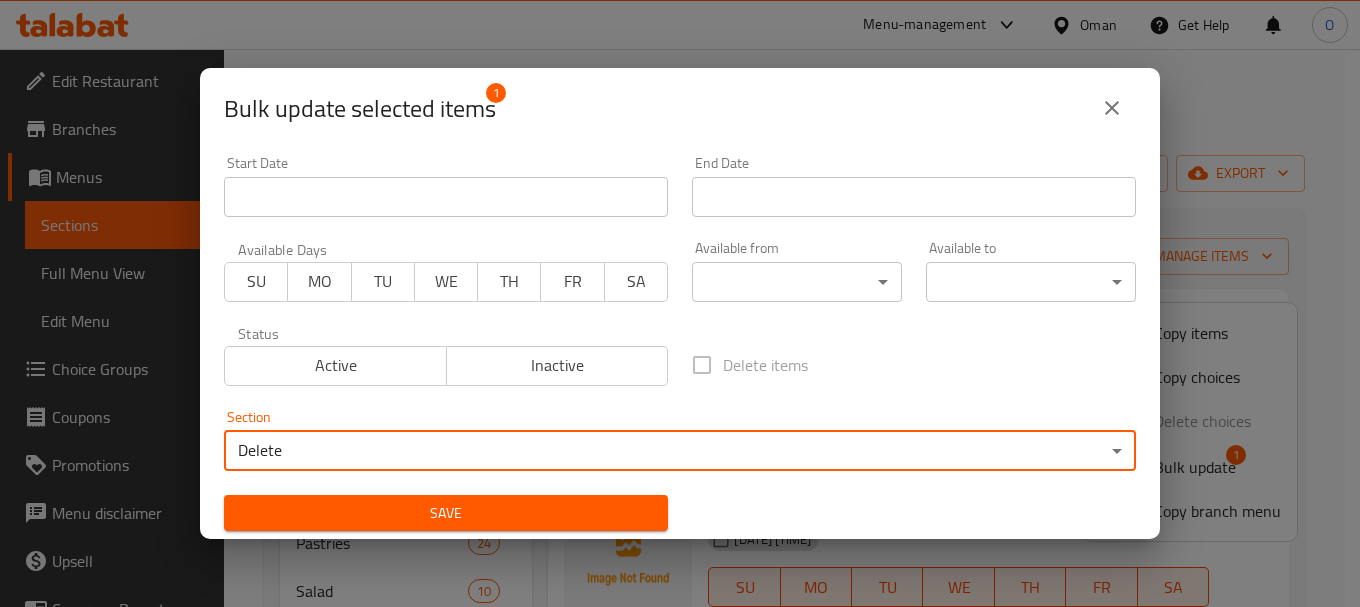 click on "Save" at bounding box center (446, 513) 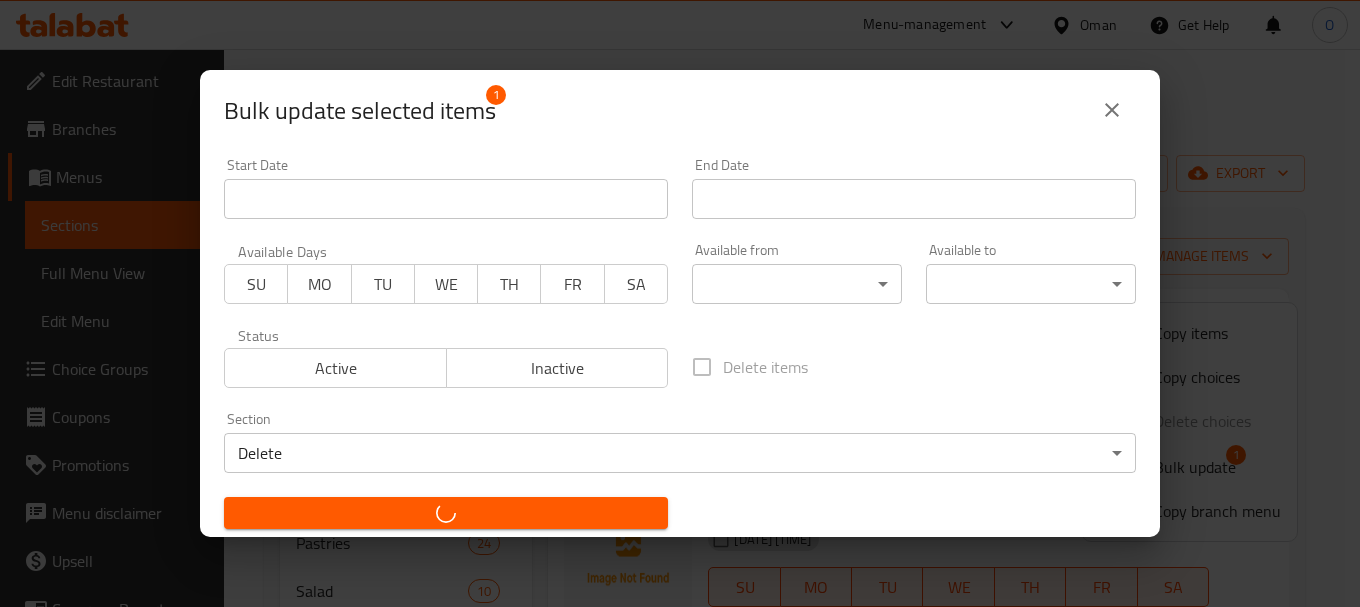 checkbox on "false" 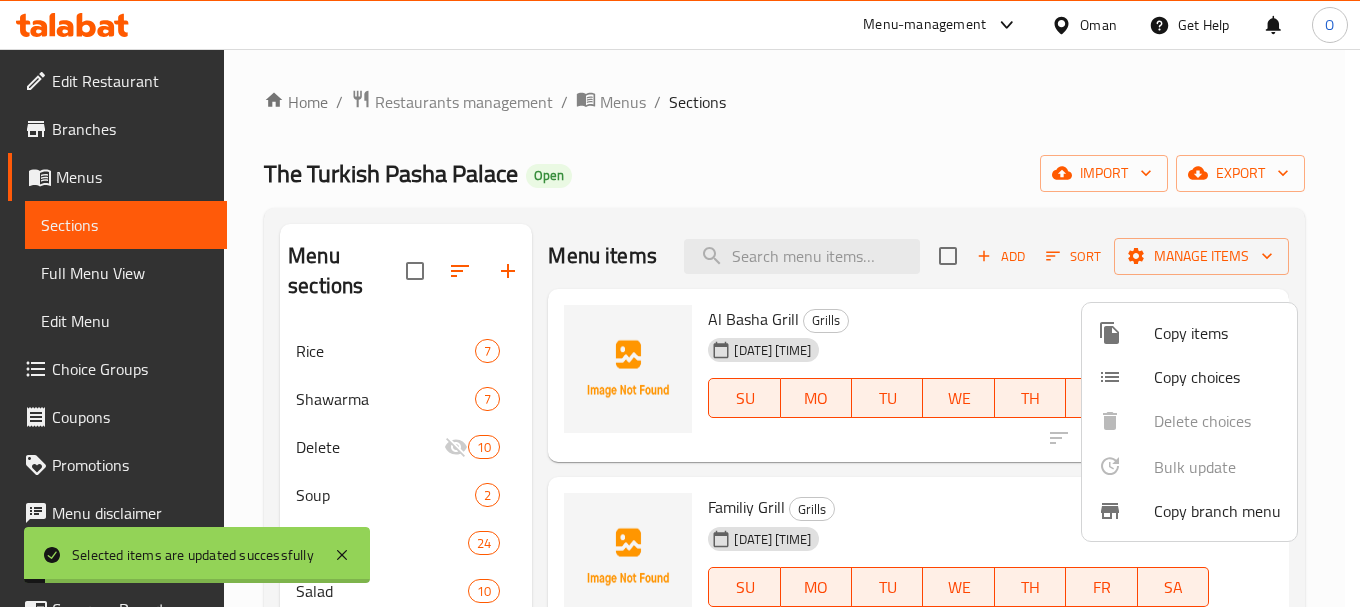 click at bounding box center [680, 303] 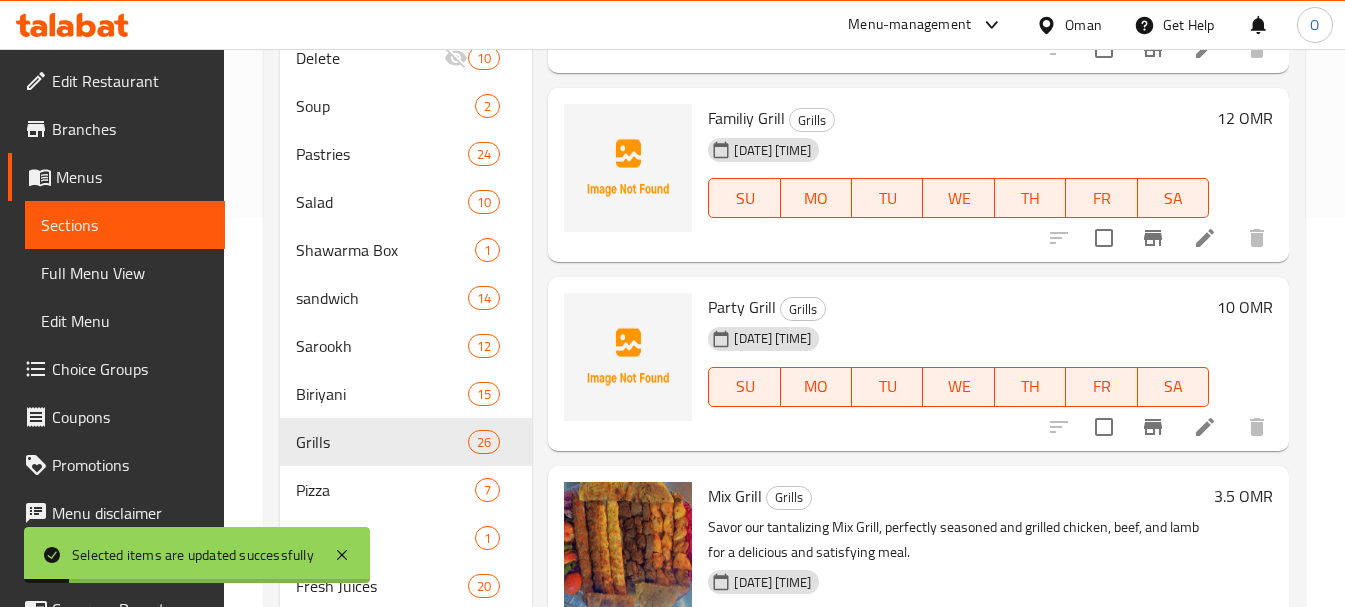 scroll, scrollTop: 400, scrollLeft: 0, axis: vertical 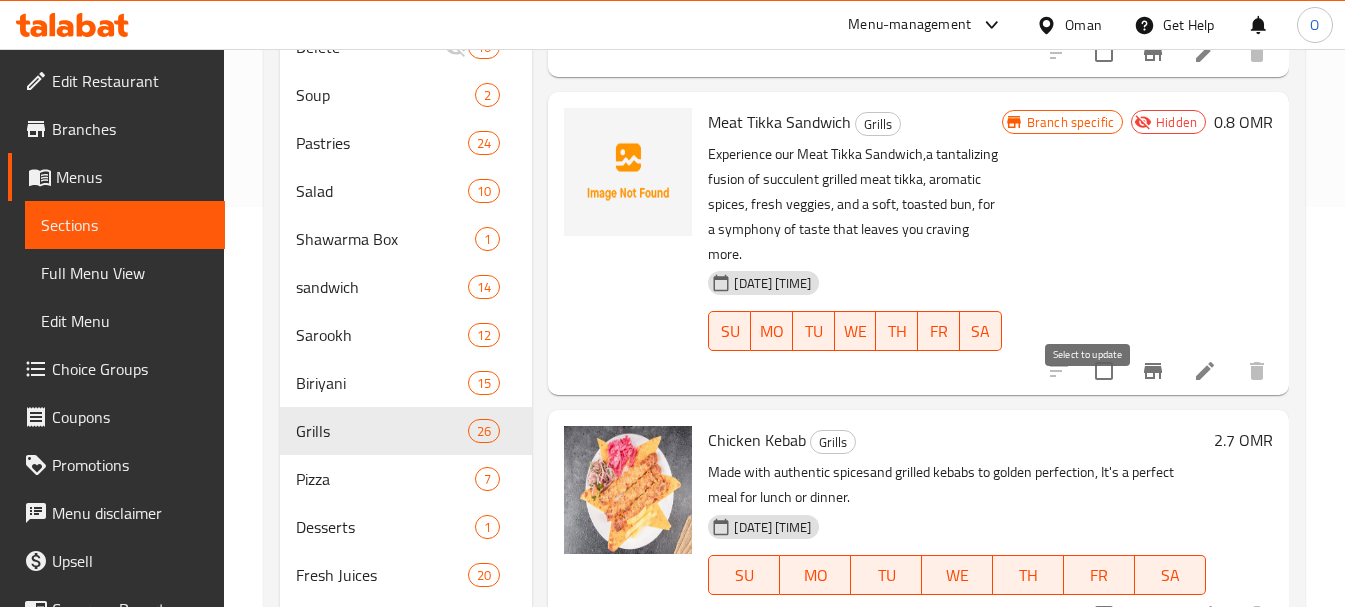click at bounding box center (1104, 371) 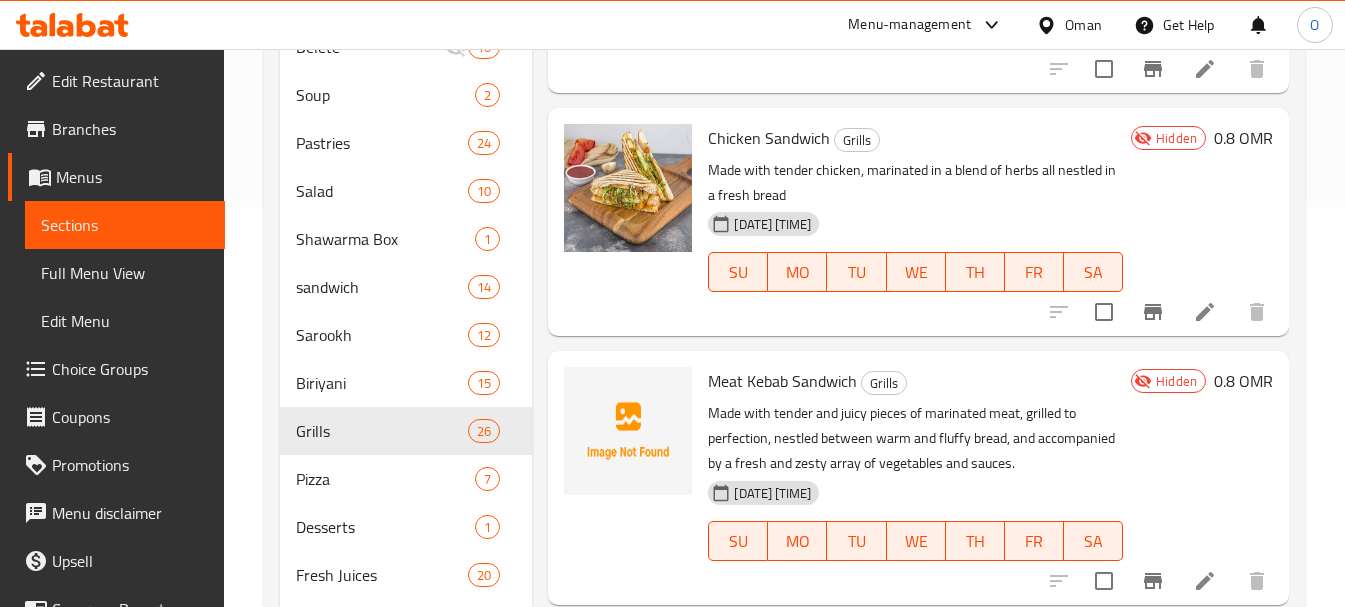 scroll, scrollTop: 3700, scrollLeft: 0, axis: vertical 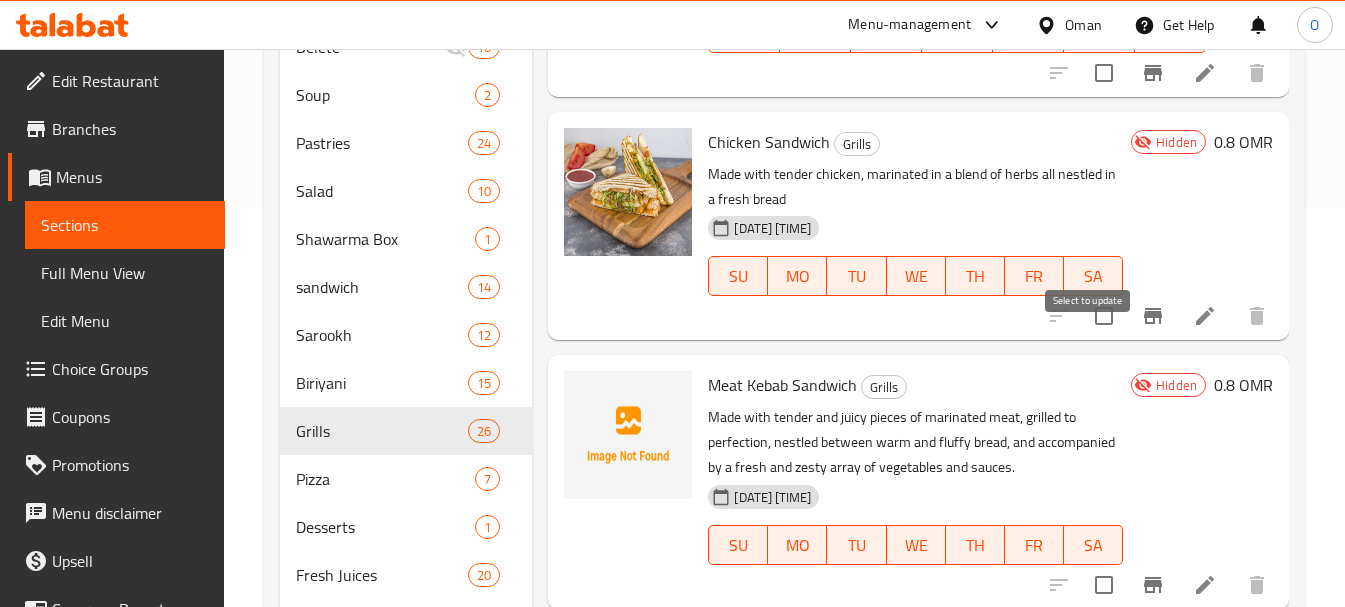 click at bounding box center [1104, 316] 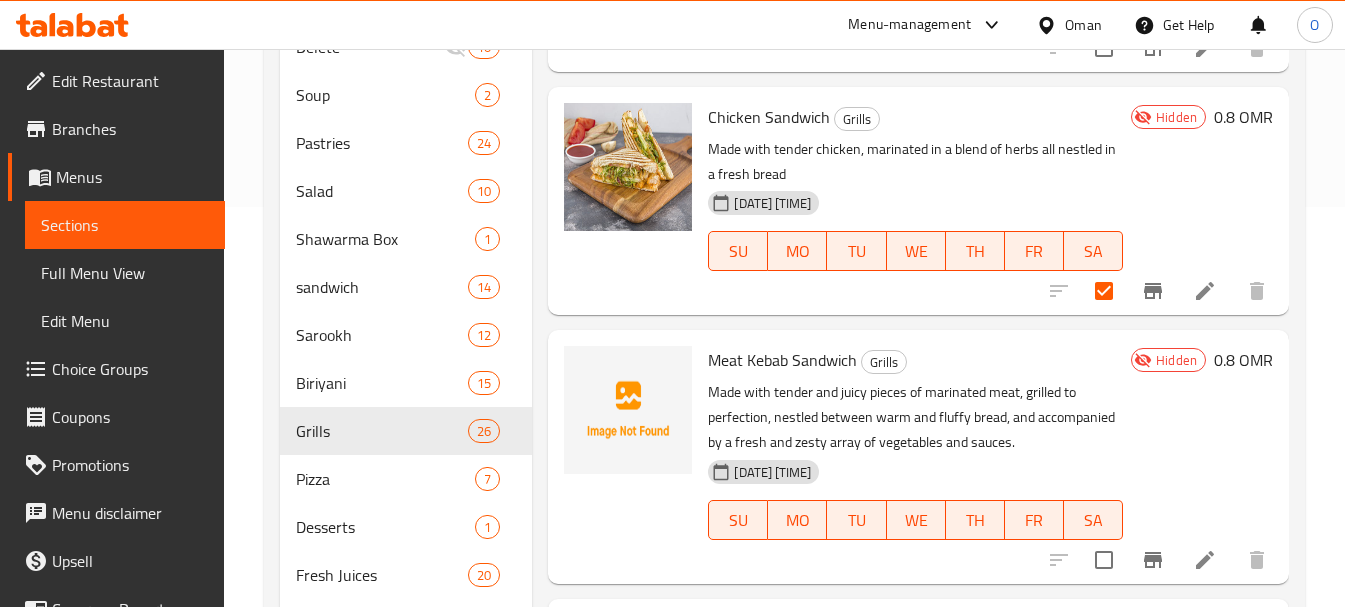 scroll, scrollTop: 4000, scrollLeft: 0, axis: vertical 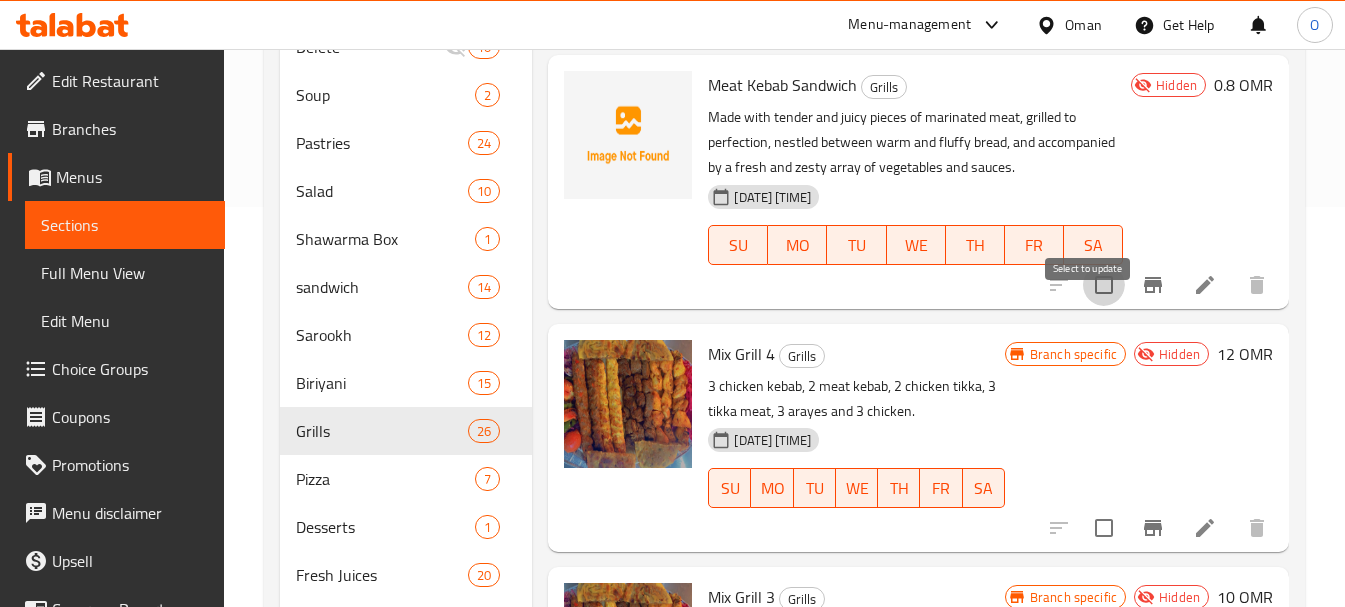 click at bounding box center [1104, 285] 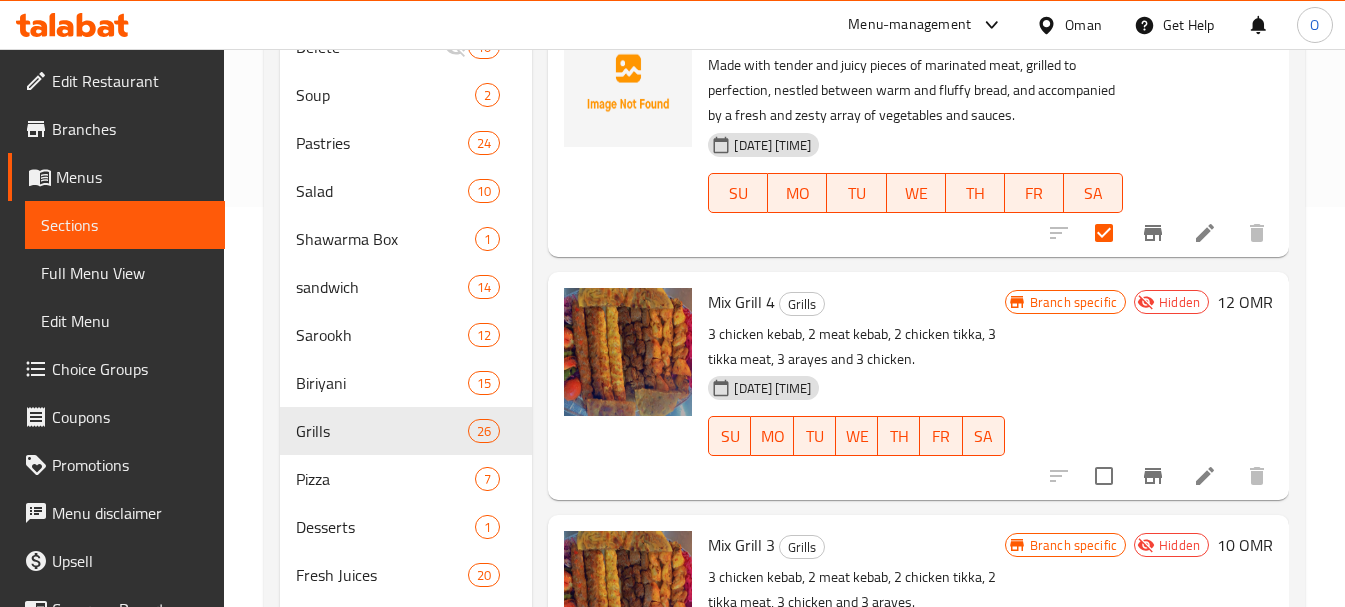 scroll, scrollTop: 4100, scrollLeft: 0, axis: vertical 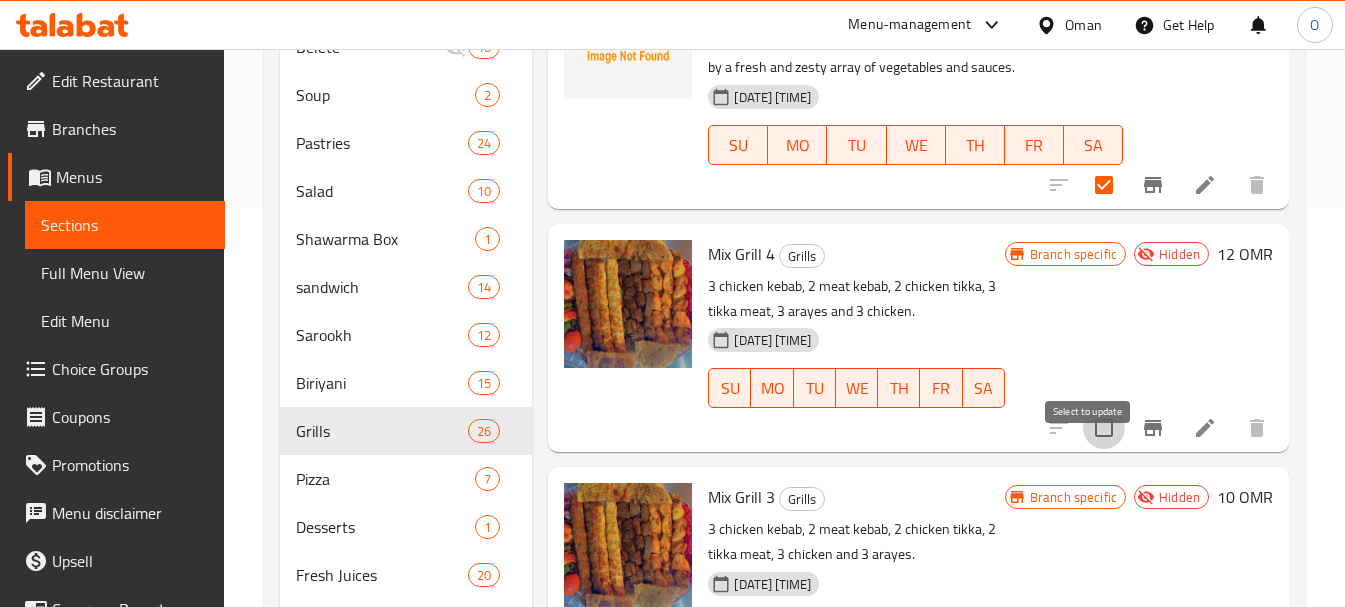 click at bounding box center [1104, 428] 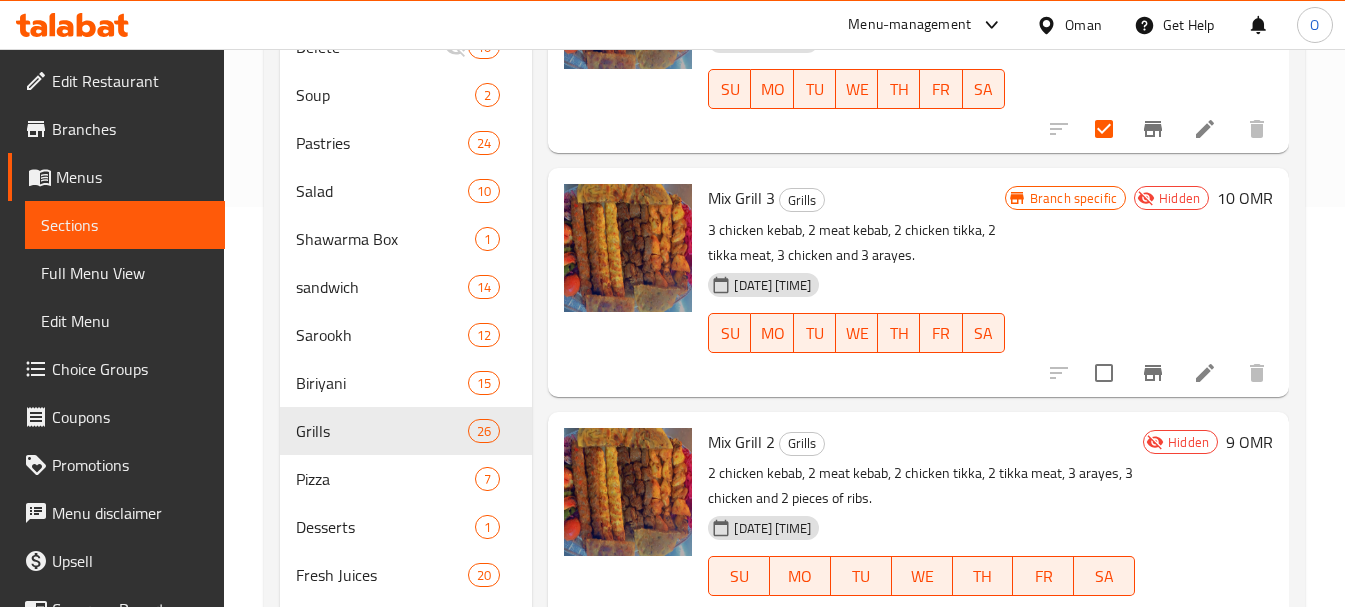 scroll, scrollTop: 4400, scrollLeft: 0, axis: vertical 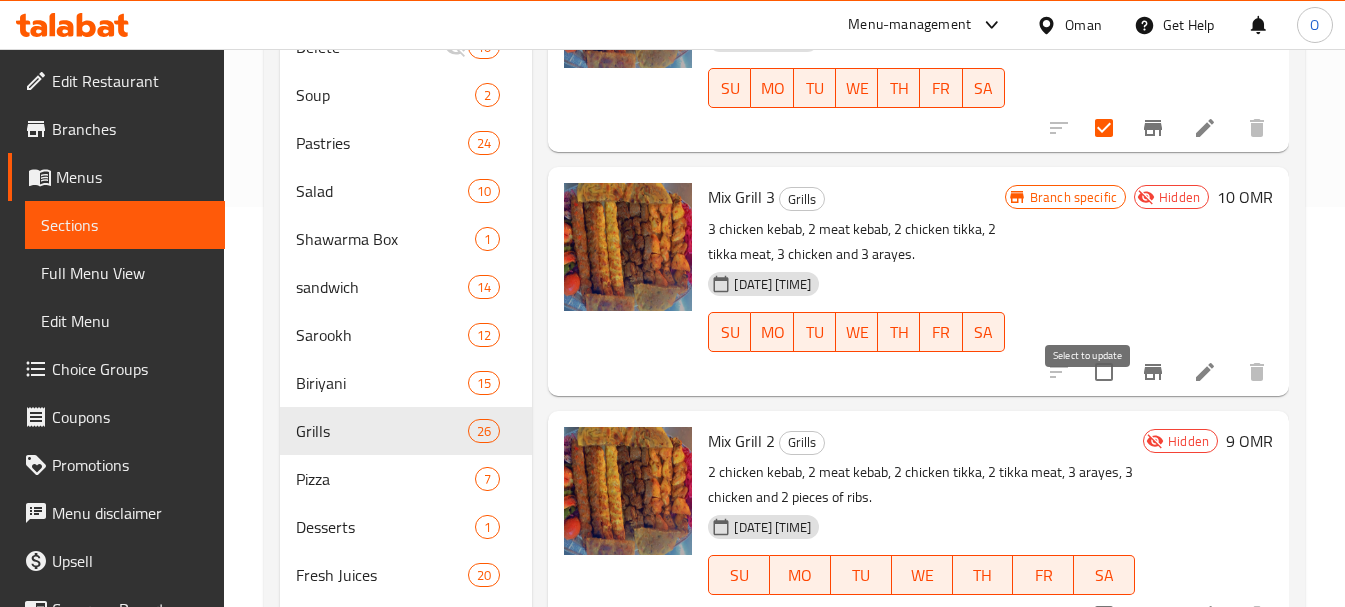 click at bounding box center (1104, 372) 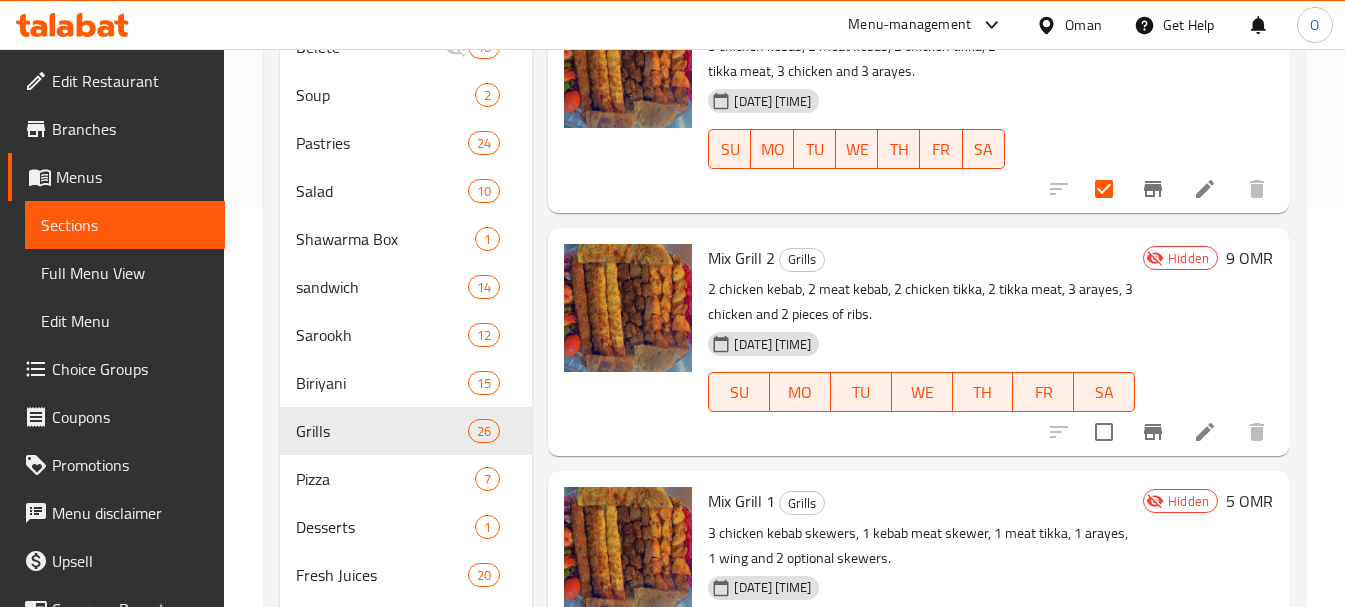 scroll, scrollTop: 4600, scrollLeft: 0, axis: vertical 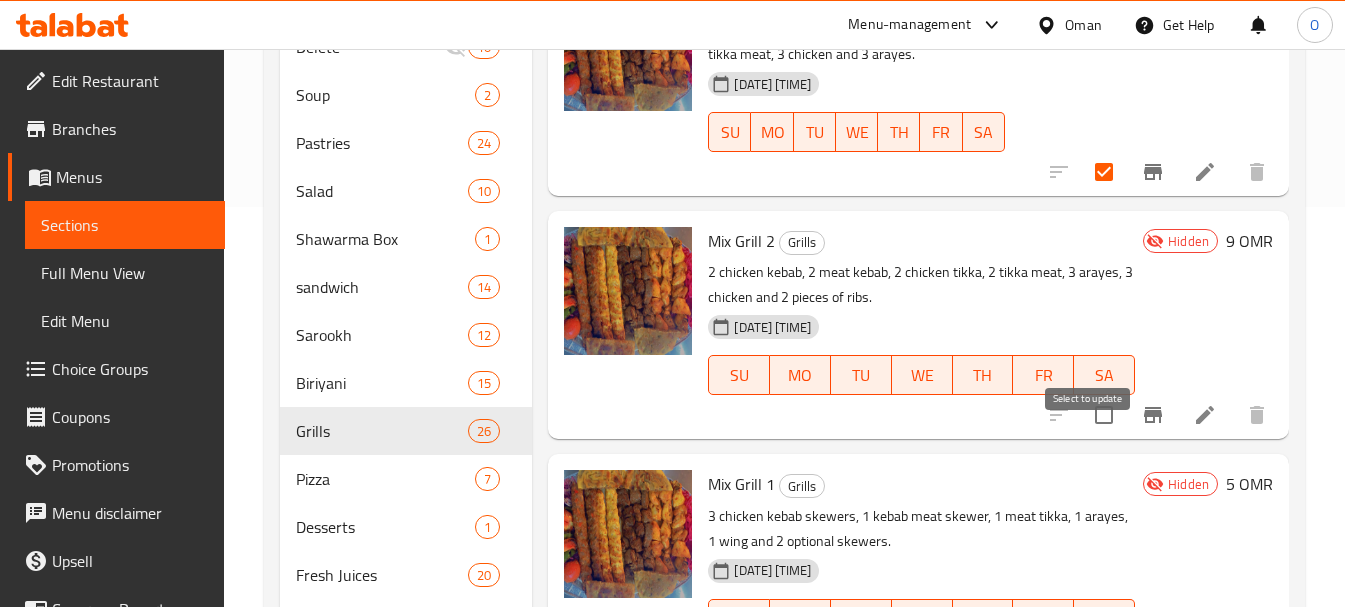 click at bounding box center [1104, 415] 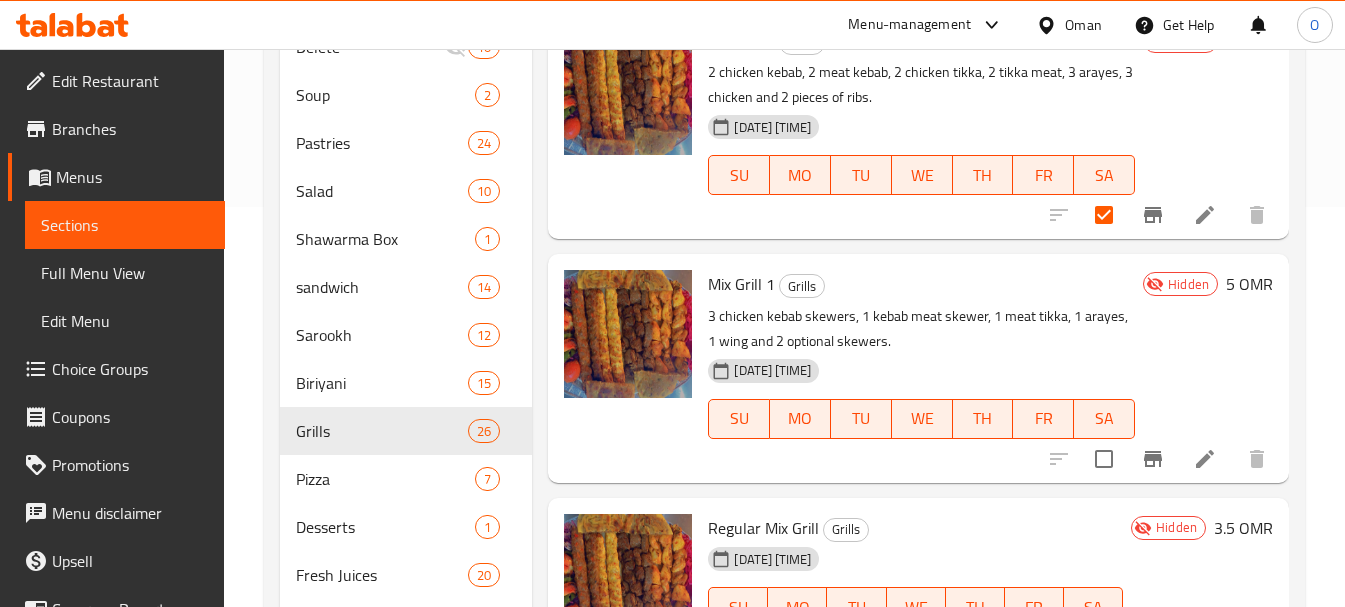 click at bounding box center (1104, 459) 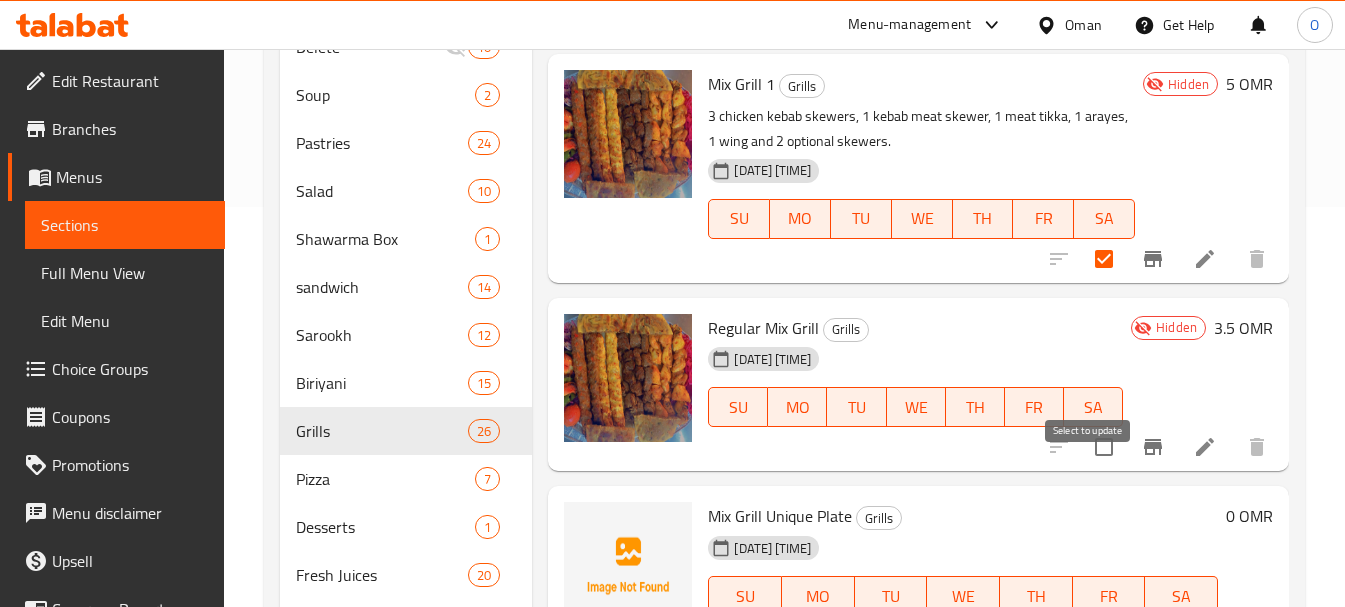 click at bounding box center (1104, 447) 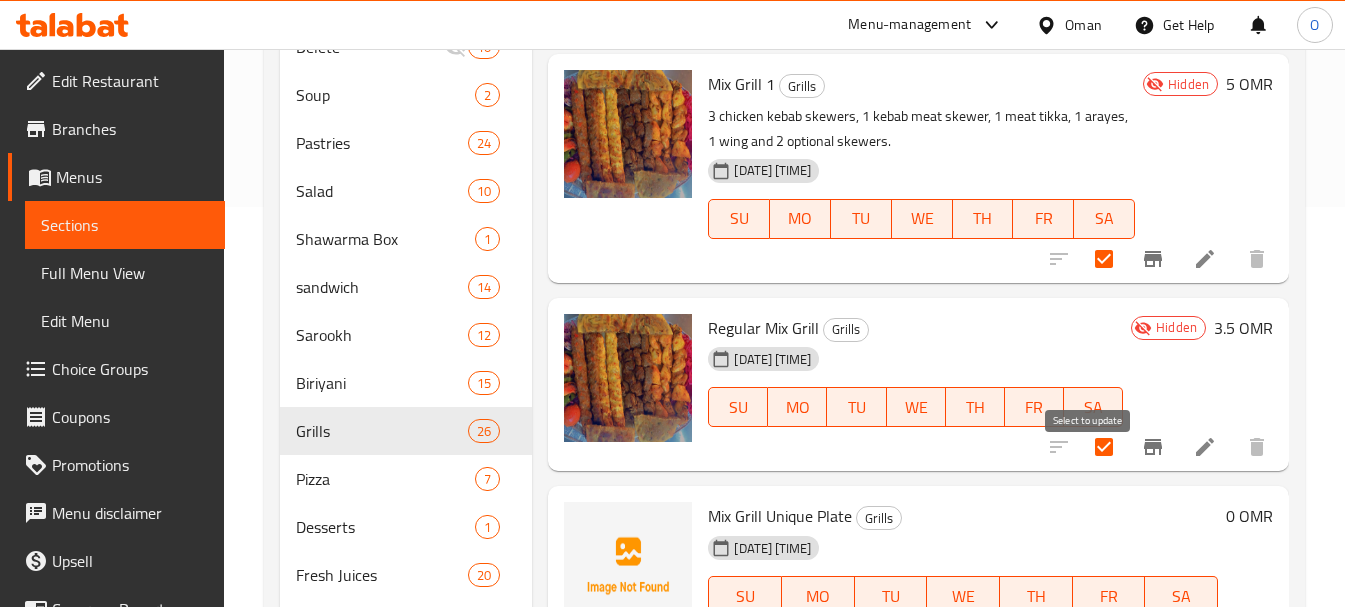 scroll, scrollTop: 5035, scrollLeft: 0, axis: vertical 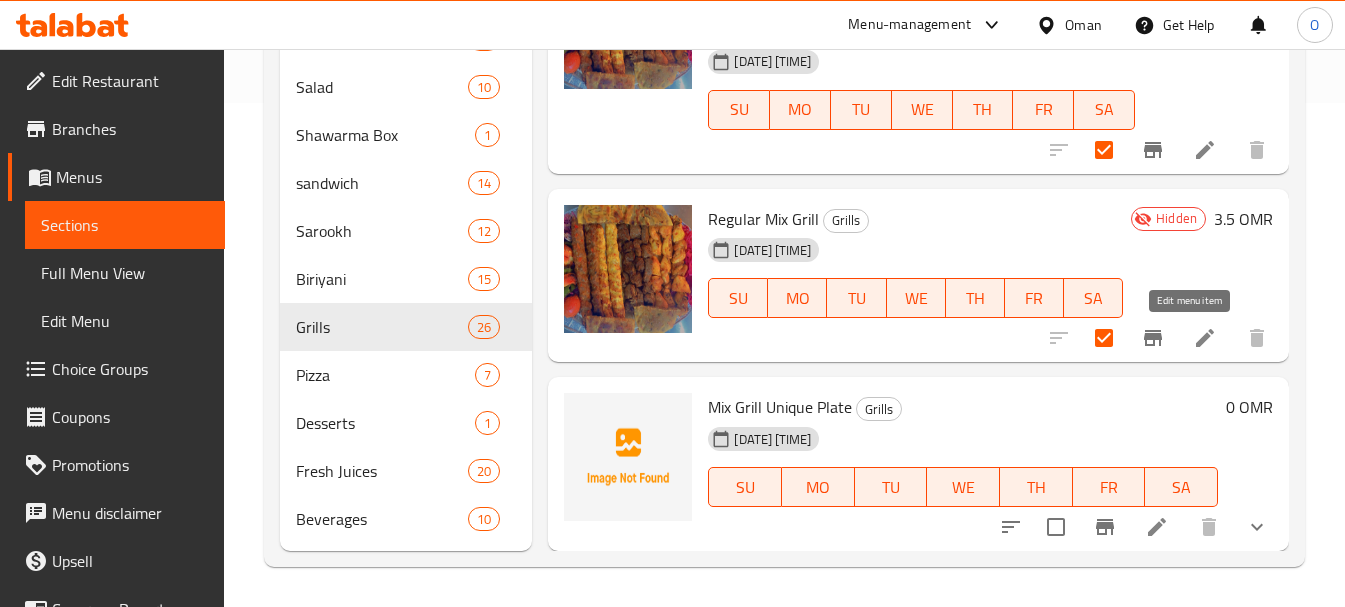 click 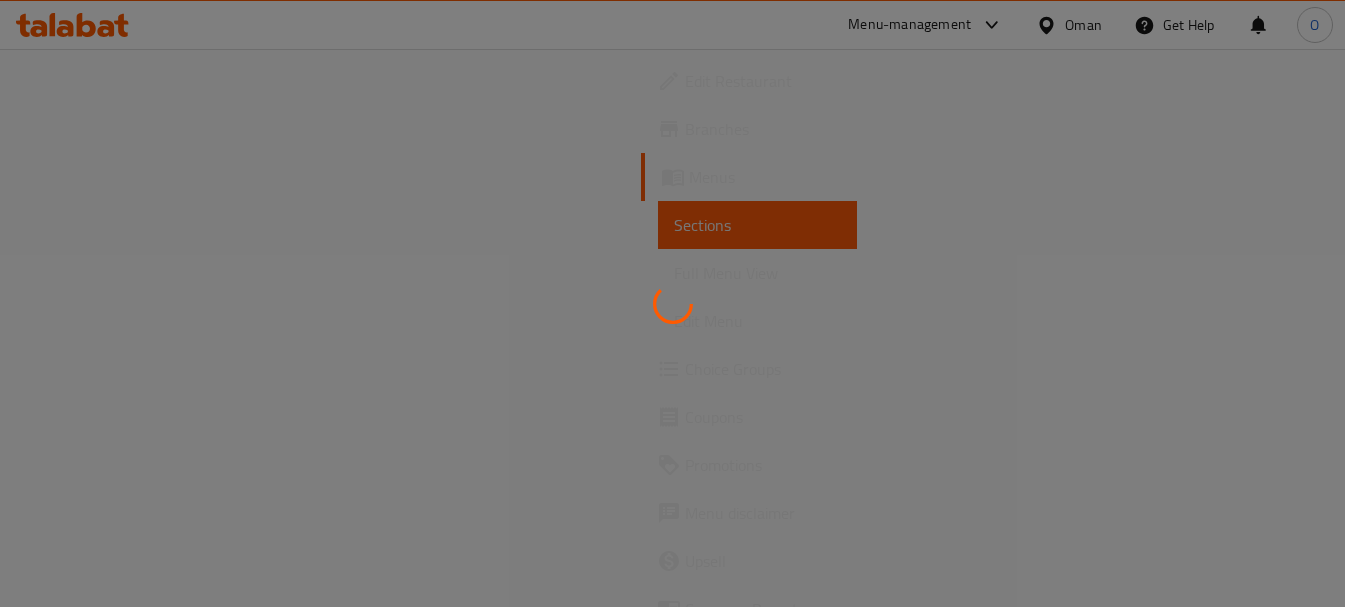 scroll, scrollTop: 0, scrollLeft: 0, axis: both 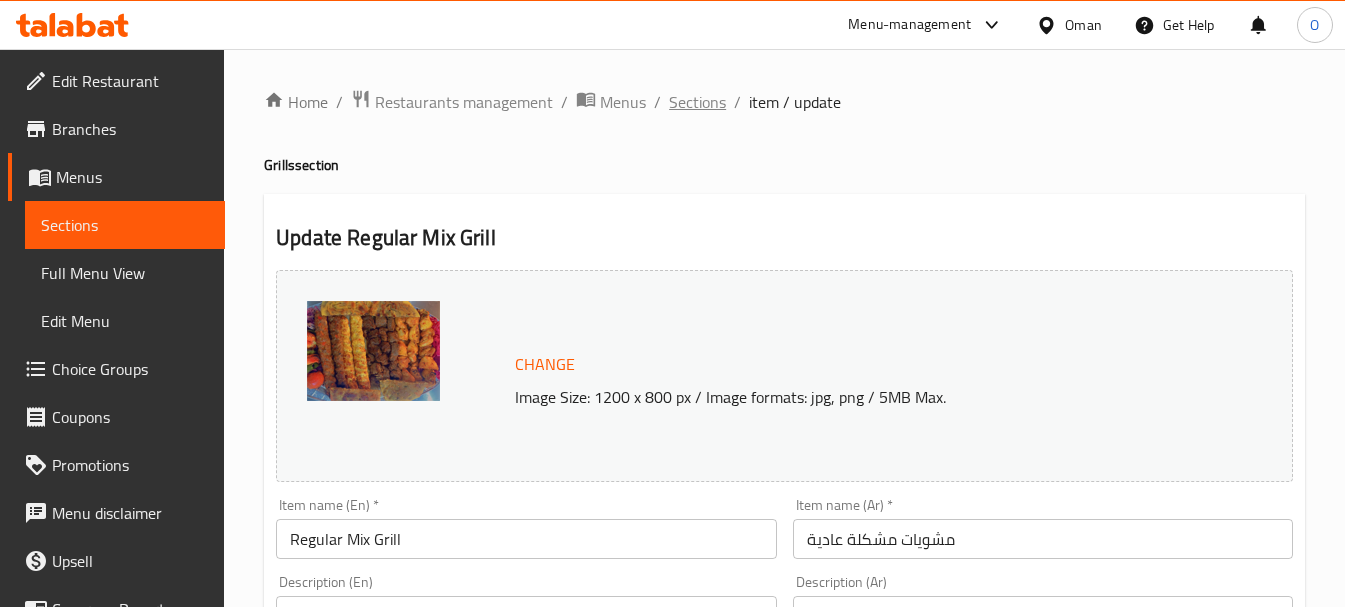 click on "Sections" at bounding box center (697, 102) 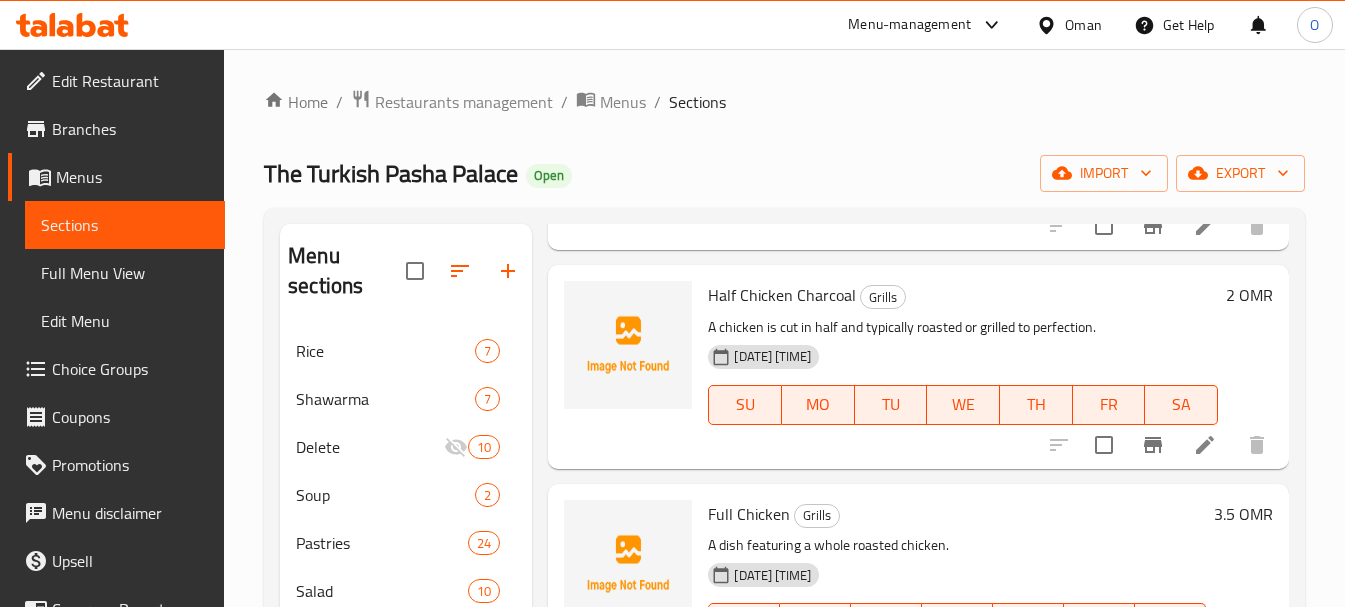 scroll, scrollTop: 3400, scrollLeft: 0, axis: vertical 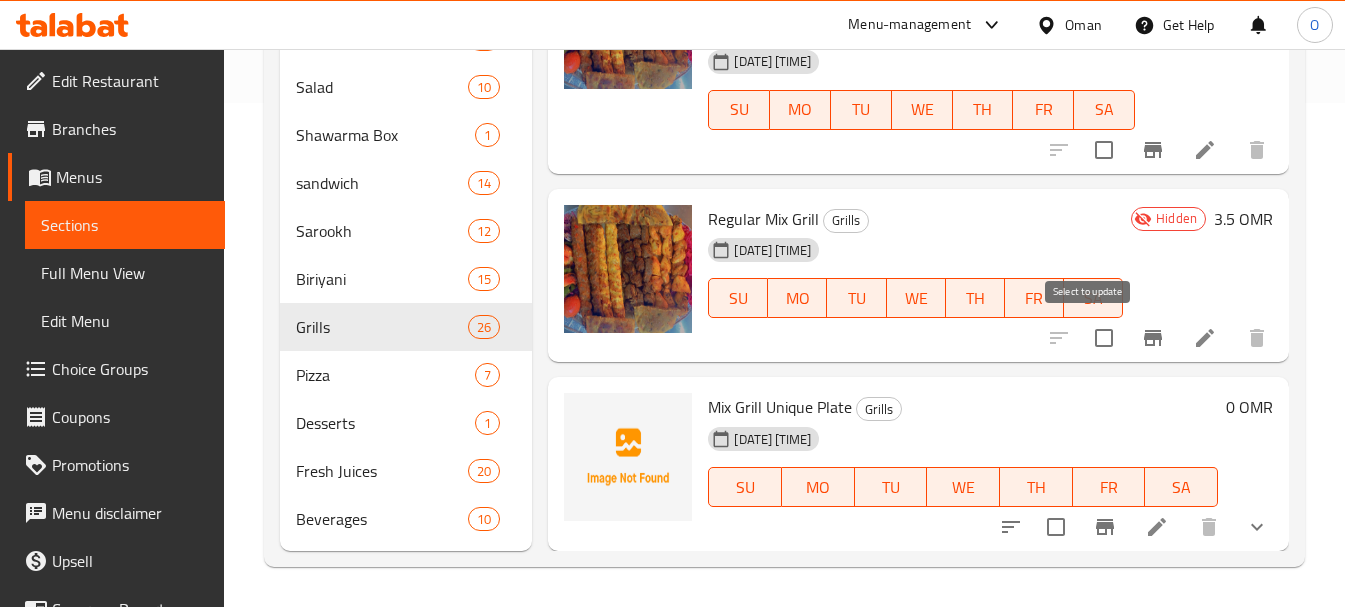click at bounding box center [1104, 338] 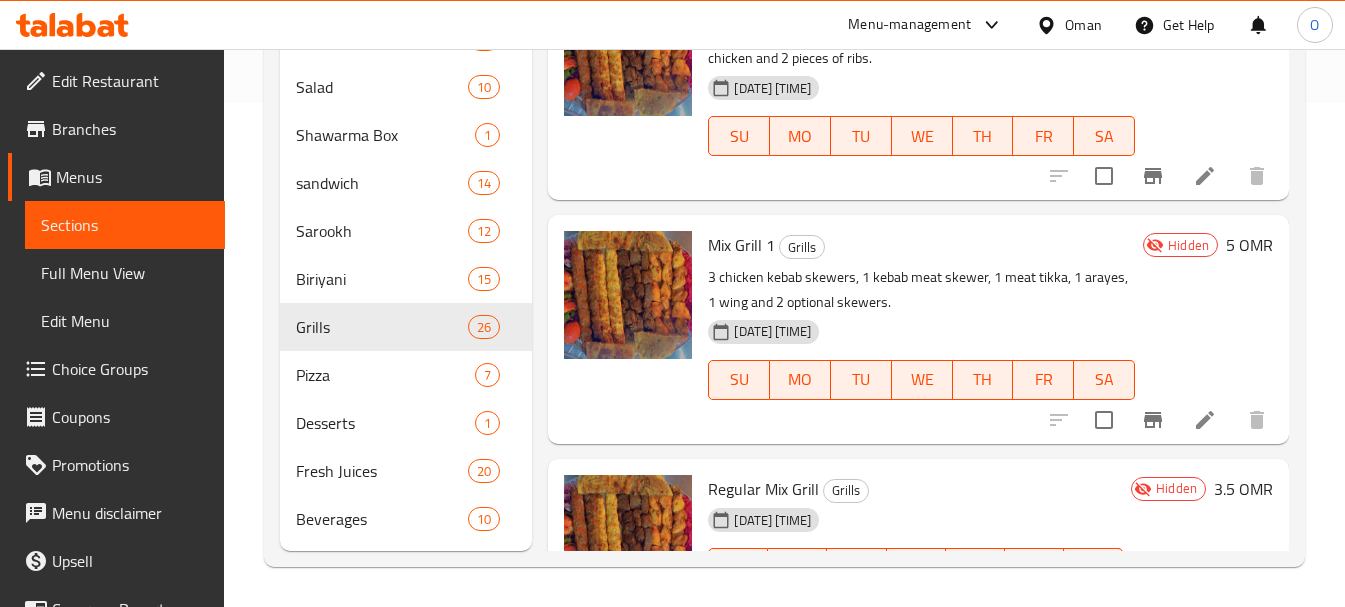 click at bounding box center (1104, 420) 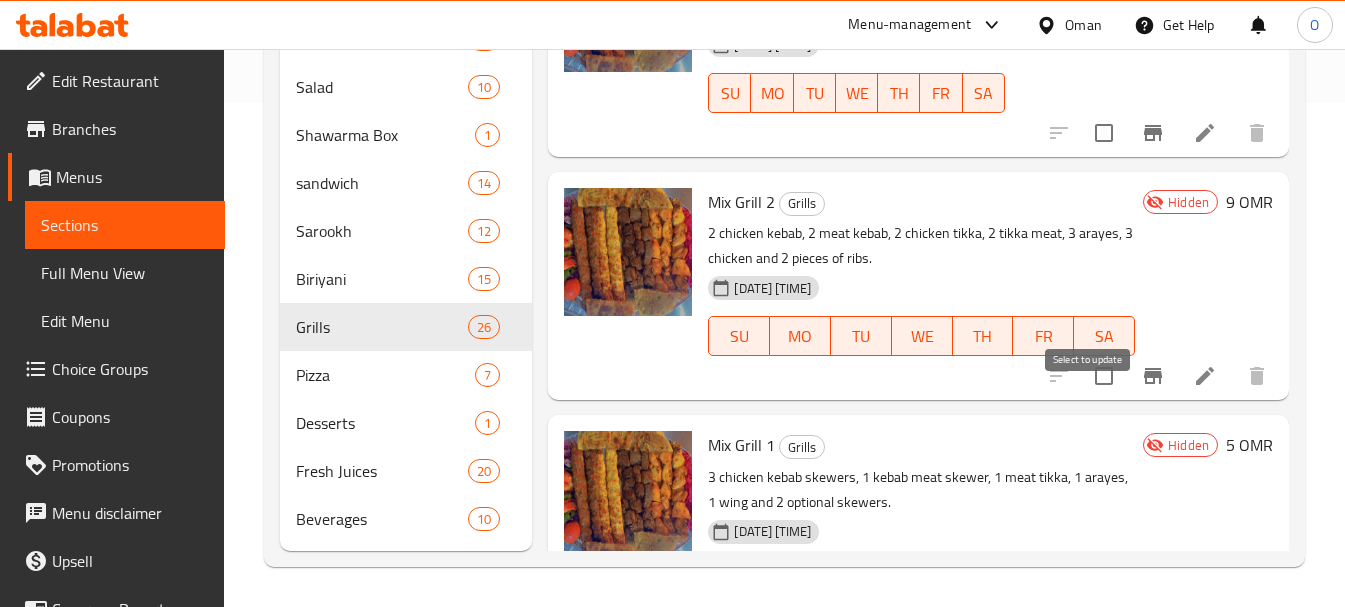 click at bounding box center (1104, 376) 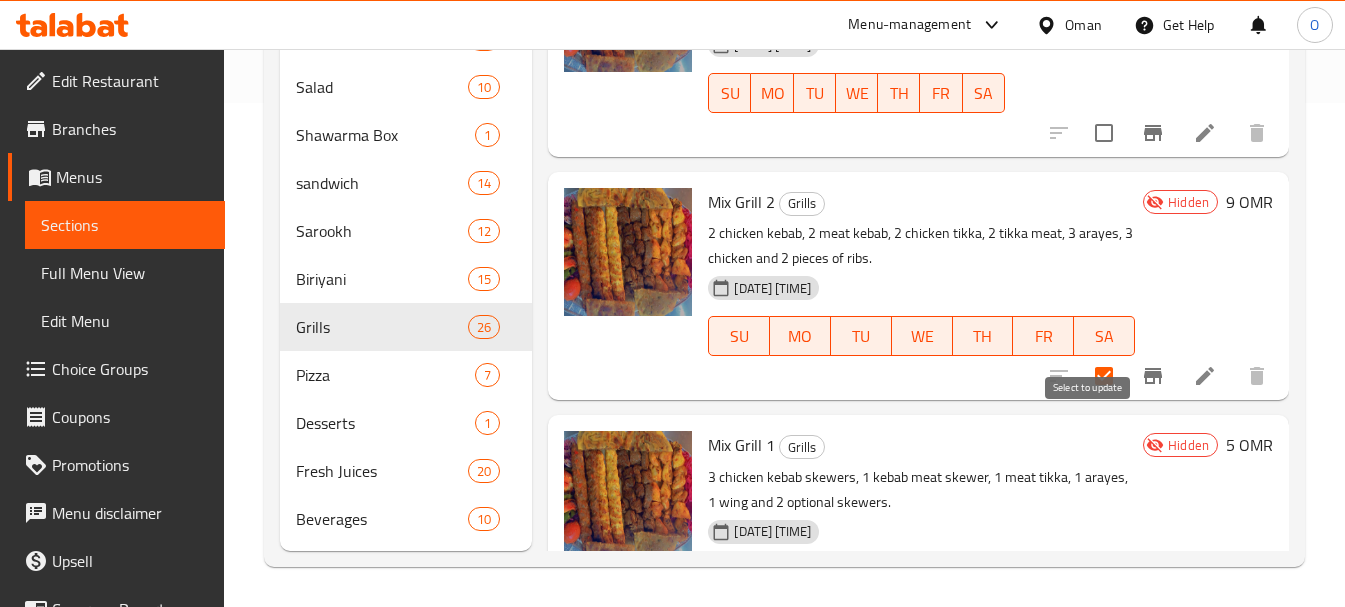 scroll, scrollTop: 4335, scrollLeft: 0, axis: vertical 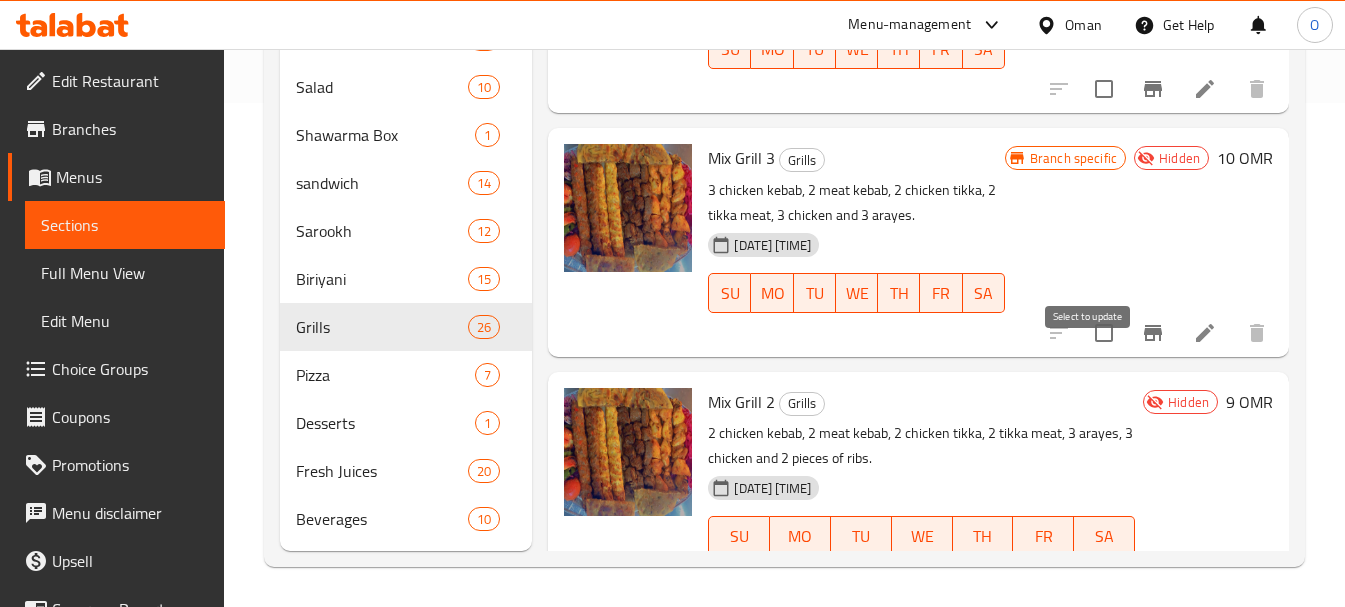 click at bounding box center [1104, 333] 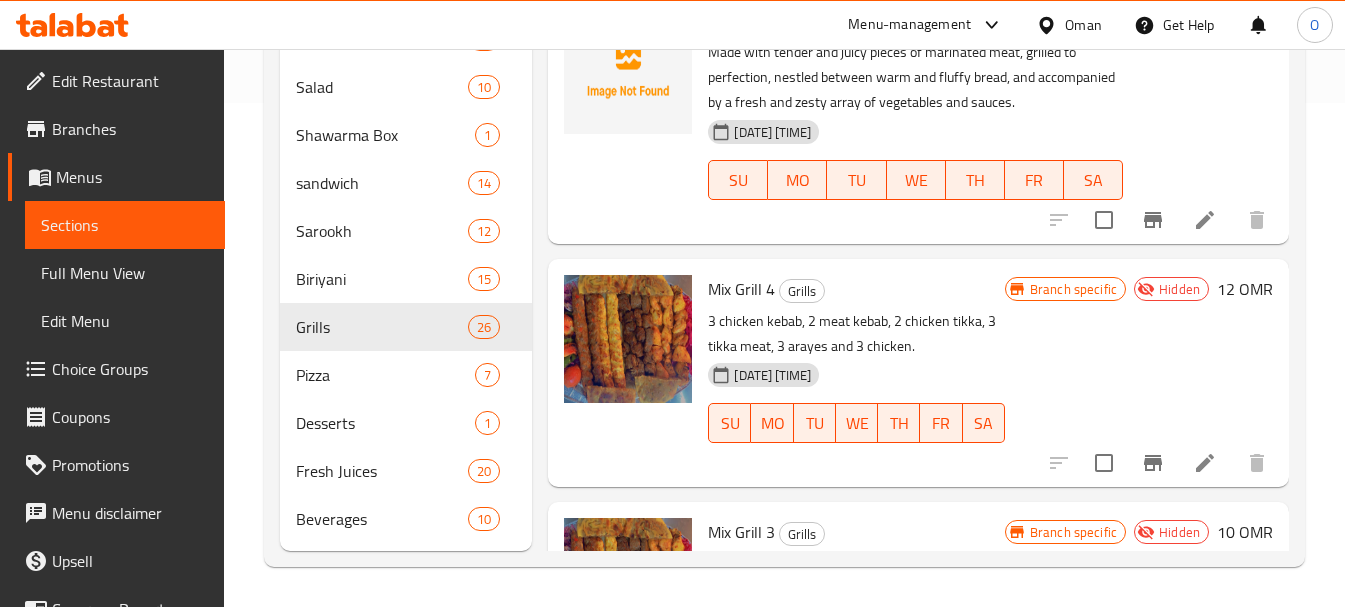 scroll, scrollTop: 3935, scrollLeft: 0, axis: vertical 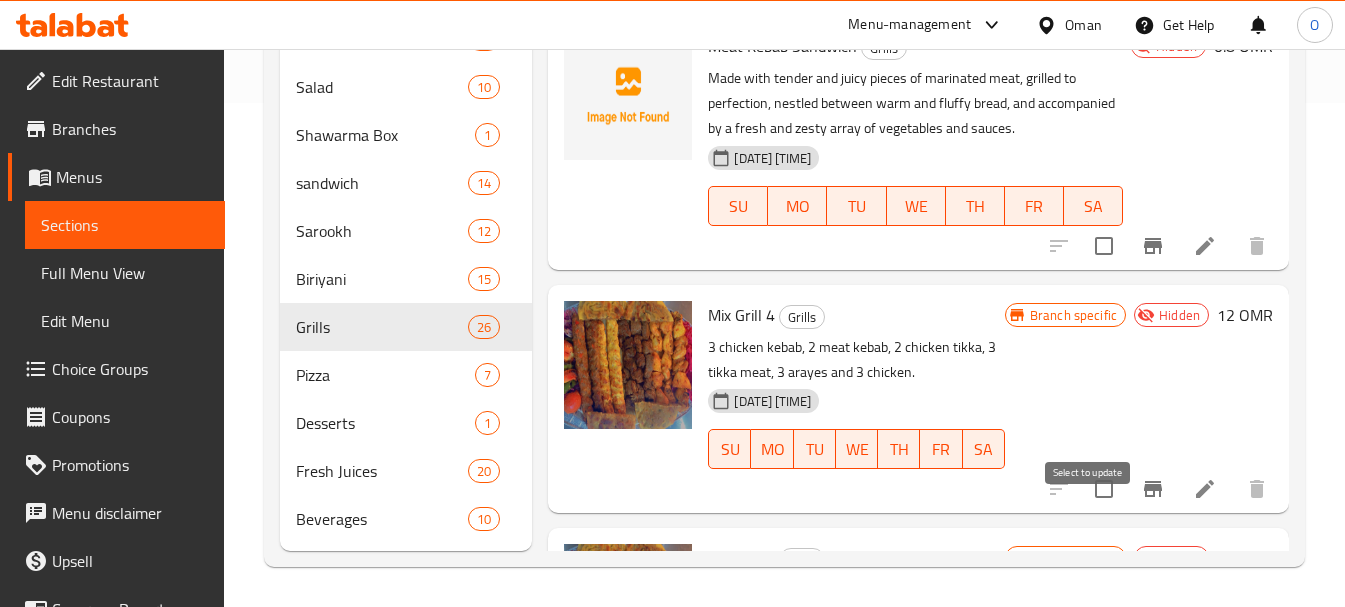 click at bounding box center [1104, 489] 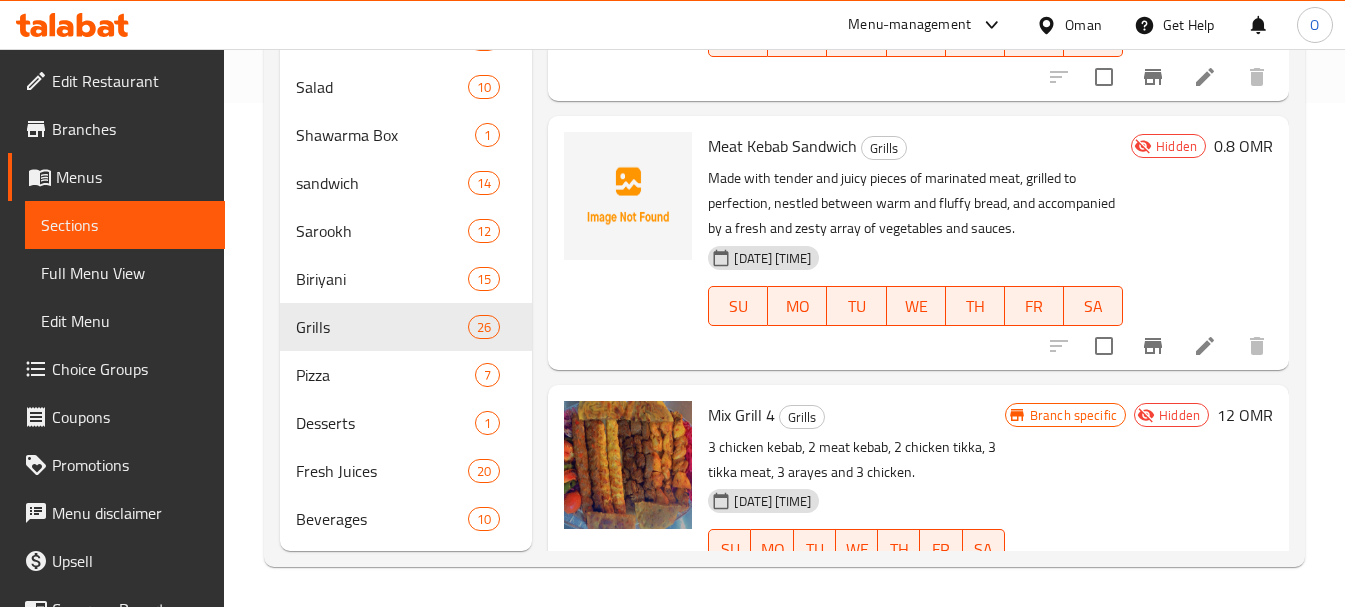 click at bounding box center [1104, 346] 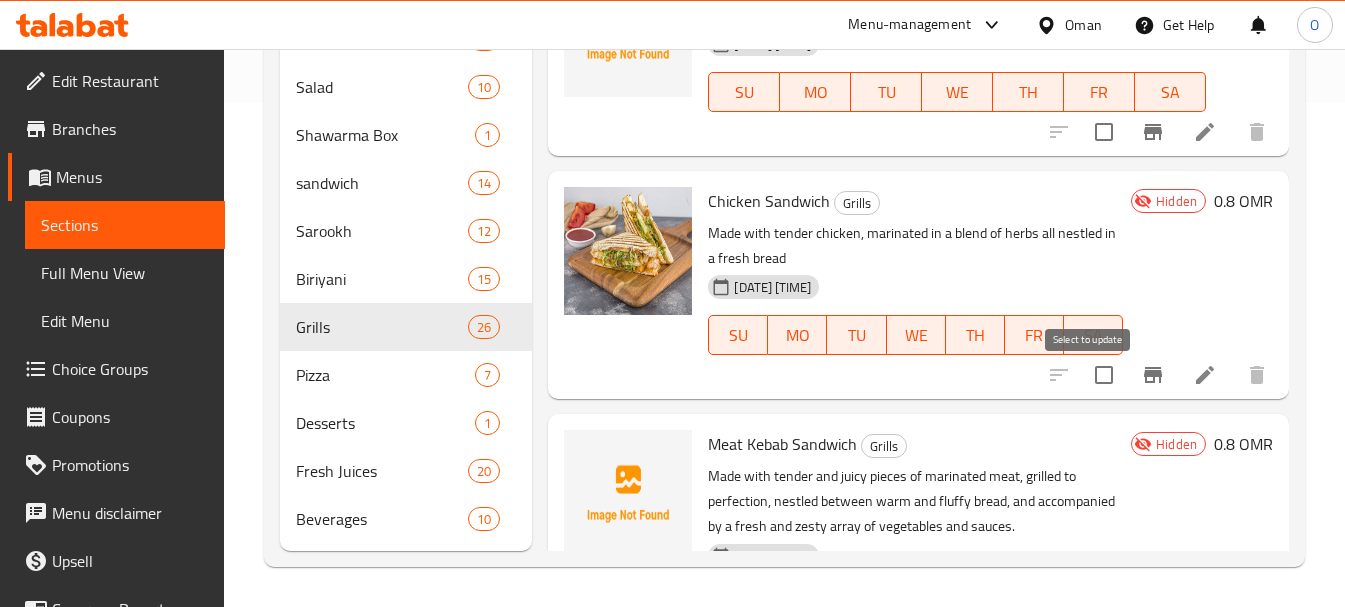 scroll, scrollTop: 3535, scrollLeft: 0, axis: vertical 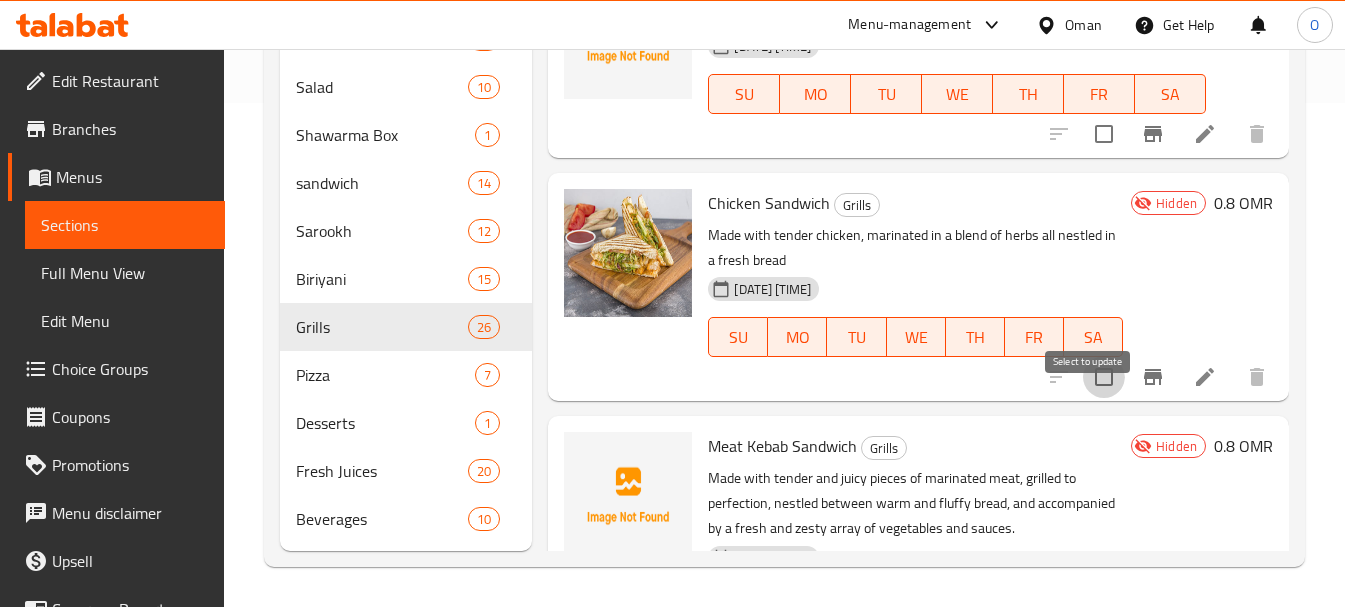 click at bounding box center (1104, 377) 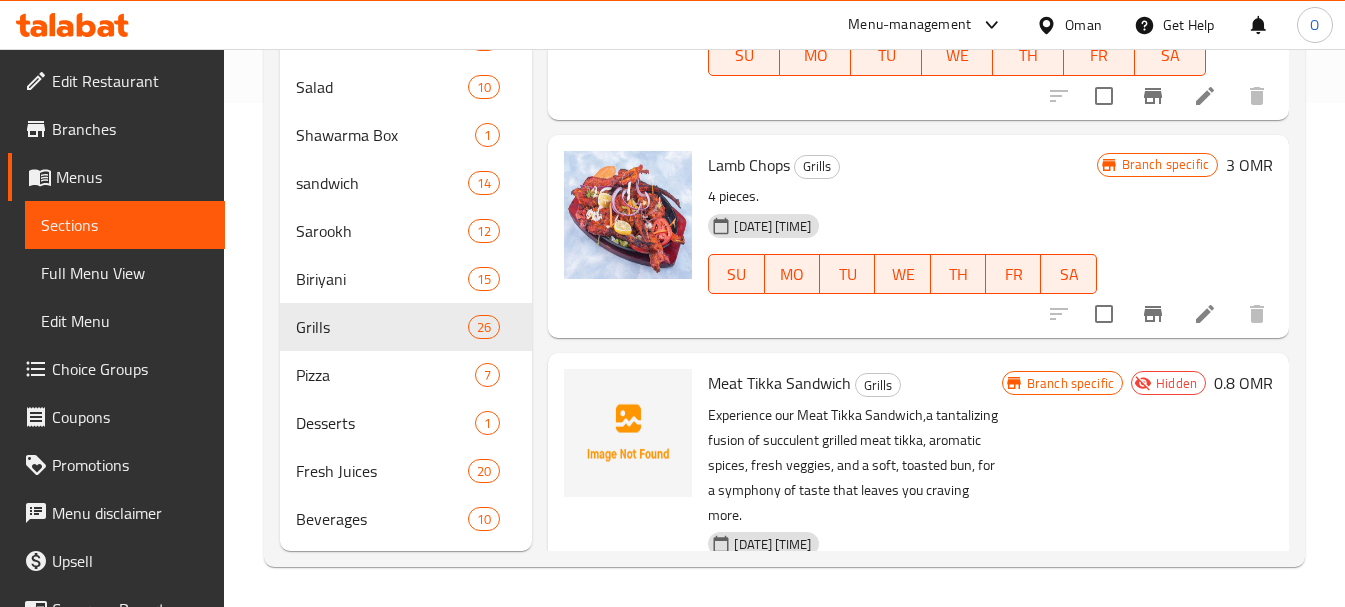 scroll, scrollTop: 1335, scrollLeft: 0, axis: vertical 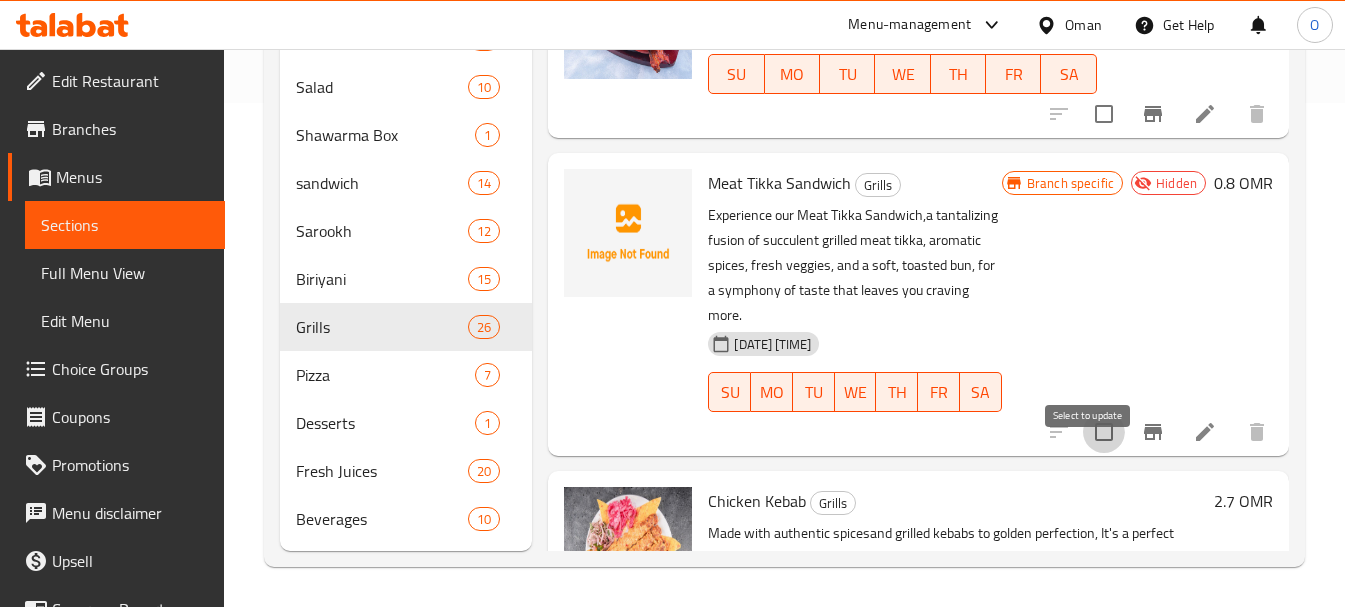 click at bounding box center [1104, 432] 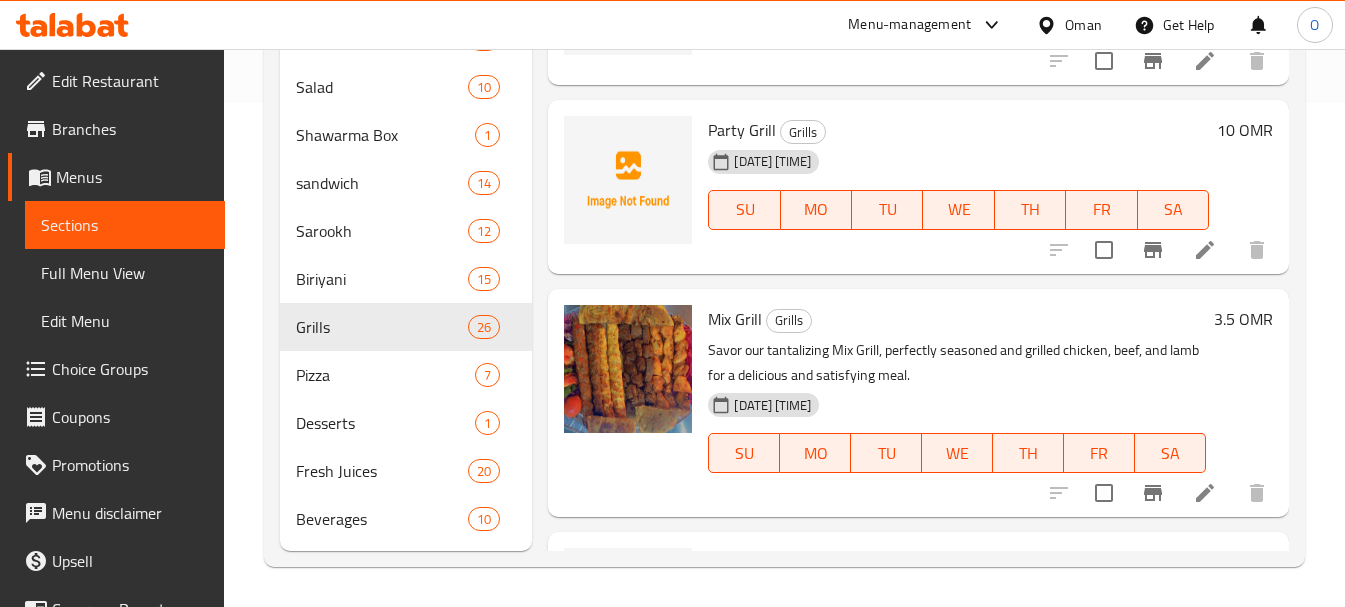 scroll, scrollTop: 0, scrollLeft: 0, axis: both 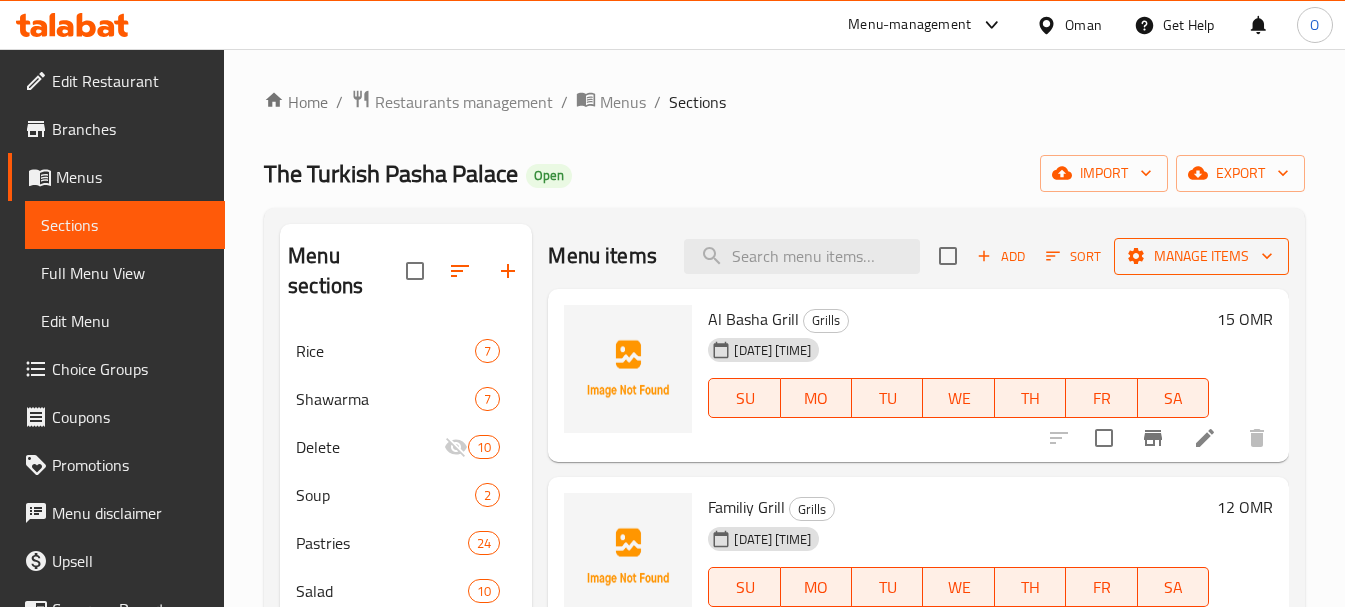 click on "Manage items" at bounding box center (1201, 256) 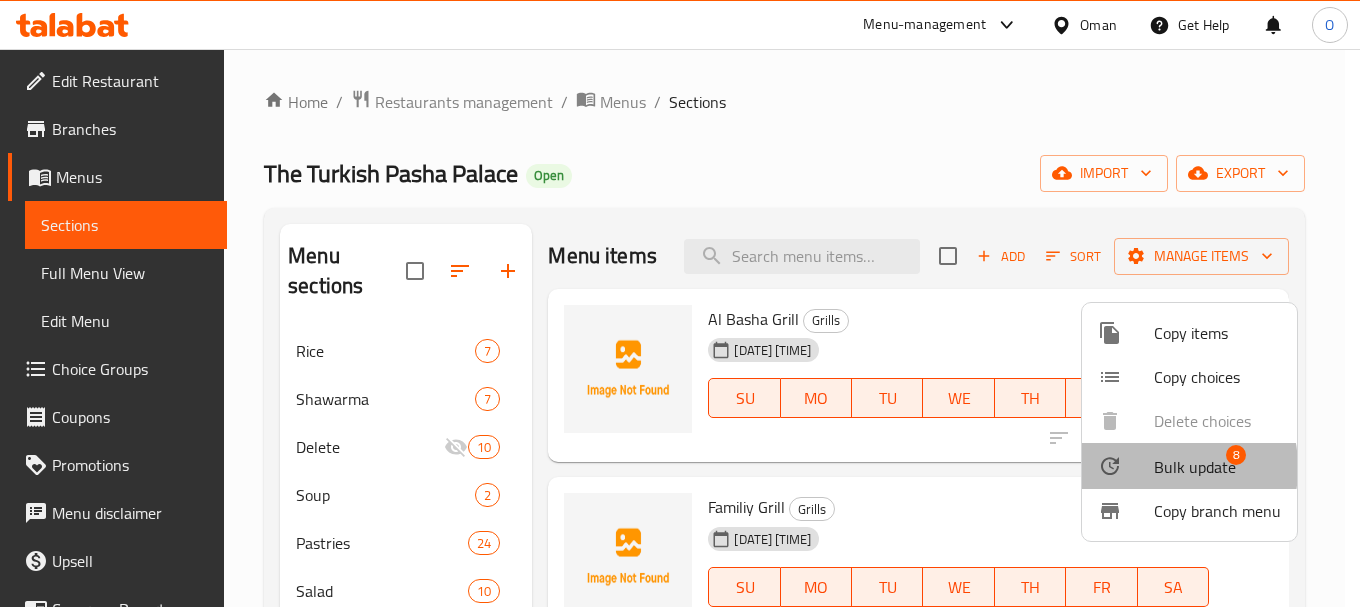 click at bounding box center (1126, 466) 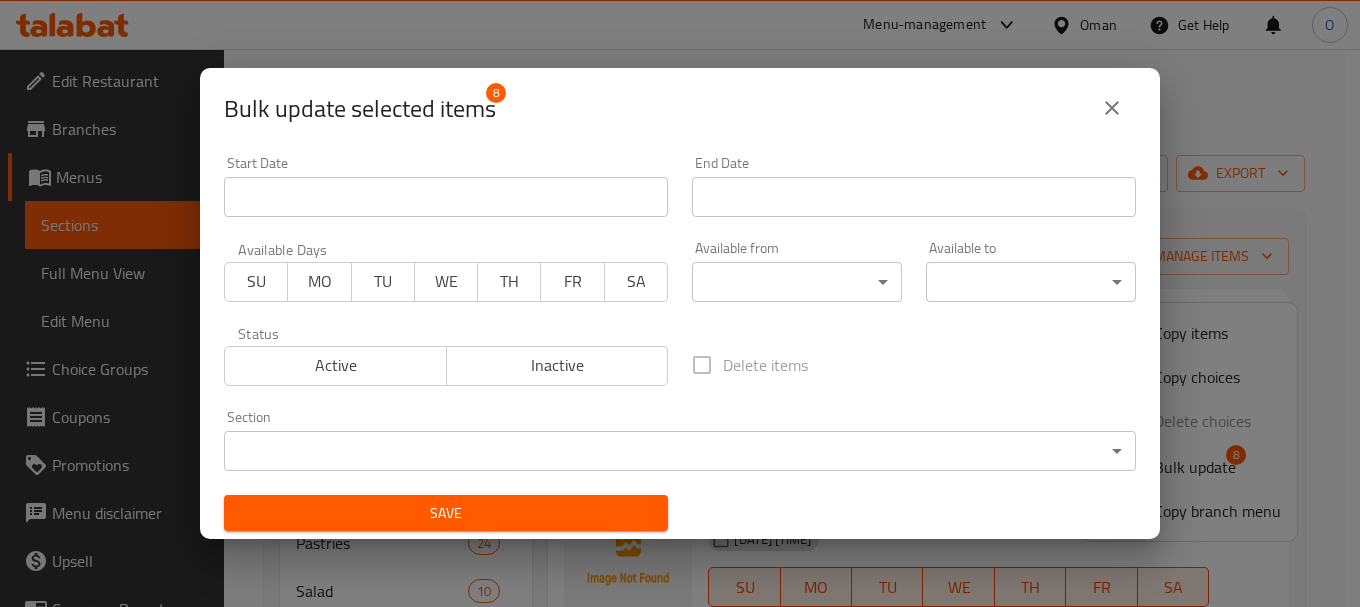 click on "​ Menu-management Oman Get Help O   Edit Restaurant   Branches   Menus   Sections   Full Menu View   Edit Menu   Choice Groups   Coupons   Promotions   Menu disclaimer   Upsell   Coverage Report   Grocery Checklist  Version:    1.0.0  Get support on:    Support.OpsPlatform Home / Restaurants management / Menus / Sections The Turkish Pasha Palace Open import export Menu sections Rice 7 Shawarma  7 Delete 10 Soup 2 Pastries 24 Salad 10 Shawarma Box  1 sandwich  14 Sarookh  12 Biriyani 15 Grills 26 Pizza 7 Desserts 1 Fresh Juices 20 Beverages 10 Menu items Add Sort Manage items Al Basha Grill    Grills 06-08-2025 06:27 PM SU MO TU WE TH FR SA 15   OMR Familiy Grill    Grills 06-08-2025 06:28 PM SU MO TU WE TH FR SA 12   OMR Party Grill    Grills 06-08-2025 06:28 PM SU MO TU WE TH FR SA 10   OMR Mix Grill   Grills Savor our tantalizing Mix Grill, perfectly seasoned and grilled chicken, beef, and lamb for a delicious and satisfying meal. 12-07-2023 08:40 AM SU MO TU WE TH FR SA 3.5   OMR Grills    Grills SU MO 0" at bounding box center (680, 328) 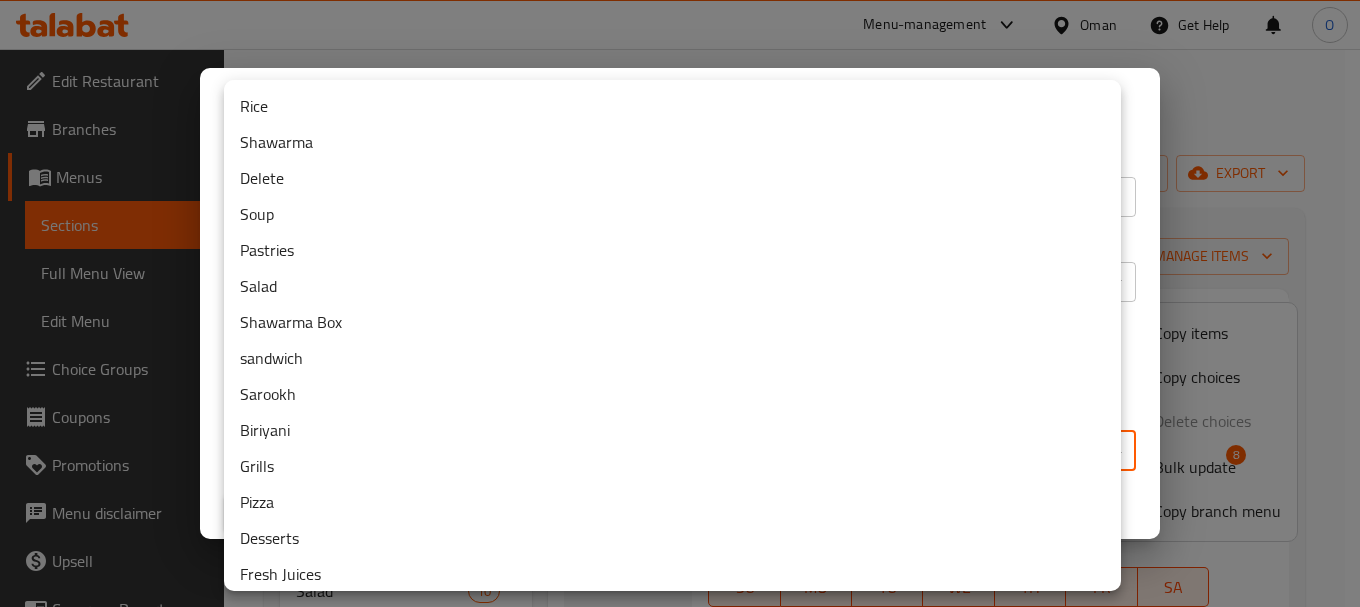 click on "Delete" at bounding box center (672, 178) 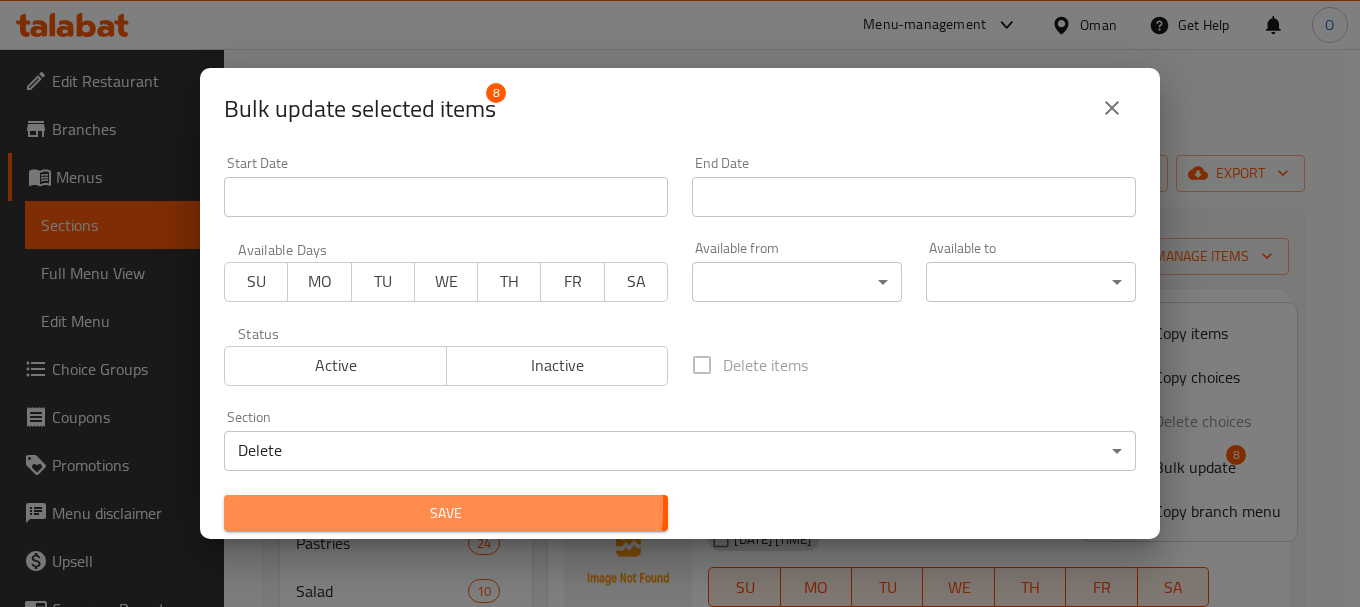 click on "Save" at bounding box center (446, 513) 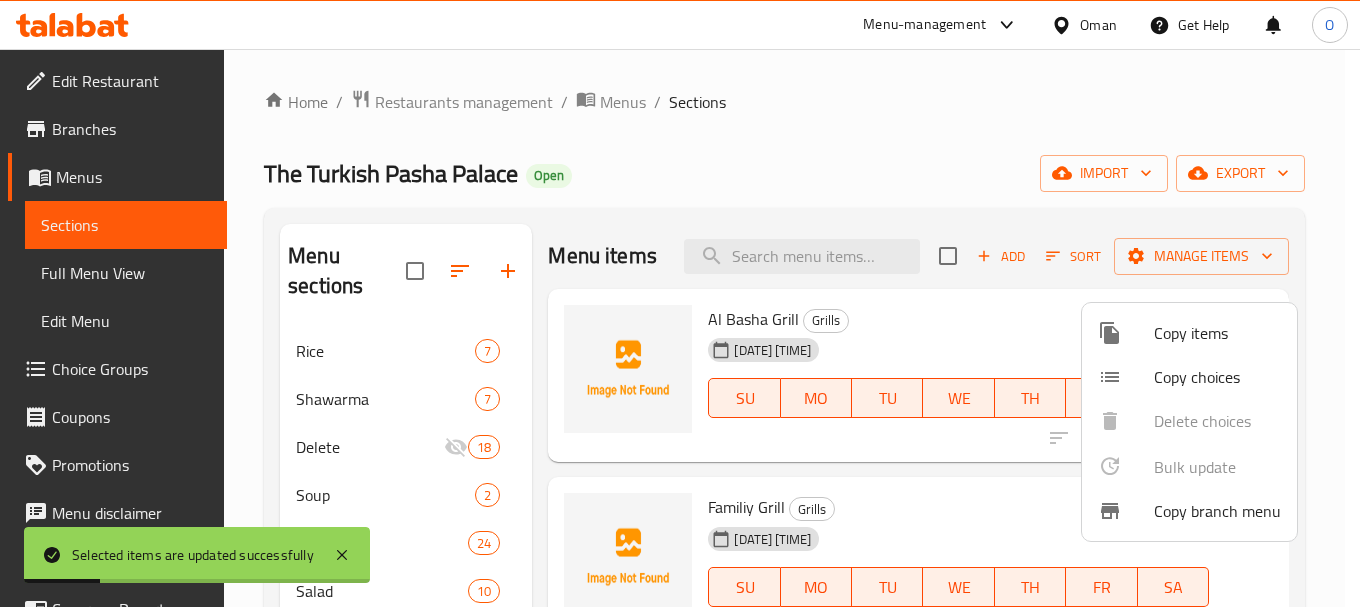 click at bounding box center (680, 303) 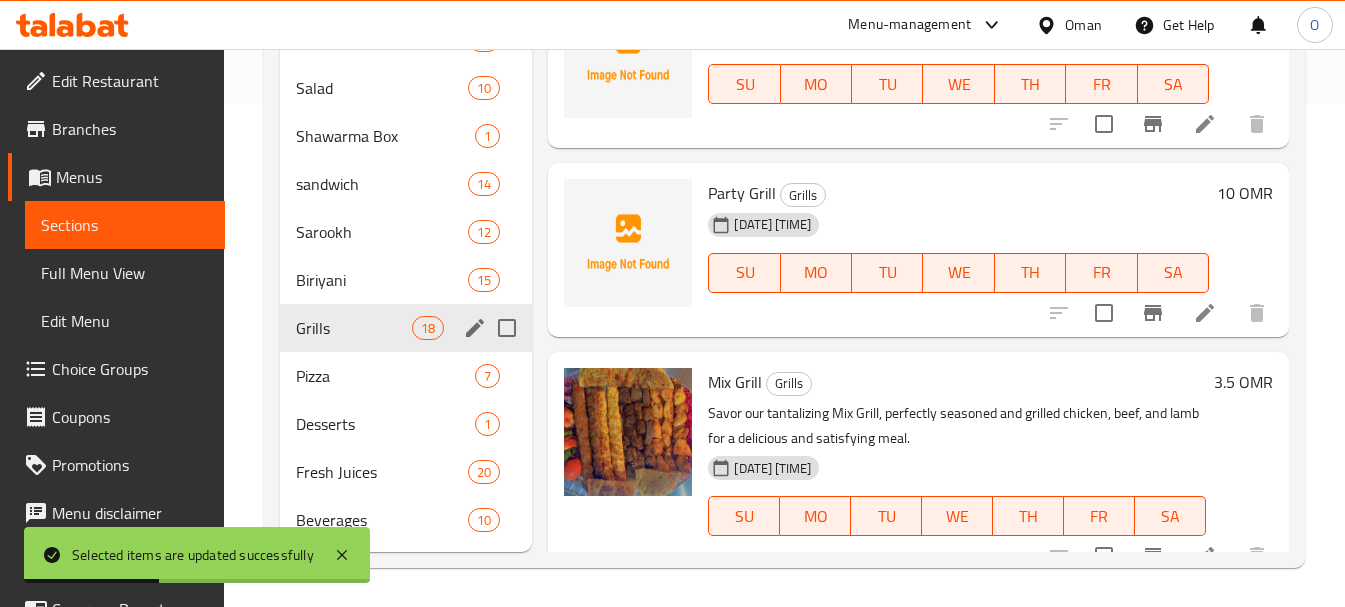 scroll, scrollTop: 504, scrollLeft: 0, axis: vertical 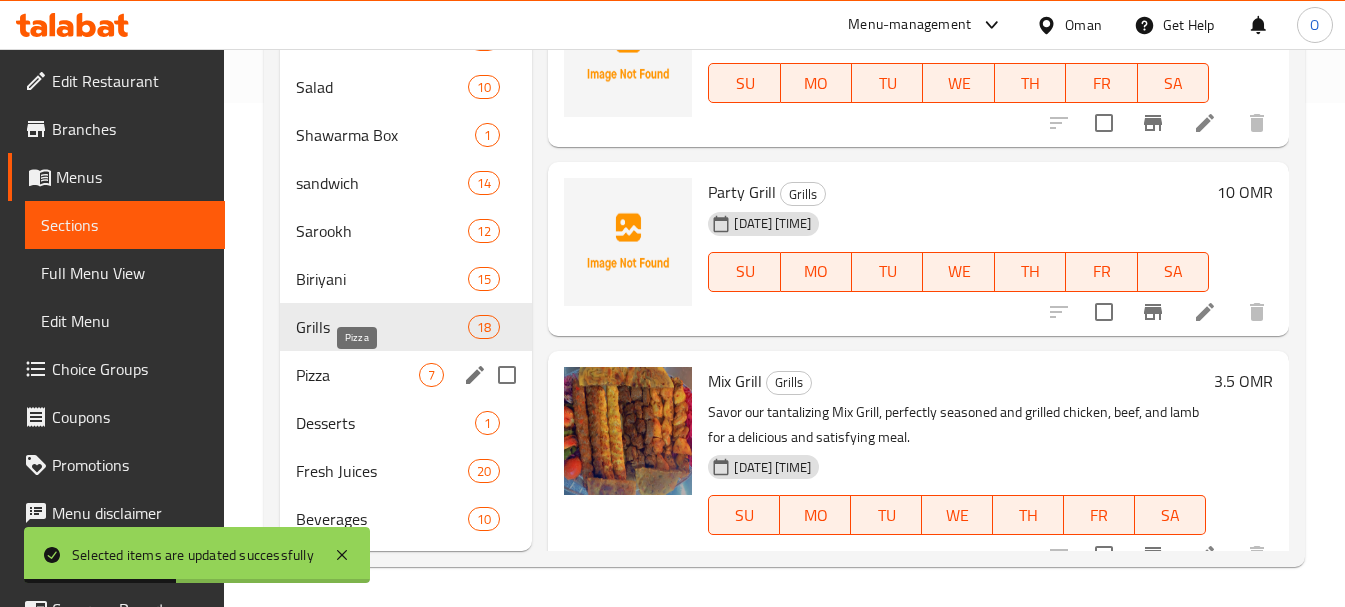 click on "Pizza" at bounding box center [357, 375] 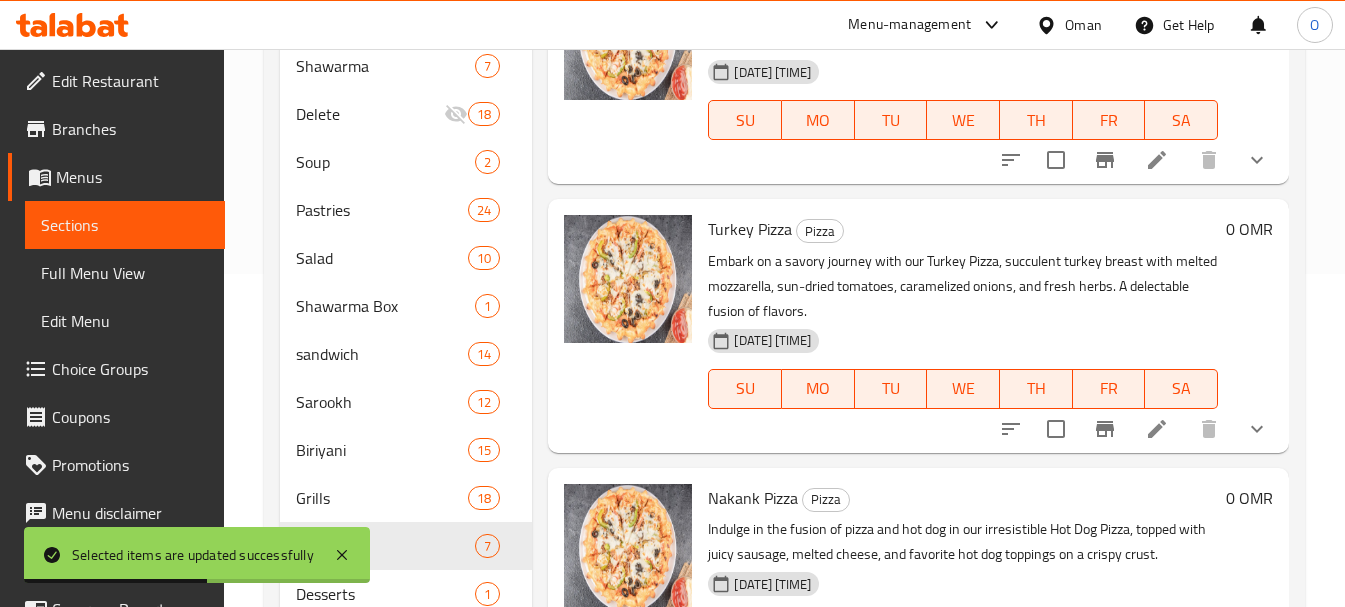 scroll, scrollTop: 0, scrollLeft: 0, axis: both 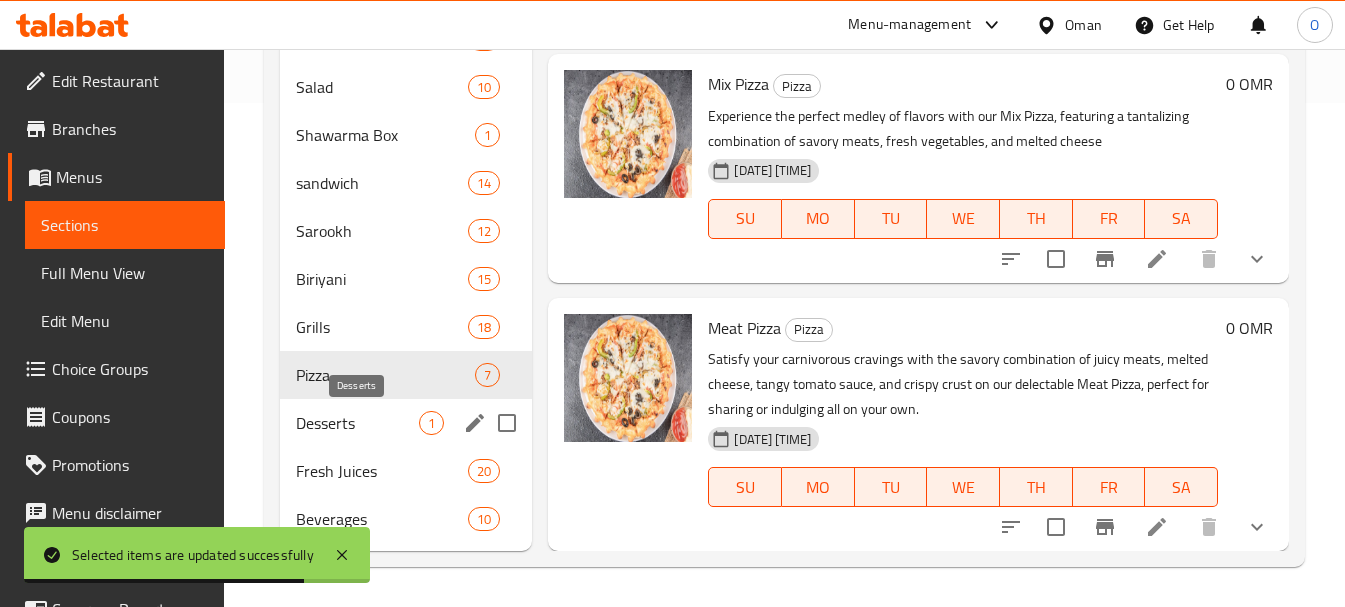 click on "Desserts" at bounding box center (357, 423) 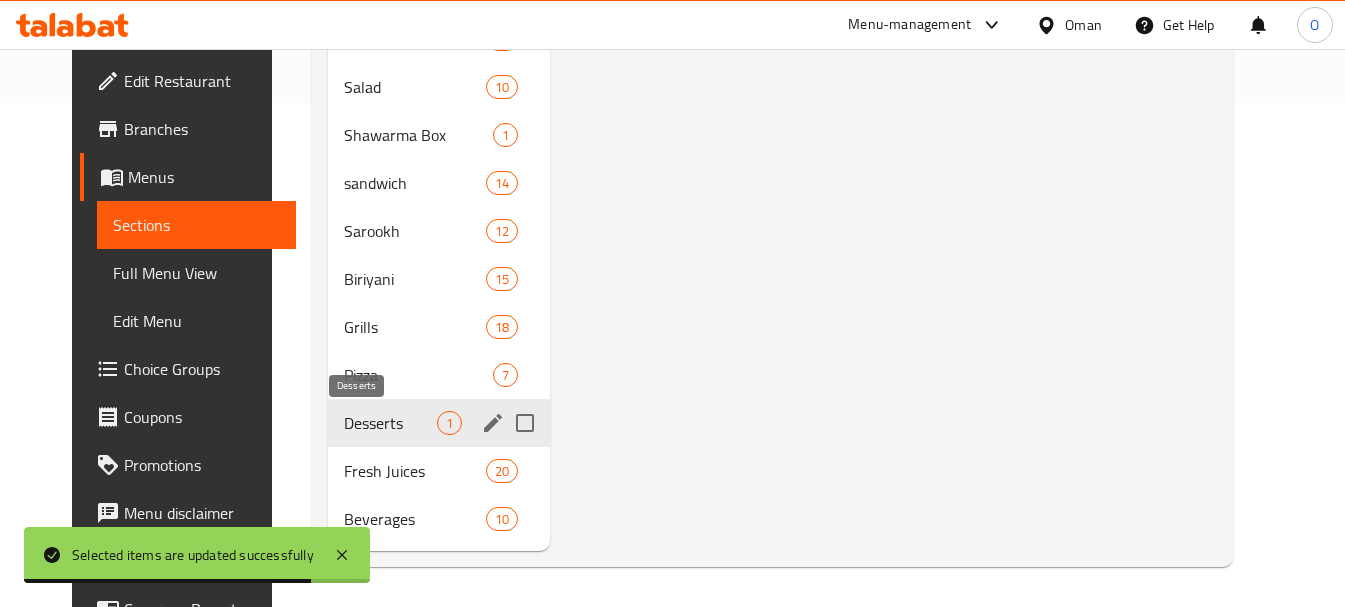 scroll, scrollTop: 0, scrollLeft: 0, axis: both 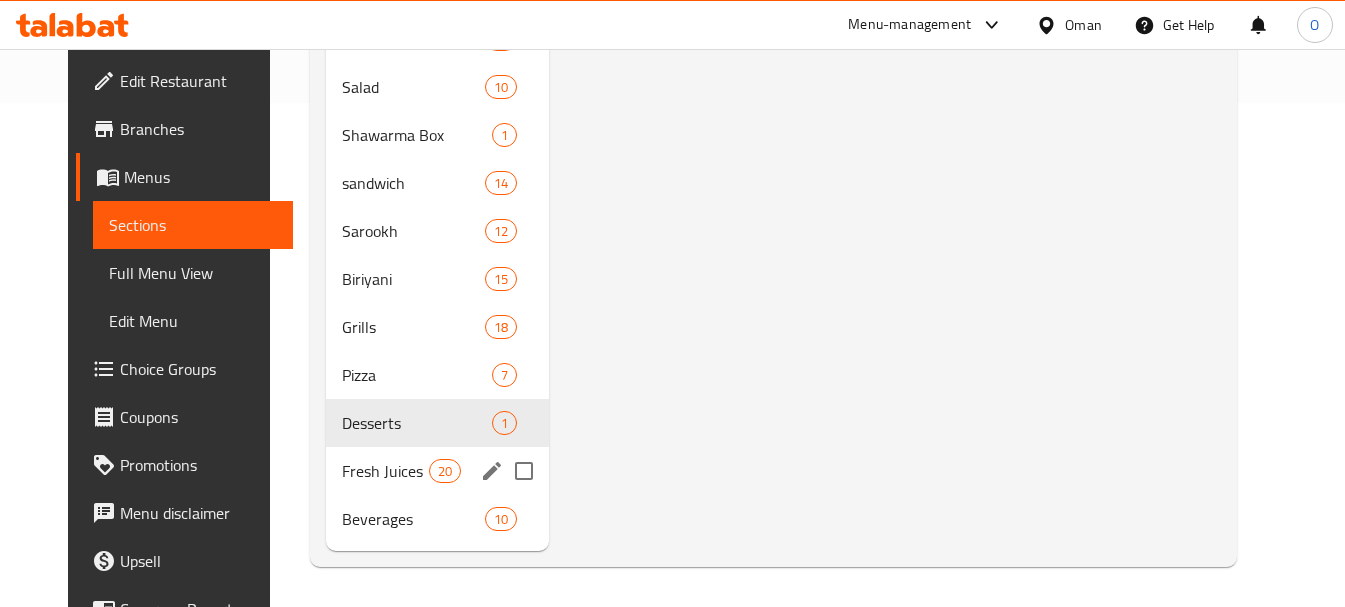 click on "Fresh Juices" at bounding box center (385, 471) 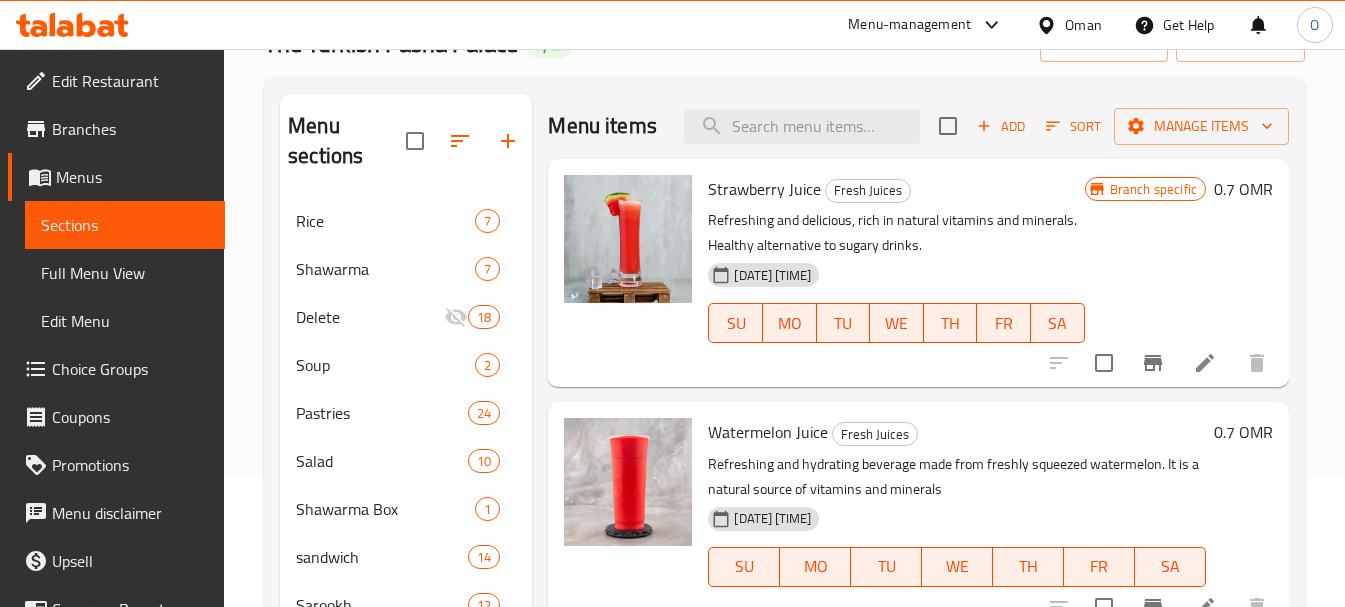 scroll, scrollTop: 304, scrollLeft: 0, axis: vertical 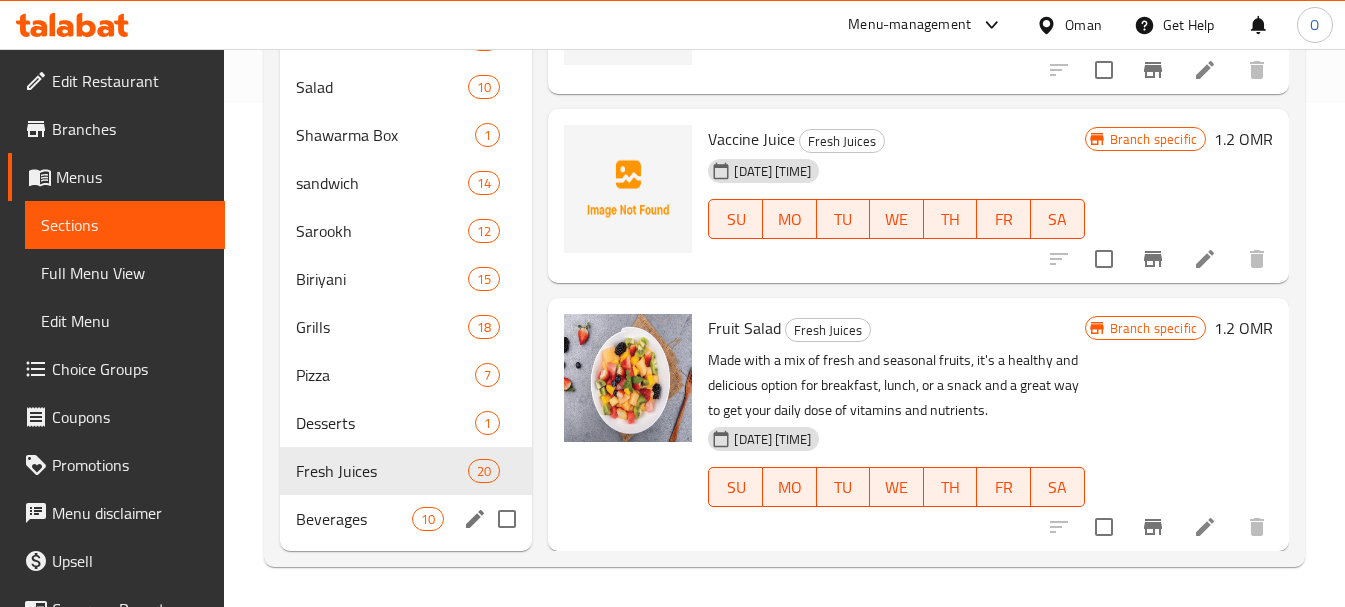 click on "Beverages" at bounding box center (354, 519) 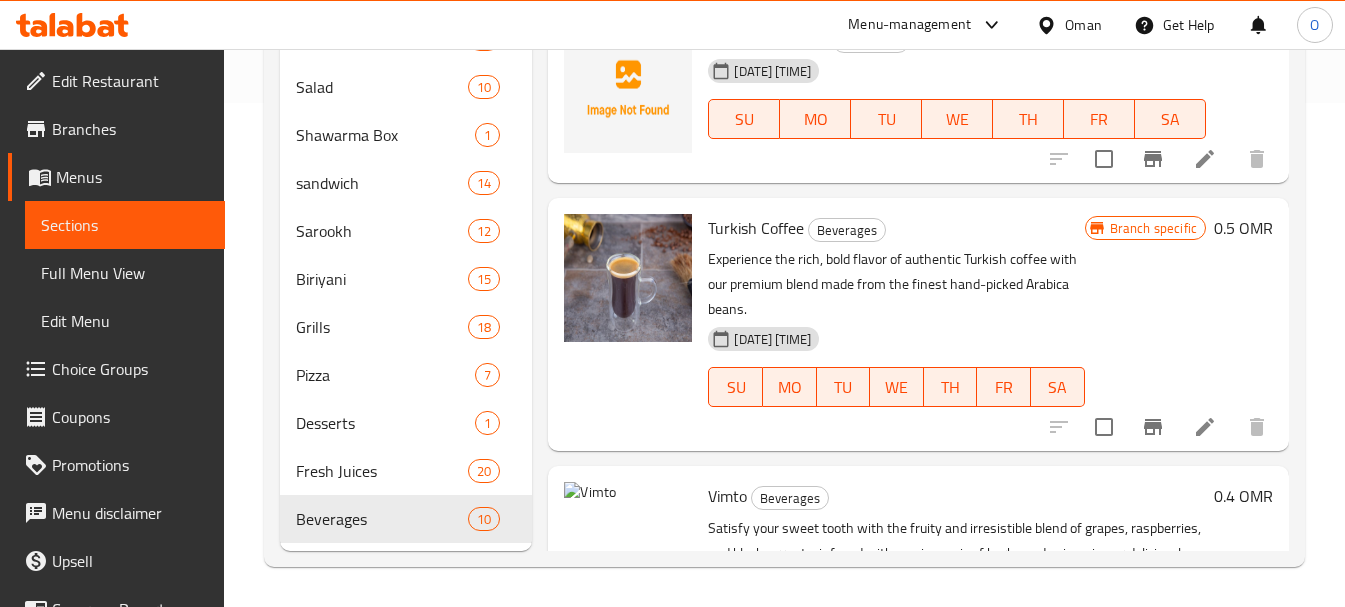 scroll, scrollTop: 0, scrollLeft: 0, axis: both 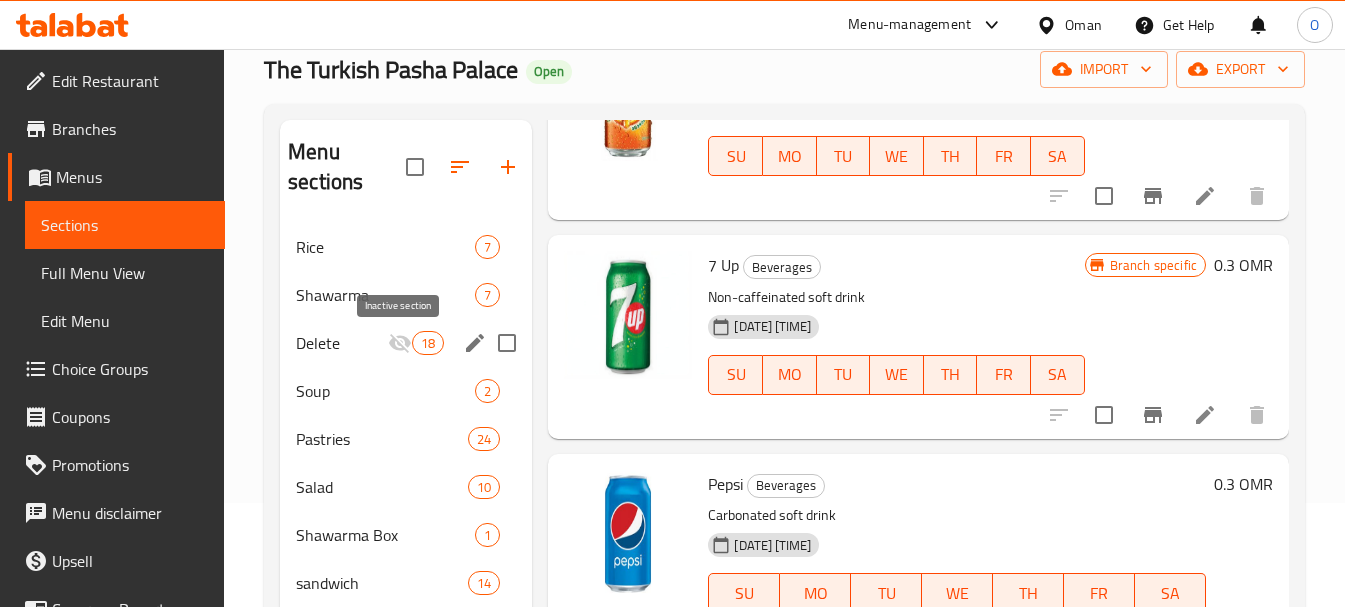 click 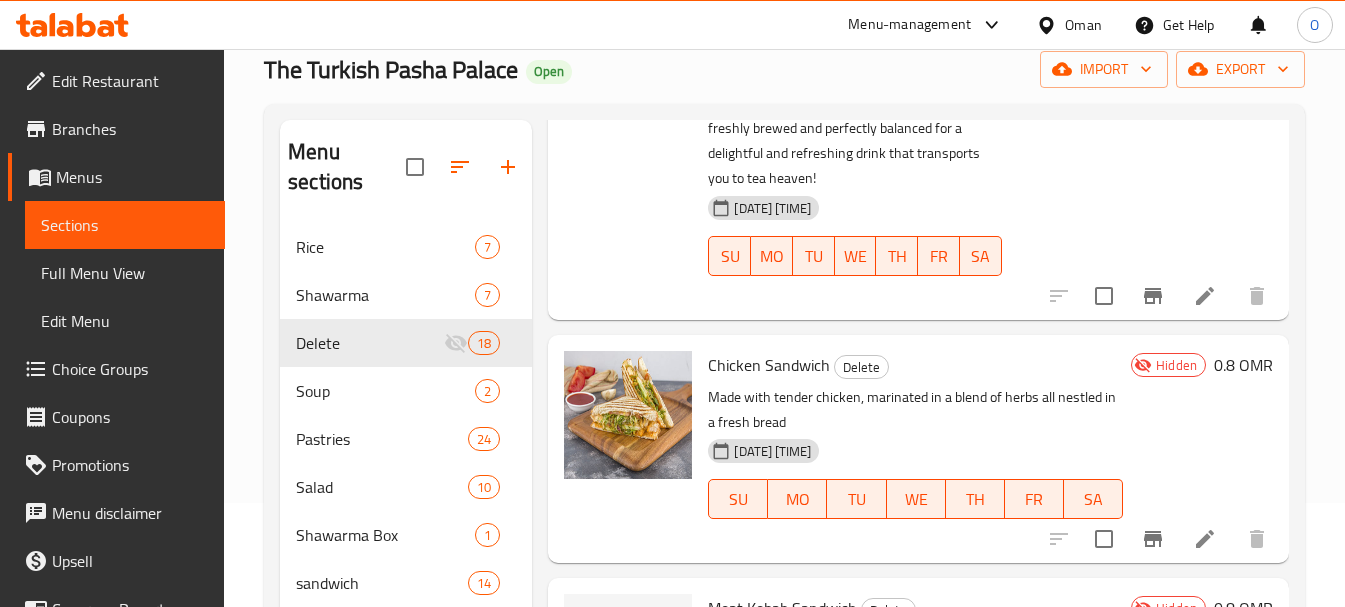 click on "Branch specific Hidden 0.2   OMR" at bounding box center [1137, 181] 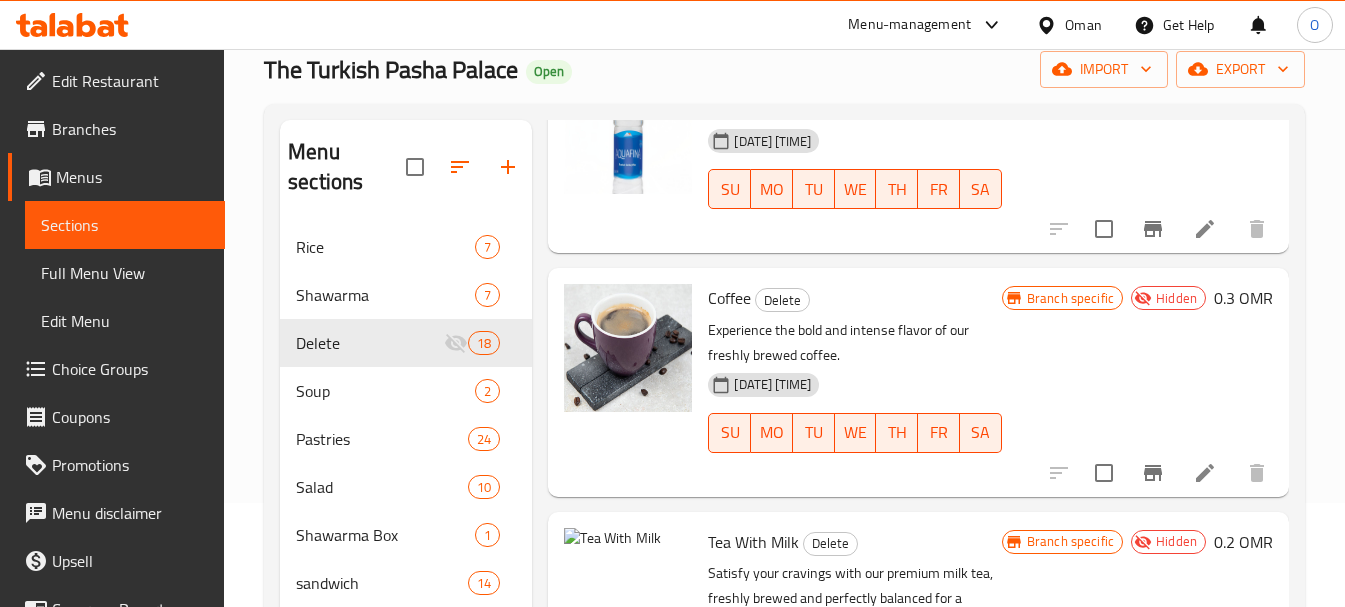 scroll, scrollTop: 1154, scrollLeft: 0, axis: vertical 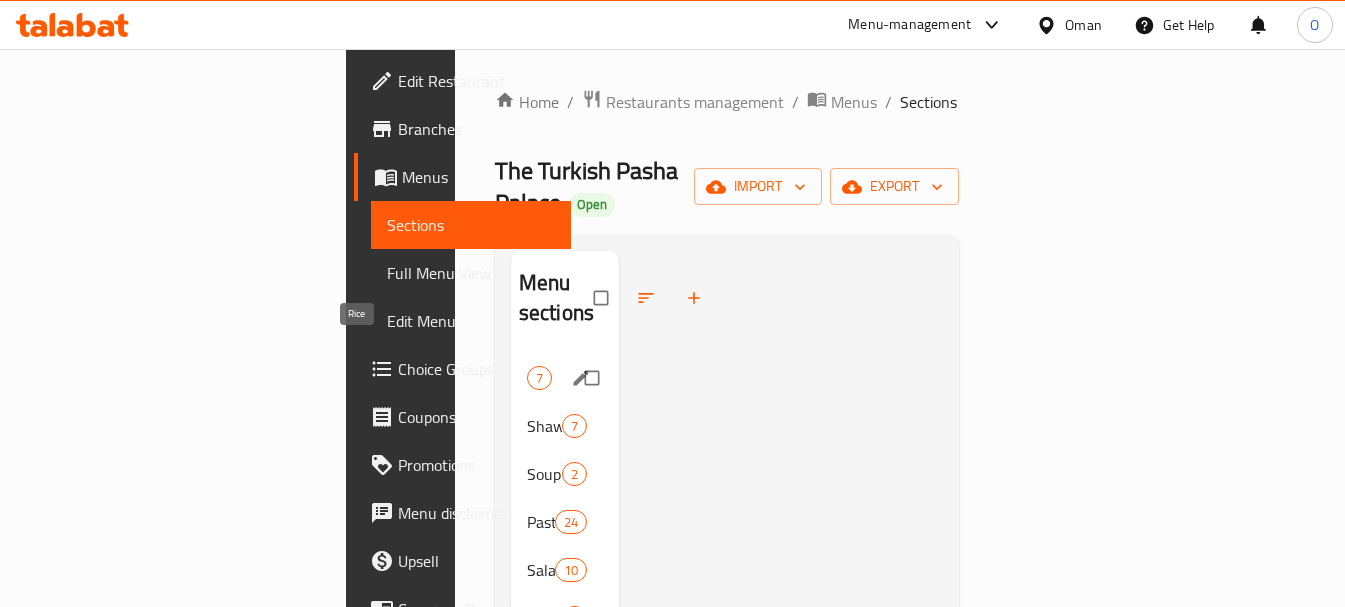 click on "Rice" at bounding box center (527, 378) 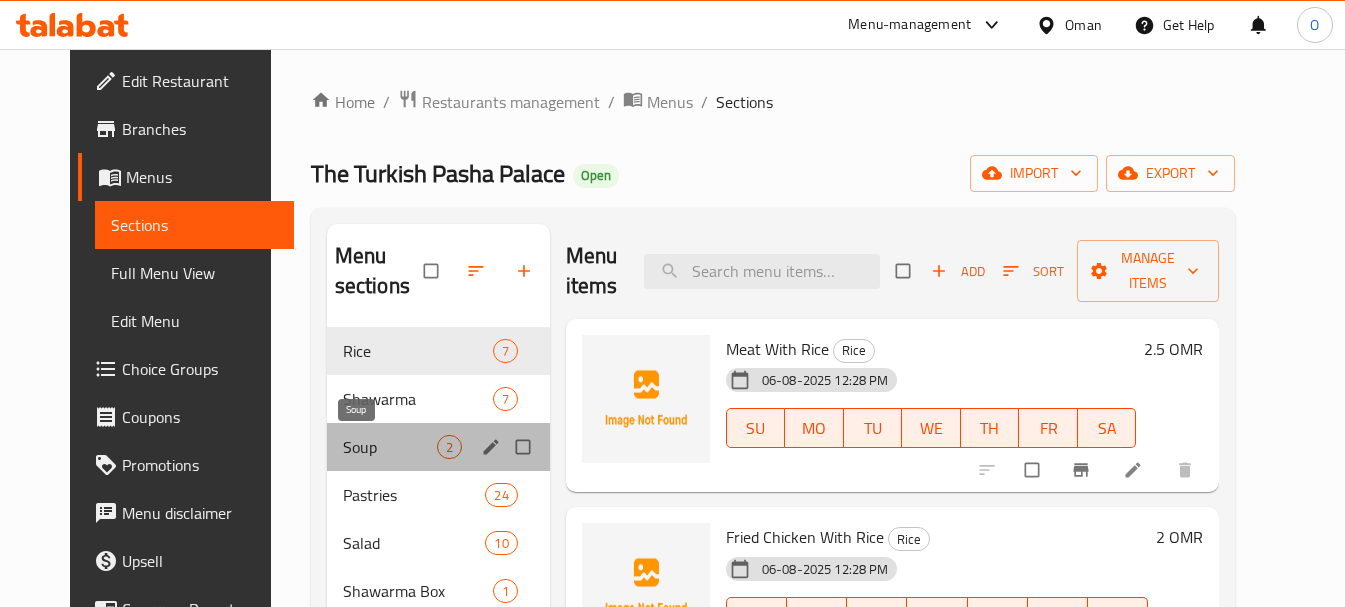 click on "Soup" at bounding box center [390, 447] 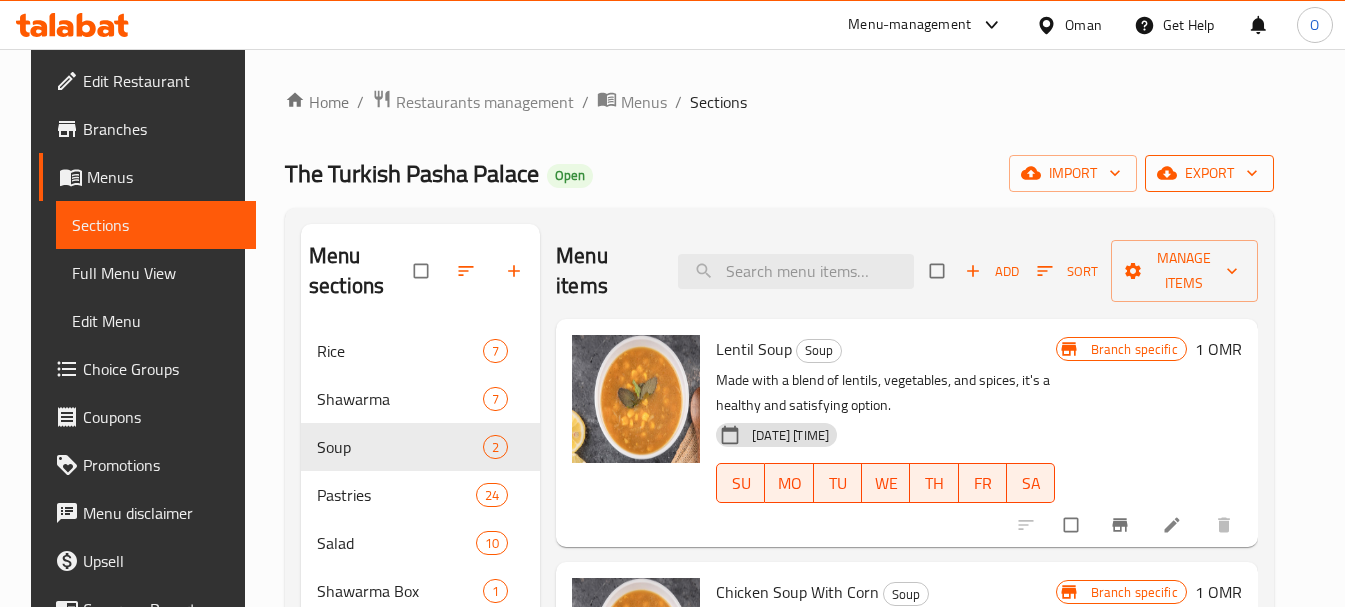 click on "export" at bounding box center [1209, 173] 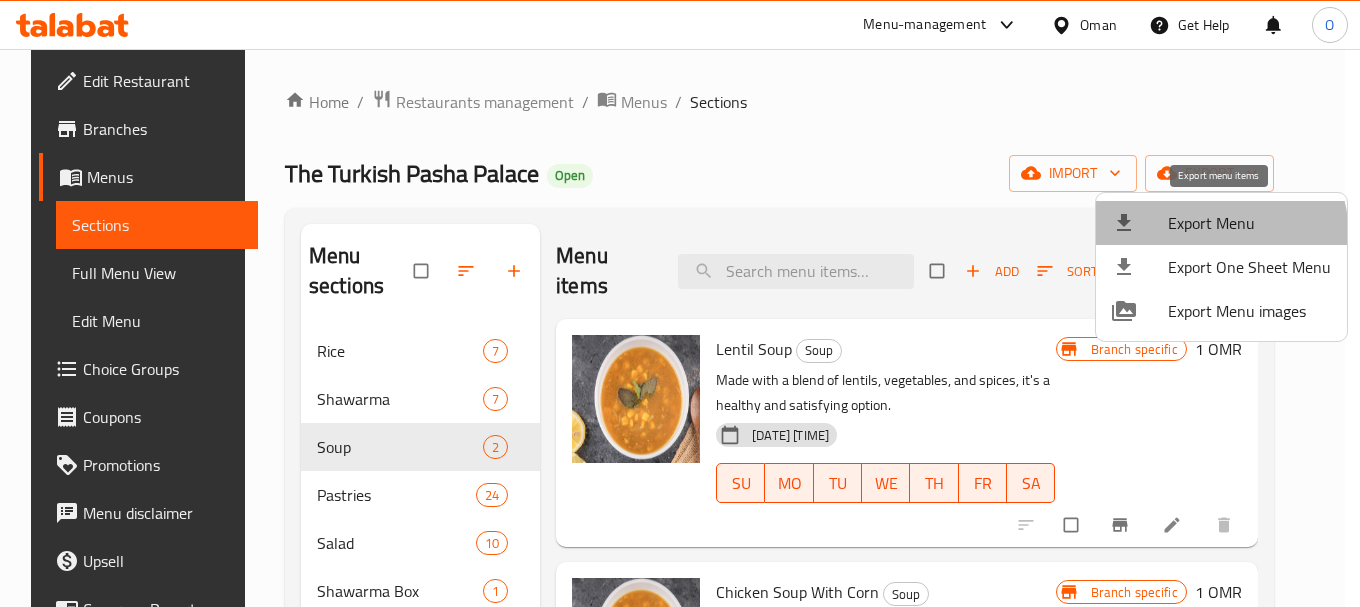 click on "Export Menu" at bounding box center [1249, 223] 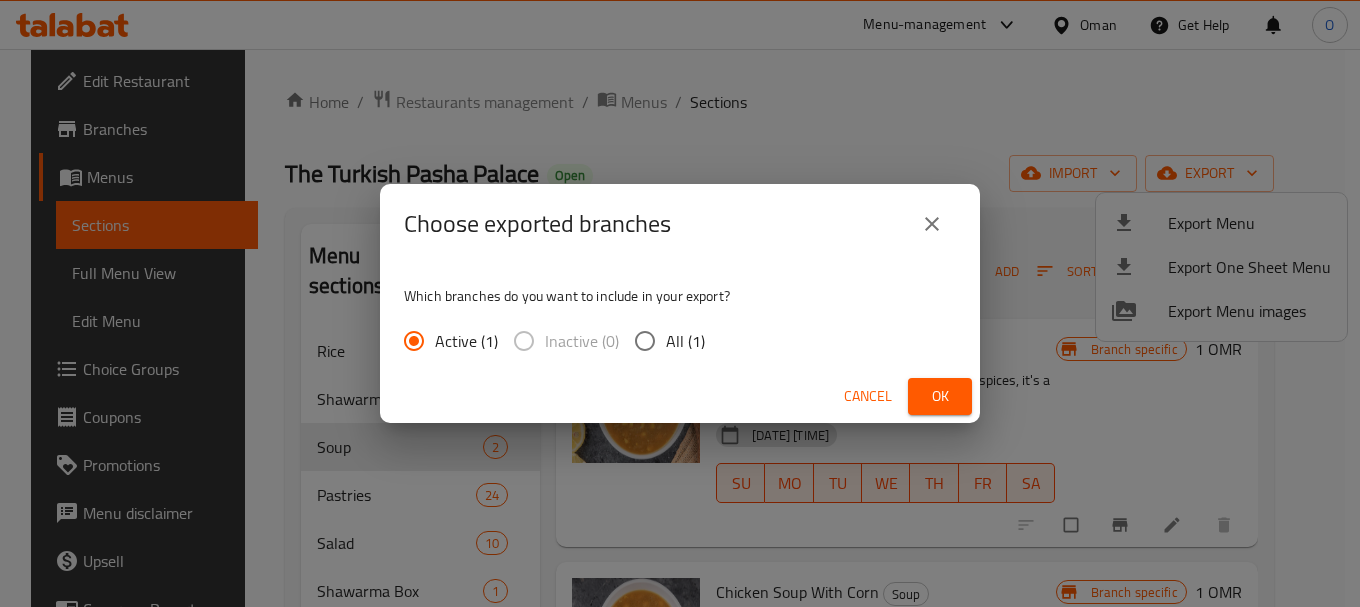 click on "Ok" at bounding box center [940, 396] 